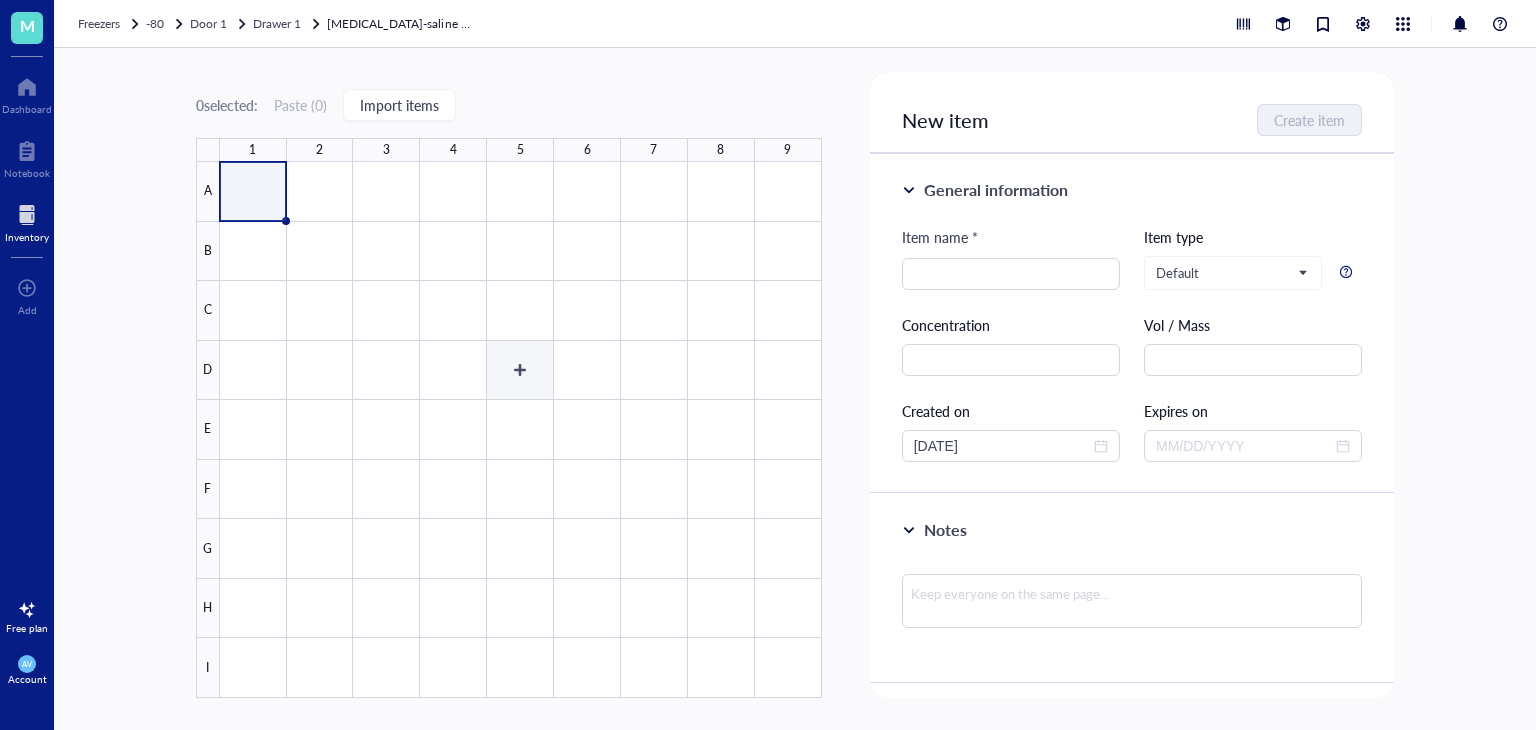 scroll, scrollTop: 0, scrollLeft: 0, axis: both 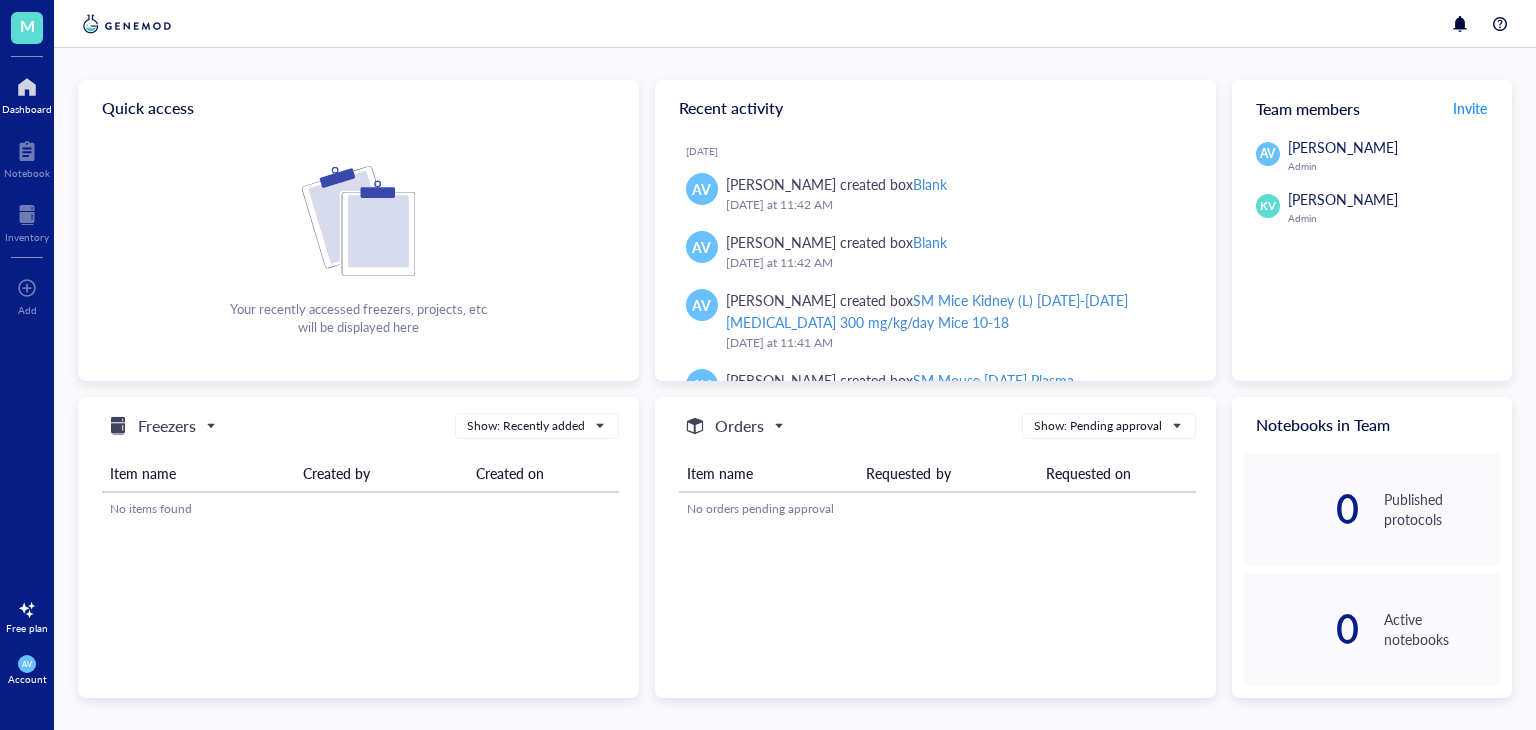 click at bounding box center (153, 426) 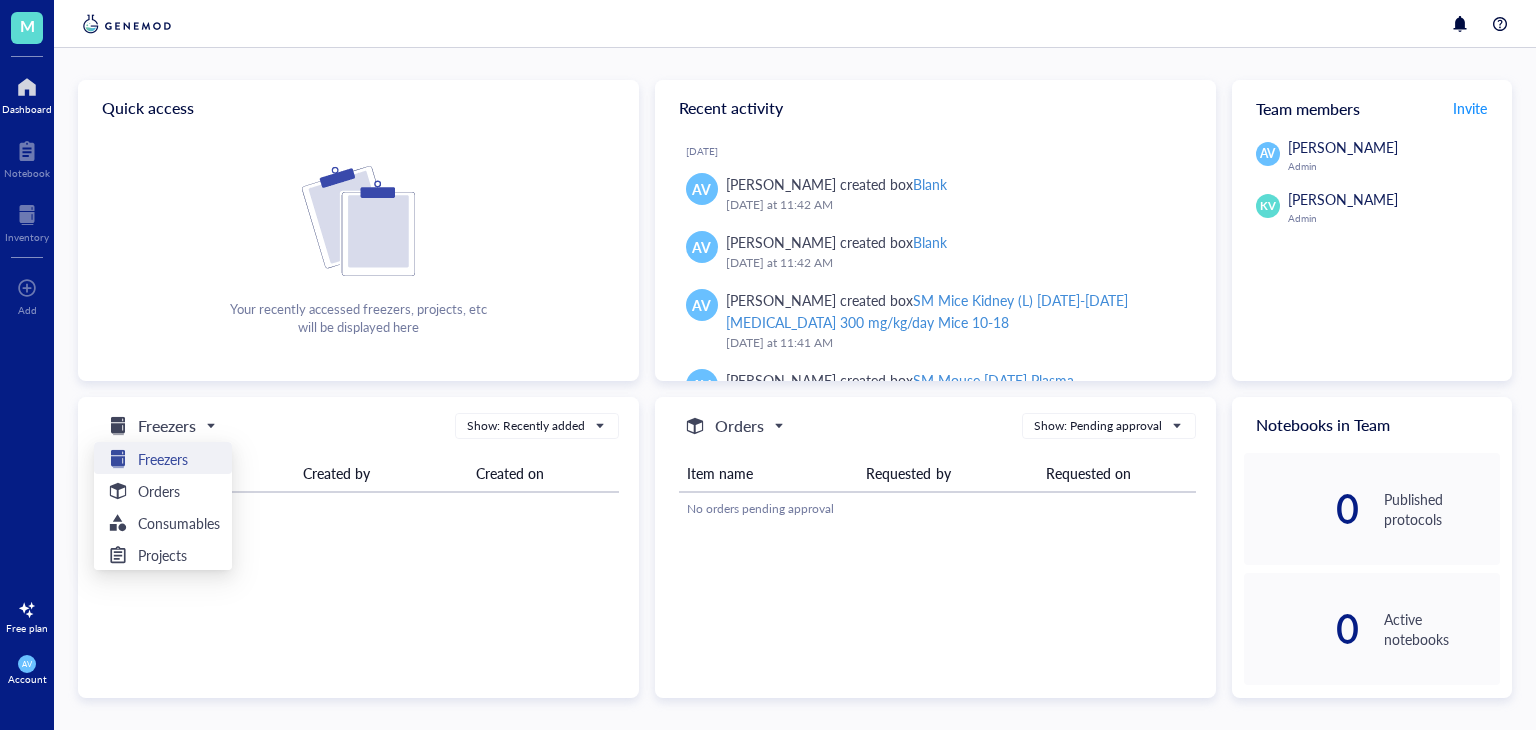 click on "Freezers" at bounding box center [163, 459] 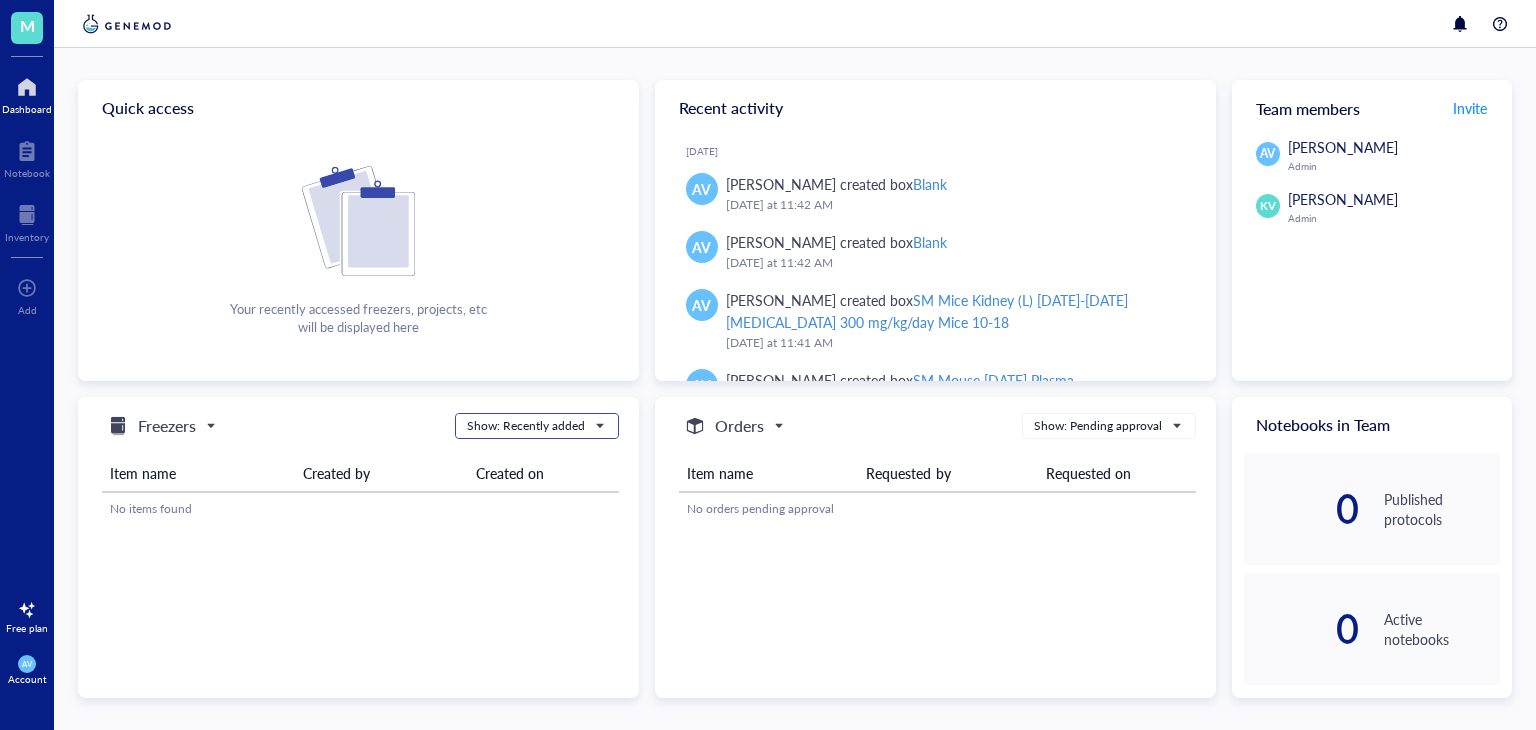click on "Show:   Recently added" at bounding box center [526, 426] 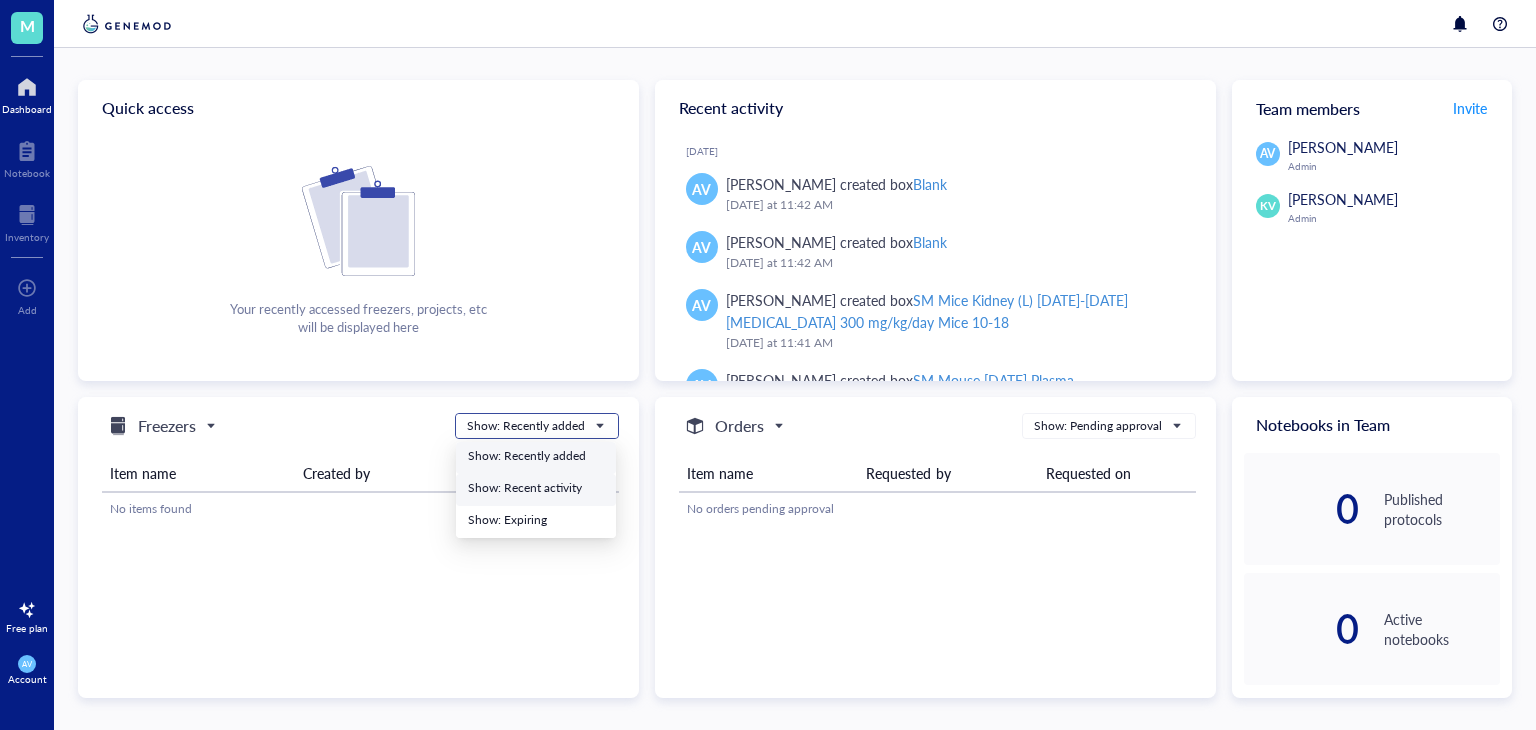 click on "Show:   Recent activity" at bounding box center [536, 488] 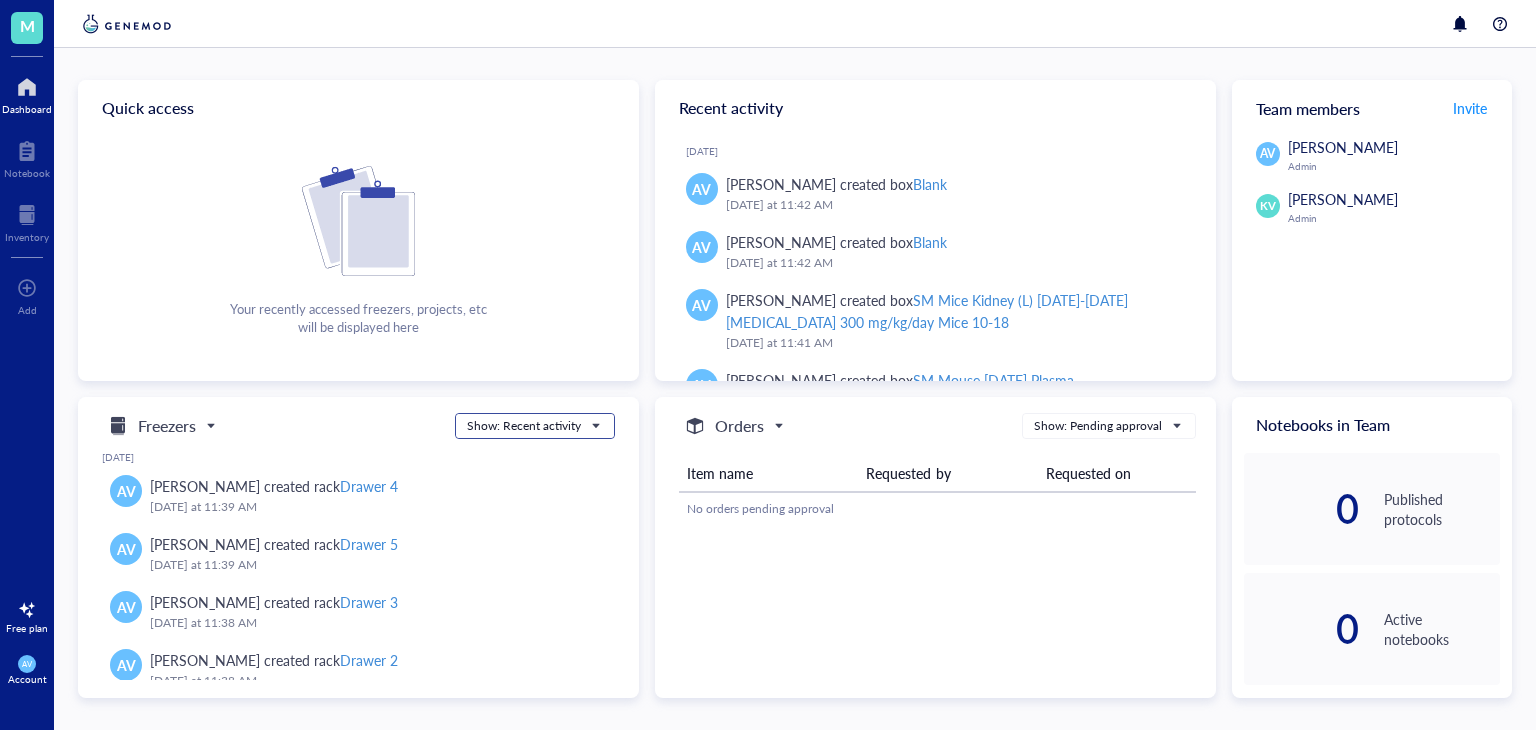 click at bounding box center [526, 426] 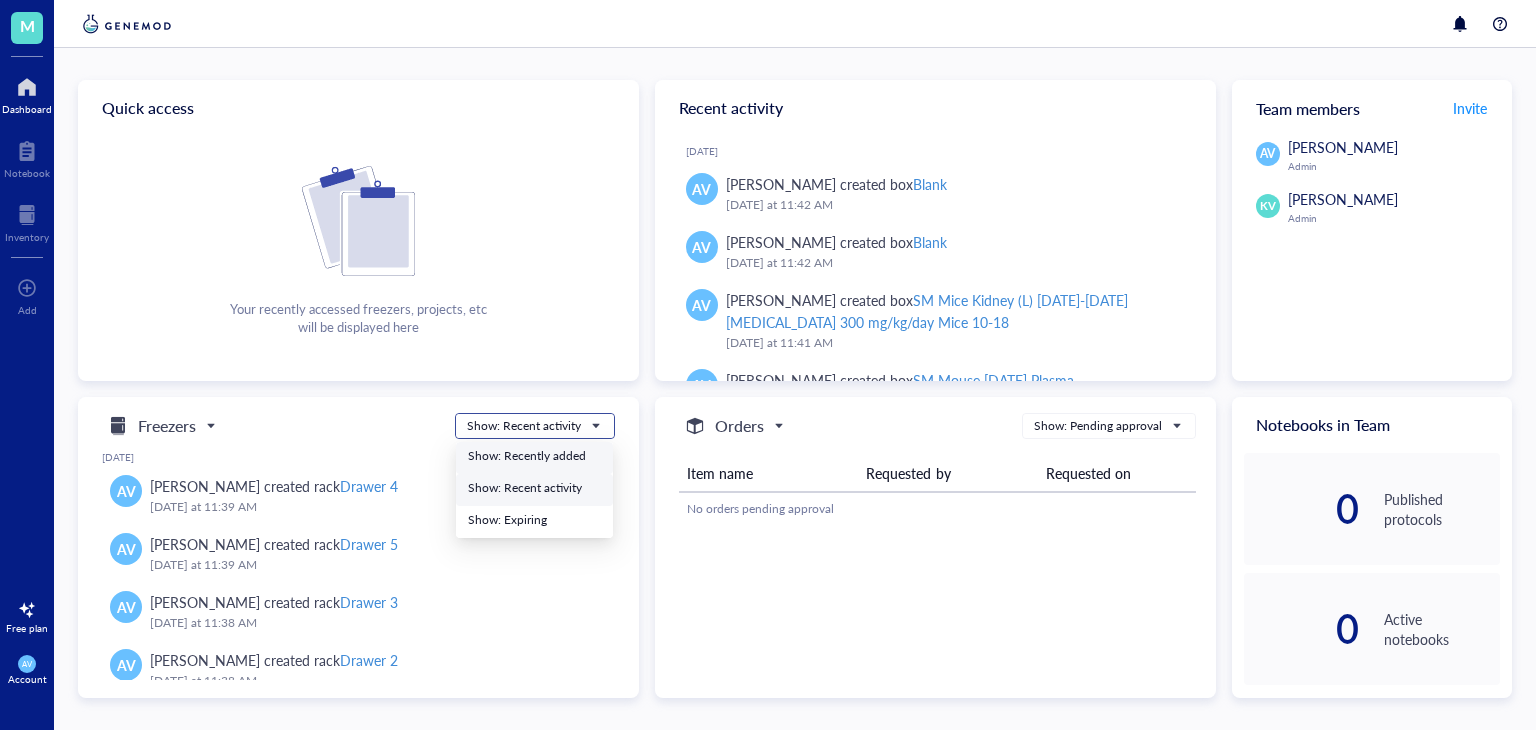 click on "Show:   Recently added" at bounding box center [534, 458] 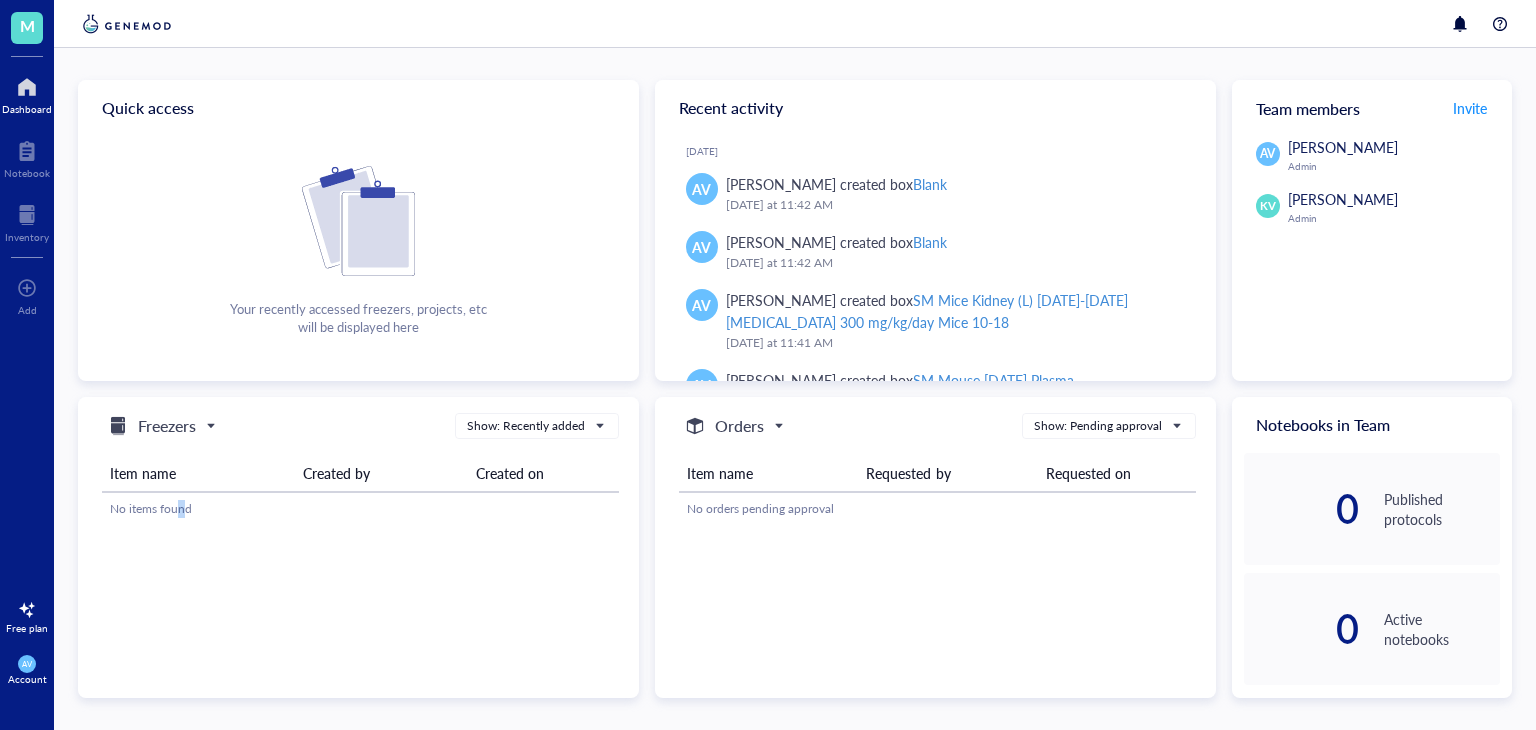 drag, startPoint x: 244, startPoint y: 536, endPoint x: 150, endPoint y: 405, distance: 161.23586 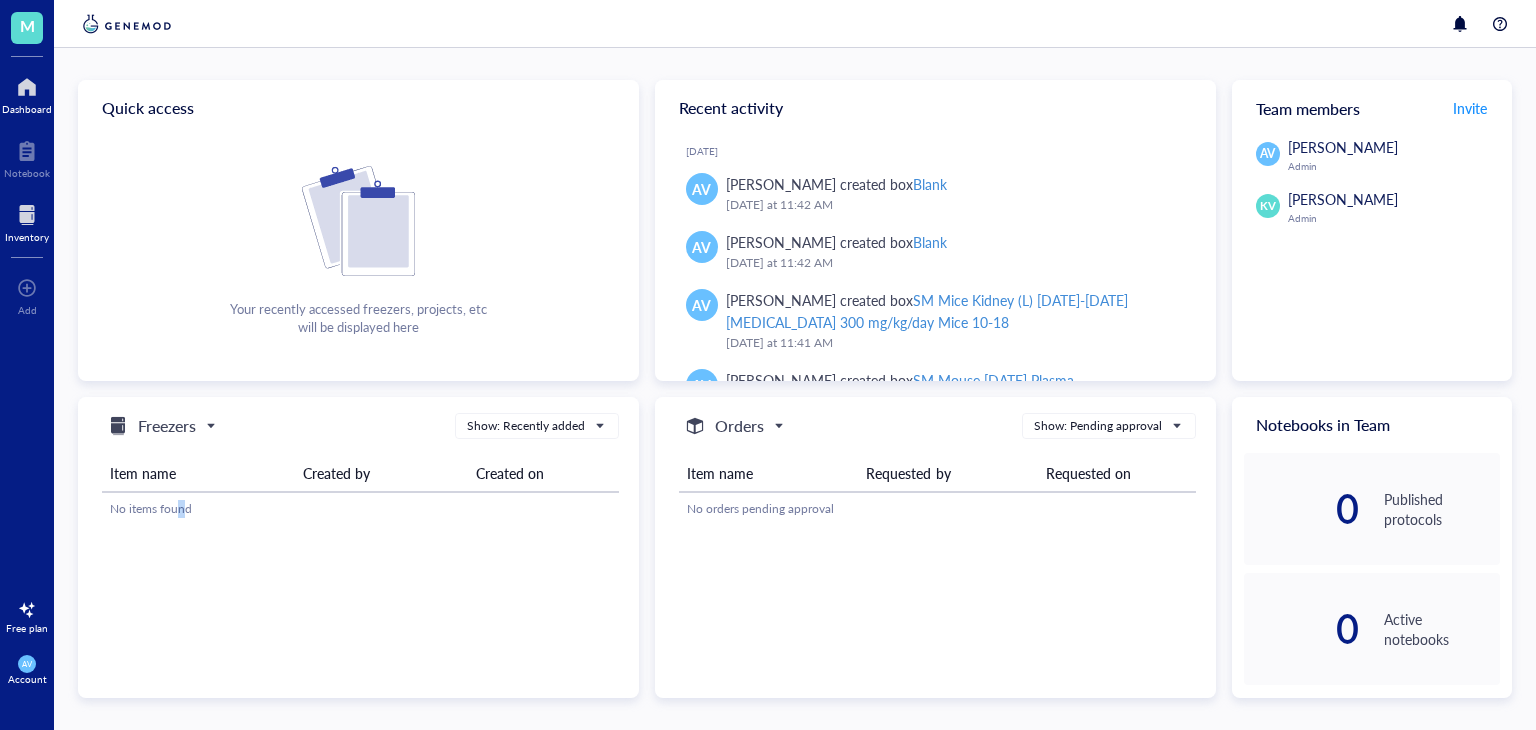 click at bounding box center (27, 215) 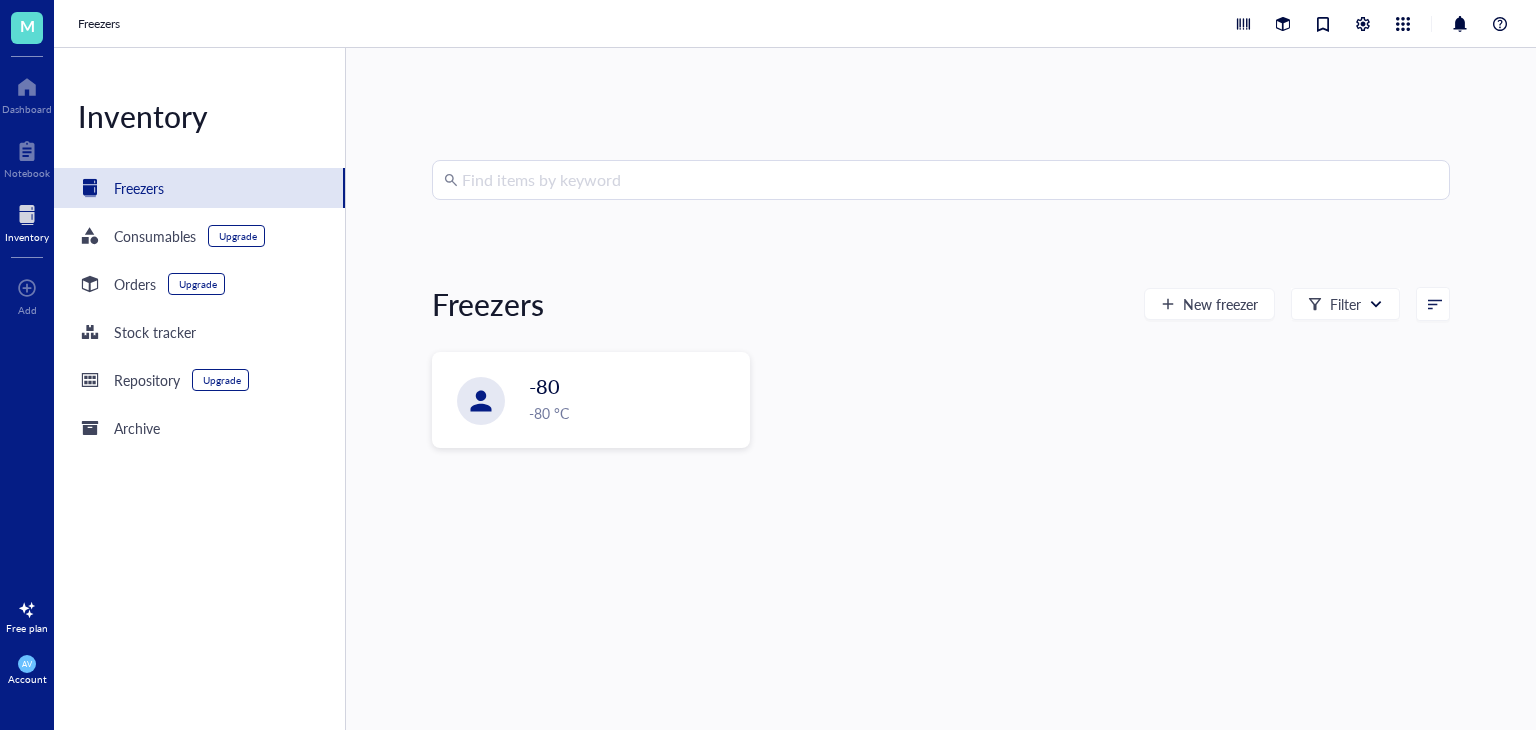 click on "Freezers" at bounding box center [199, 188] 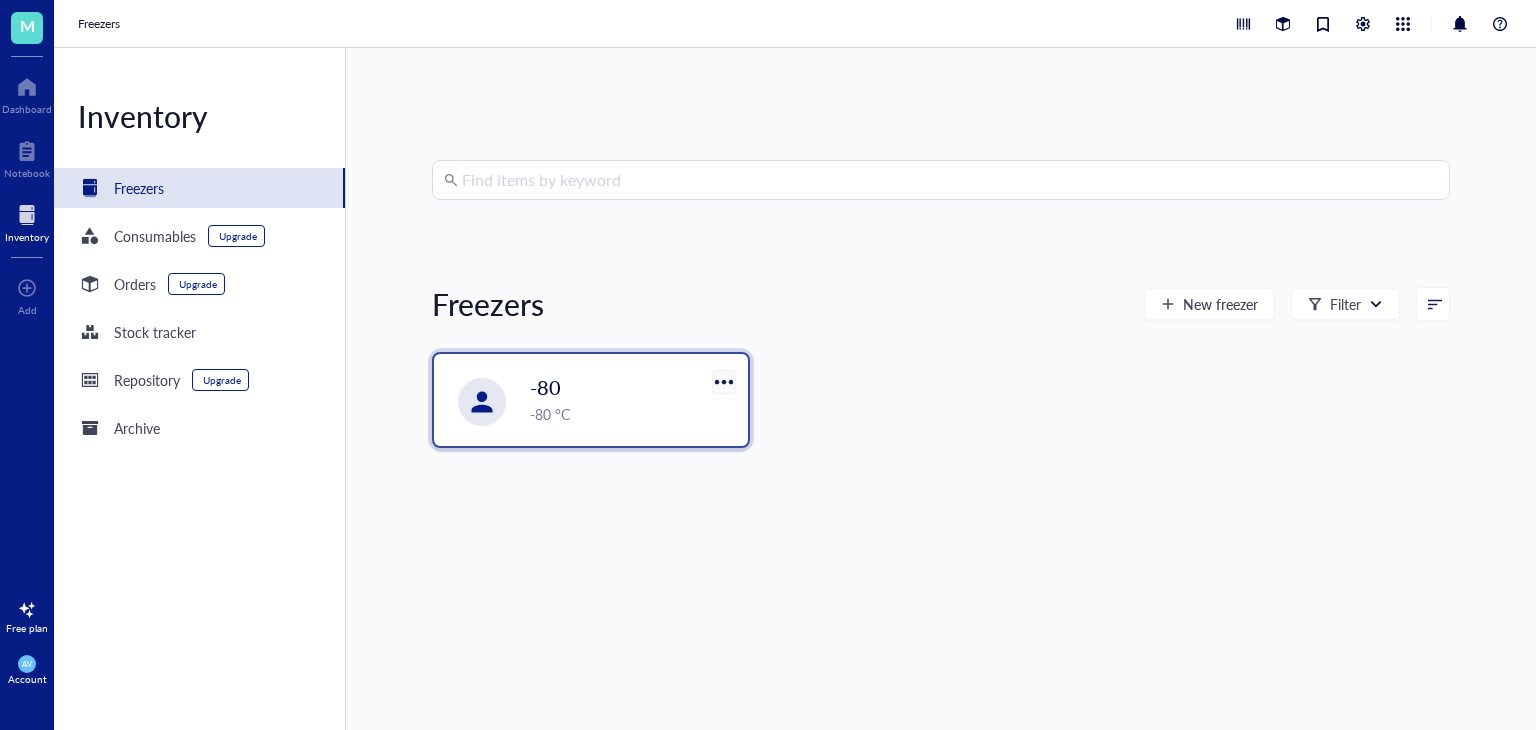 click at bounding box center (723, 381) 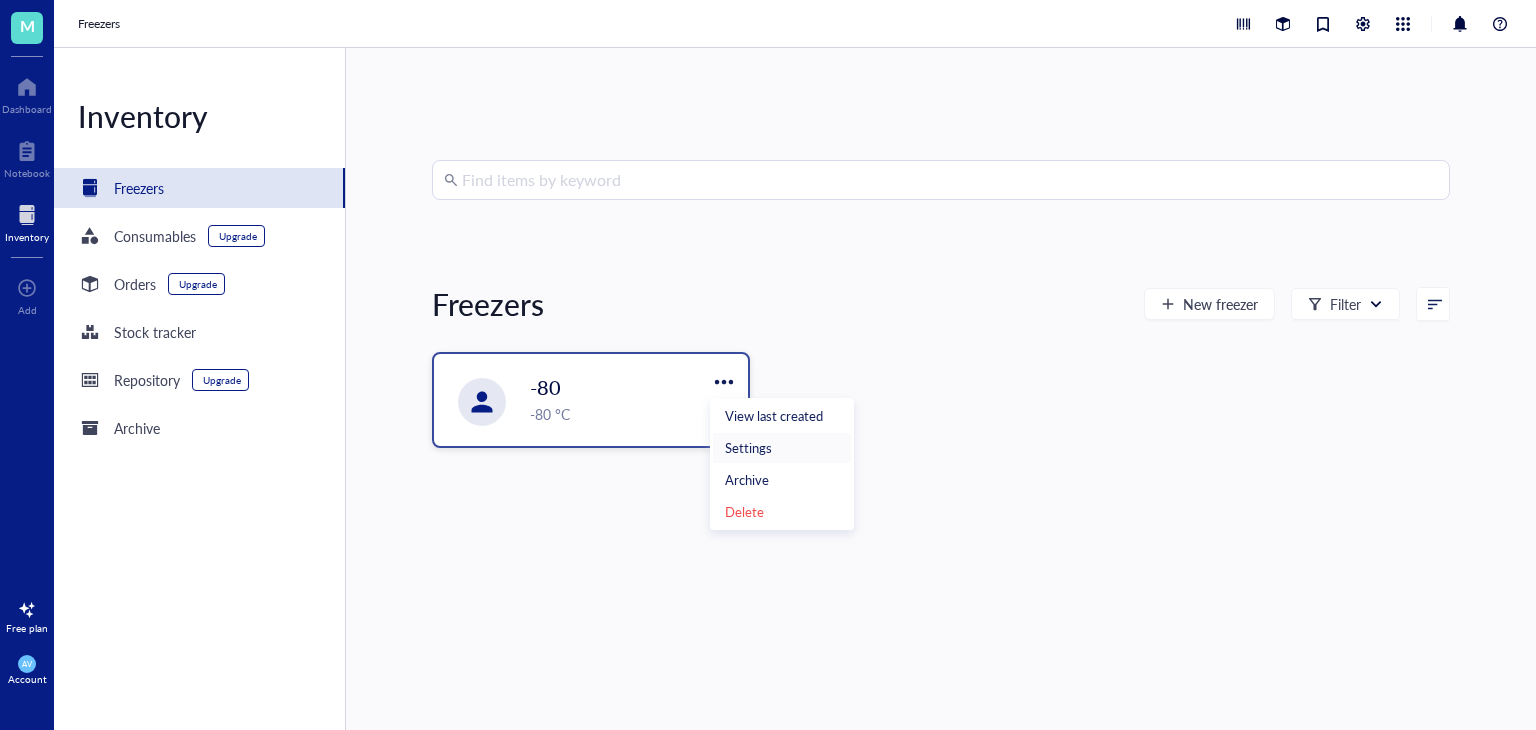 click on "Settings" at bounding box center (748, 448) 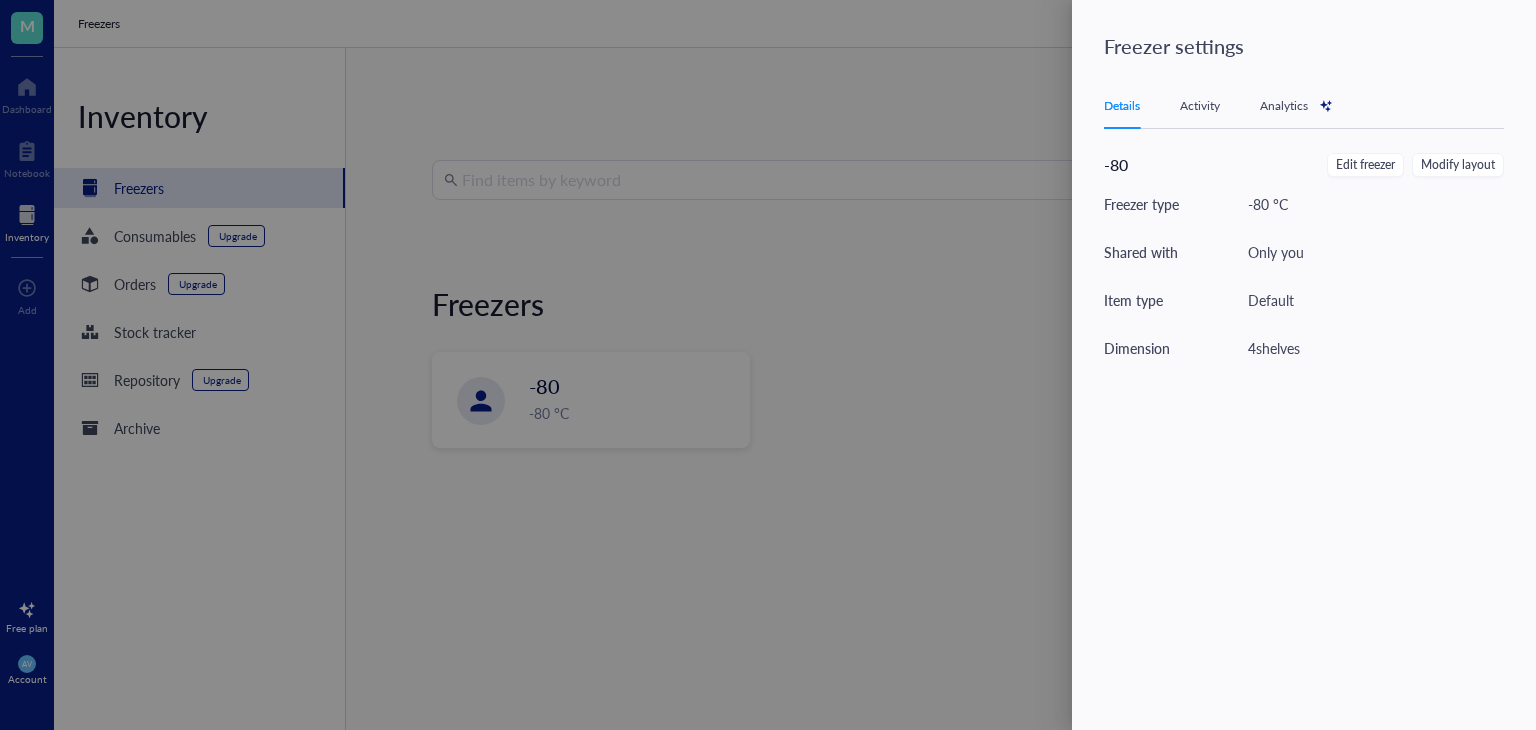 click on "Activity" at bounding box center (1200, 106) 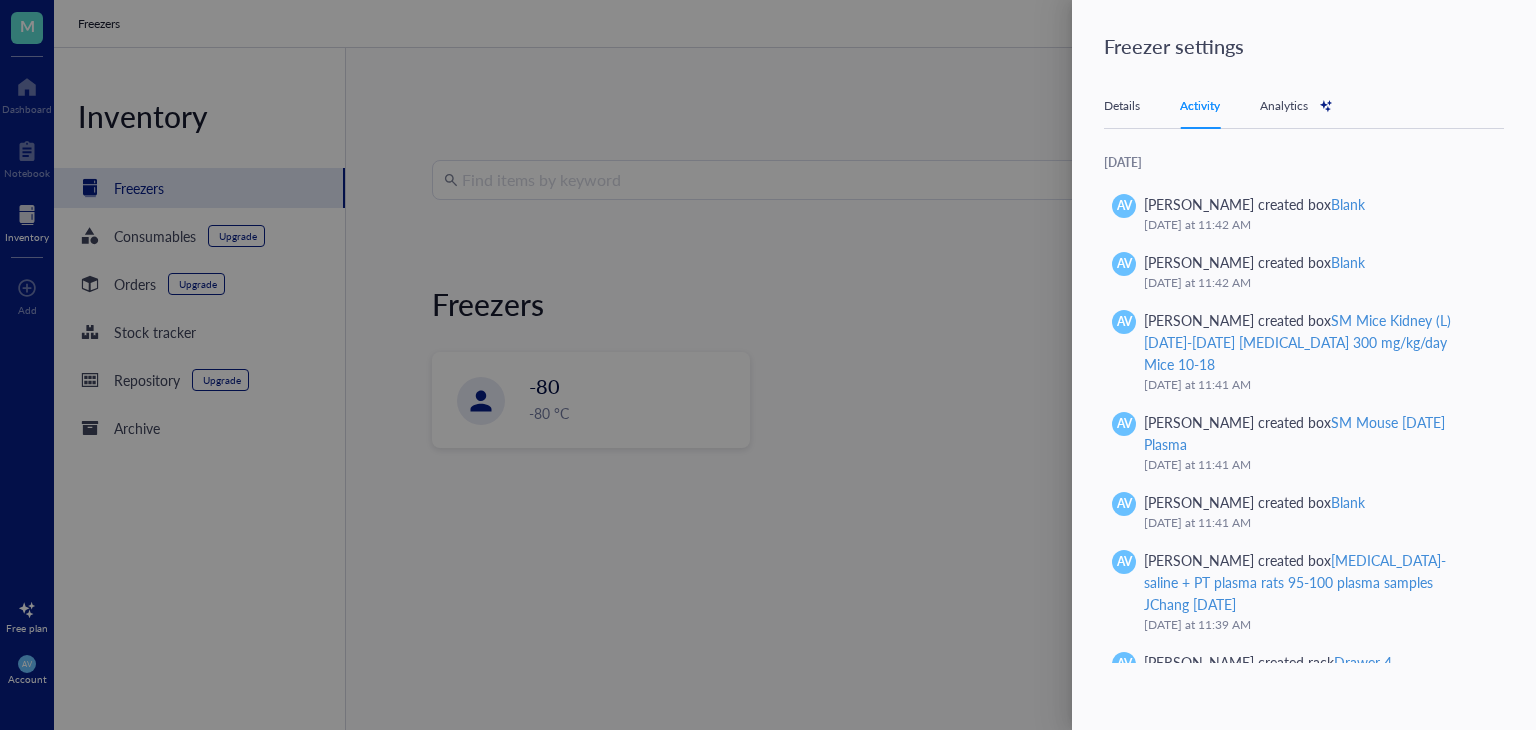 click on "Details Activity Analytics" at bounding box center [1304, 106] 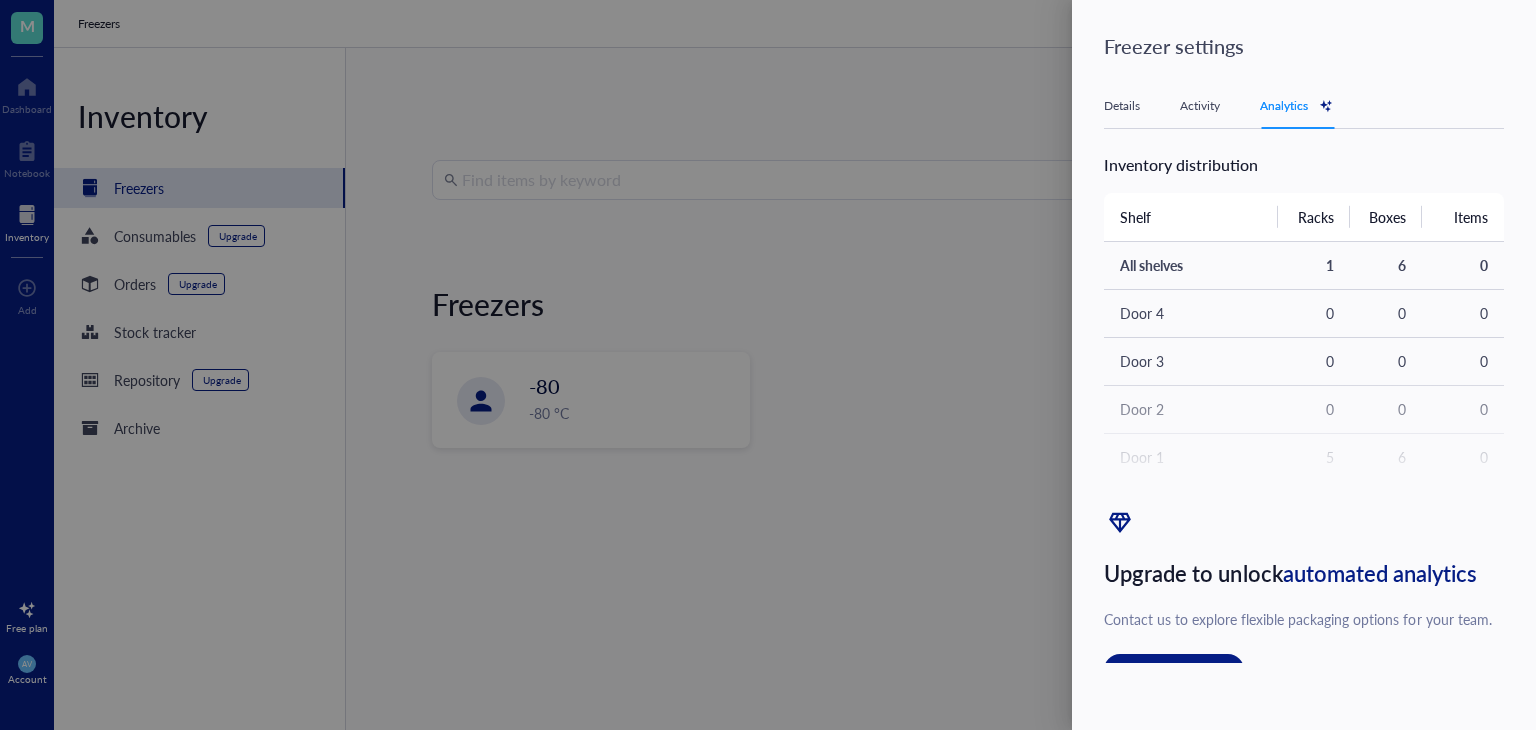 click 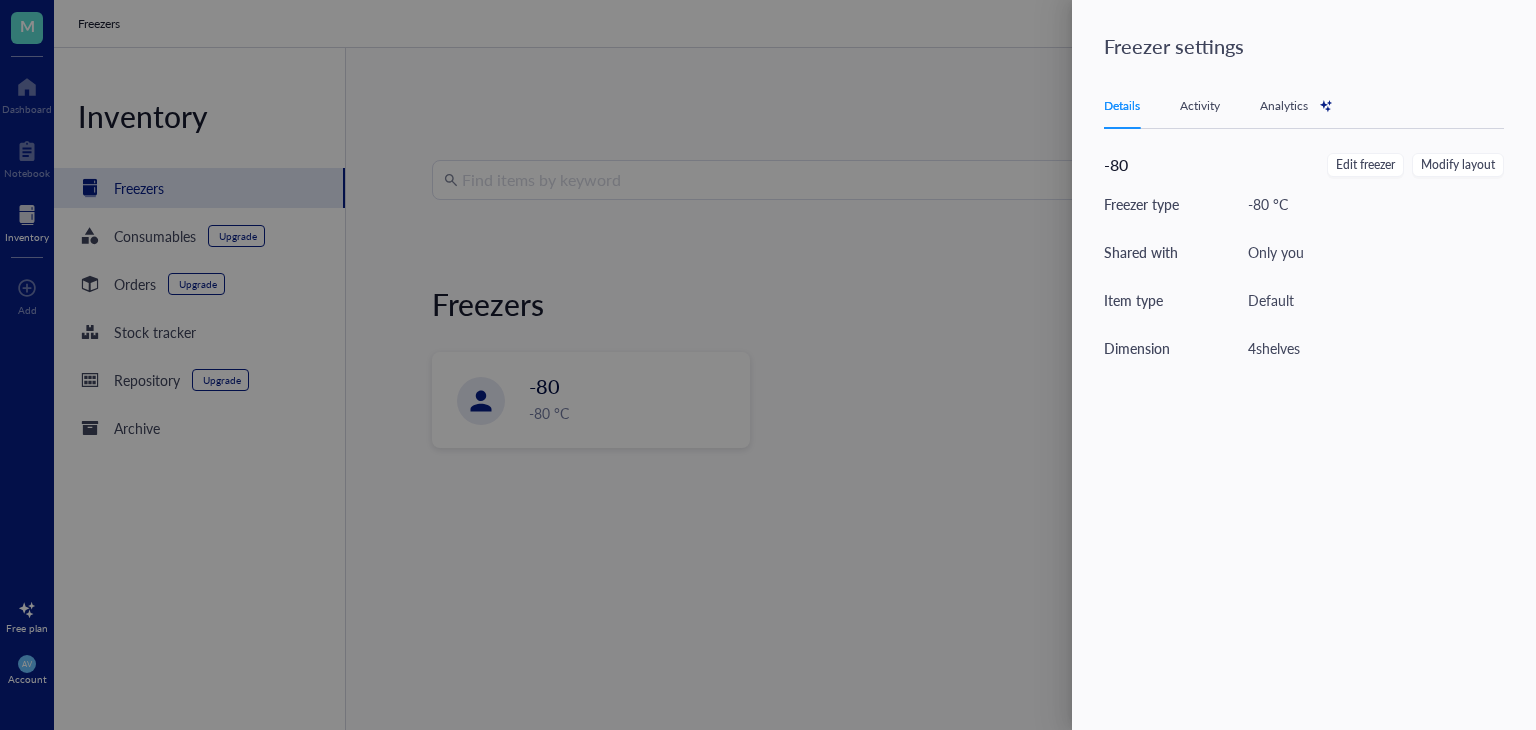 click on "Shared with" at bounding box center [1176, 252] 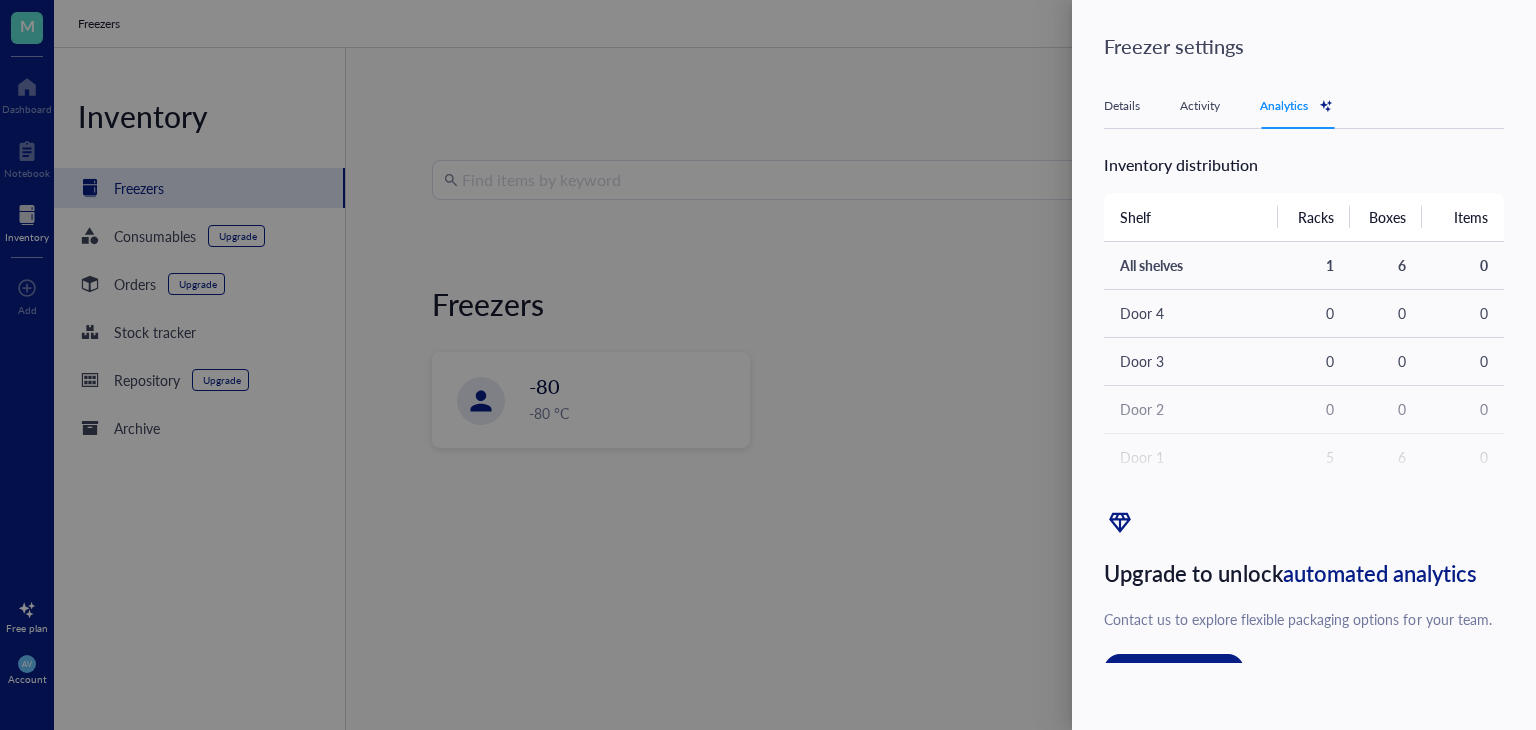 scroll, scrollTop: 71, scrollLeft: 0, axis: vertical 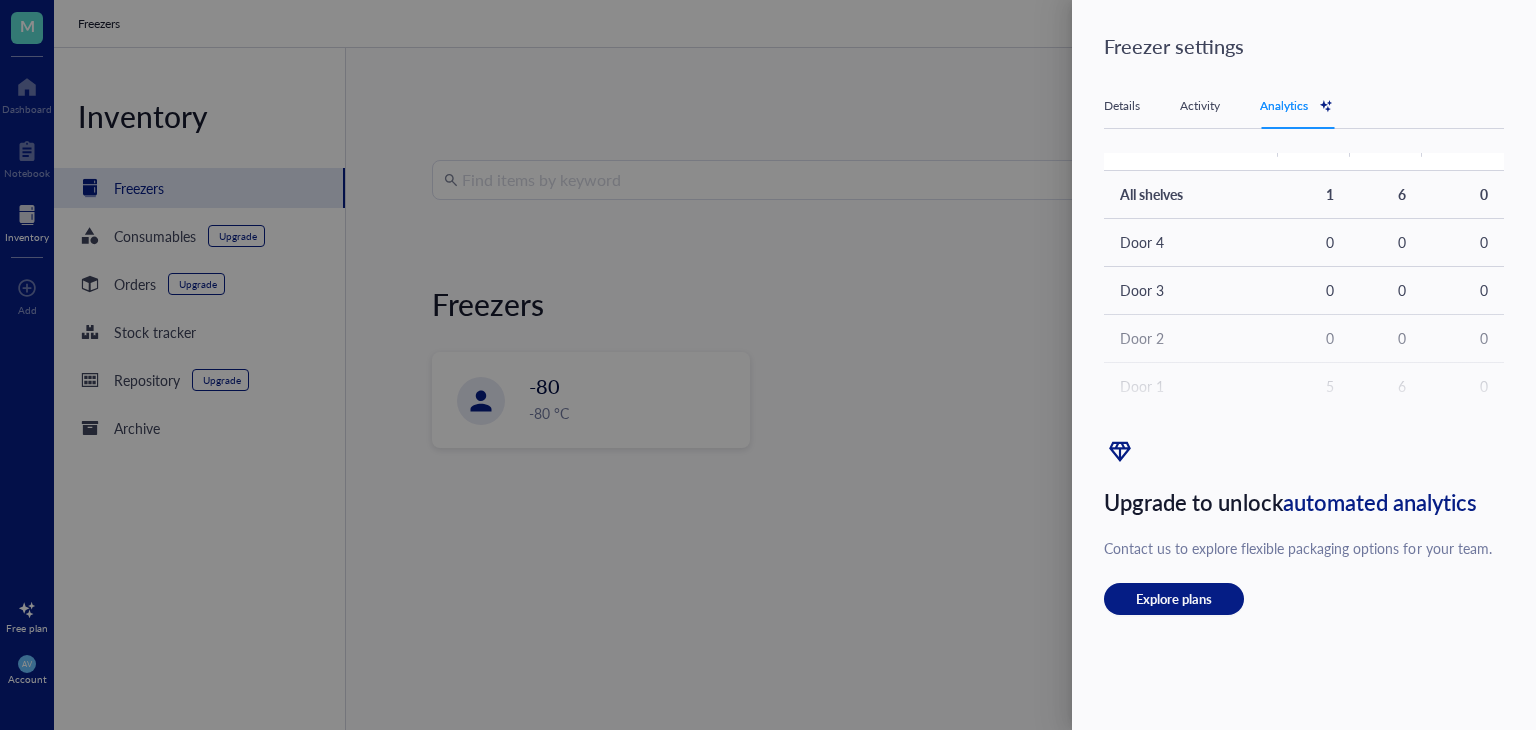 click at bounding box center [768, 365] 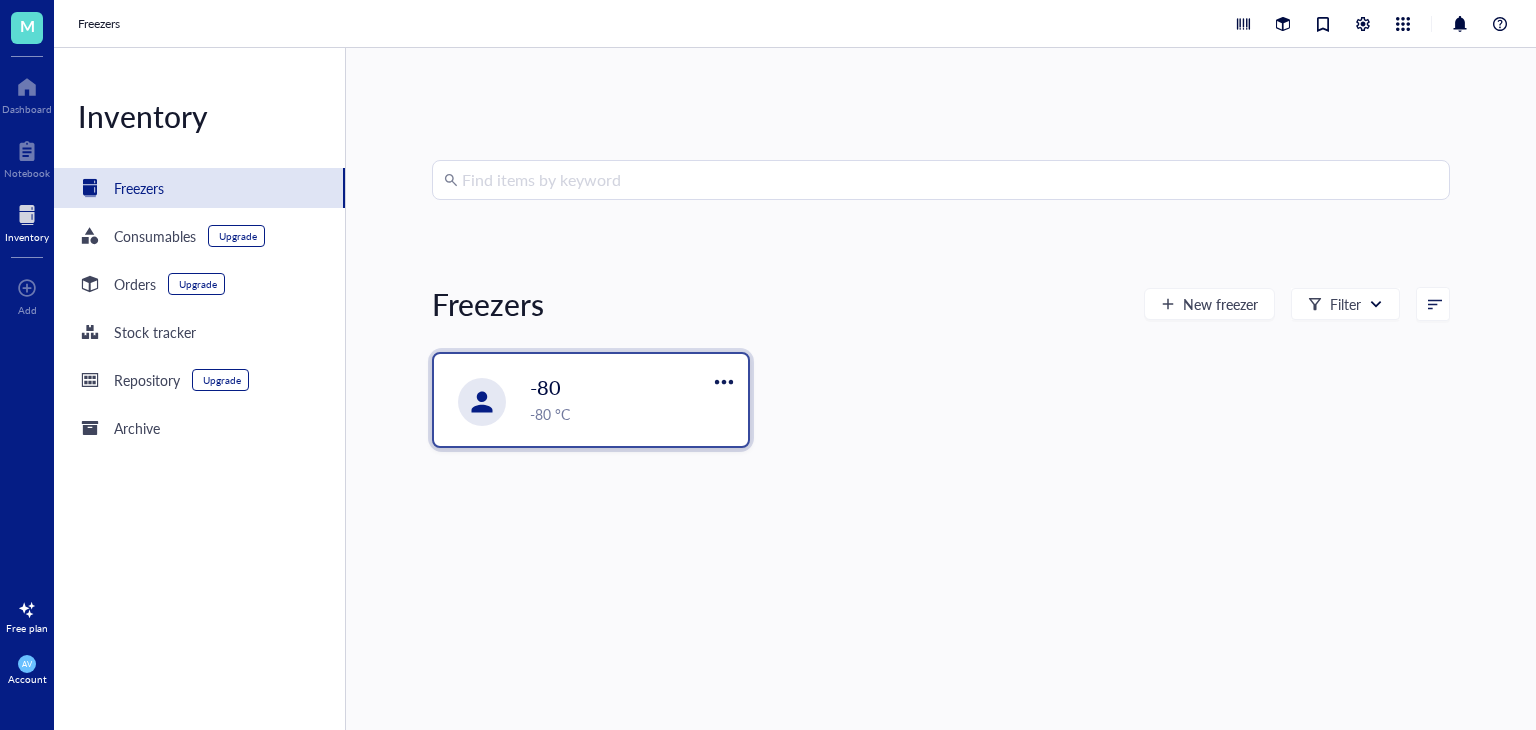click on "-80" at bounding box center (618, 387) 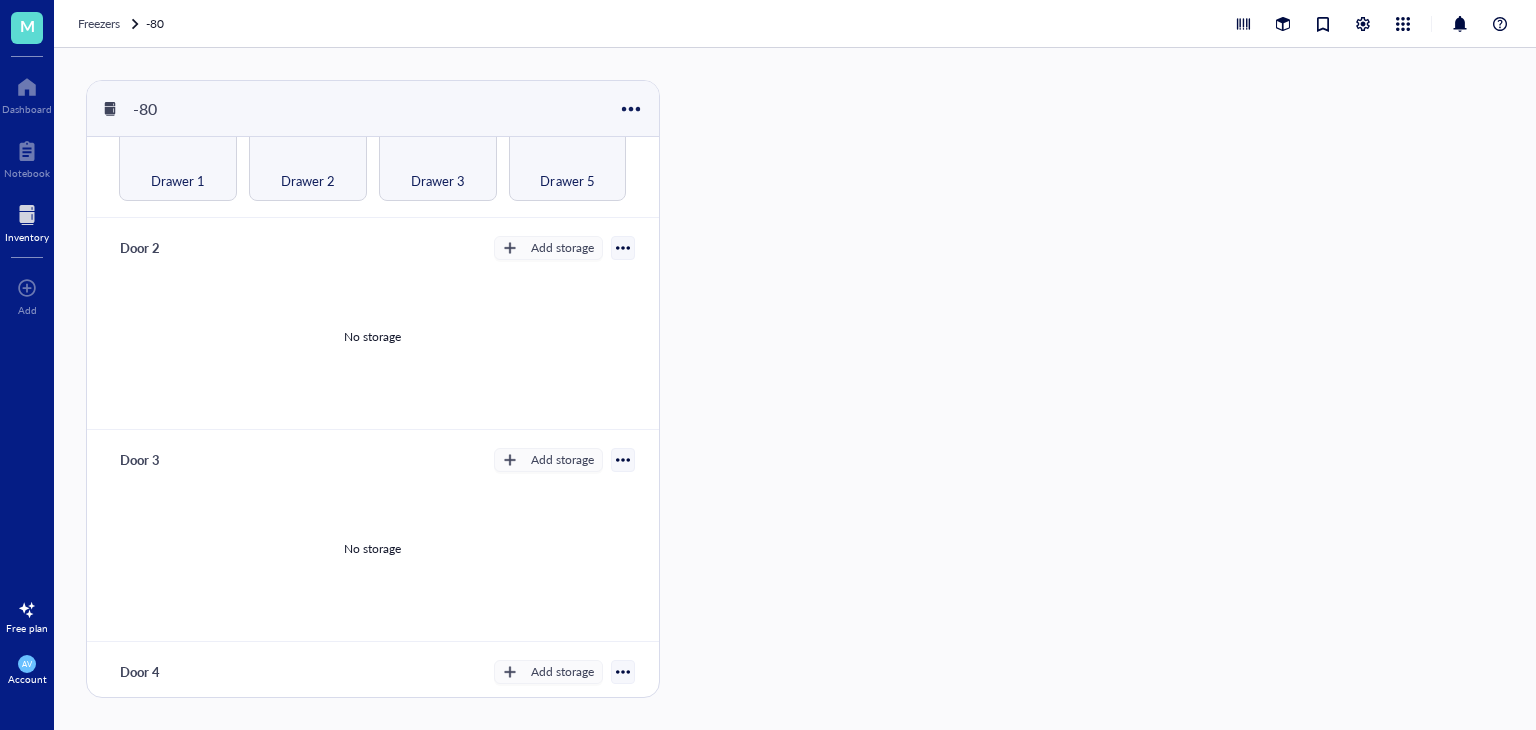 scroll, scrollTop: 0, scrollLeft: 0, axis: both 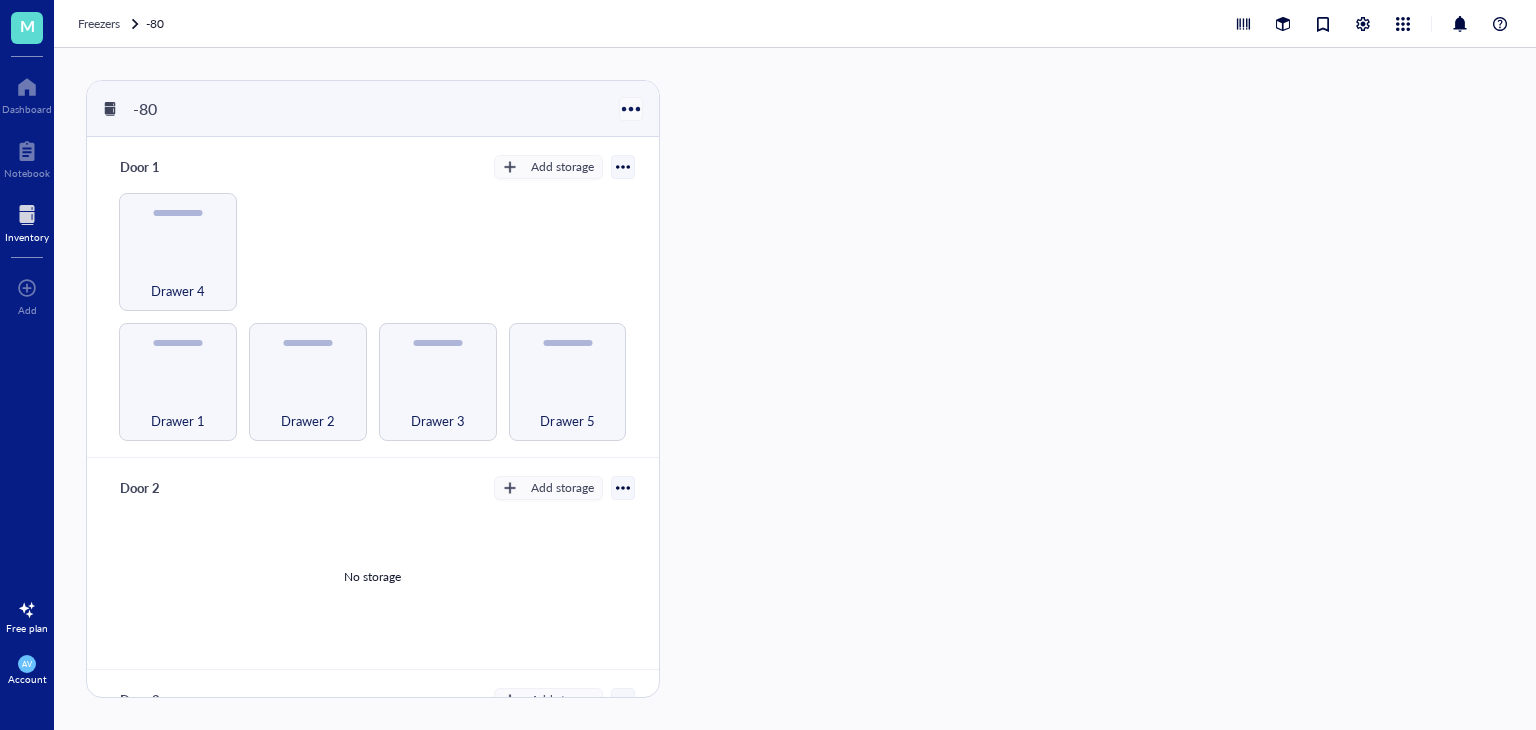 click at bounding box center (630, 108) 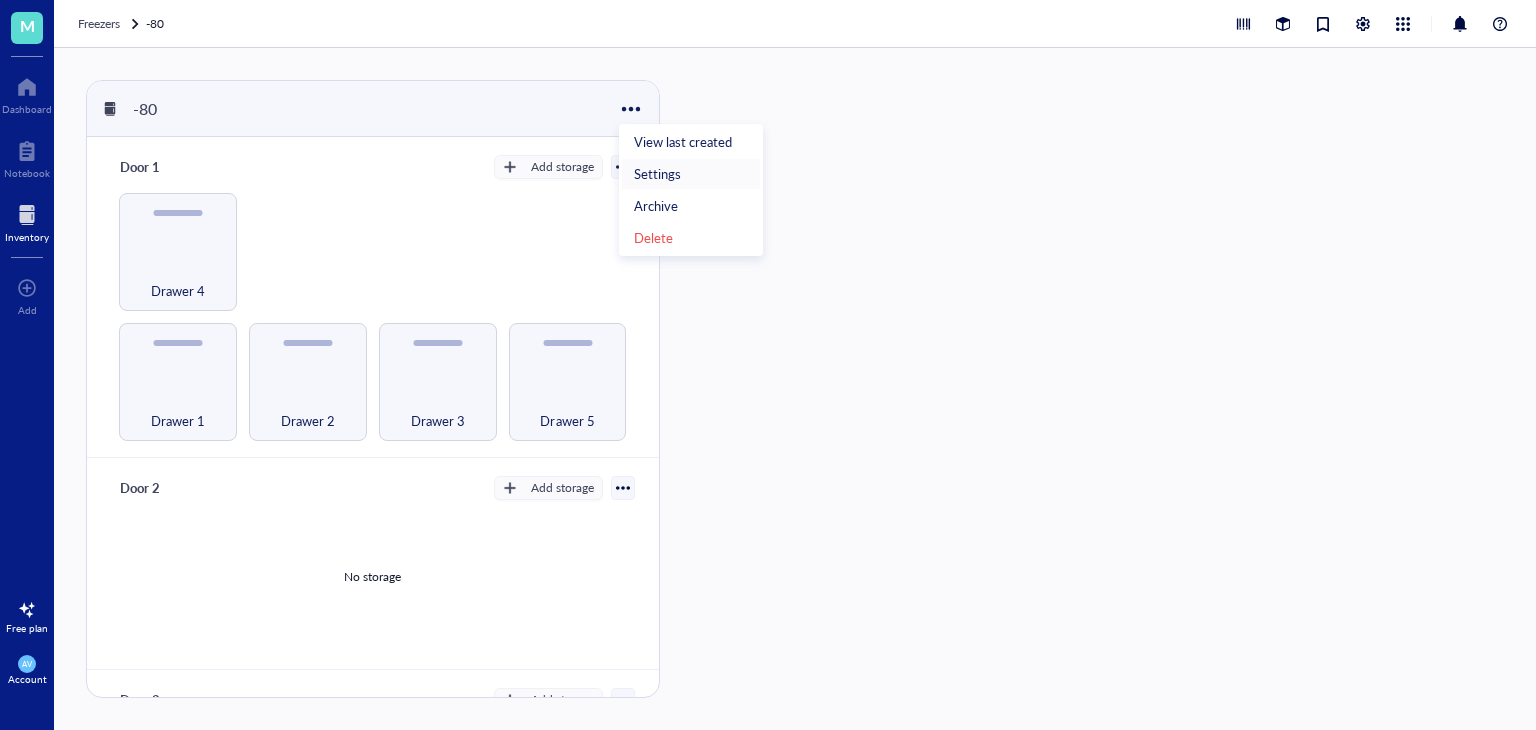 click on "Settings" at bounding box center [691, 174] 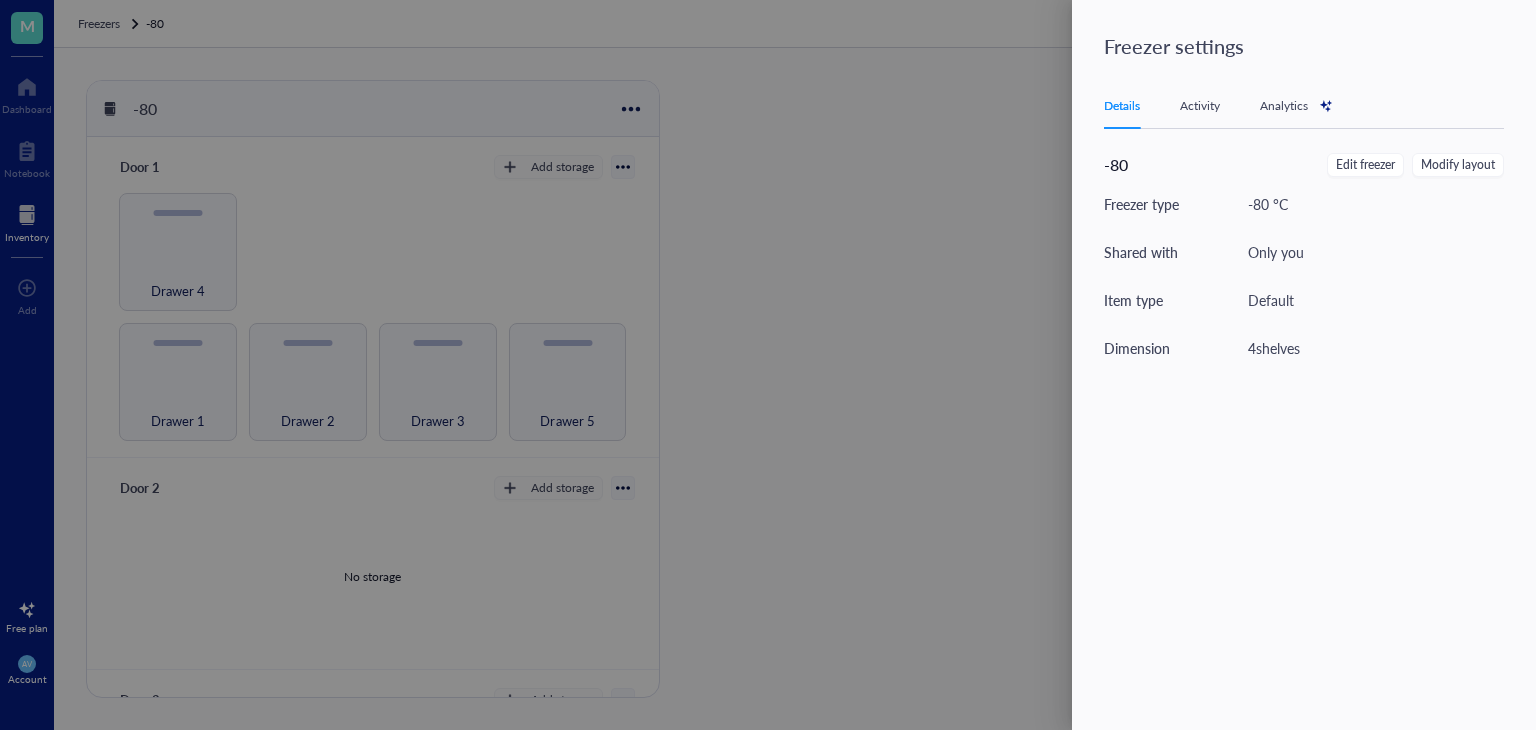 click on "Item type" at bounding box center (1176, 300) 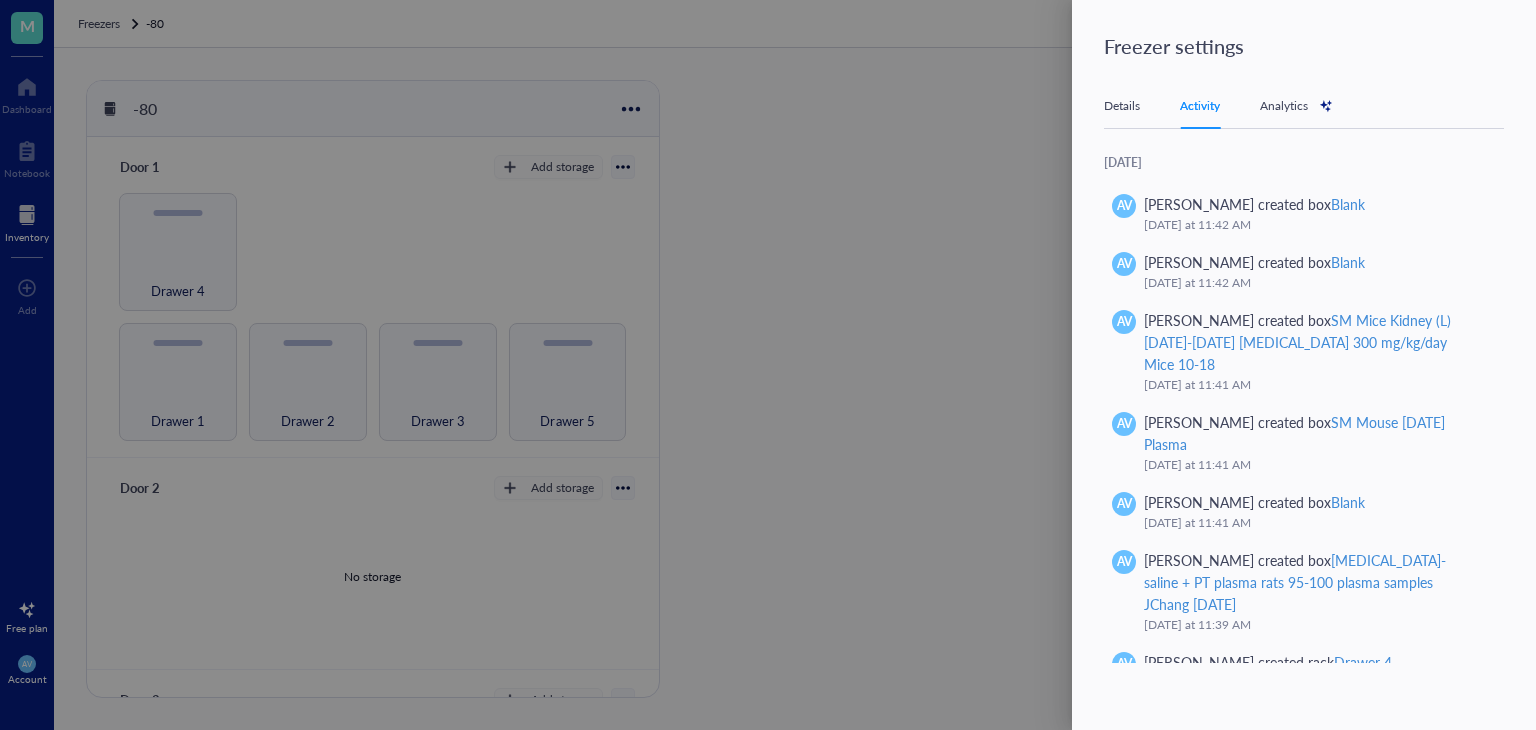 click on "Details" at bounding box center [1122, 106] 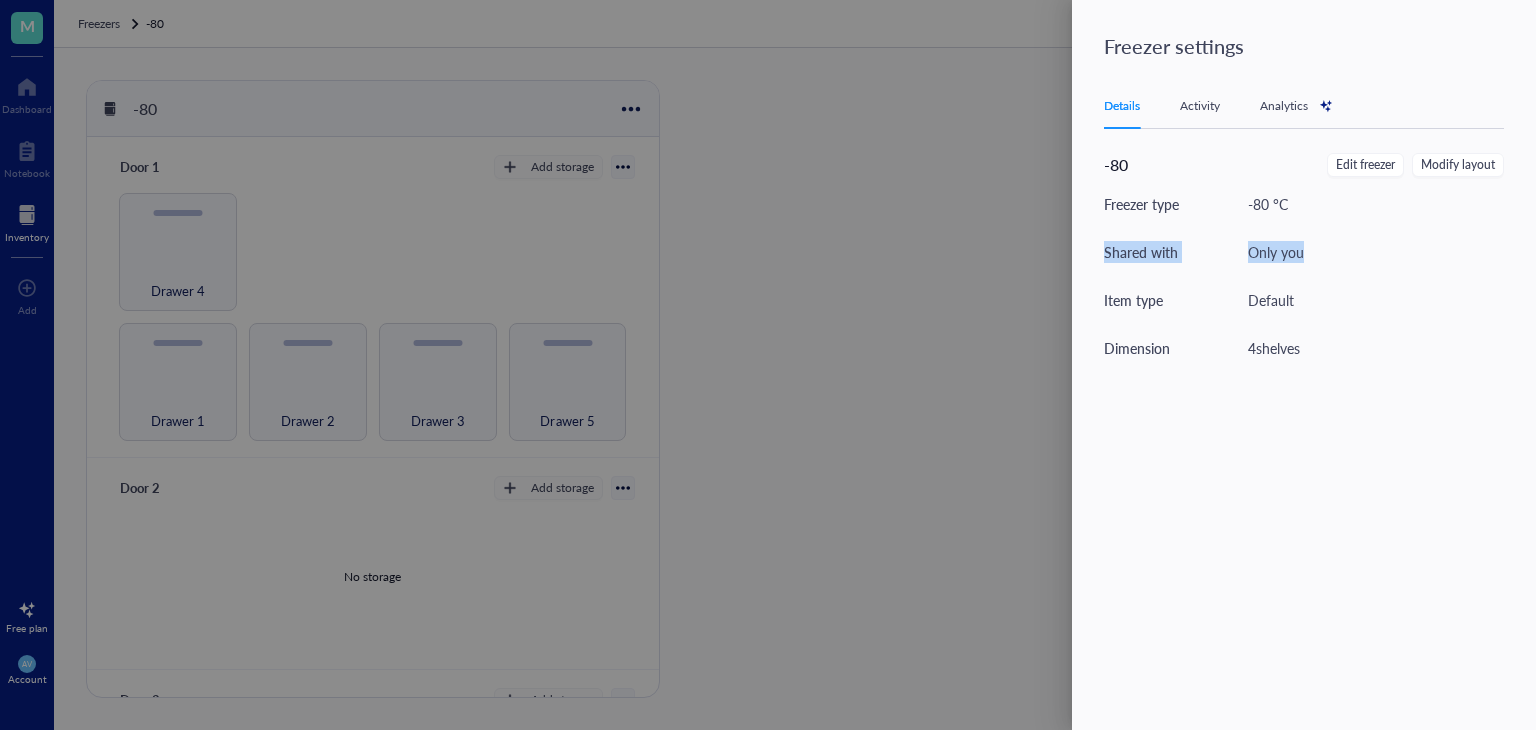 drag, startPoint x: 1300, startPoint y: 257, endPoint x: 1102, endPoint y: 241, distance: 198.64542 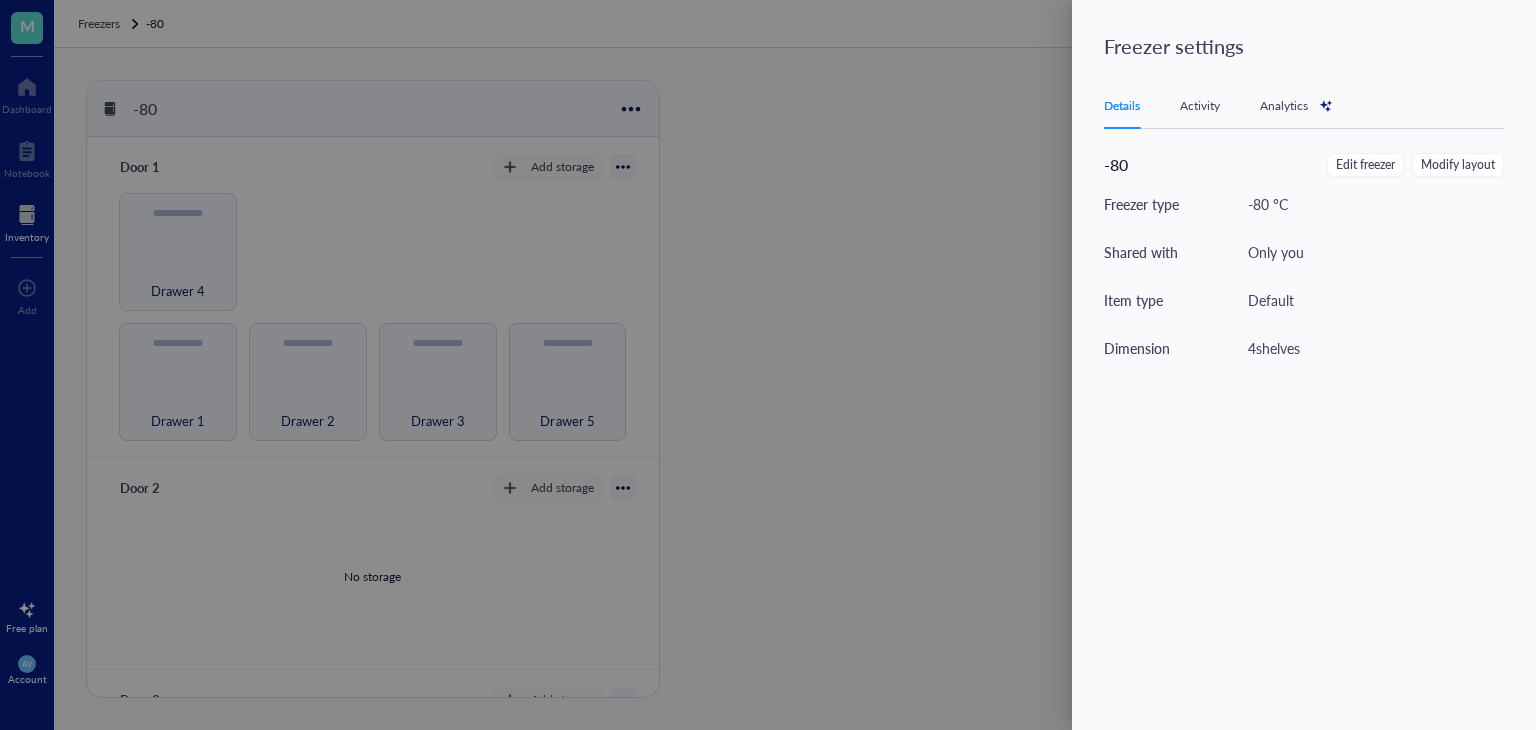 click at bounding box center [768, 365] 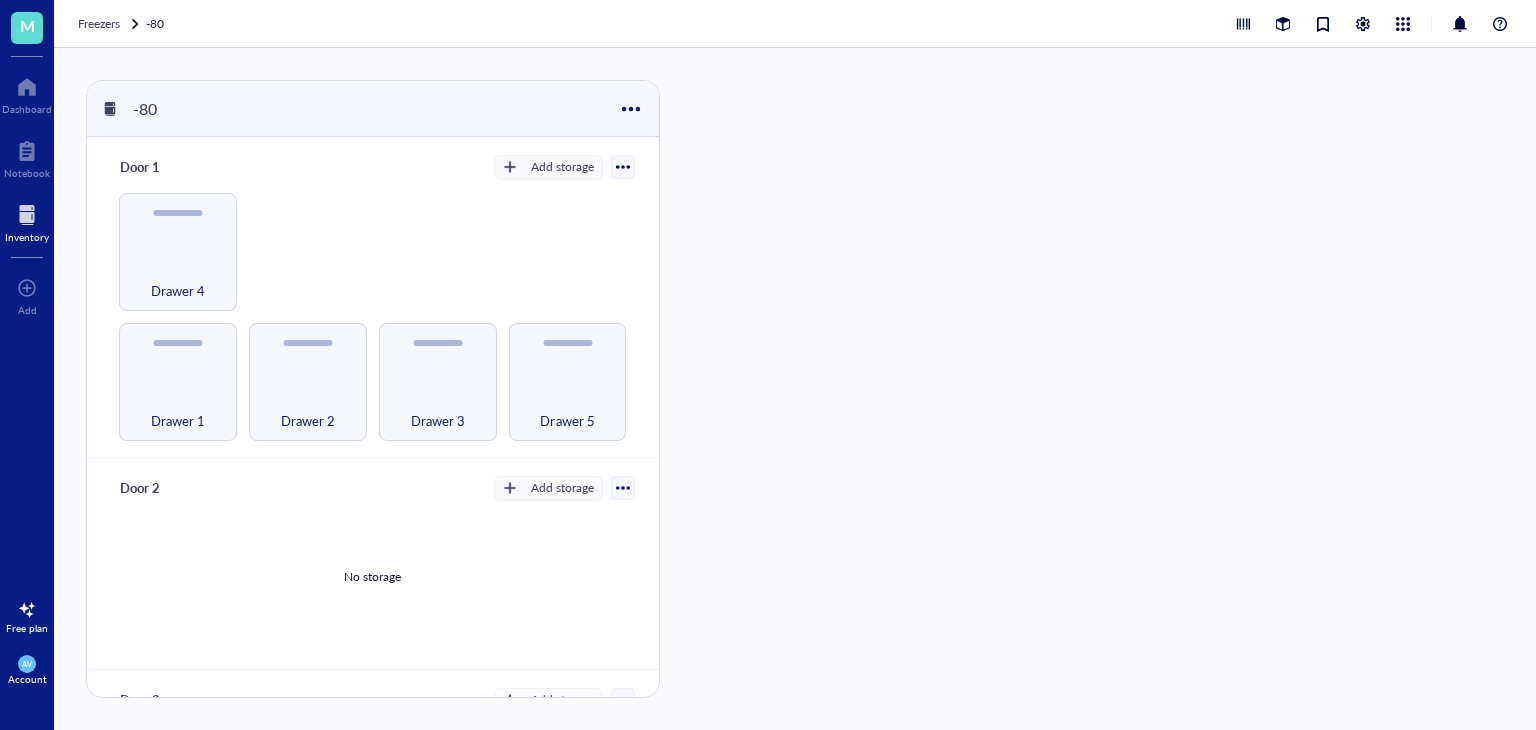 click at bounding box center (27, 215) 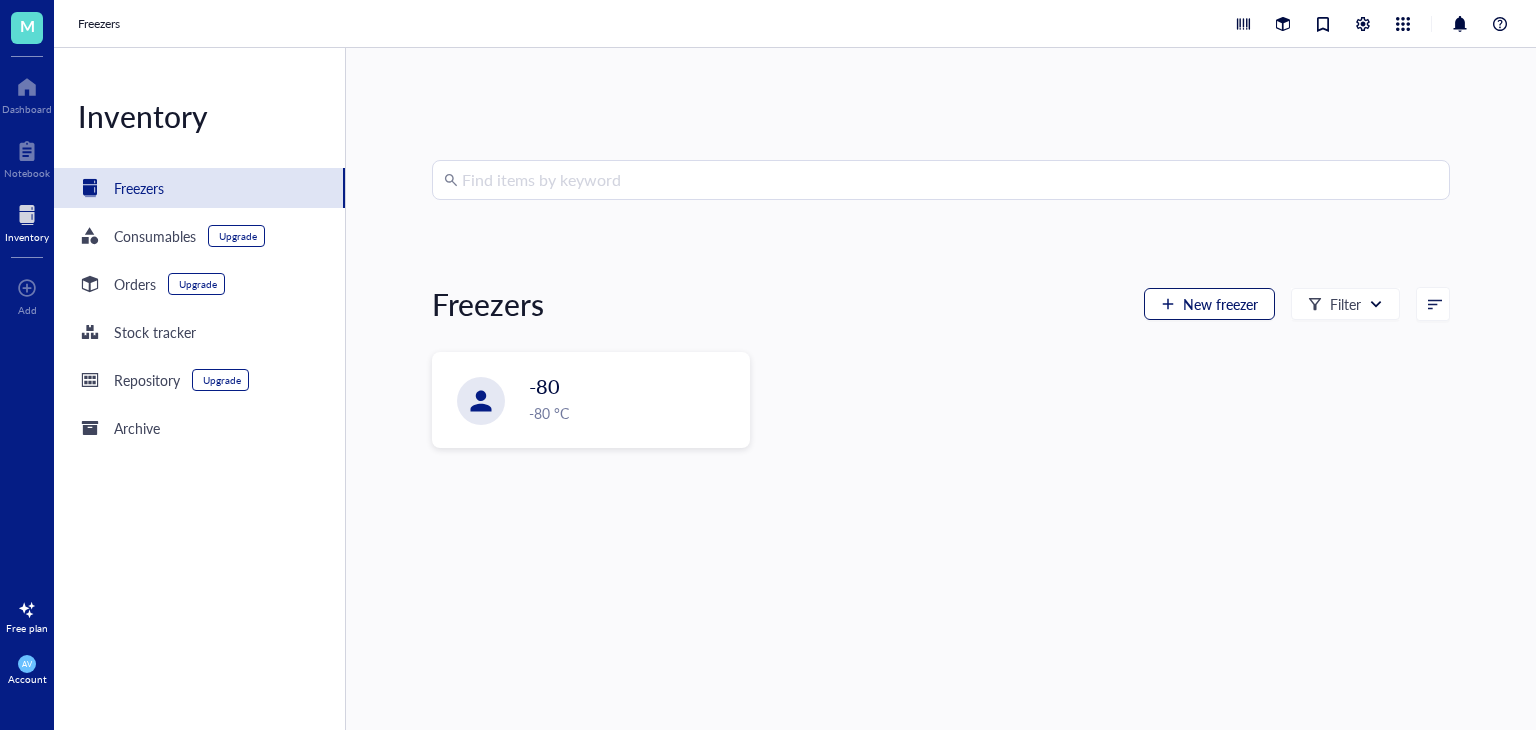 click at bounding box center [1168, 304] 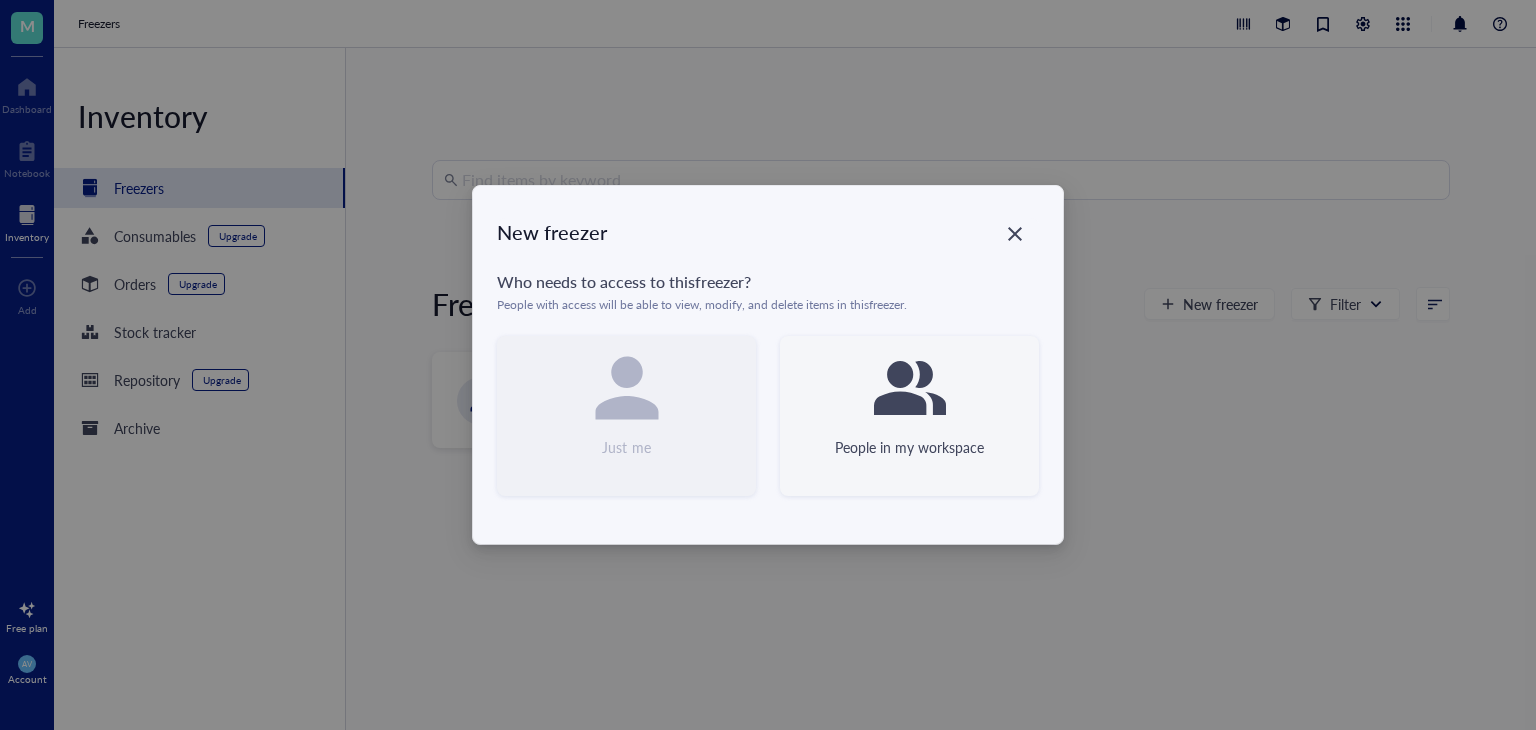 click on "People in my workspace" at bounding box center (909, 416) 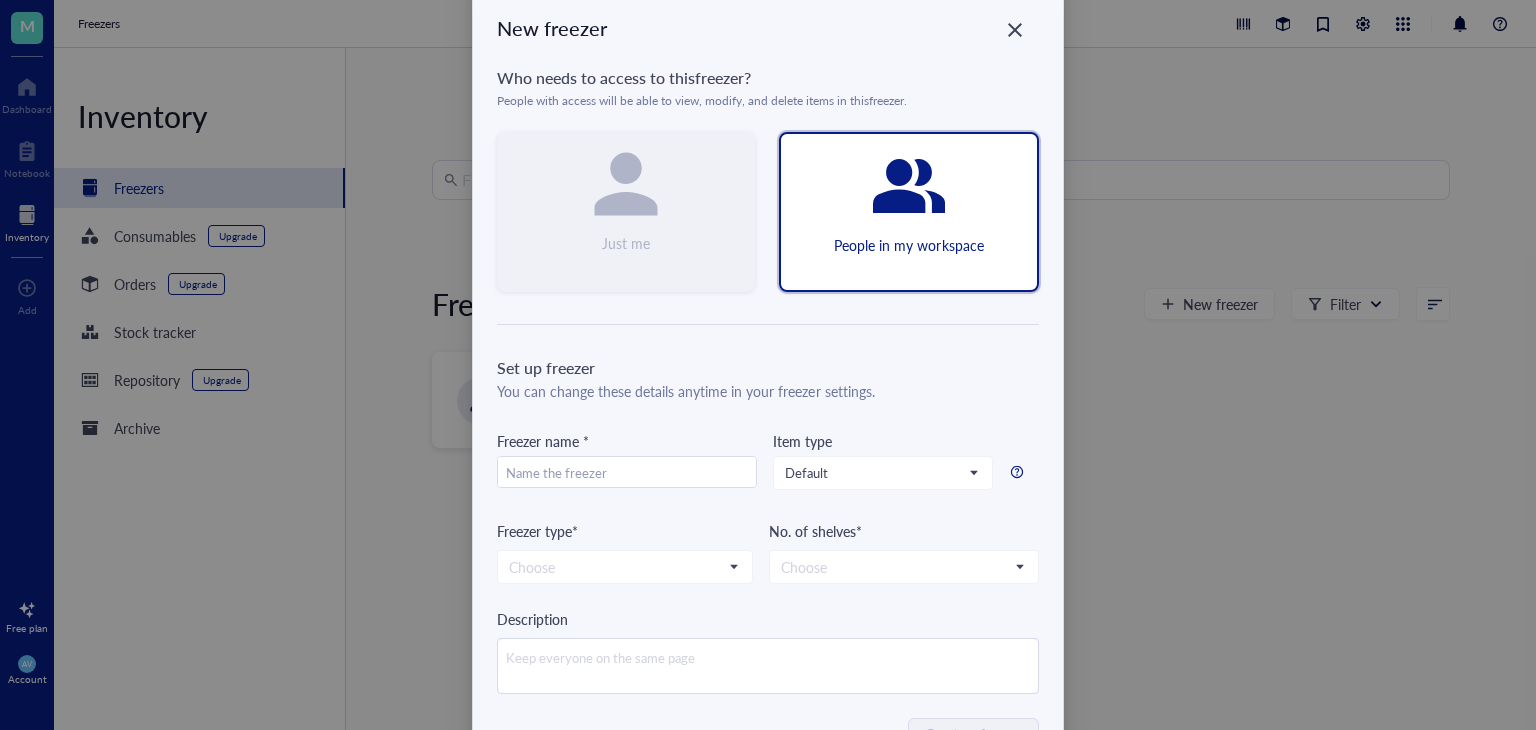 scroll, scrollTop: 127, scrollLeft: 0, axis: vertical 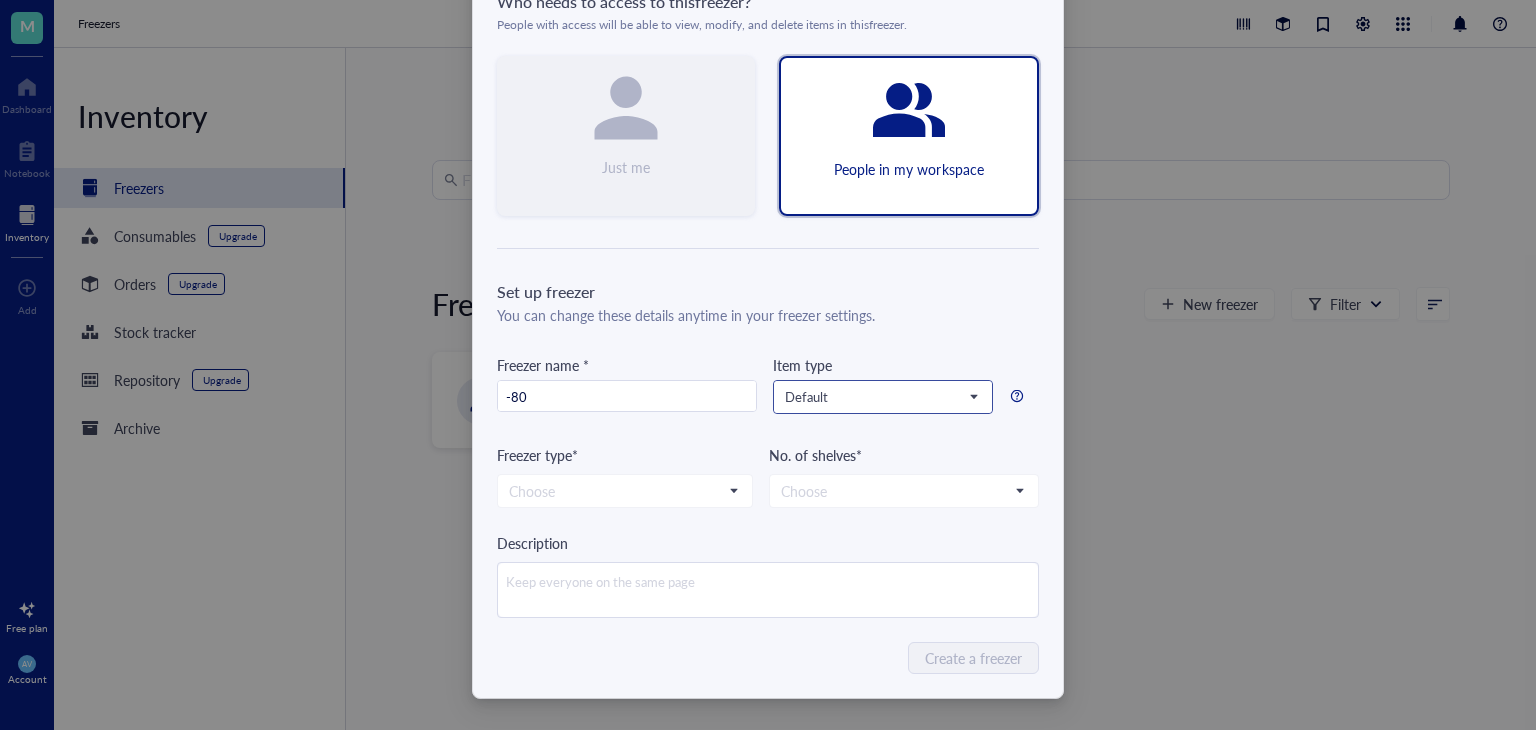 type on "-80" 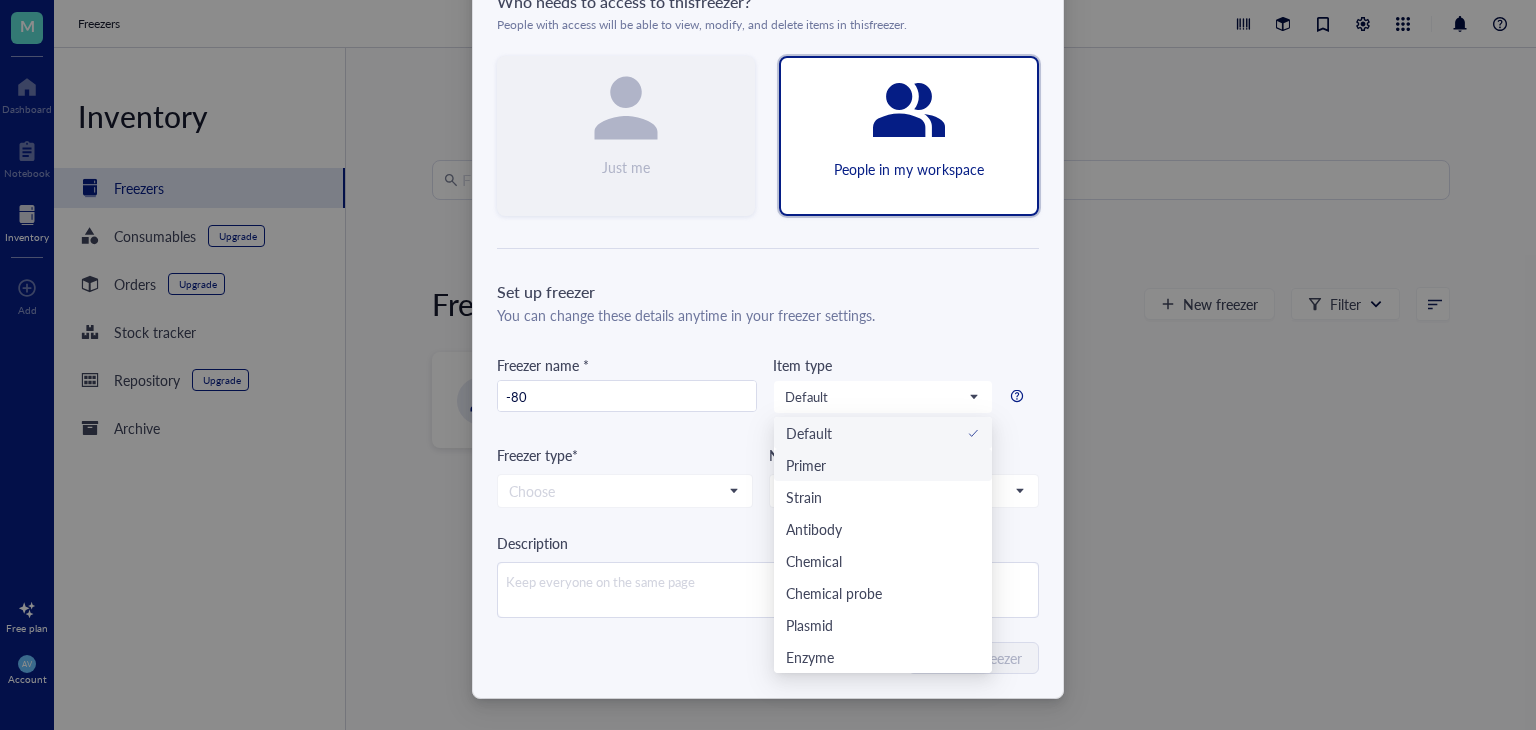 click on "Freezer name * -80" at bounding box center (627, 399) 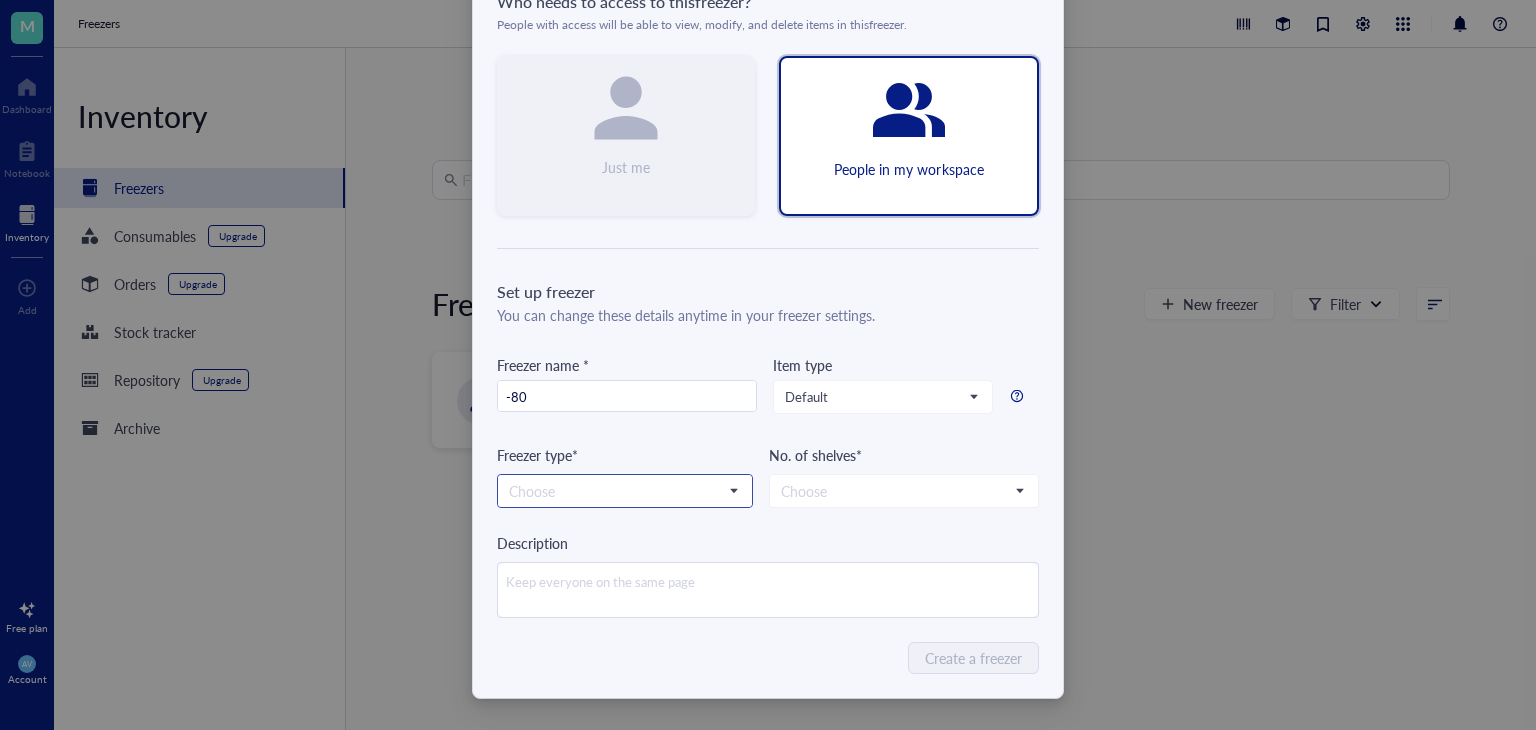 click at bounding box center [616, 491] 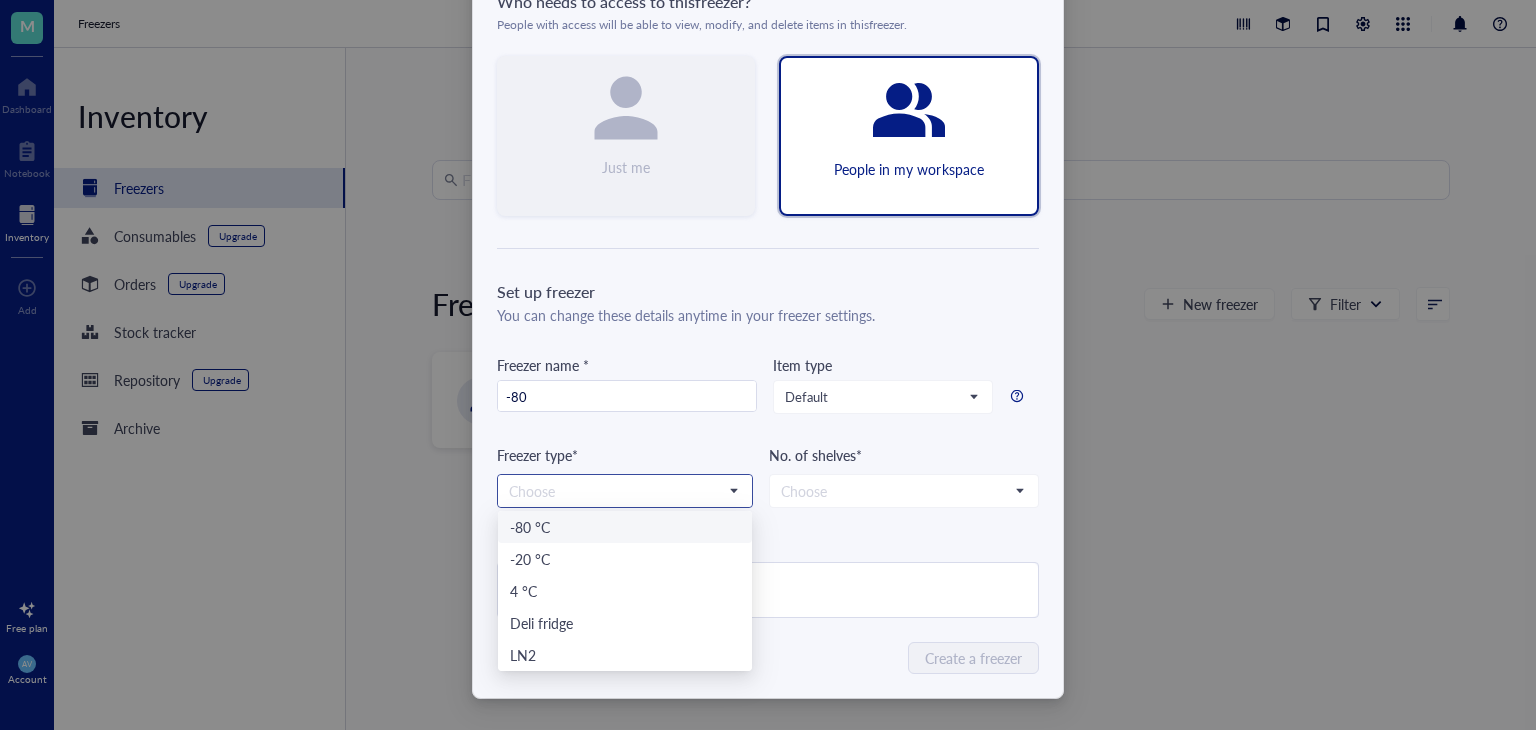 click on "-80 °C" at bounding box center [625, 527] 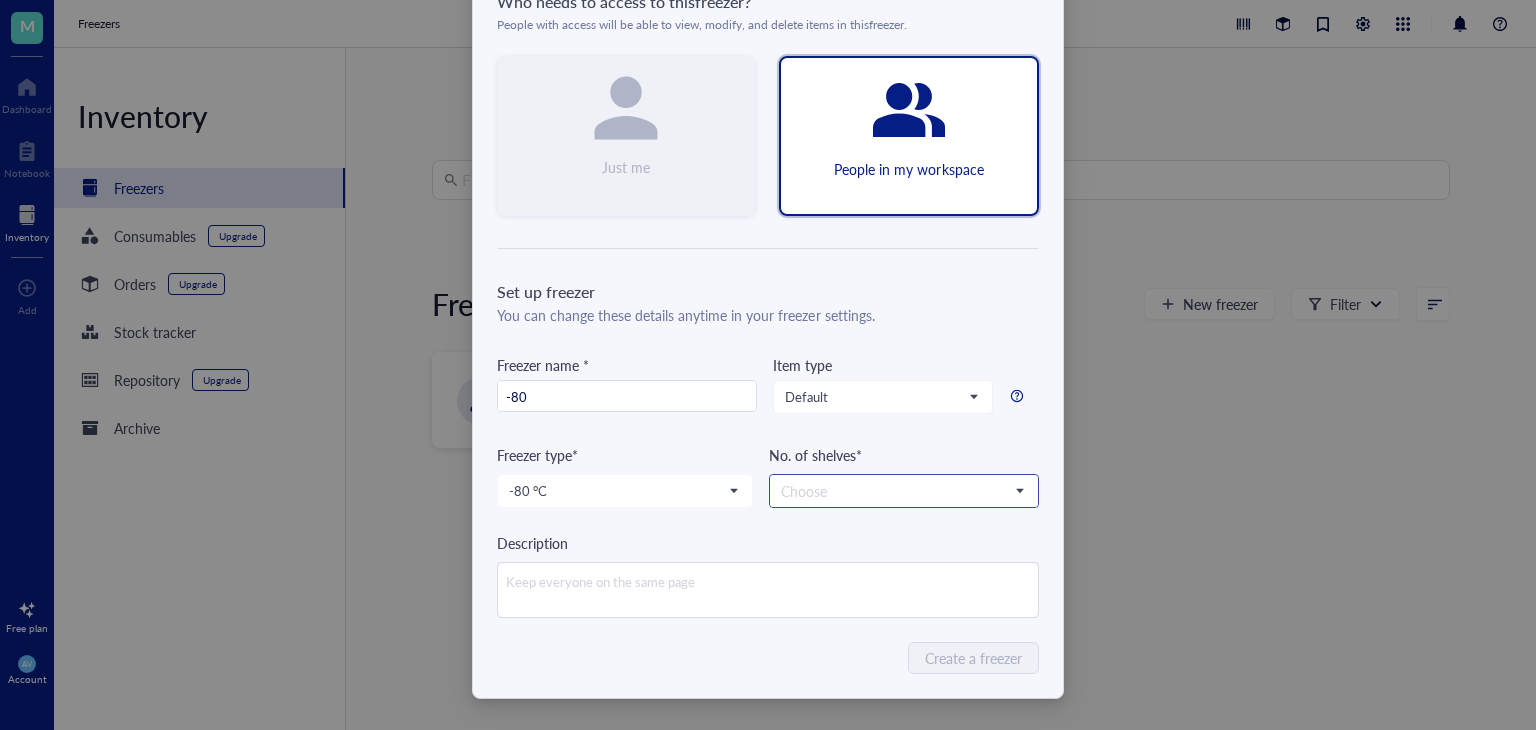 click at bounding box center (895, 491) 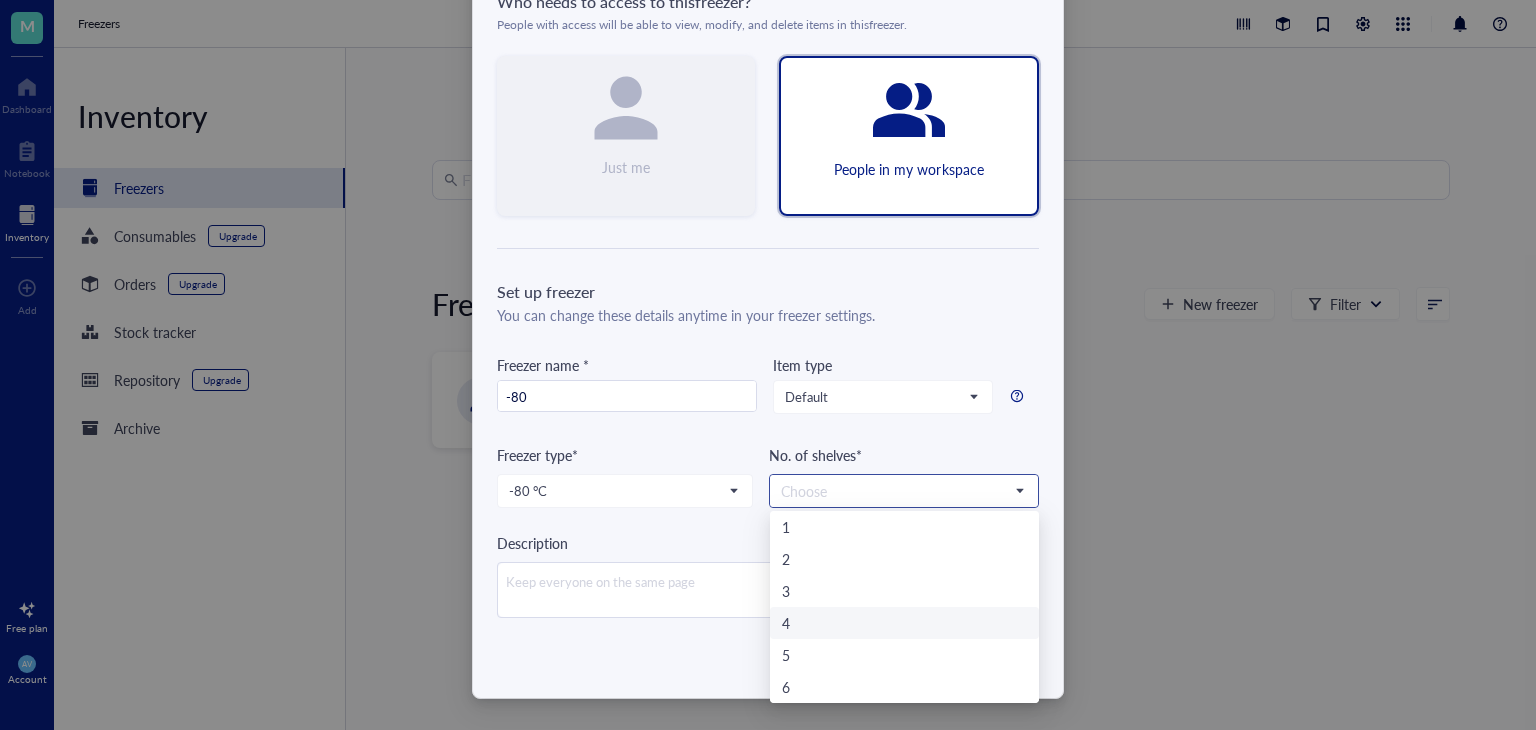 click on "4" at bounding box center (904, 623) 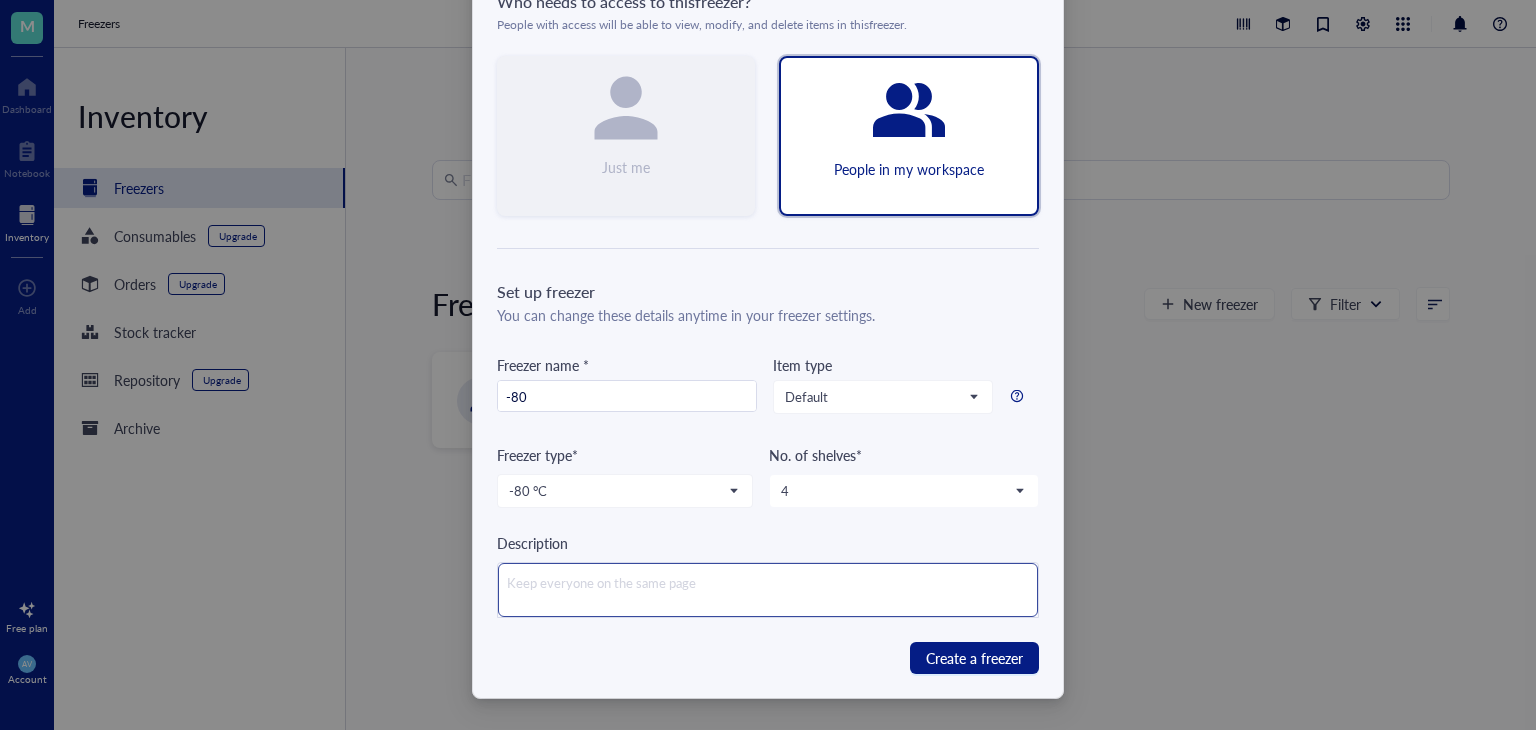 click at bounding box center (768, 590) 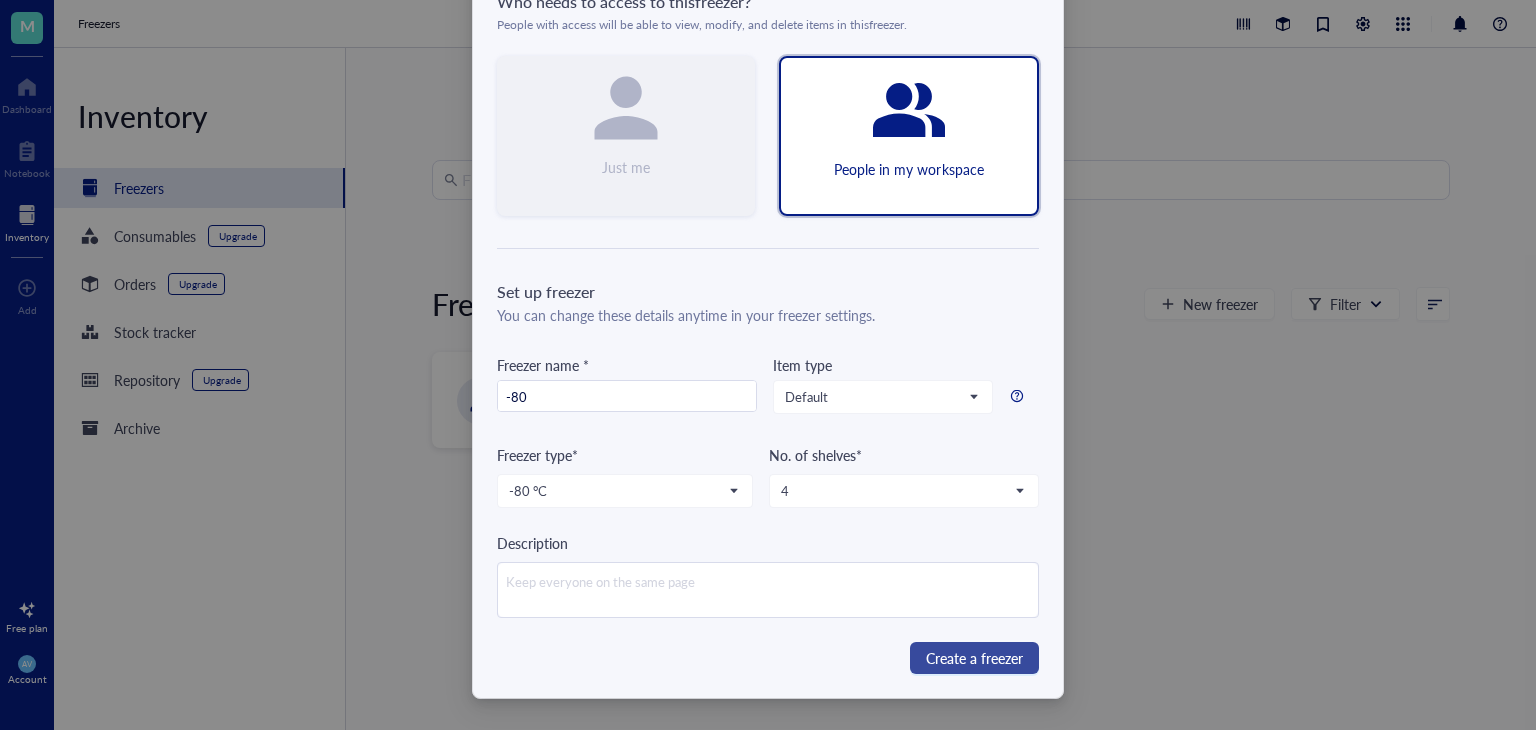 click on "Create a freezer" at bounding box center (974, 658) 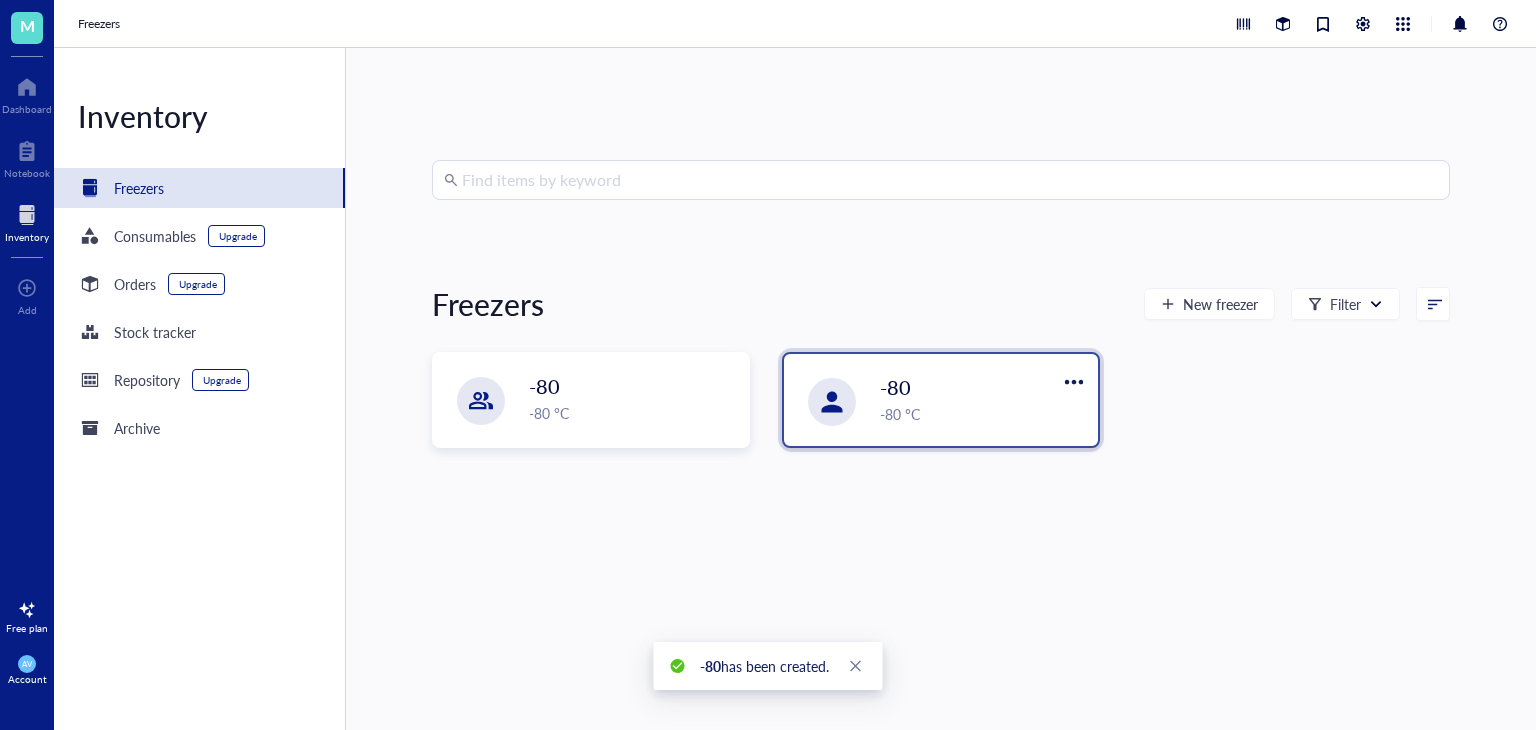 click on "-80 °C" at bounding box center (983, 414) 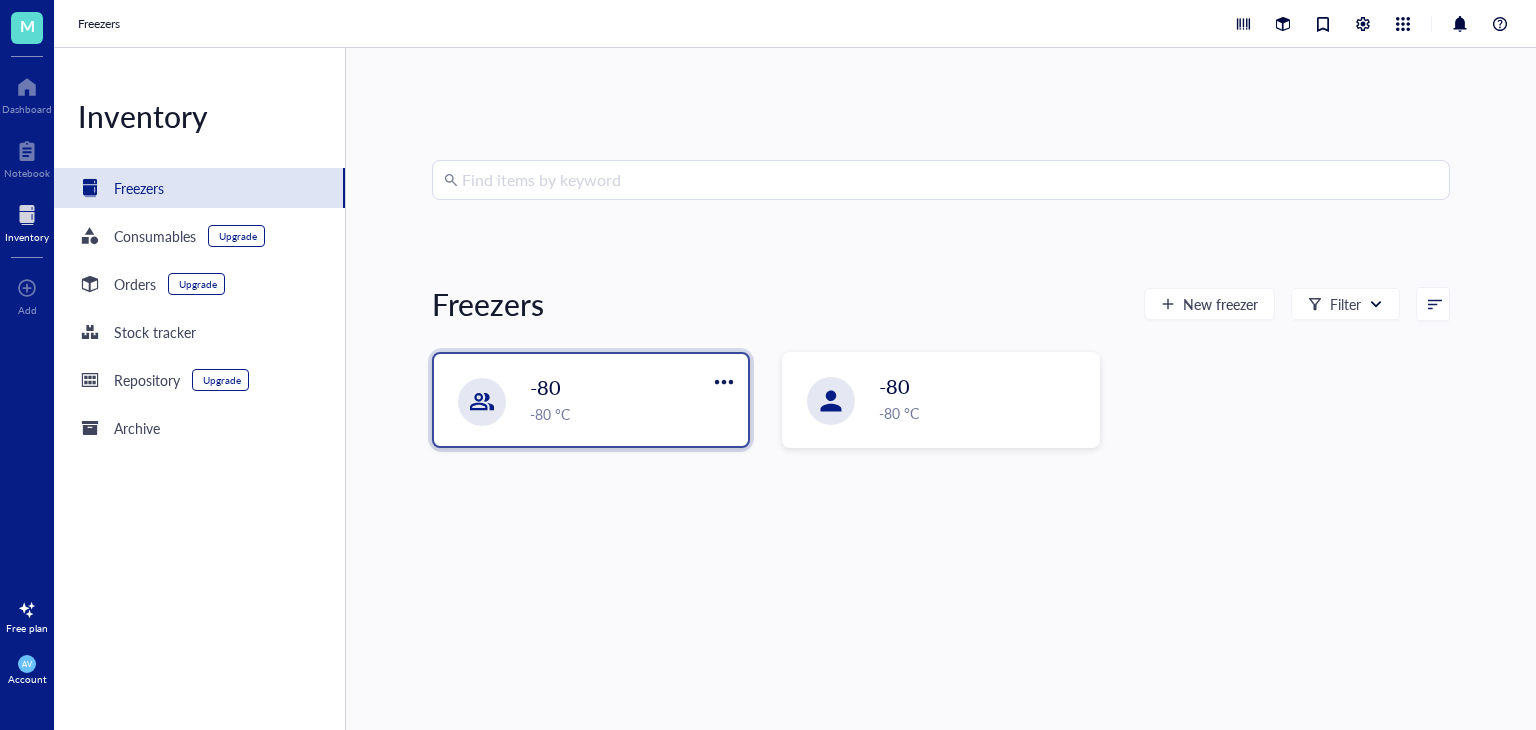 click on "-80 °C" at bounding box center [633, 414] 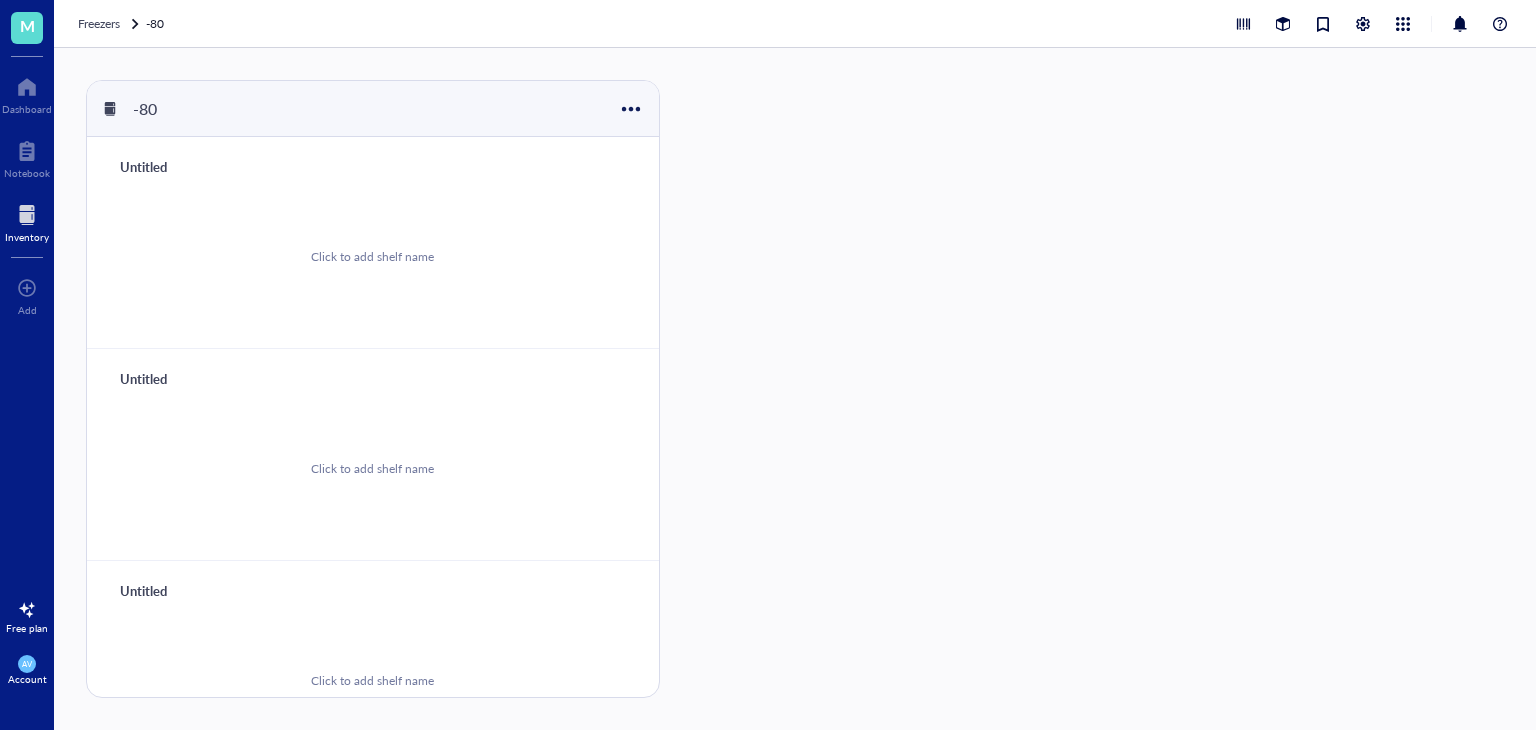click on "Click to add shelf name" at bounding box center [372, 256] 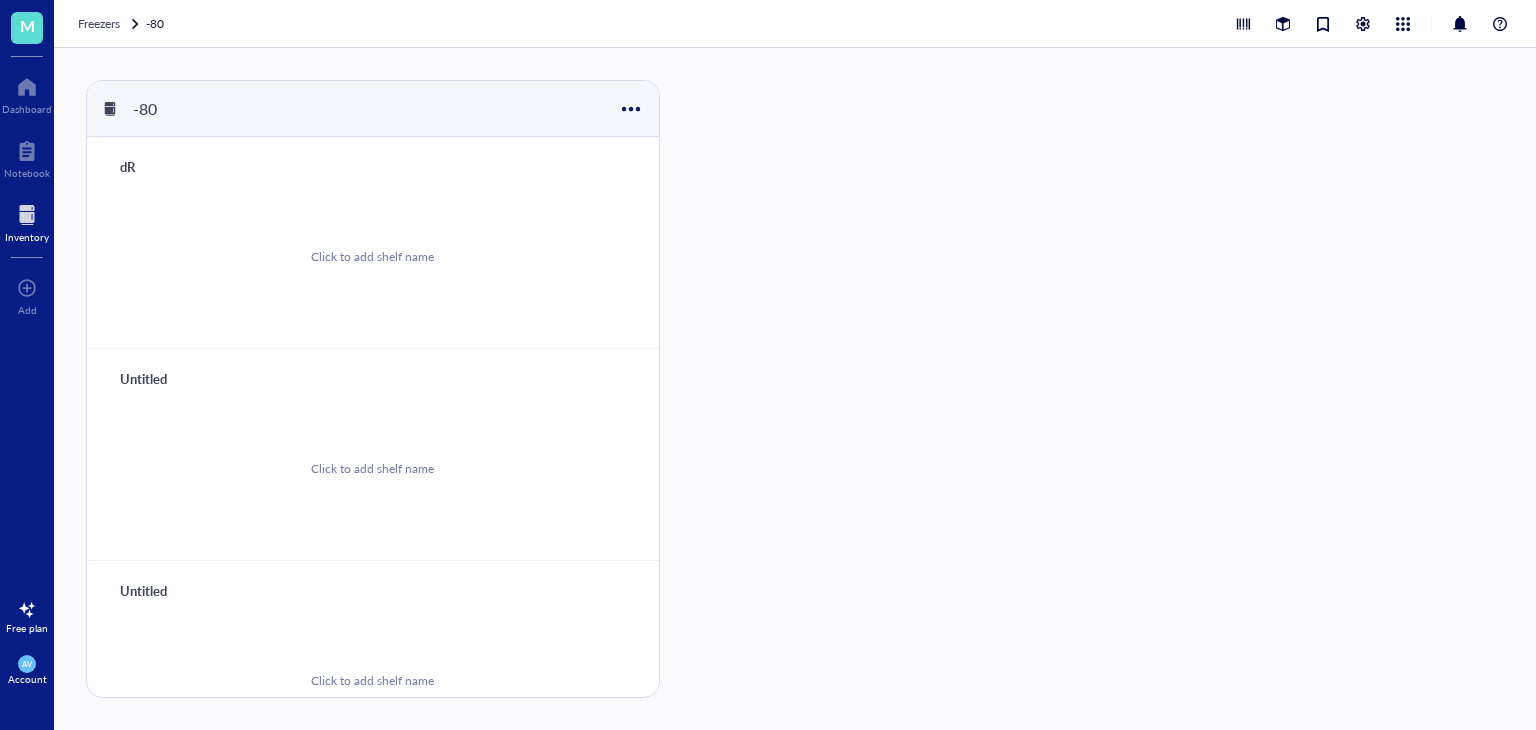 type on "d" 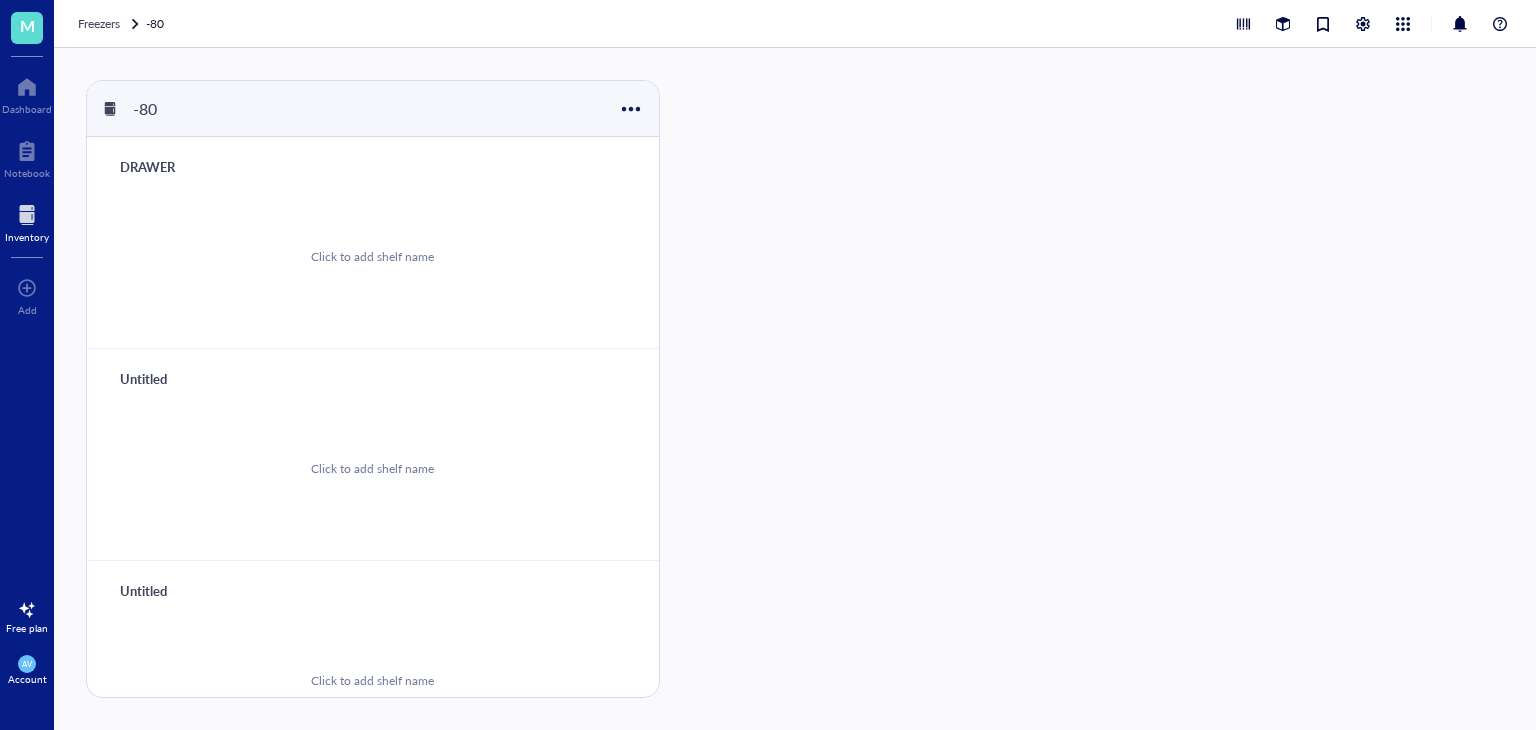 scroll, scrollTop: 0, scrollLeft: 7, axis: horizontal 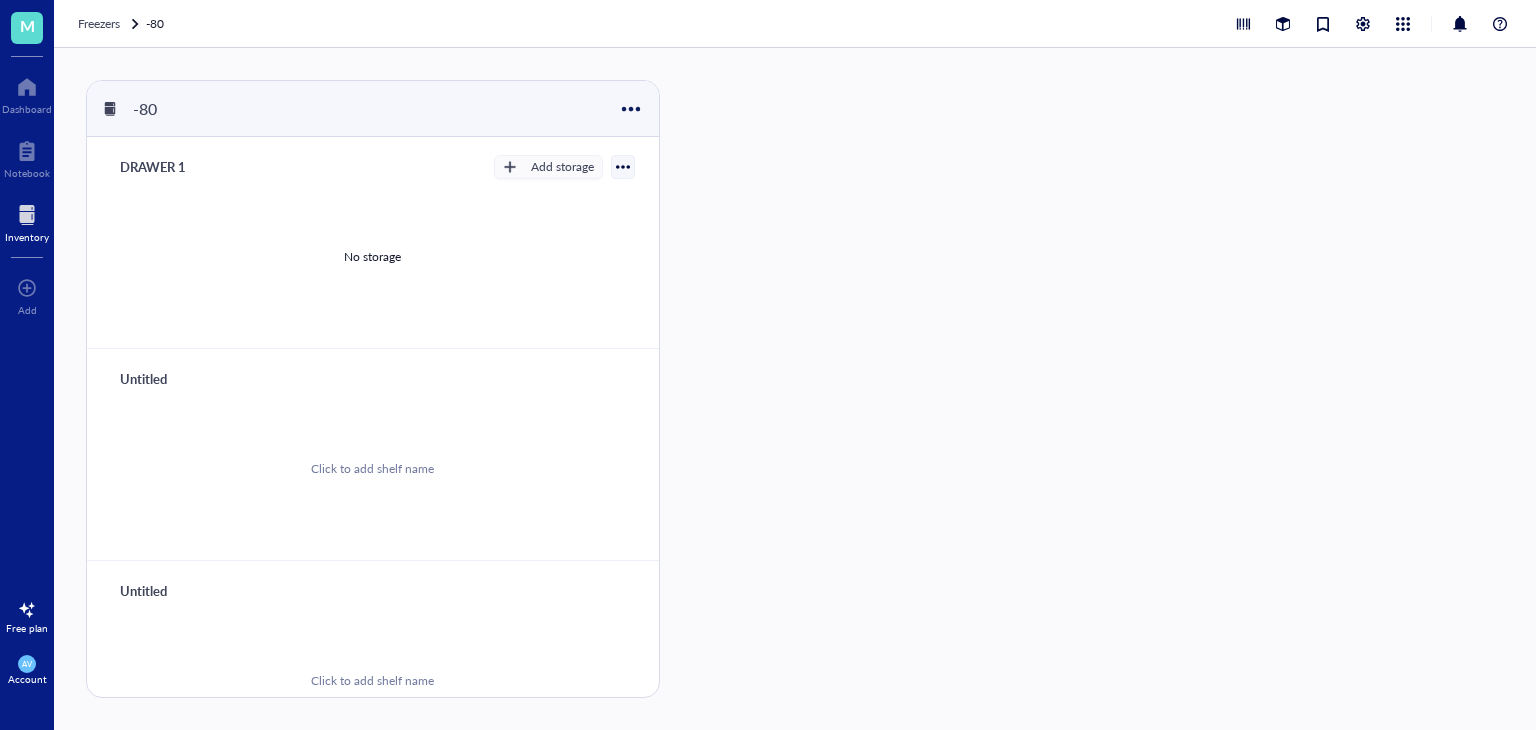click on "Untitled" at bounding box center (171, 379) 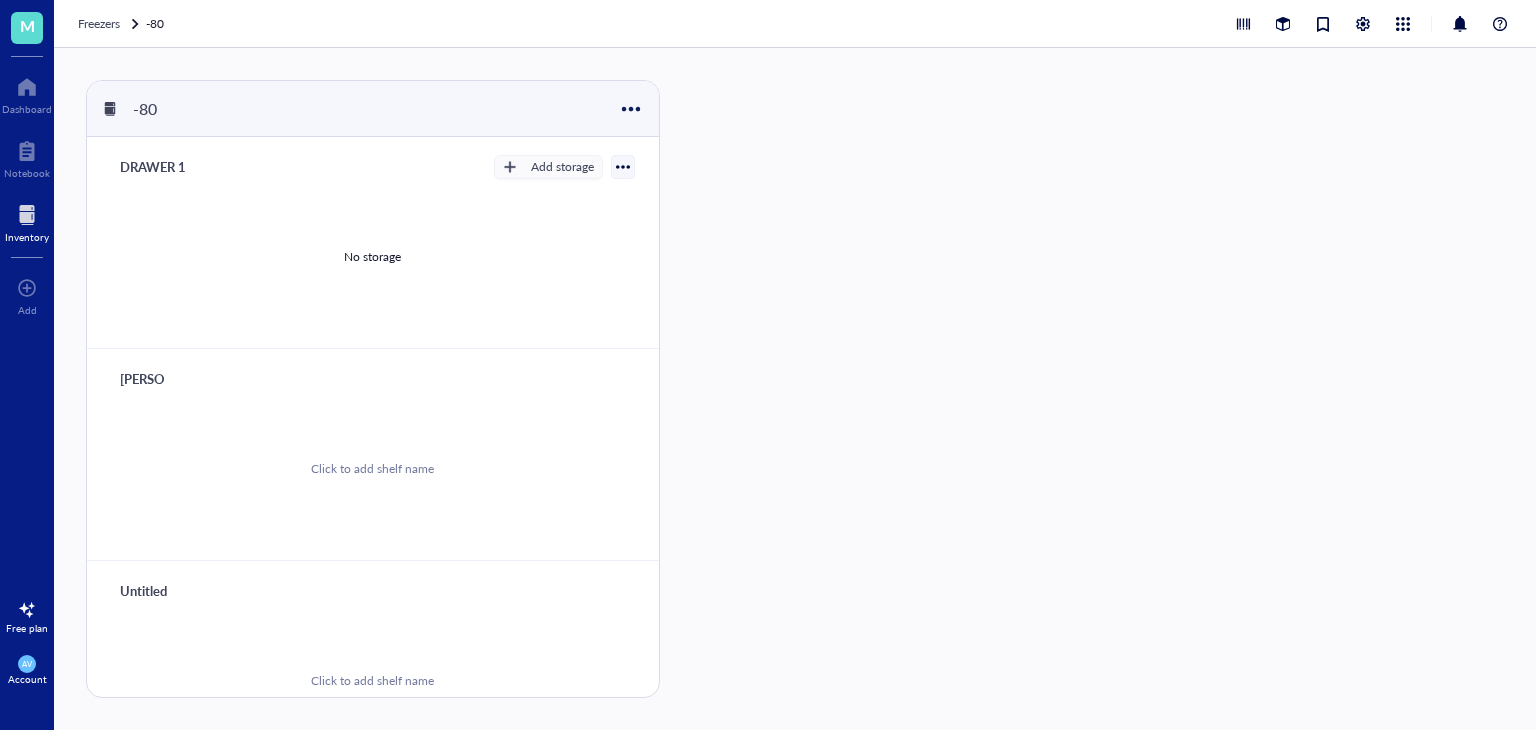 scroll, scrollTop: 0, scrollLeft: 7, axis: horizontal 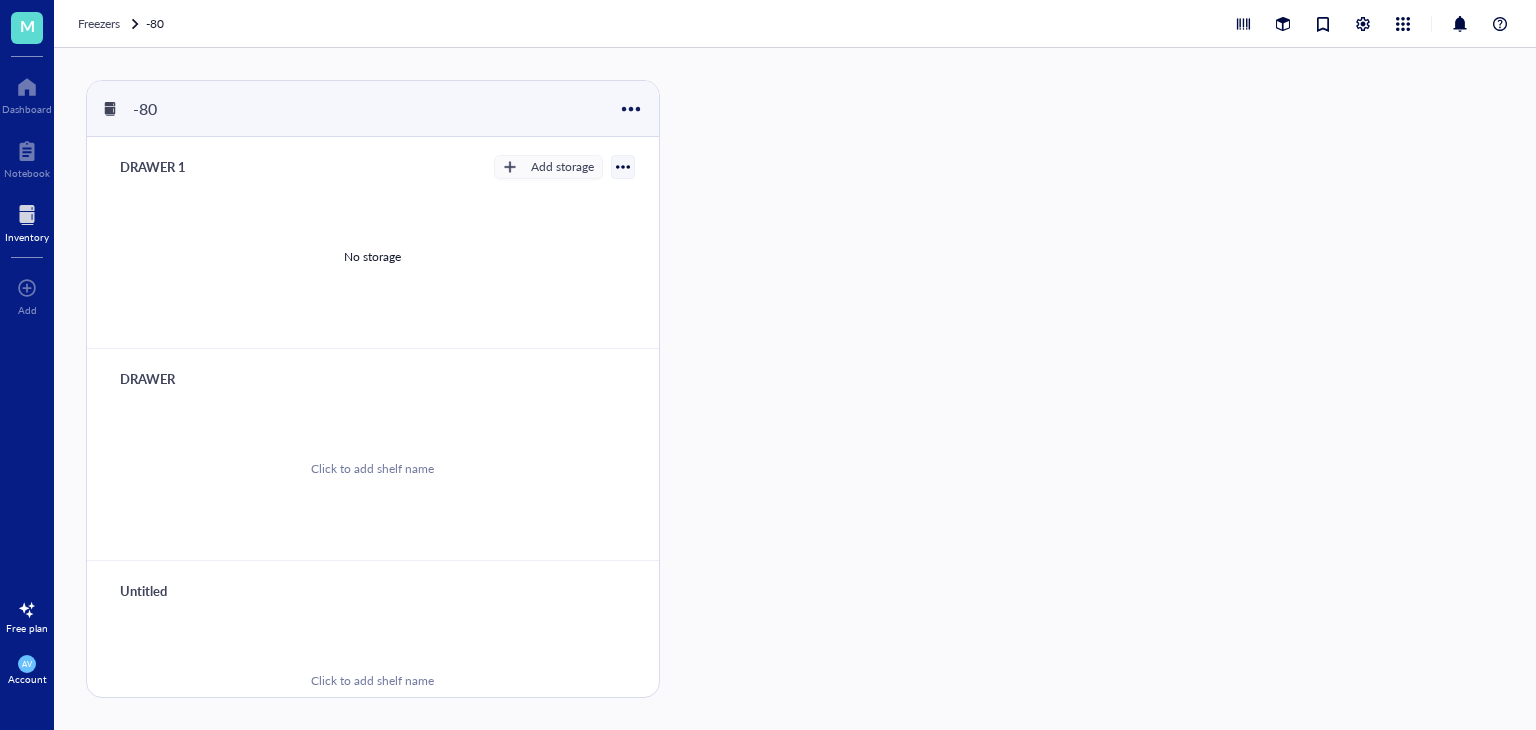 type on "DRAWER 2" 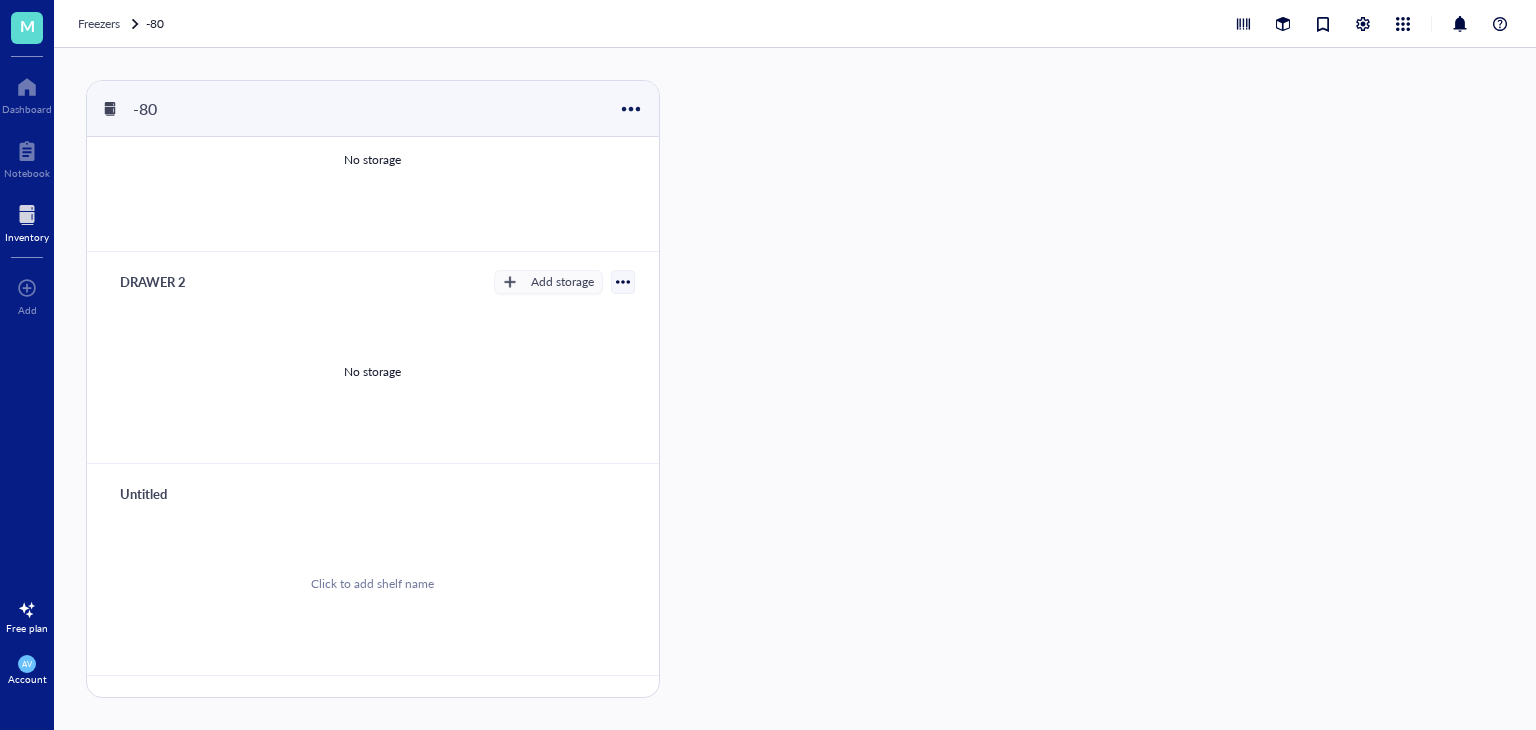 scroll, scrollTop: 272, scrollLeft: 0, axis: vertical 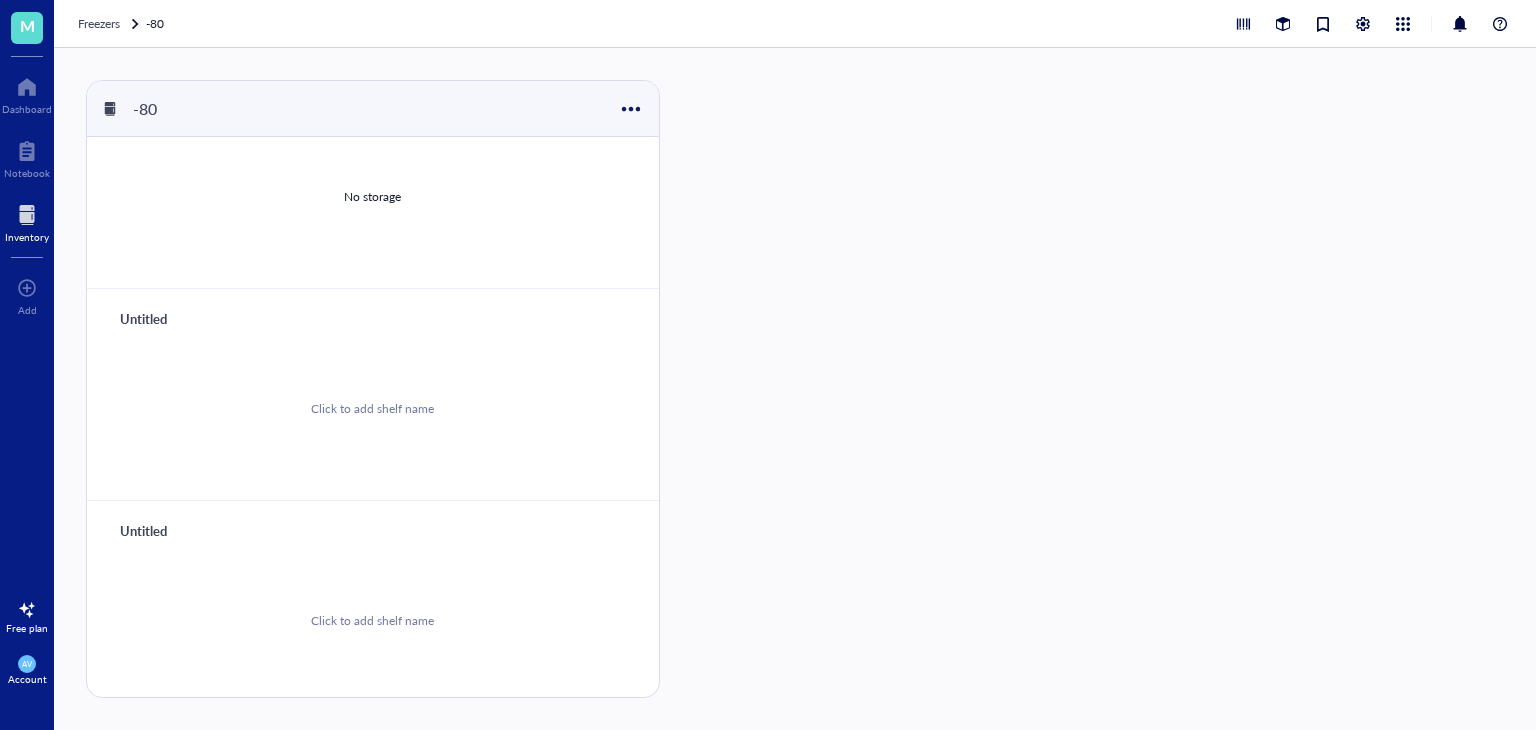 click on "Click to add shelf name" at bounding box center (372, 408) 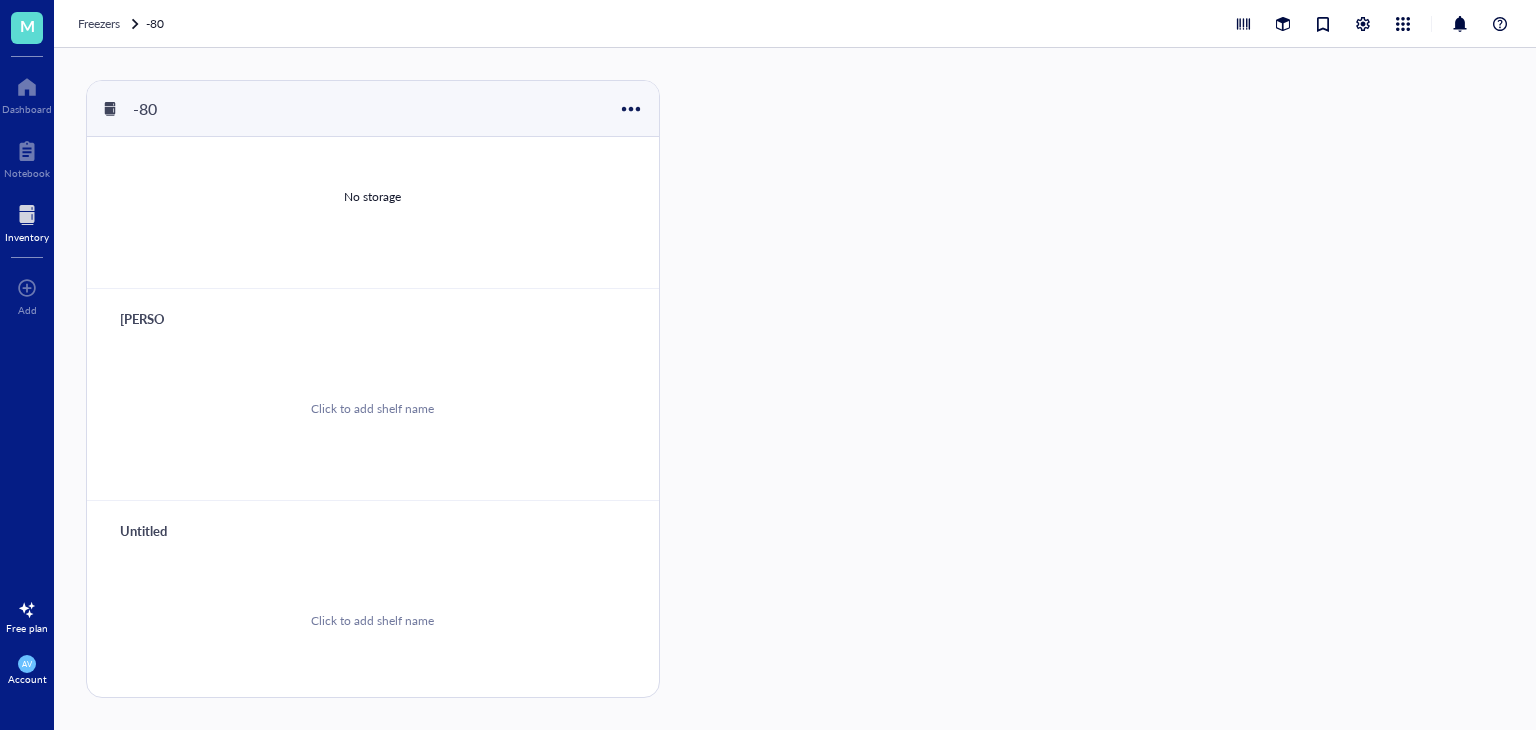scroll, scrollTop: 0, scrollLeft: 7, axis: horizontal 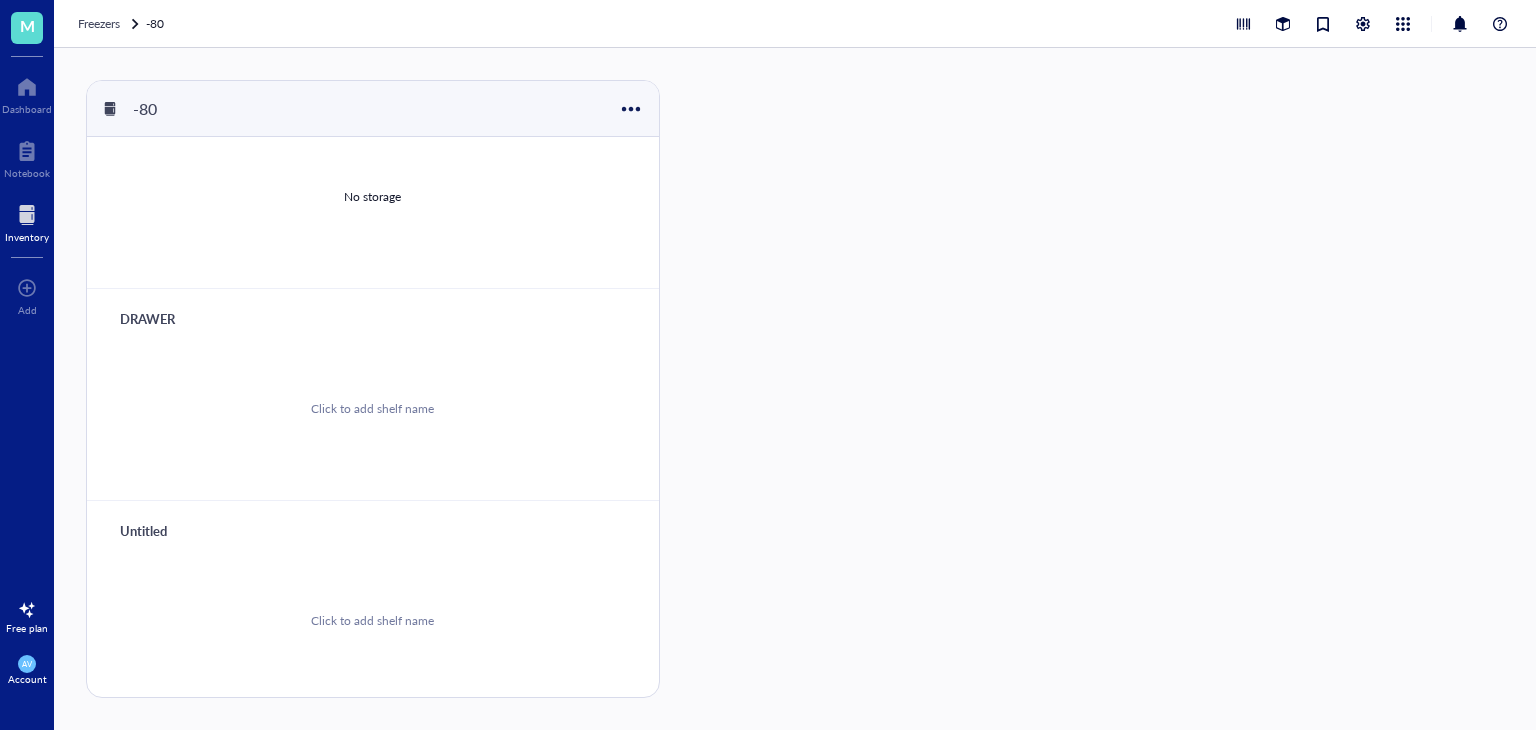 type on "DRAWER 3" 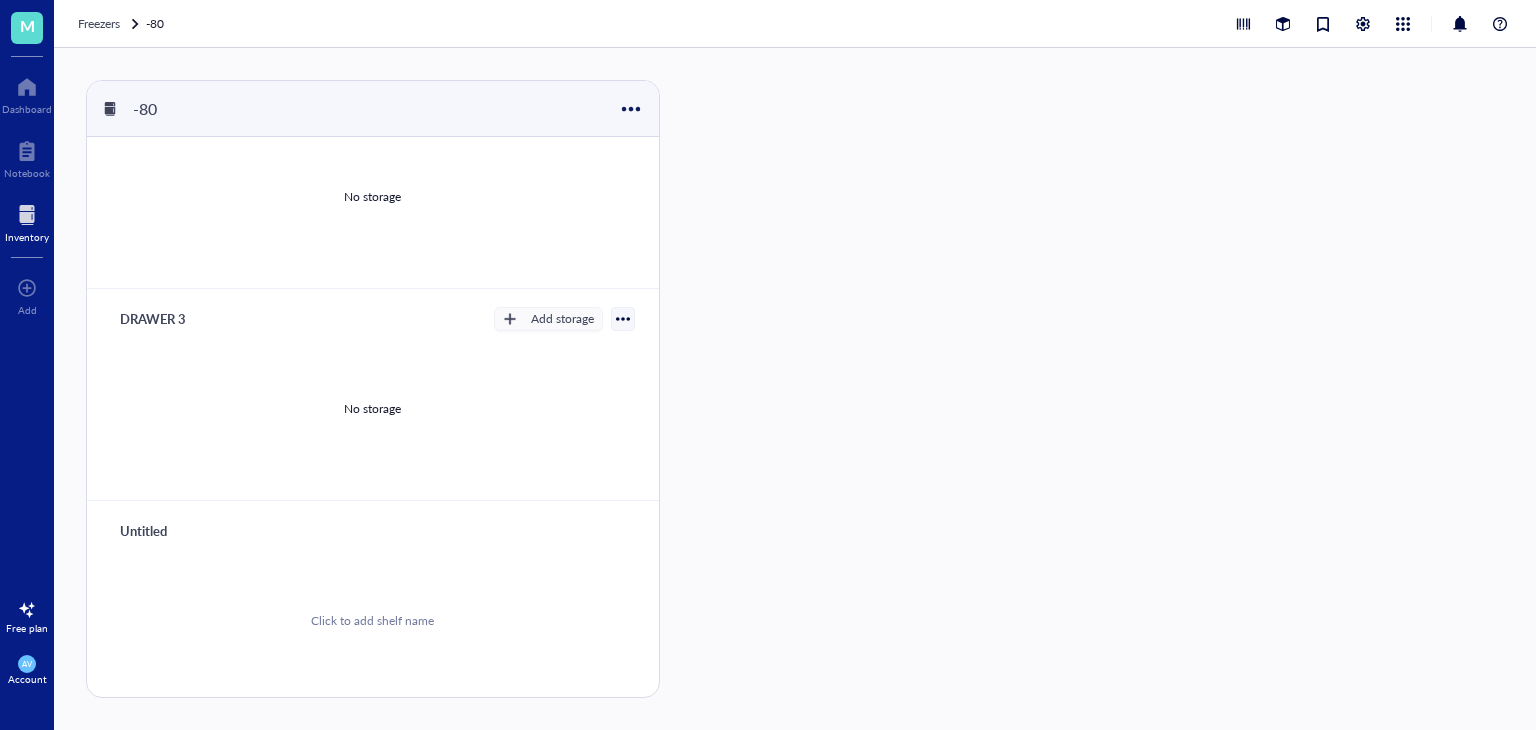 click on "Untitled" at bounding box center (171, 531) 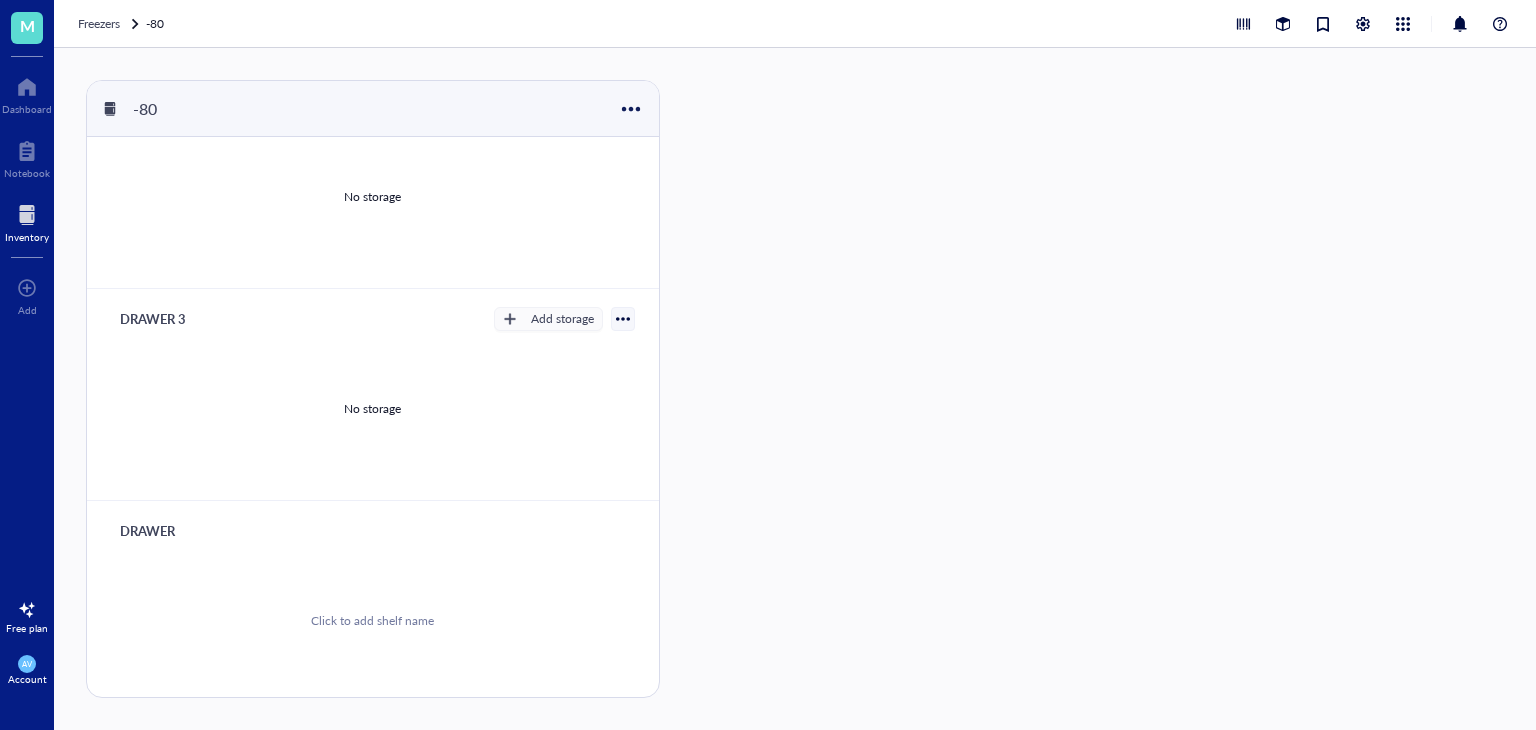 scroll, scrollTop: 0, scrollLeft: 7, axis: horizontal 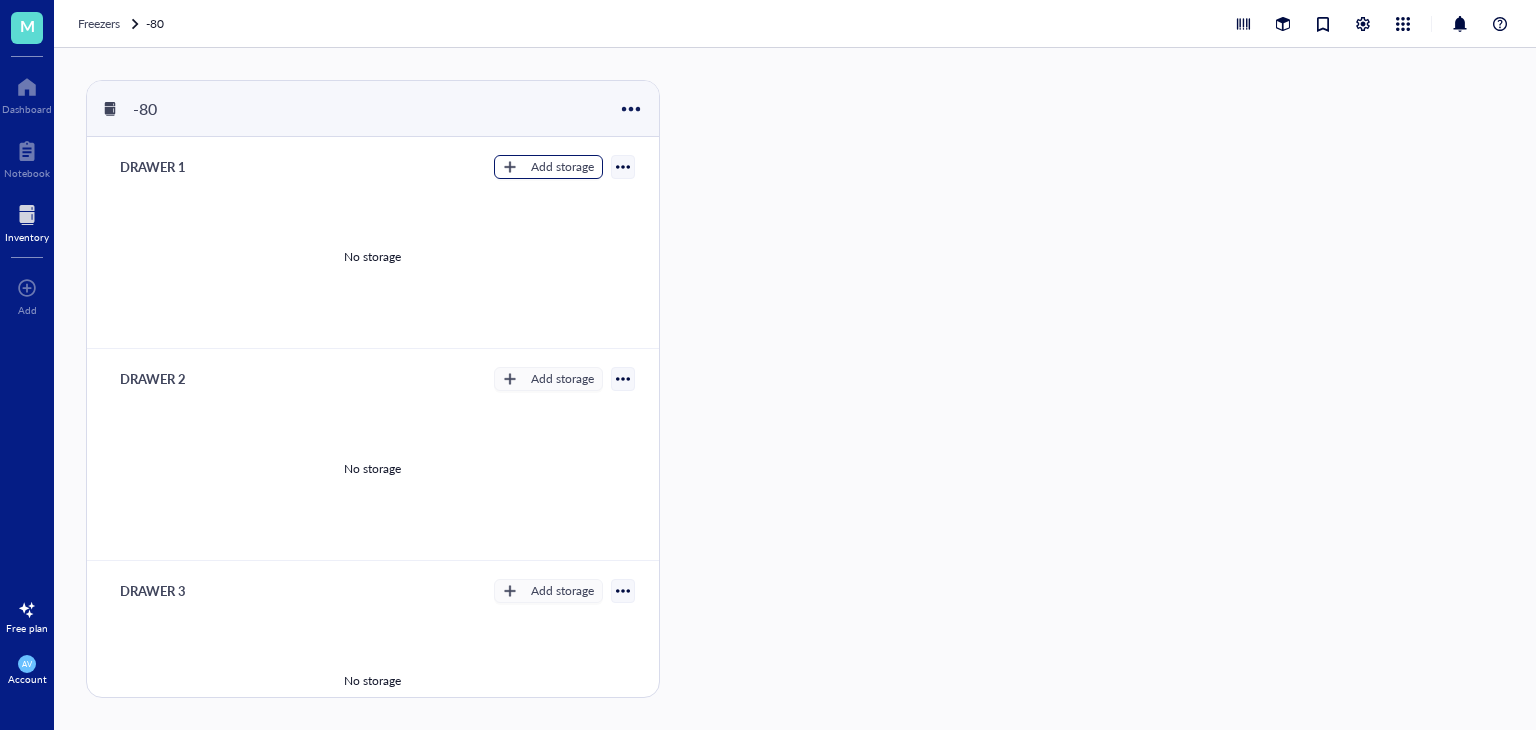 click on "Add storage" at bounding box center (548, 167) 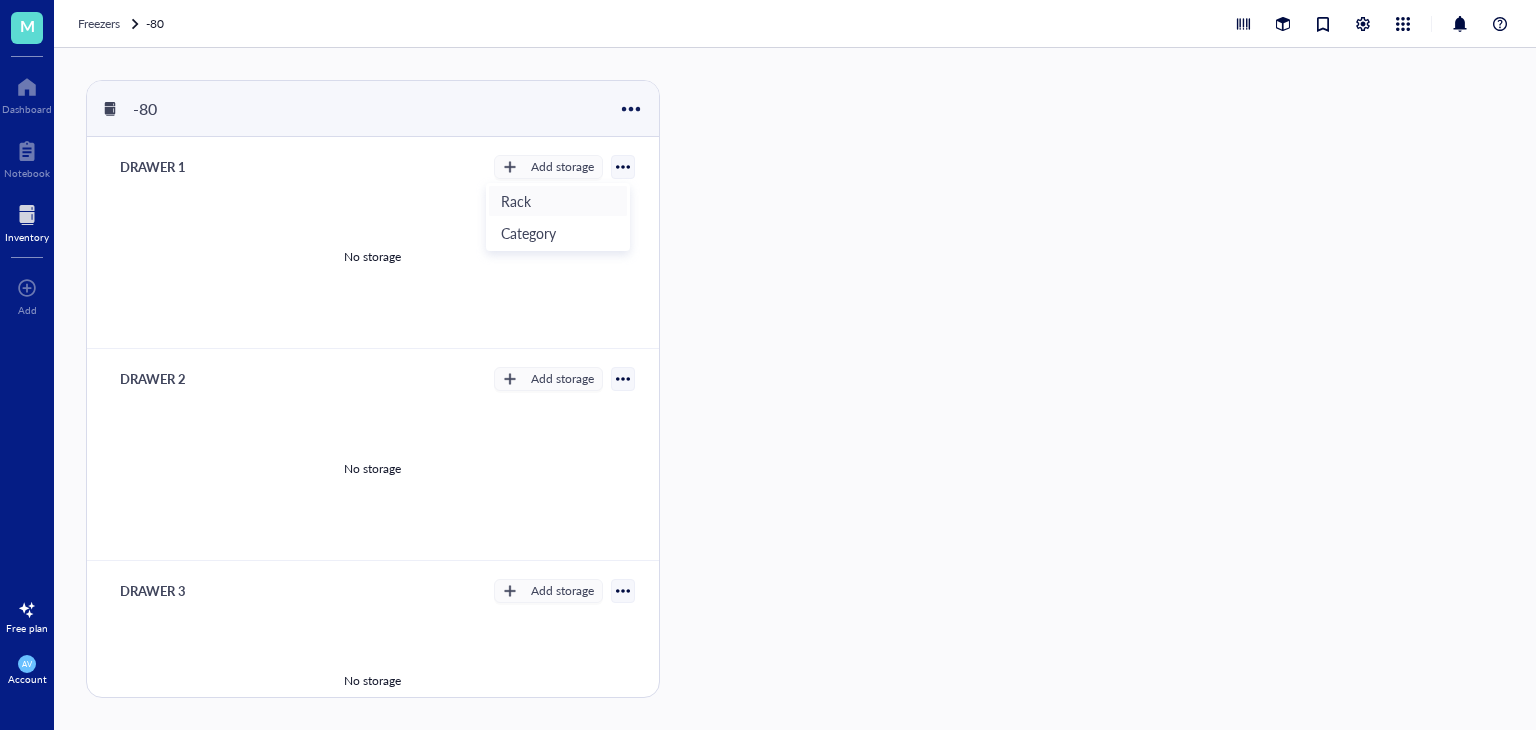 click on "Rack" at bounding box center (558, 201) 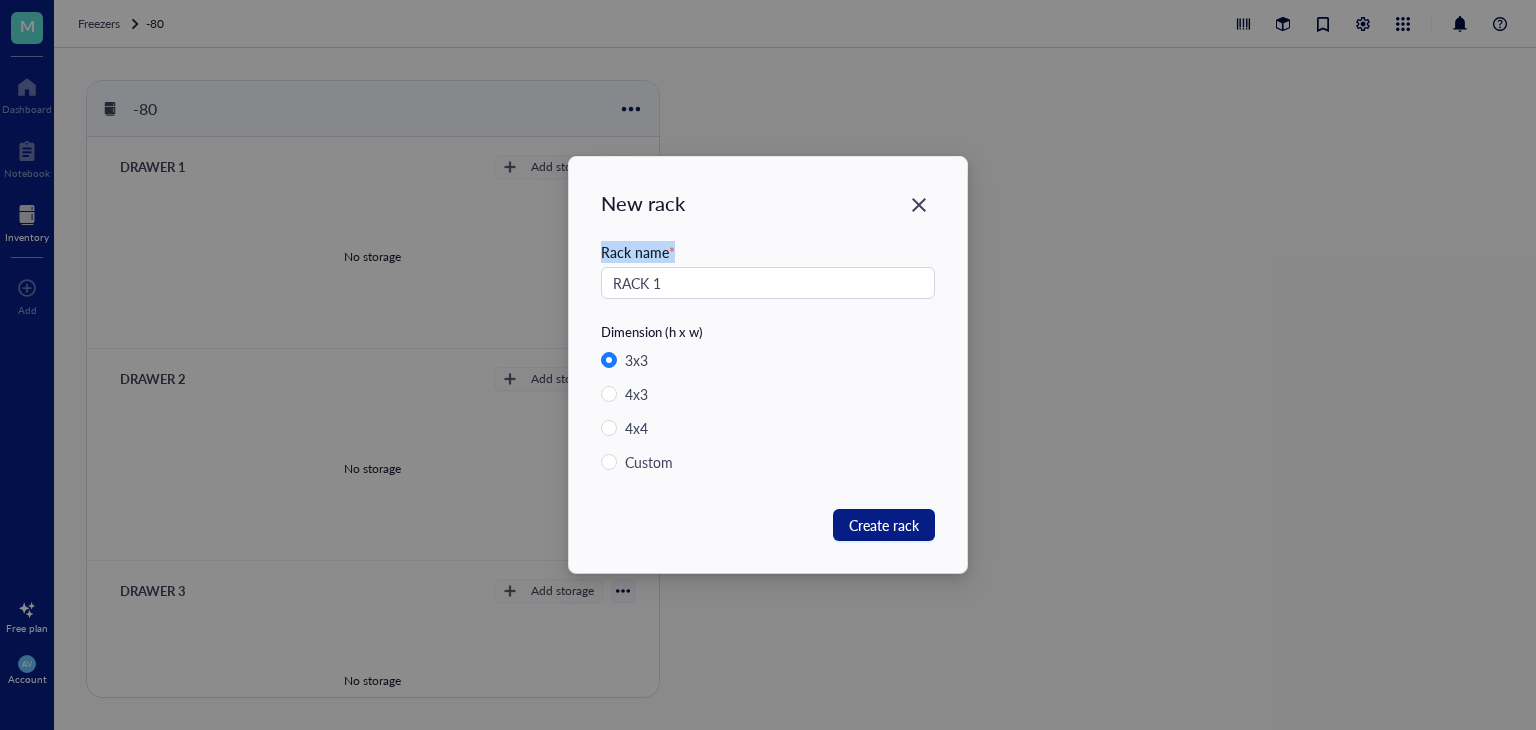click on "Rack name  * RACK 1" at bounding box center [768, 282] 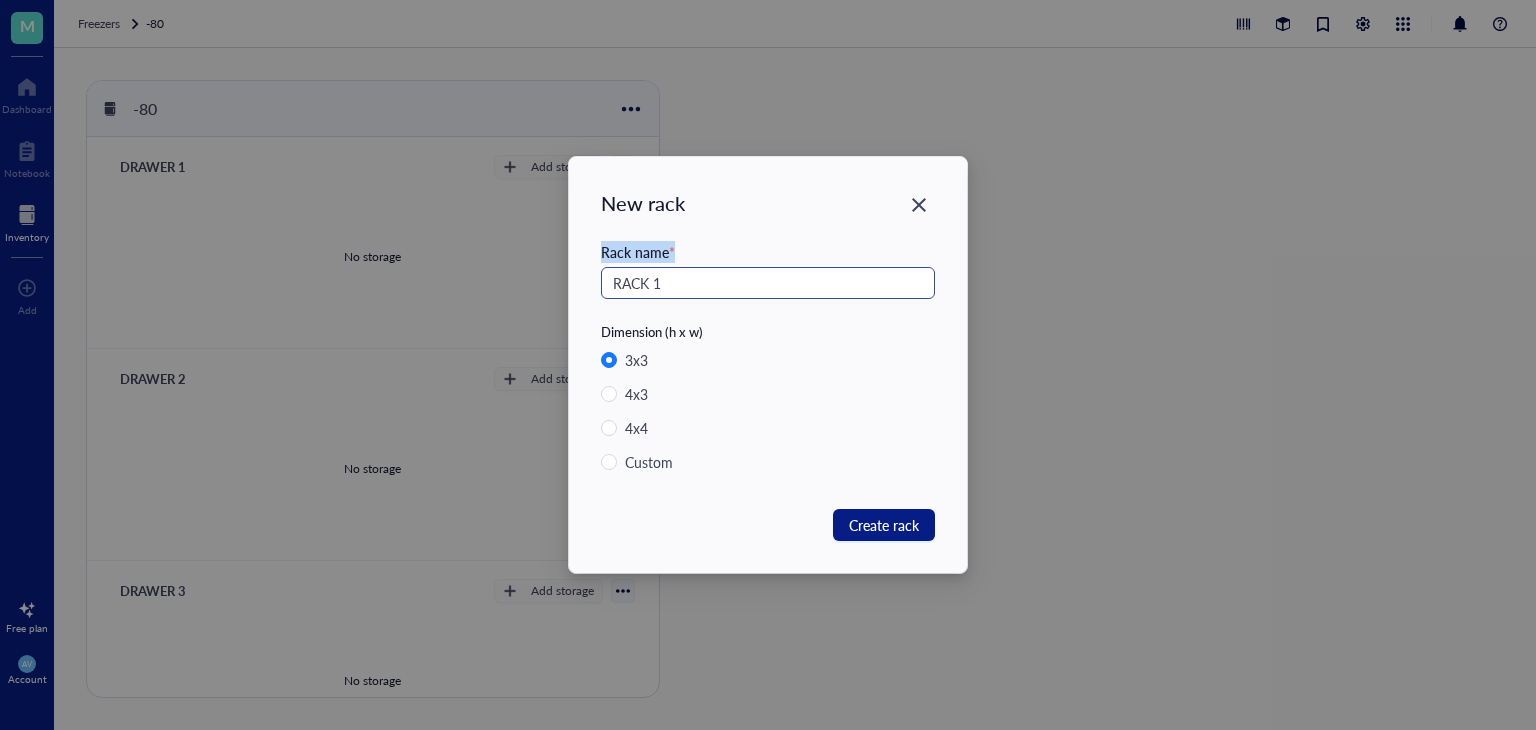 click on "RACK 1" at bounding box center (768, 283) 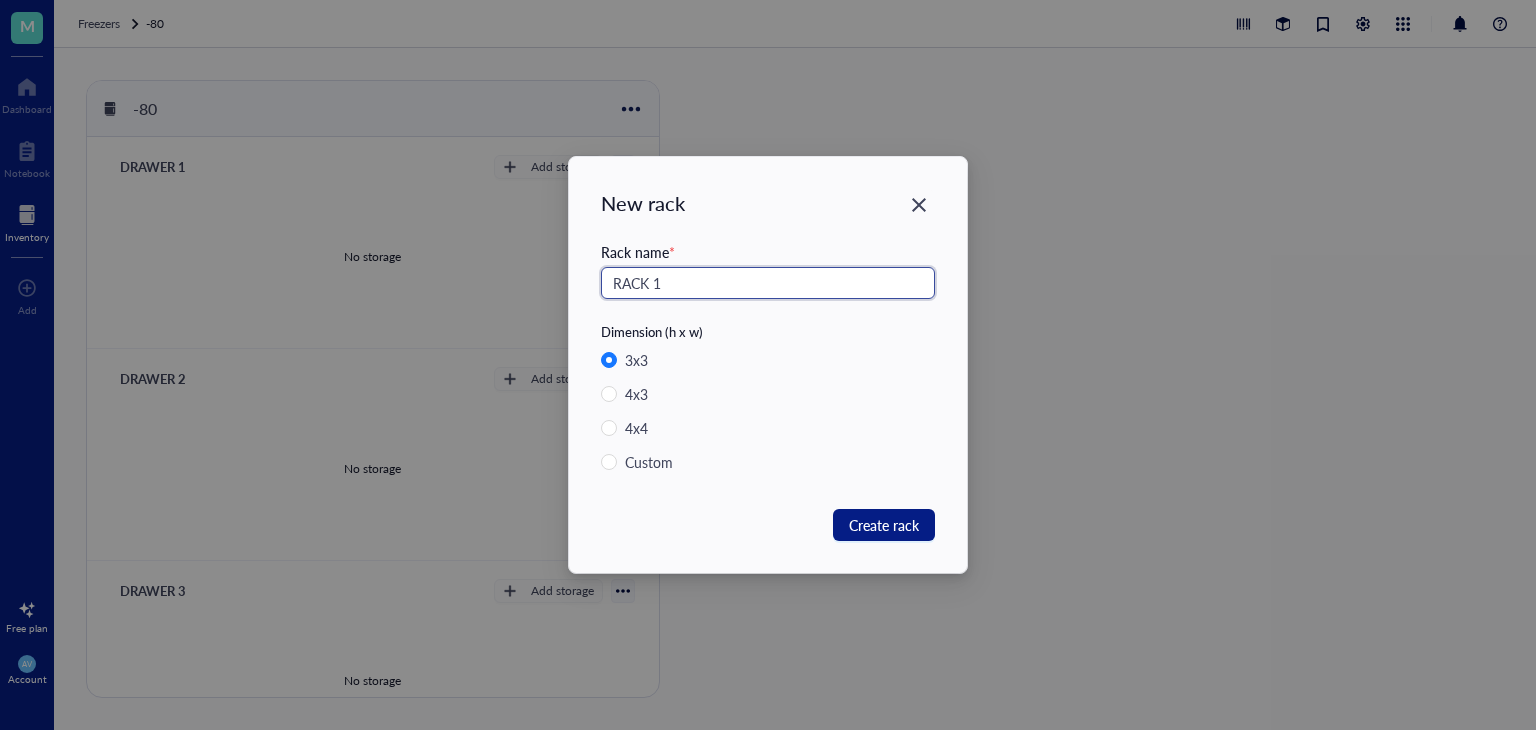 click on "RACK 1" at bounding box center [768, 283] 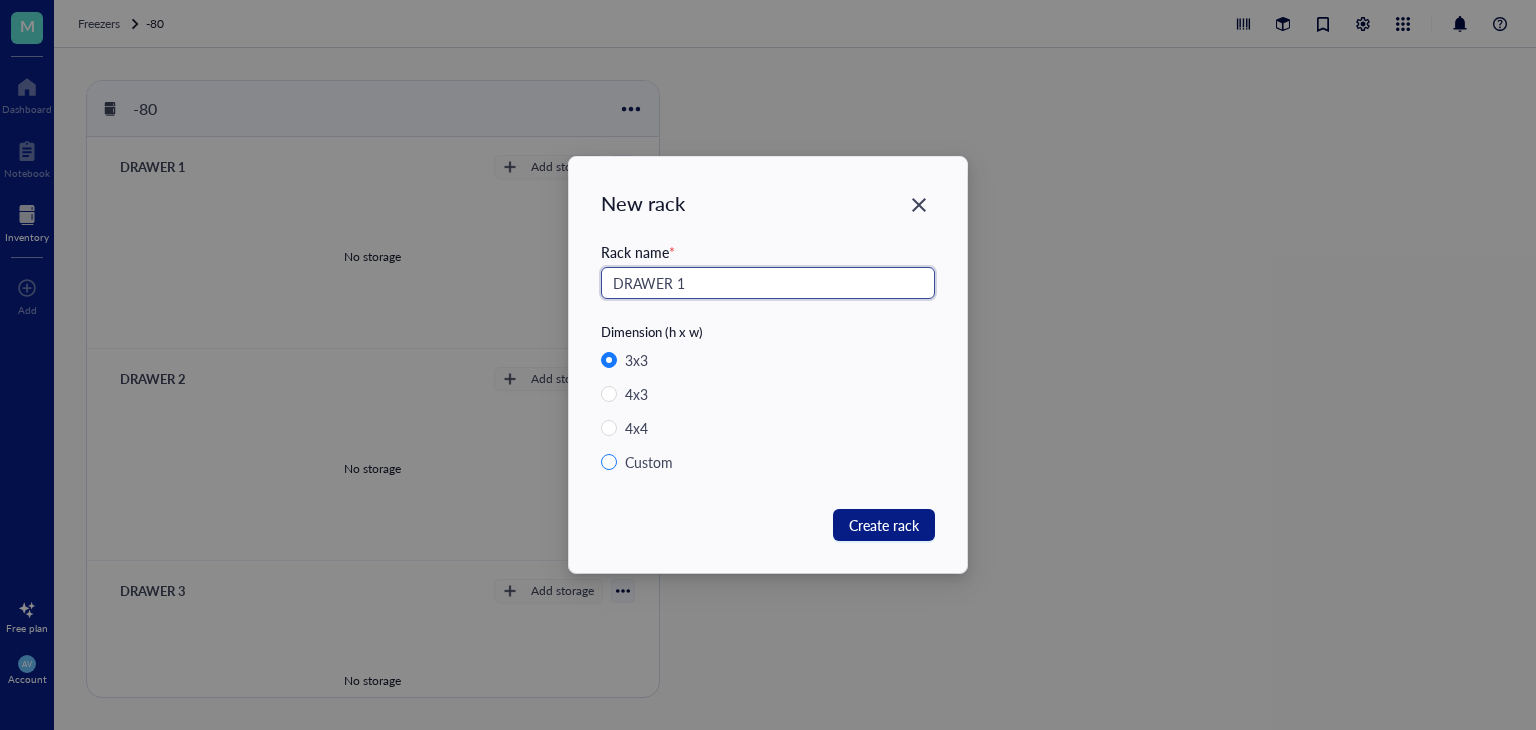 type on "DRAWER 1" 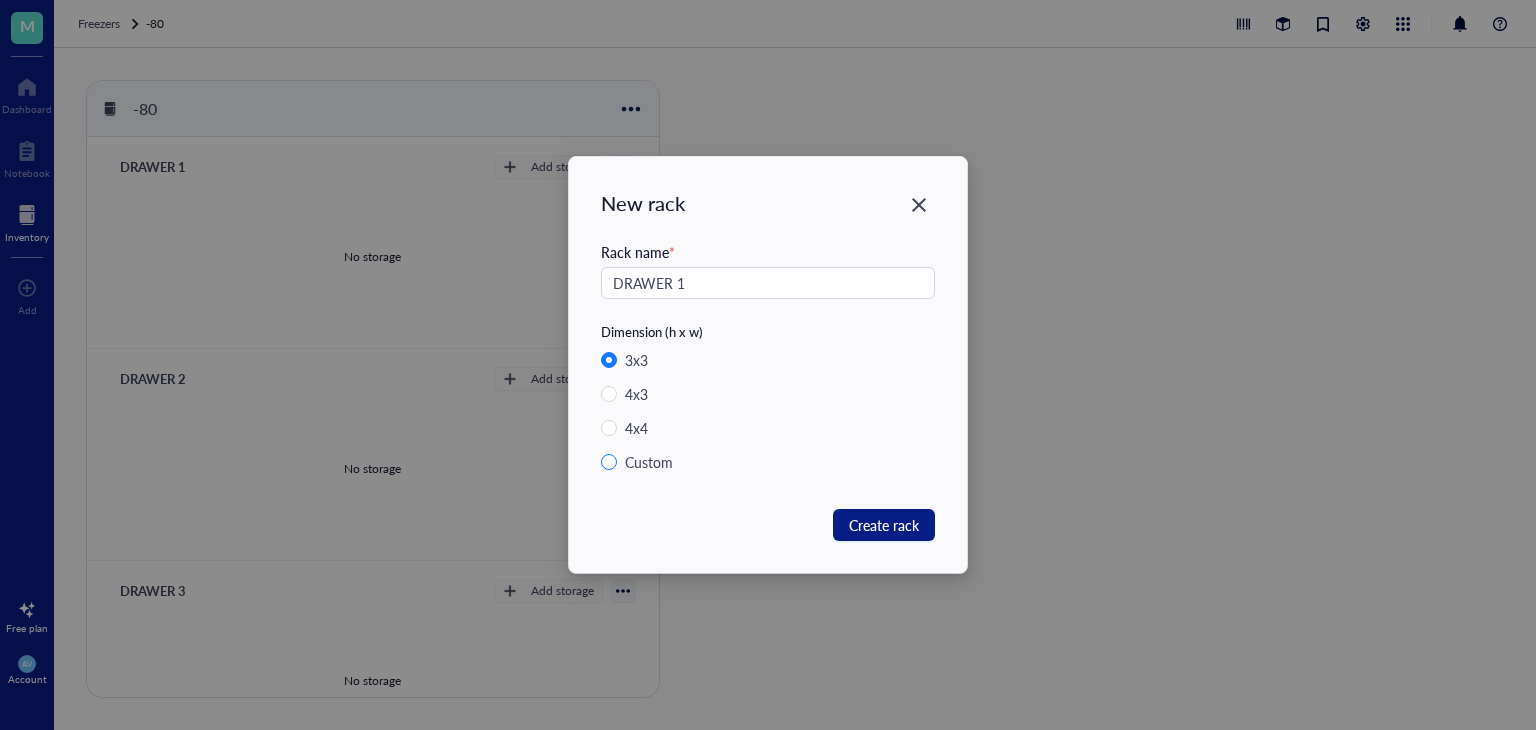 click on "Custom" at bounding box center (649, 462) 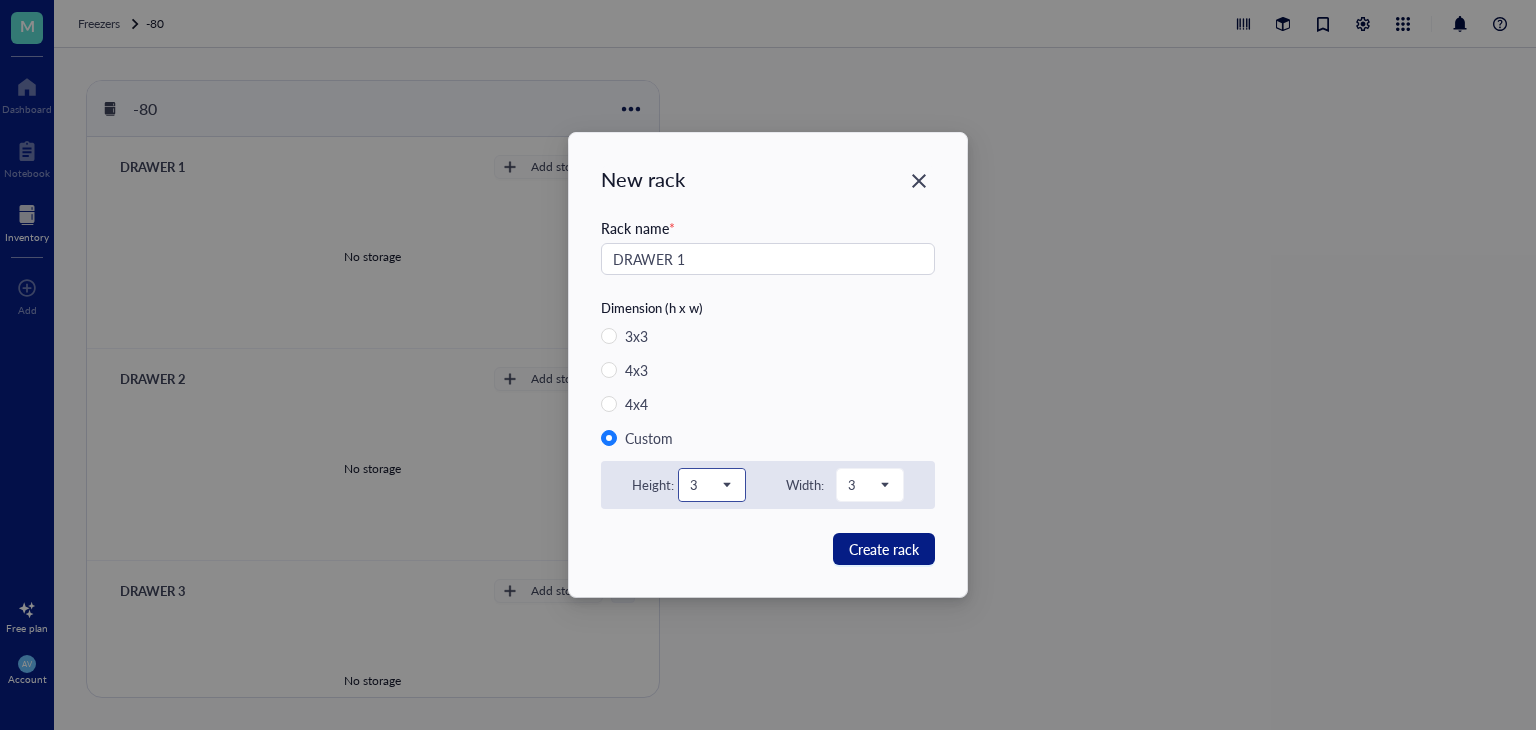 click on "3" at bounding box center [710, 485] 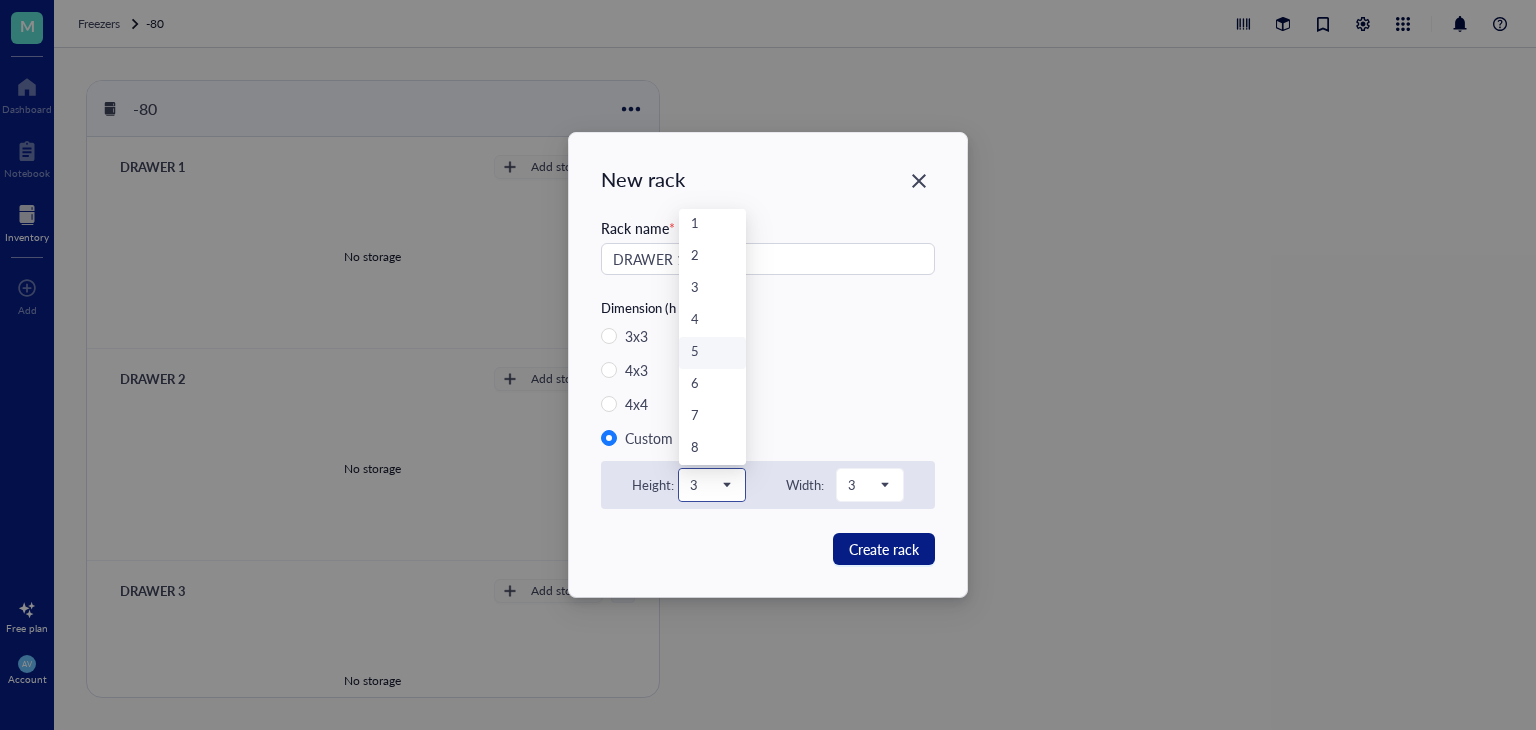 click on "5" at bounding box center (712, 353) 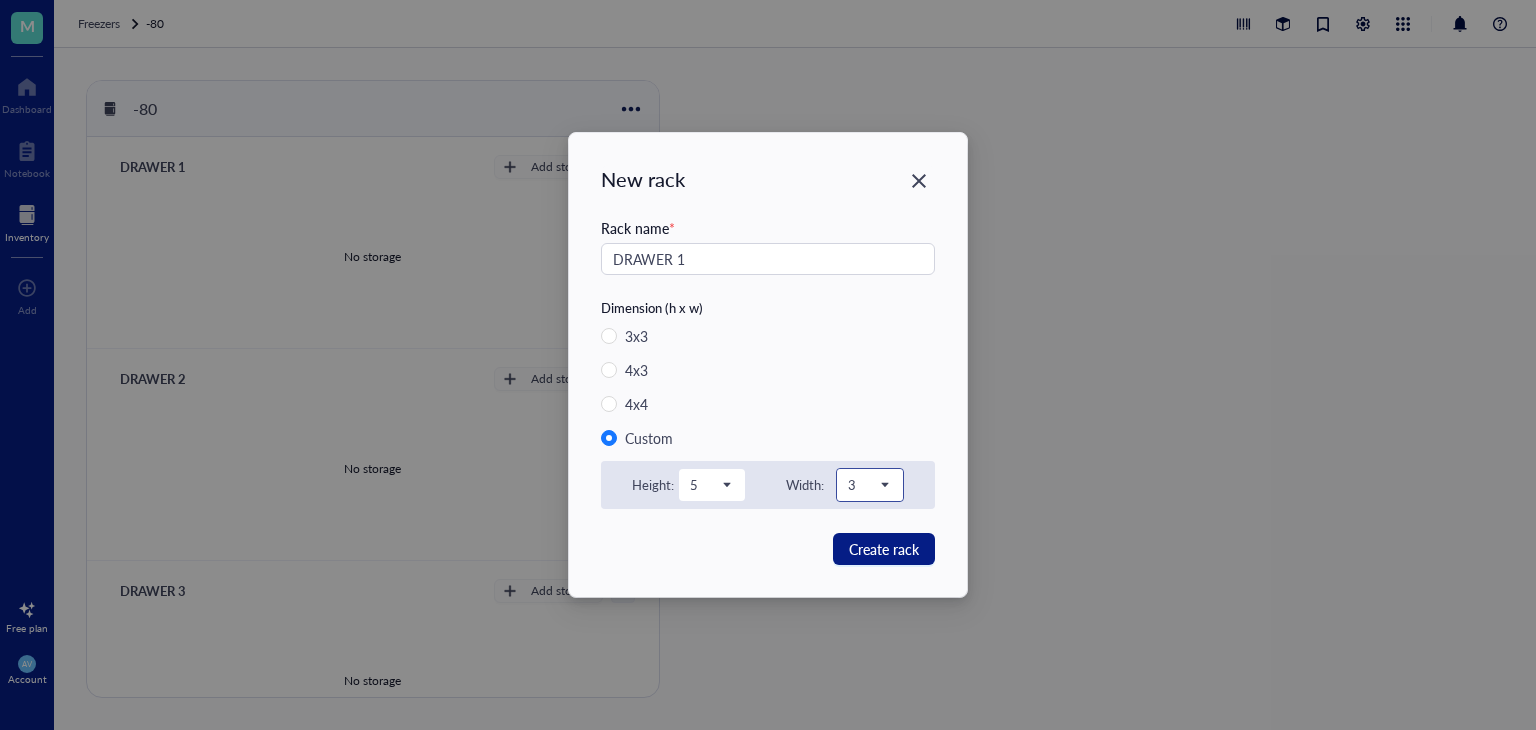 click on "3" at bounding box center [868, 485] 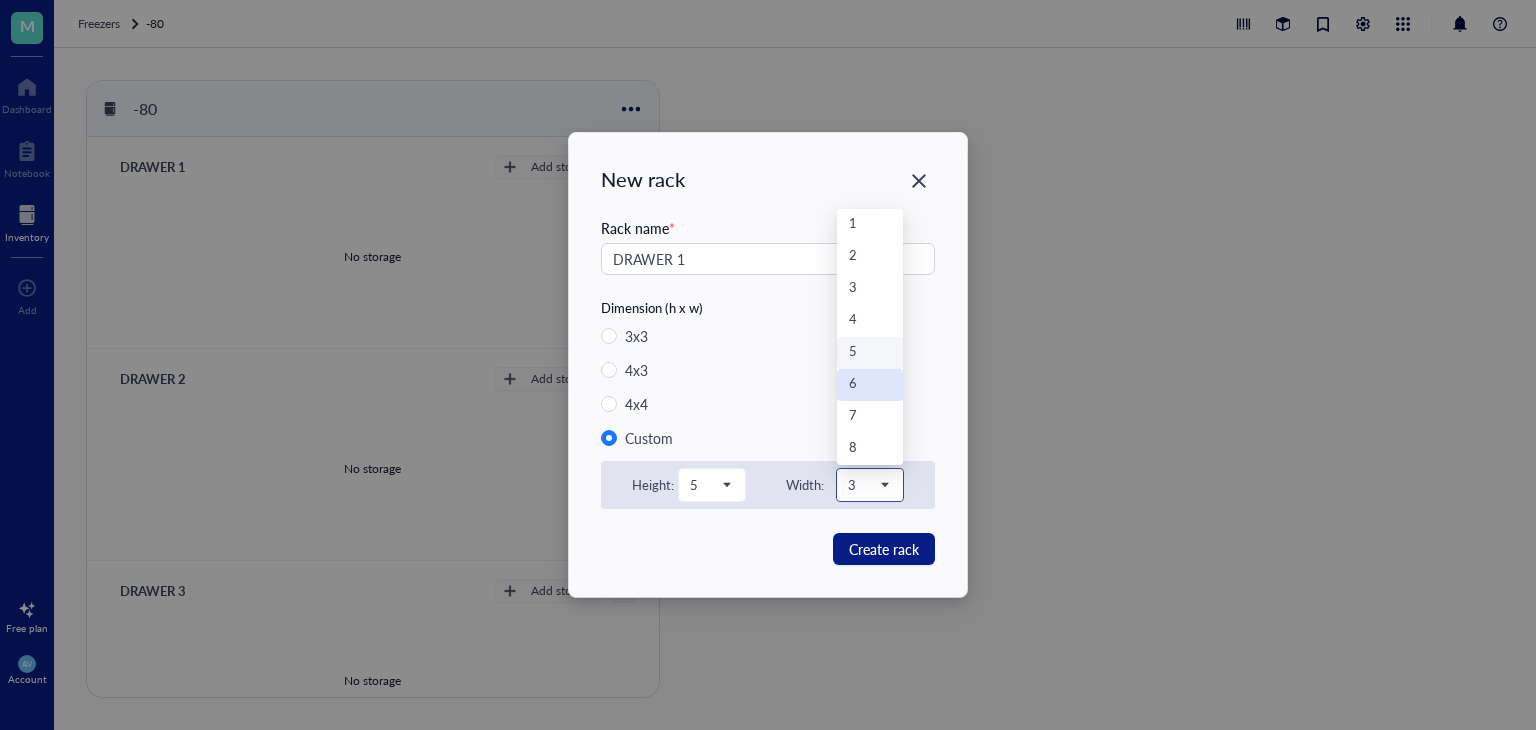 click on "6" at bounding box center (870, 385) 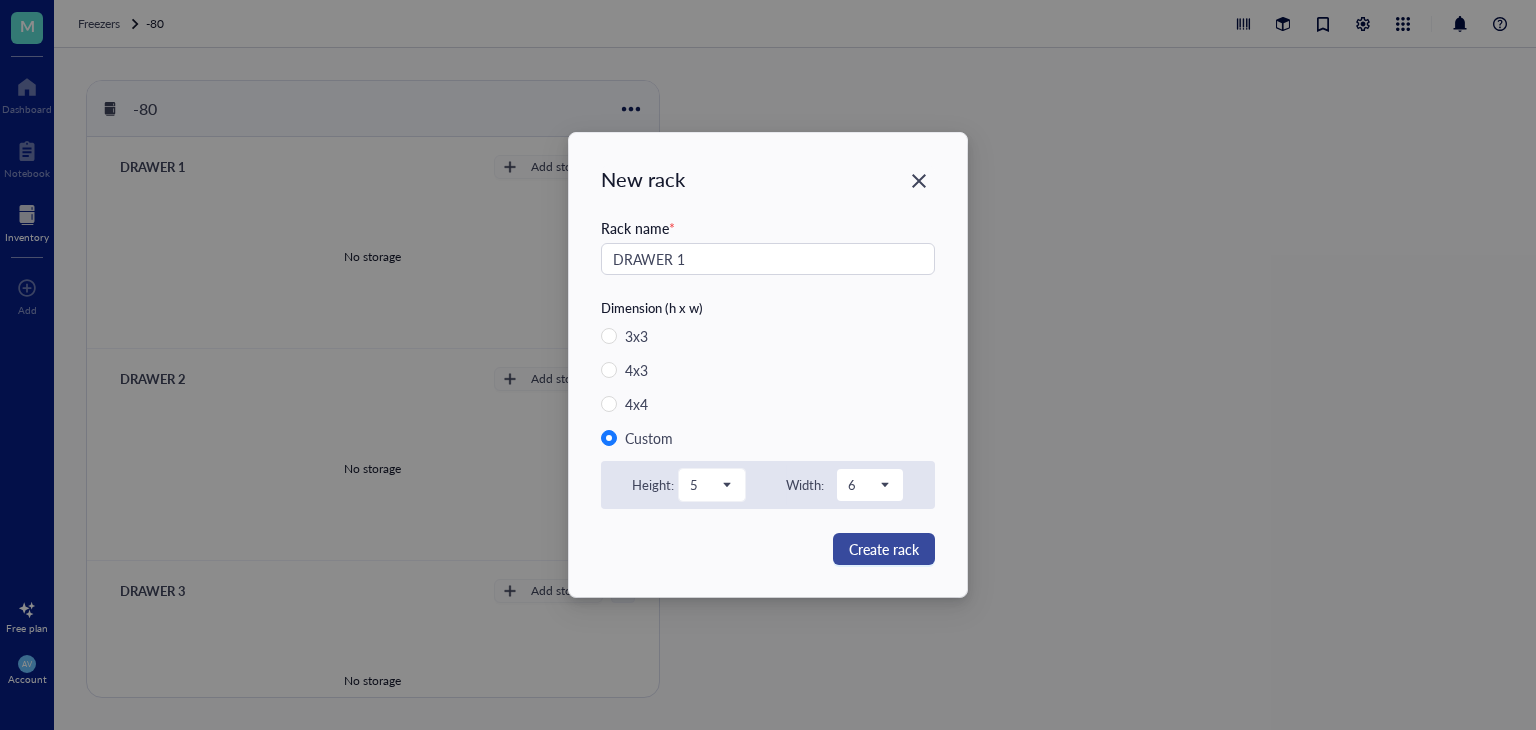 click on "Create rack" at bounding box center (884, 549) 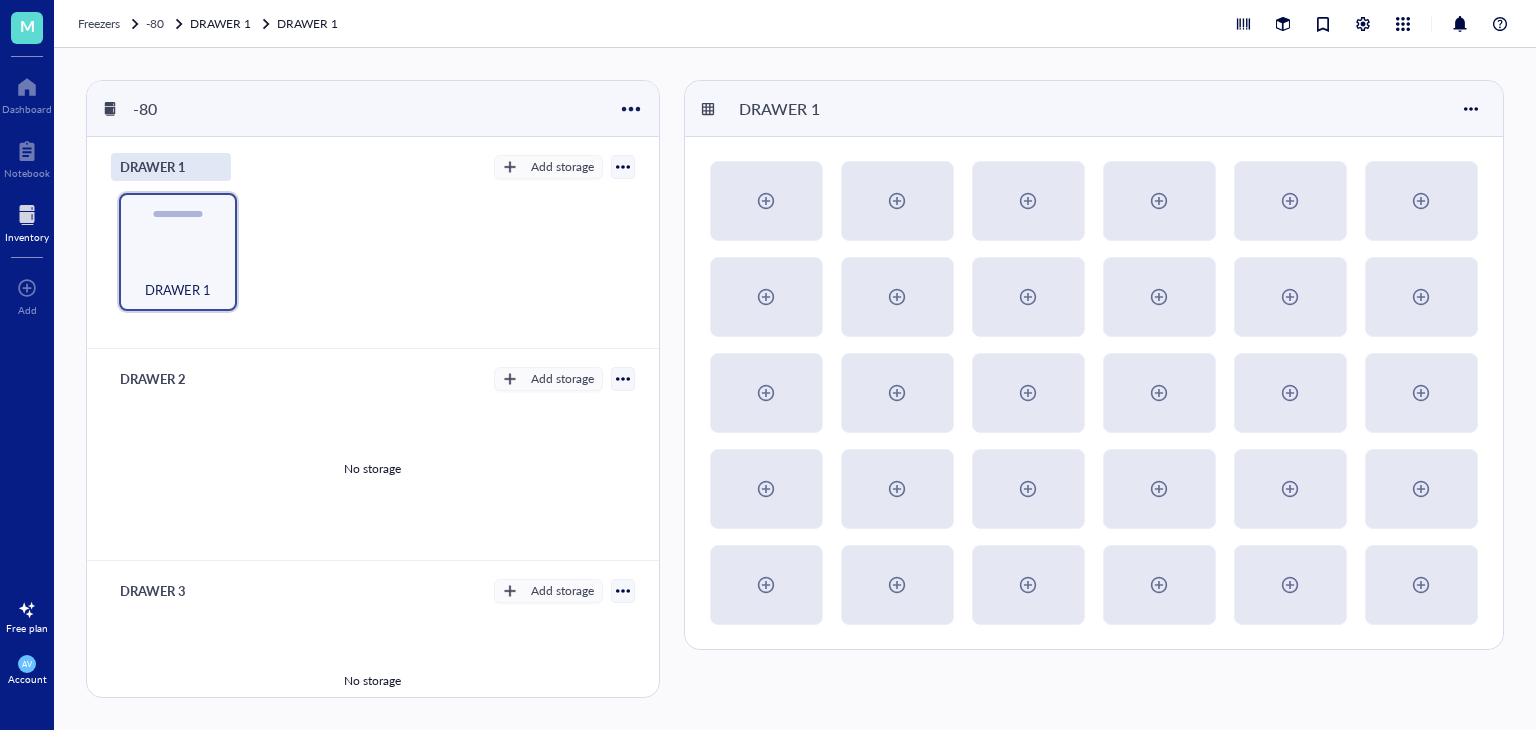 click on "DRAWER 1" at bounding box center [171, 167] 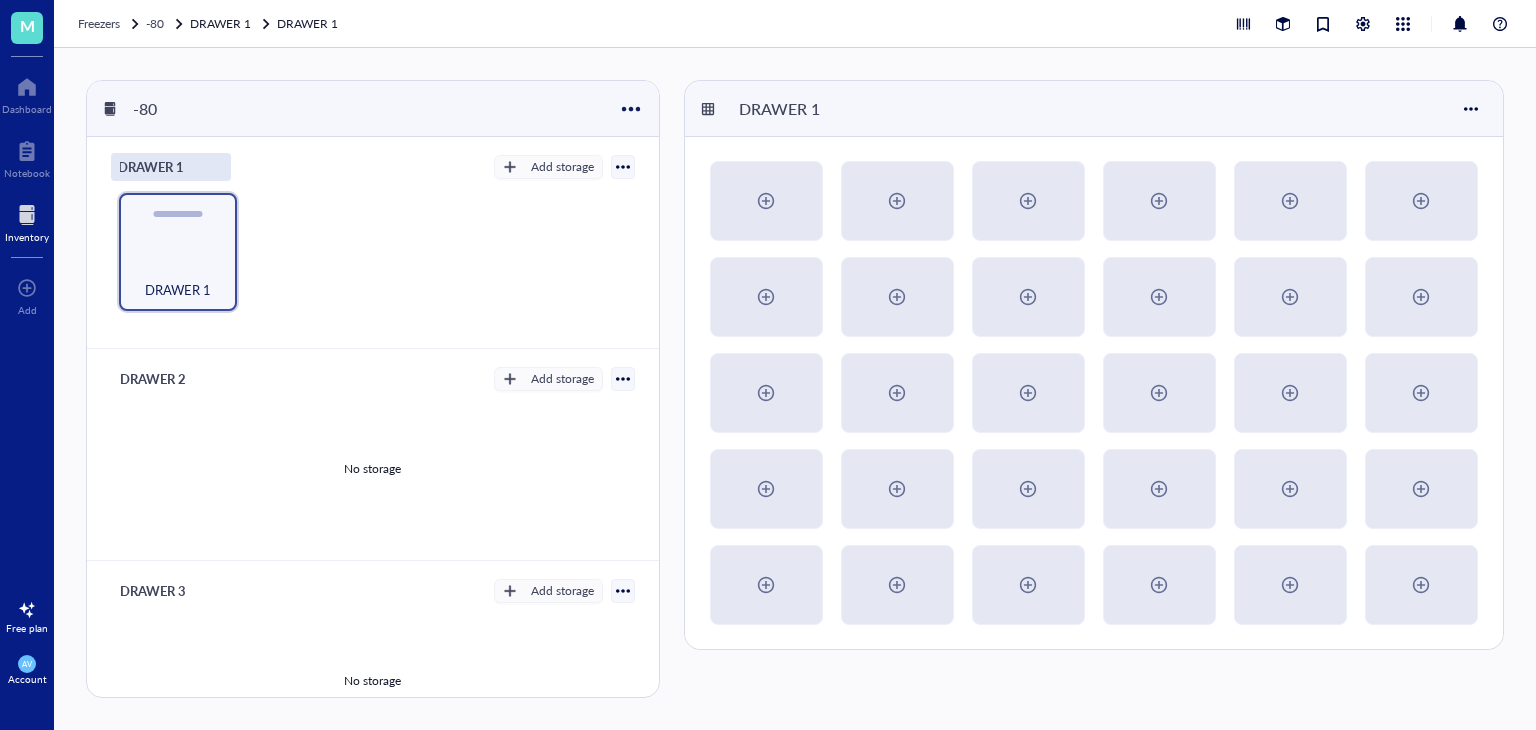 scroll, scrollTop: 0, scrollLeft: 0, axis: both 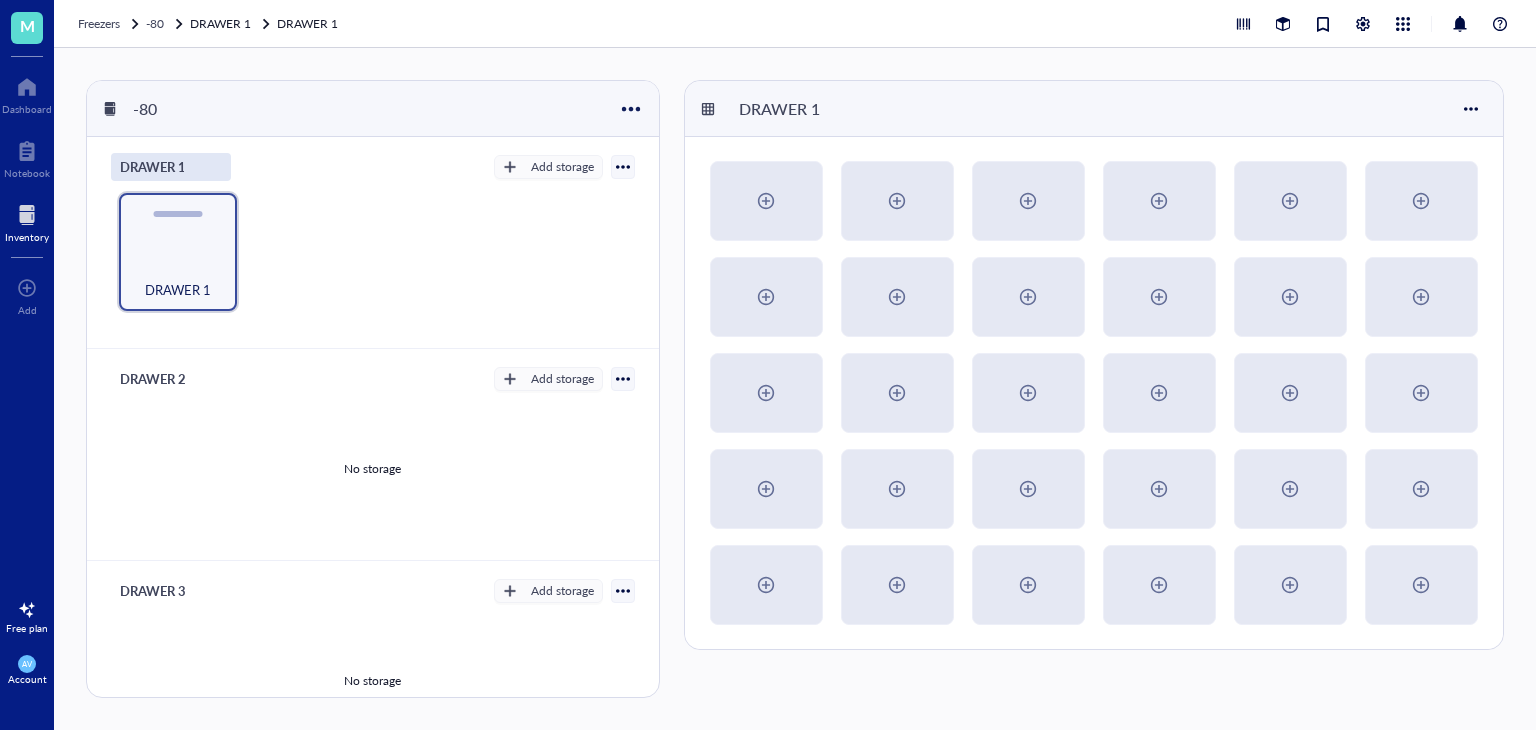 click on "DRAWER 1" at bounding box center (171, 167) 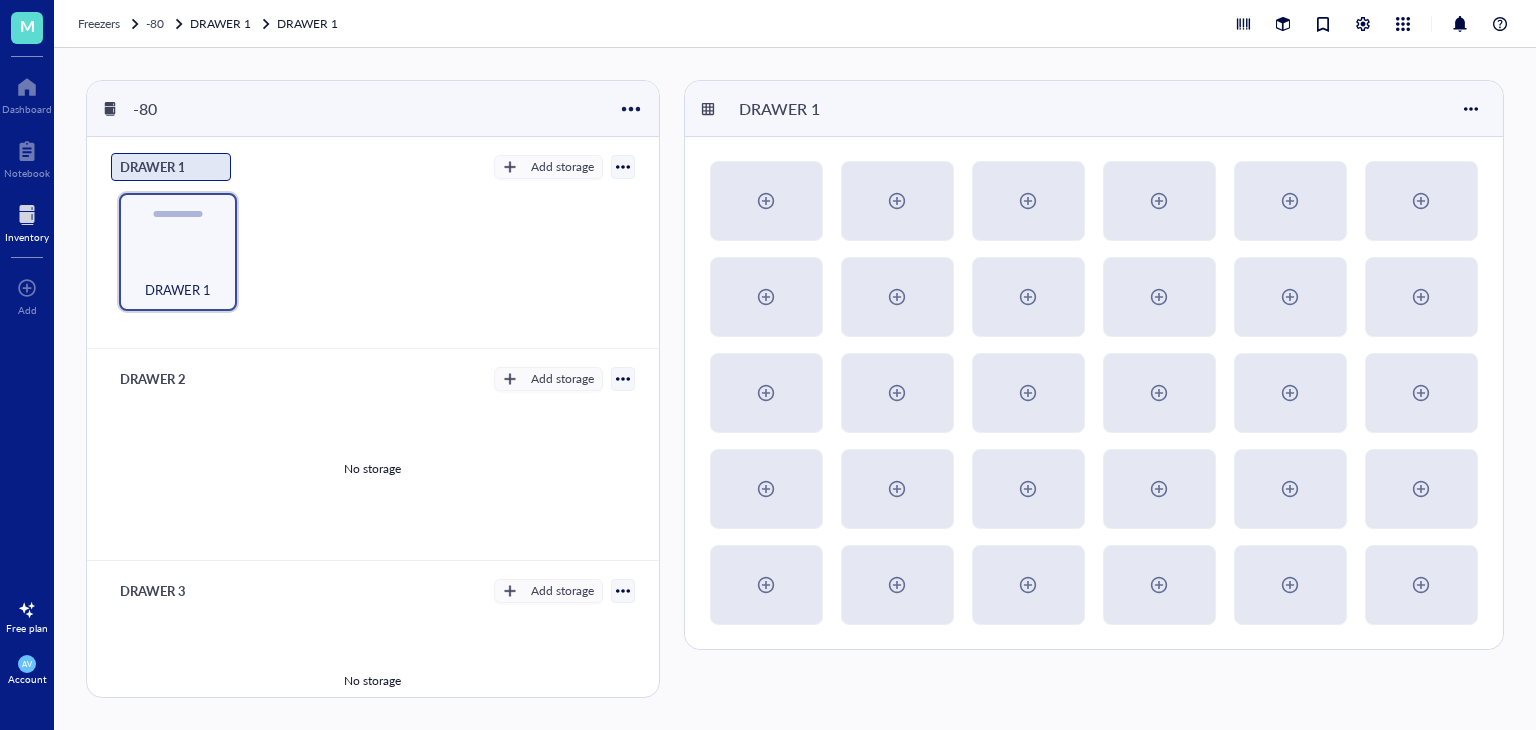 click on "DRAWER 1" at bounding box center [152, 167] 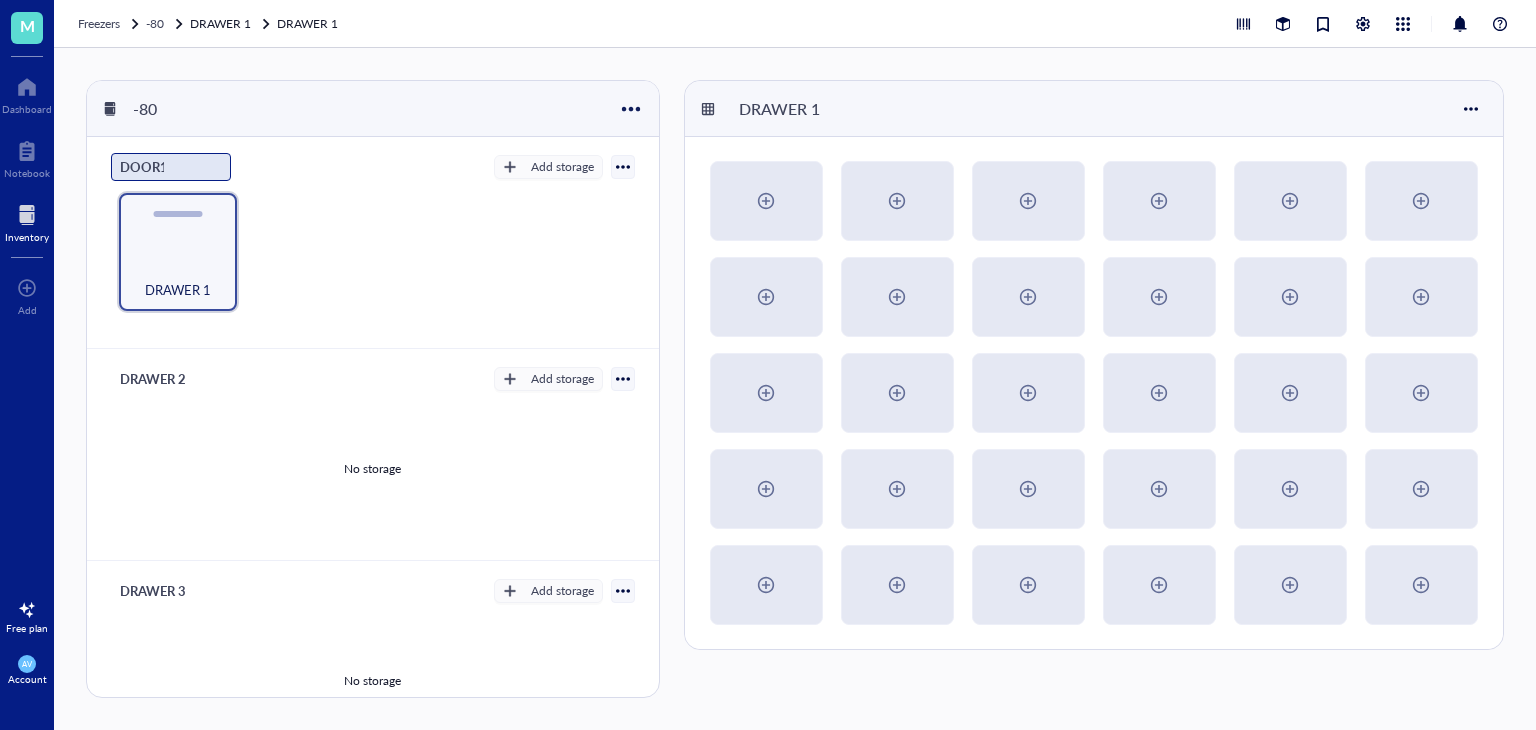 type on "DOOR 1" 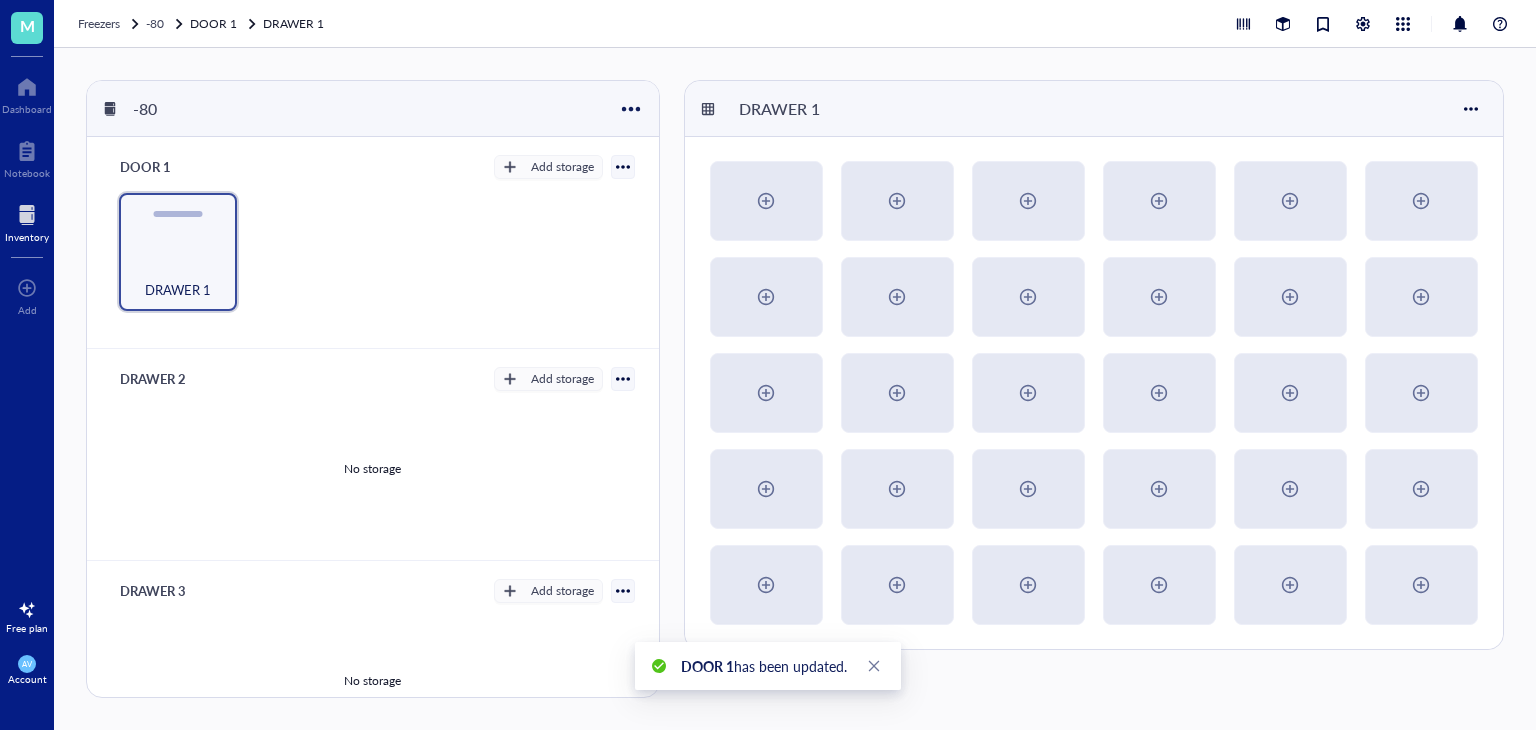 click on "DOOR 1 Add storage Rack Category DRAWER 1" at bounding box center (372, 243) 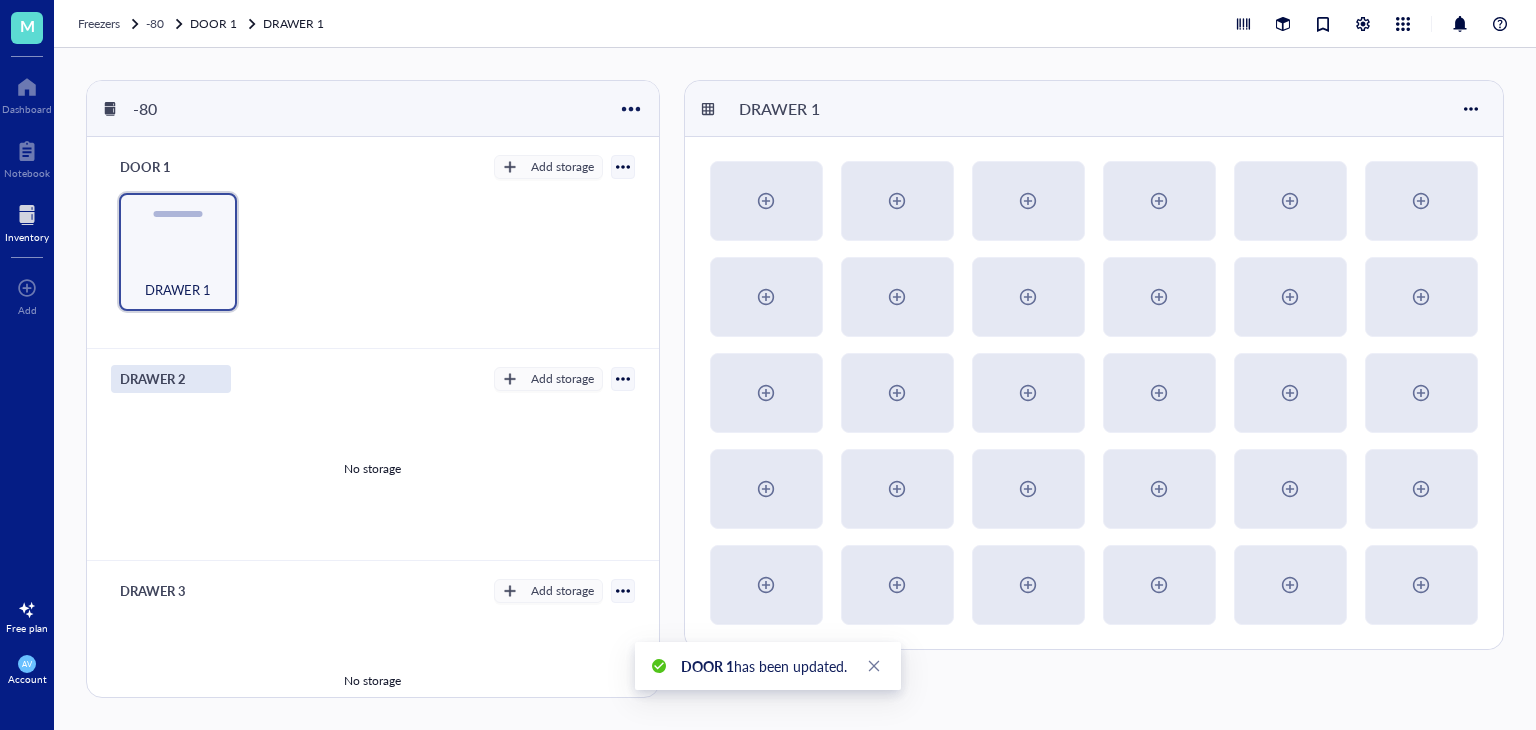 click on "DRAWER 2" at bounding box center [171, 379] 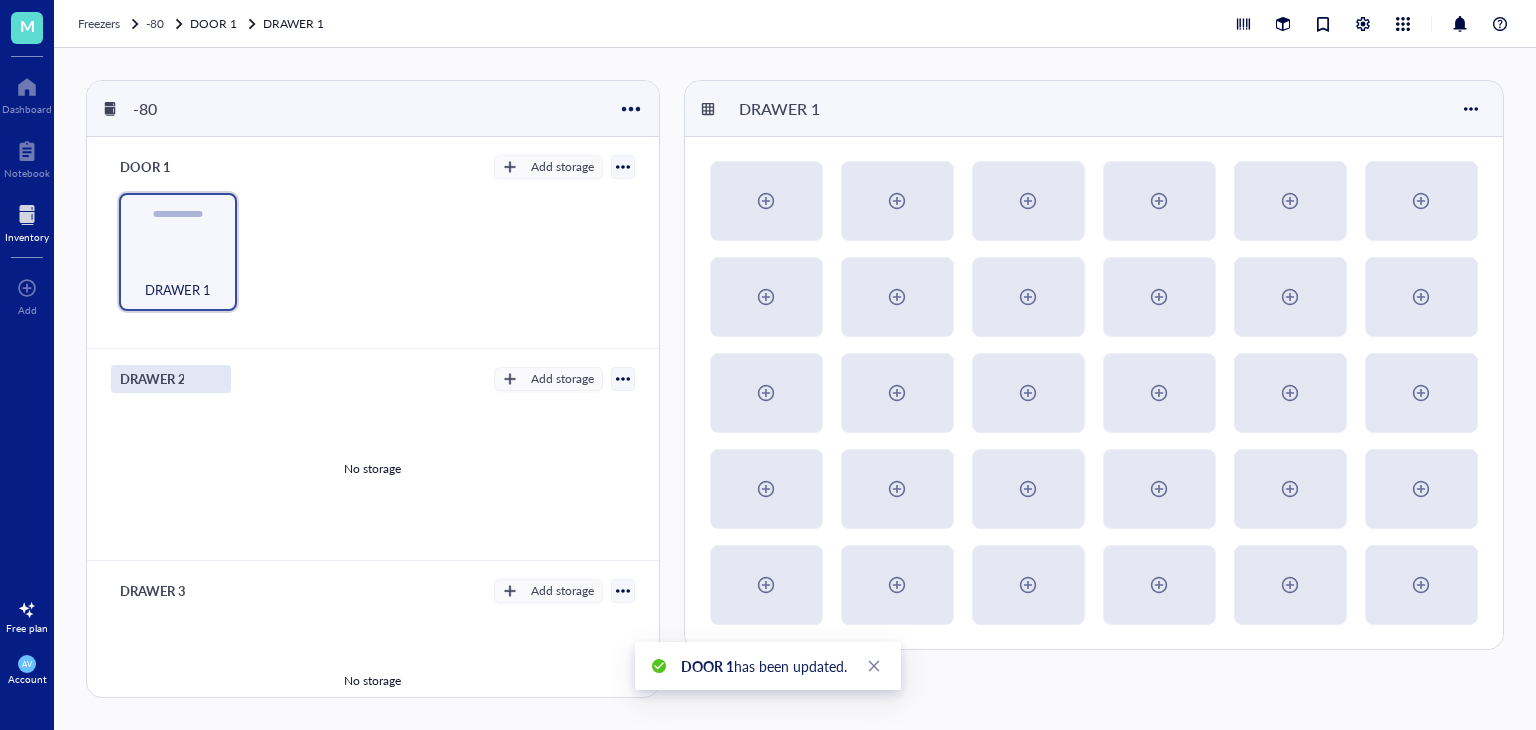 scroll, scrollTop: 0, scrollLeft: 8, axis: horizontal 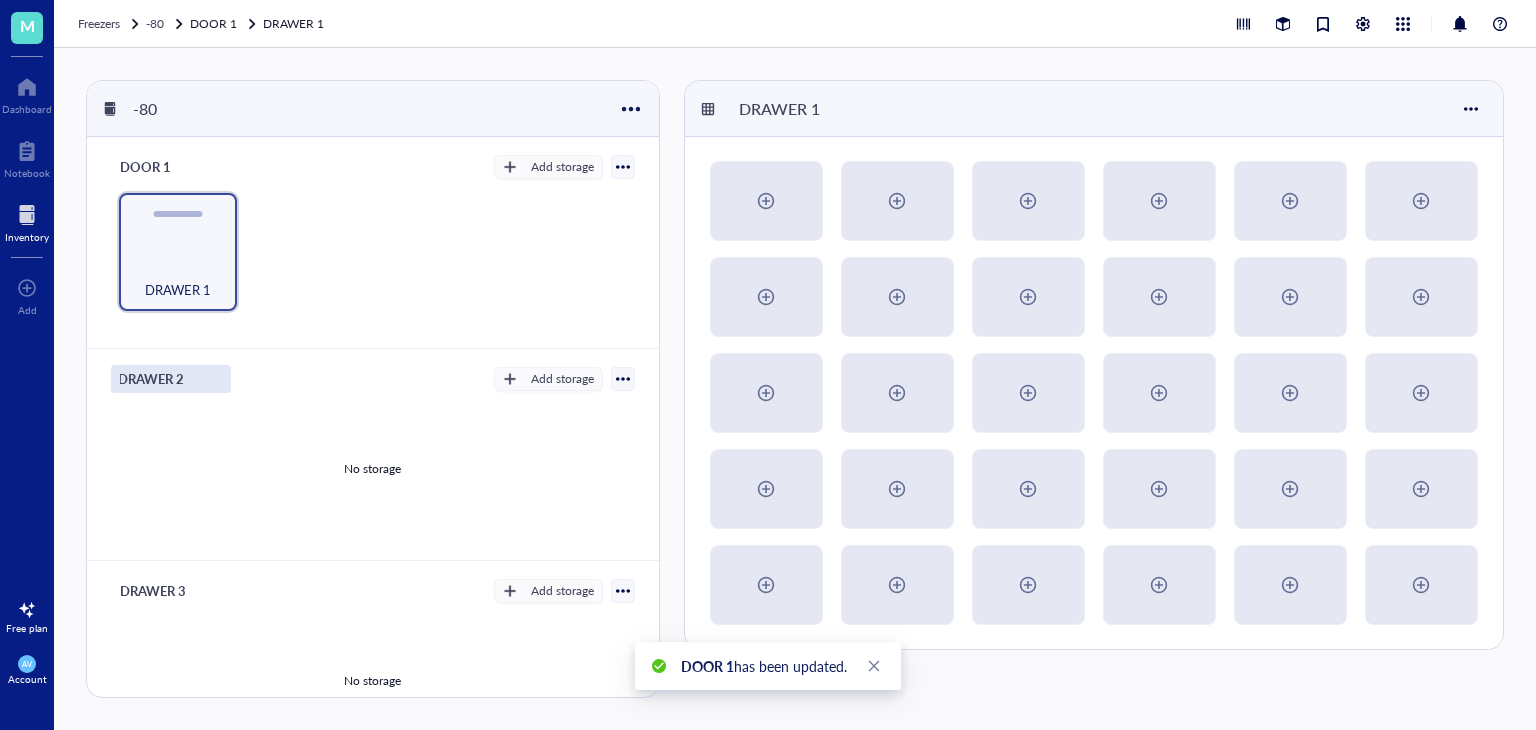 click on "DRAWER 2" at bounding box center [152, 379] 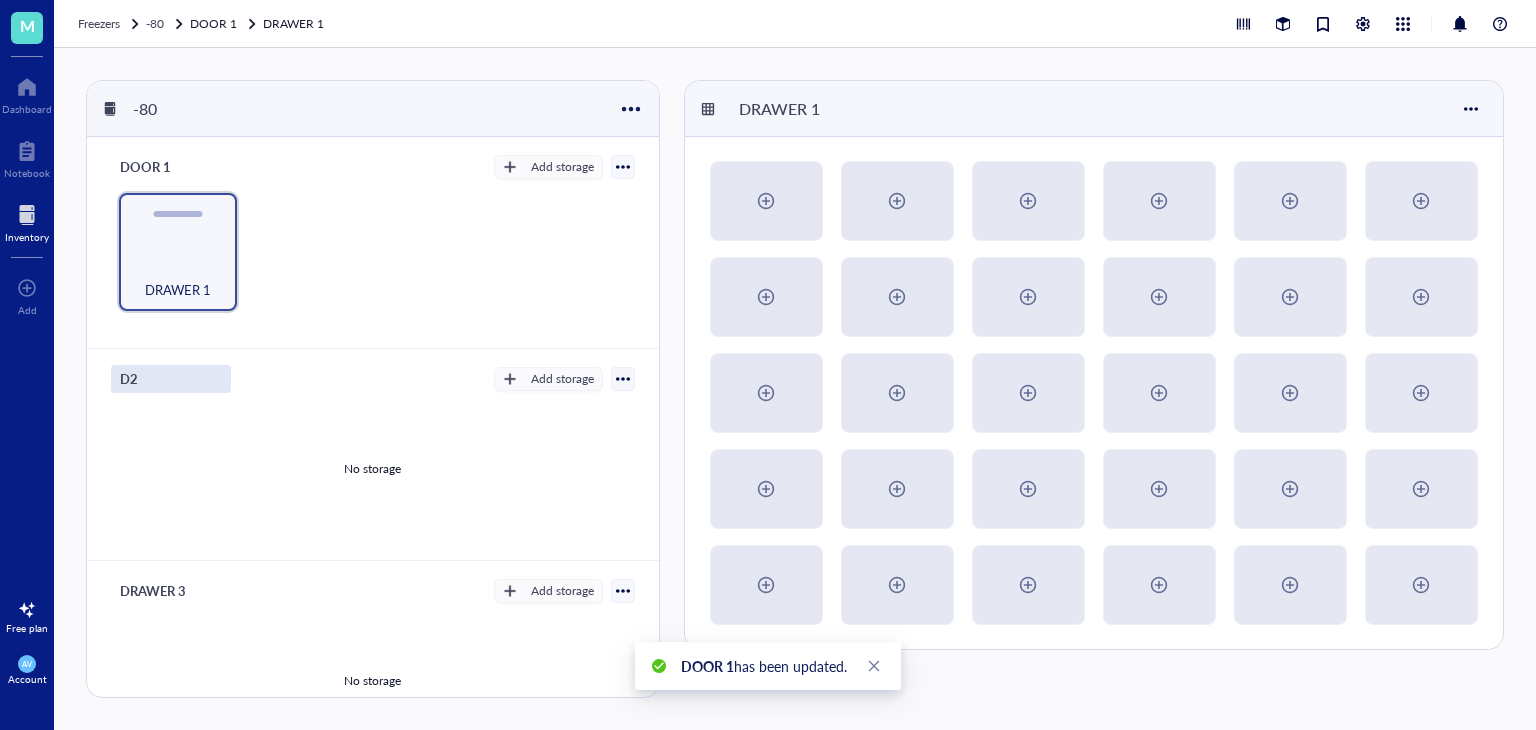 scroll, scrollTop: 0, scrollLeft: 0, axis: both 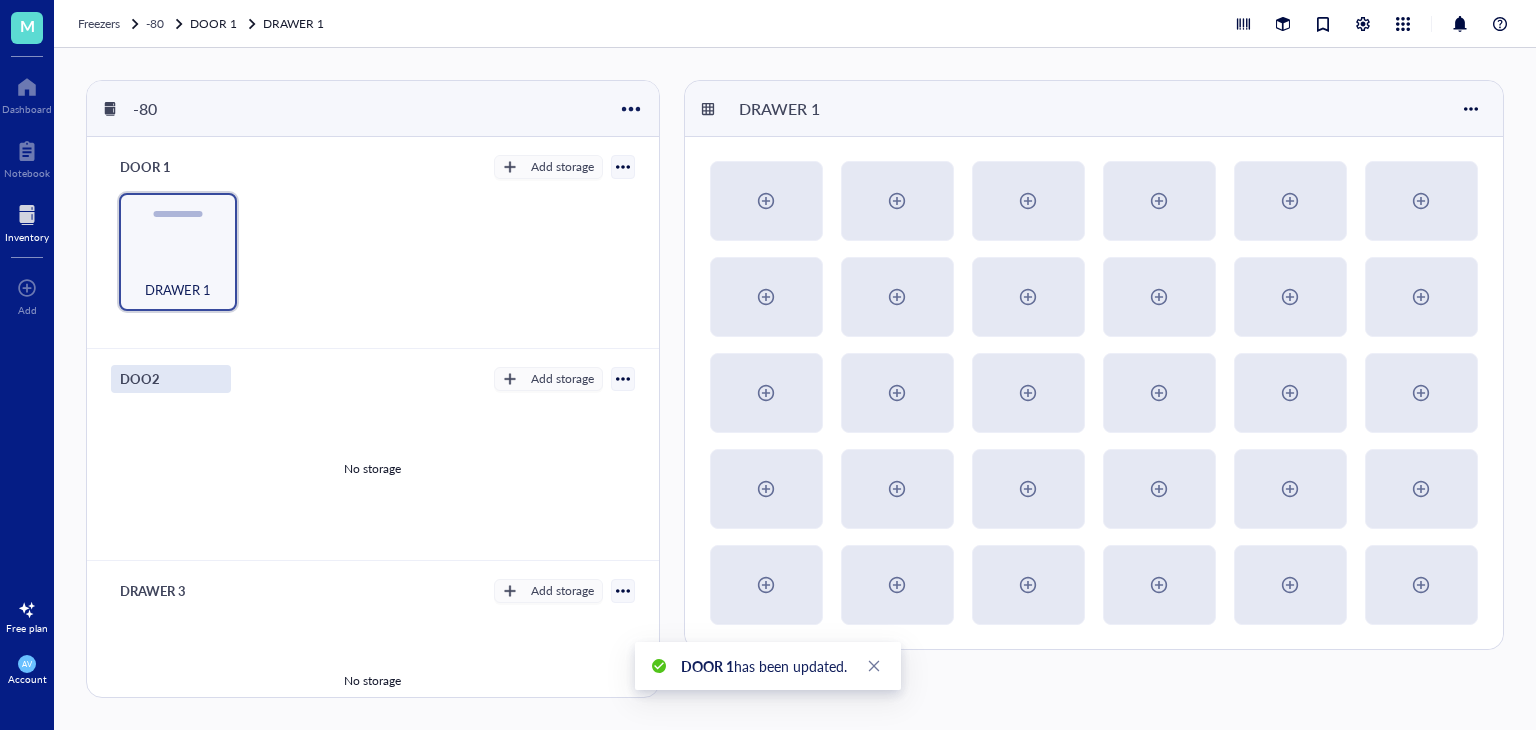 type on "DOOR2" 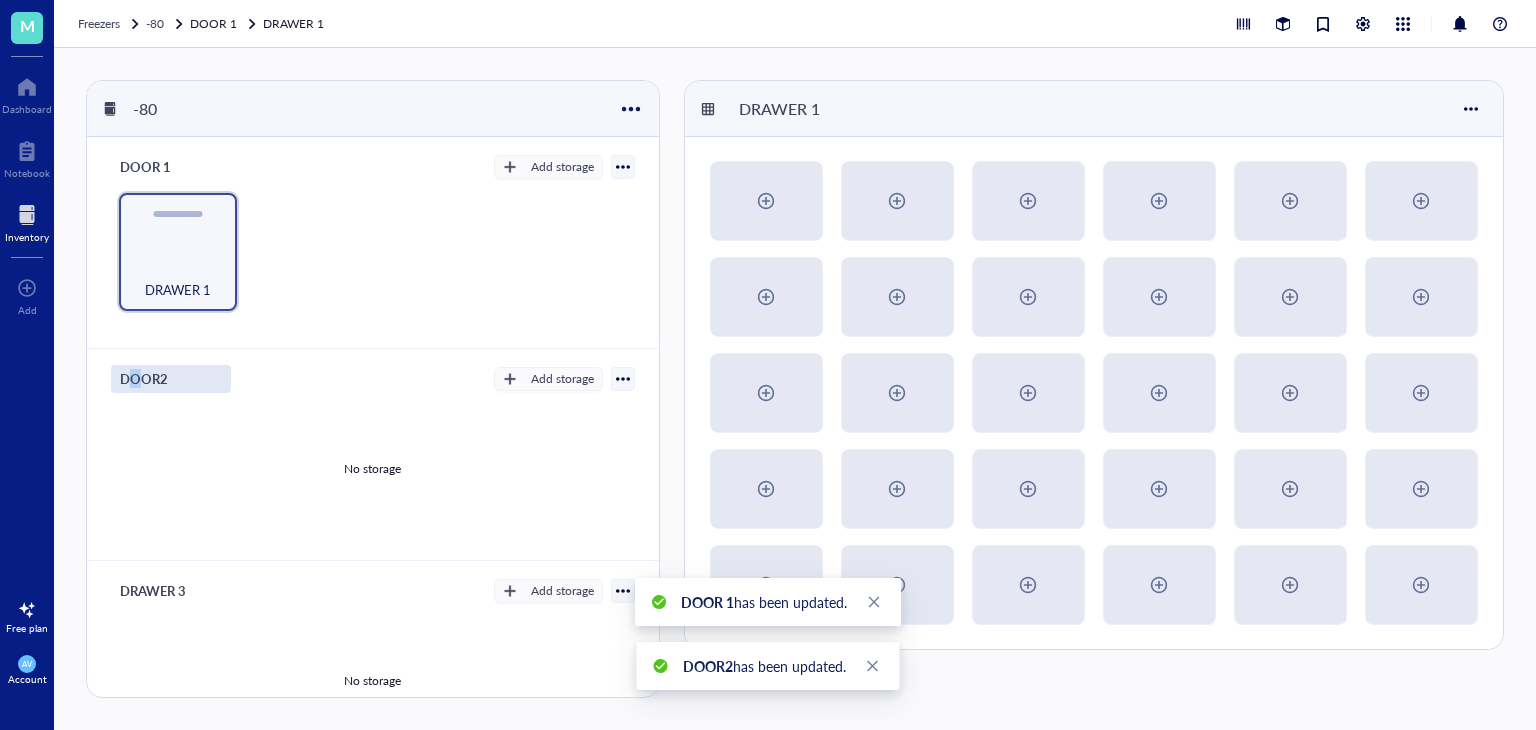 click on "DOOR2" at bounding box center [171, 379] 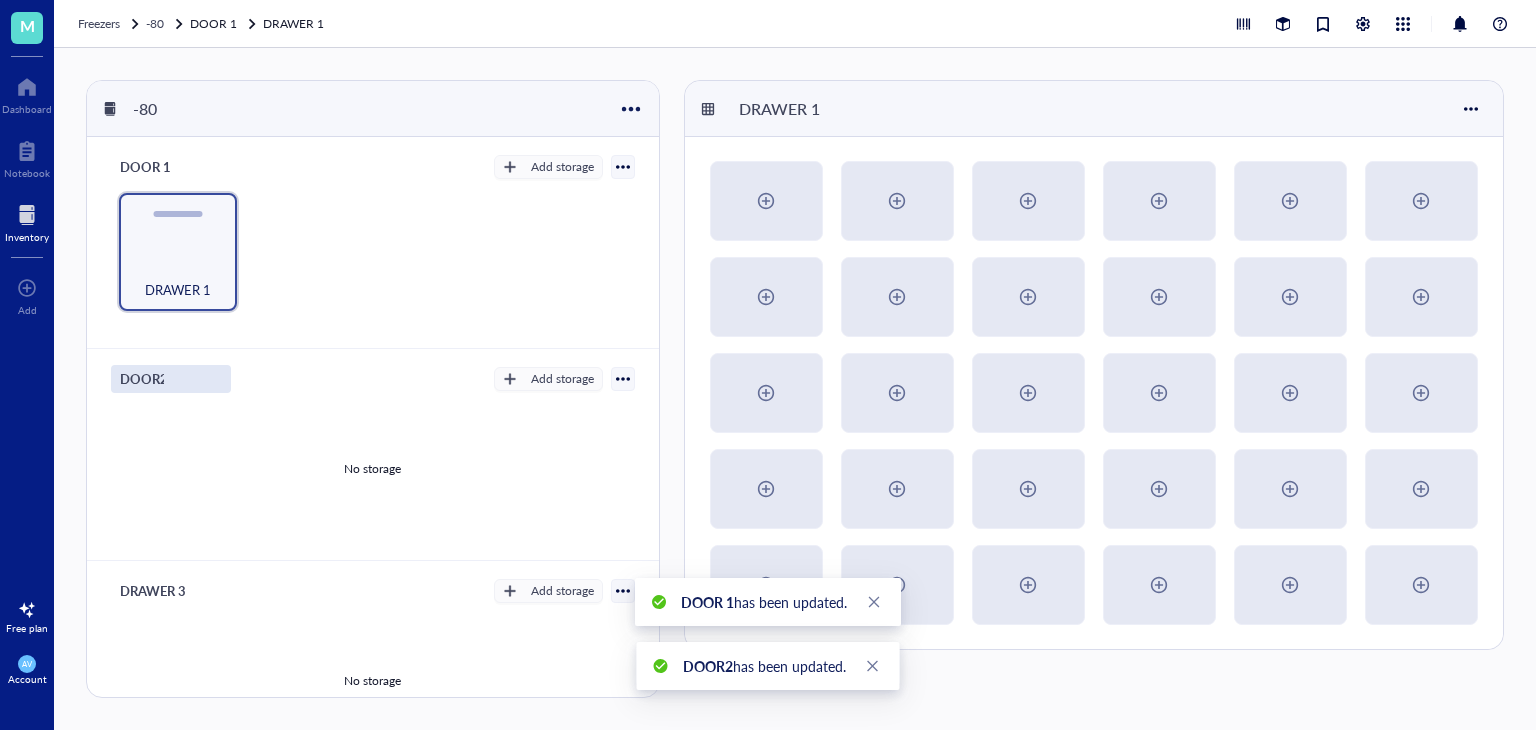 scroll, scrollTop: 0, scrollLeft: 3, axis: horizontal 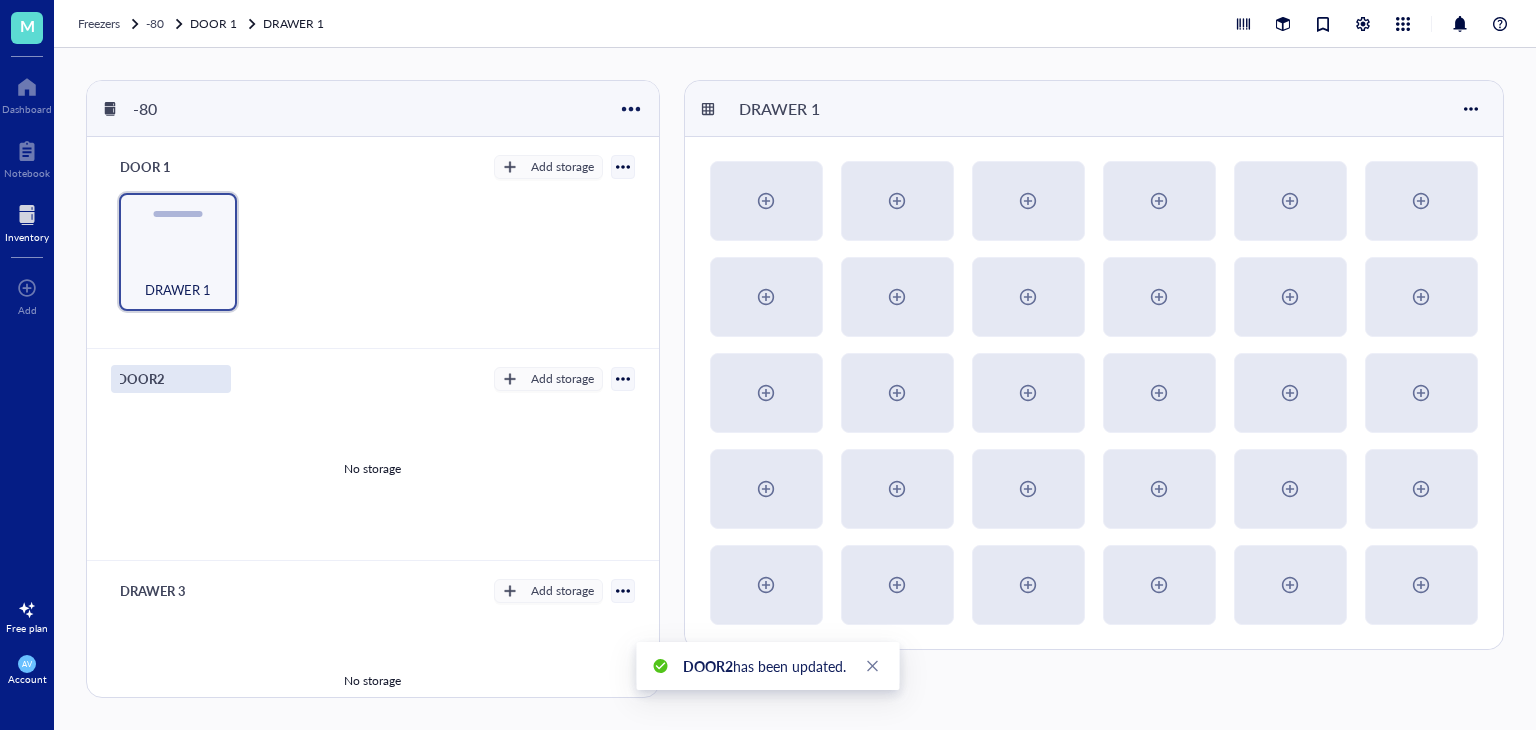 click on "DOOR2" at bounding box center [142, 379] 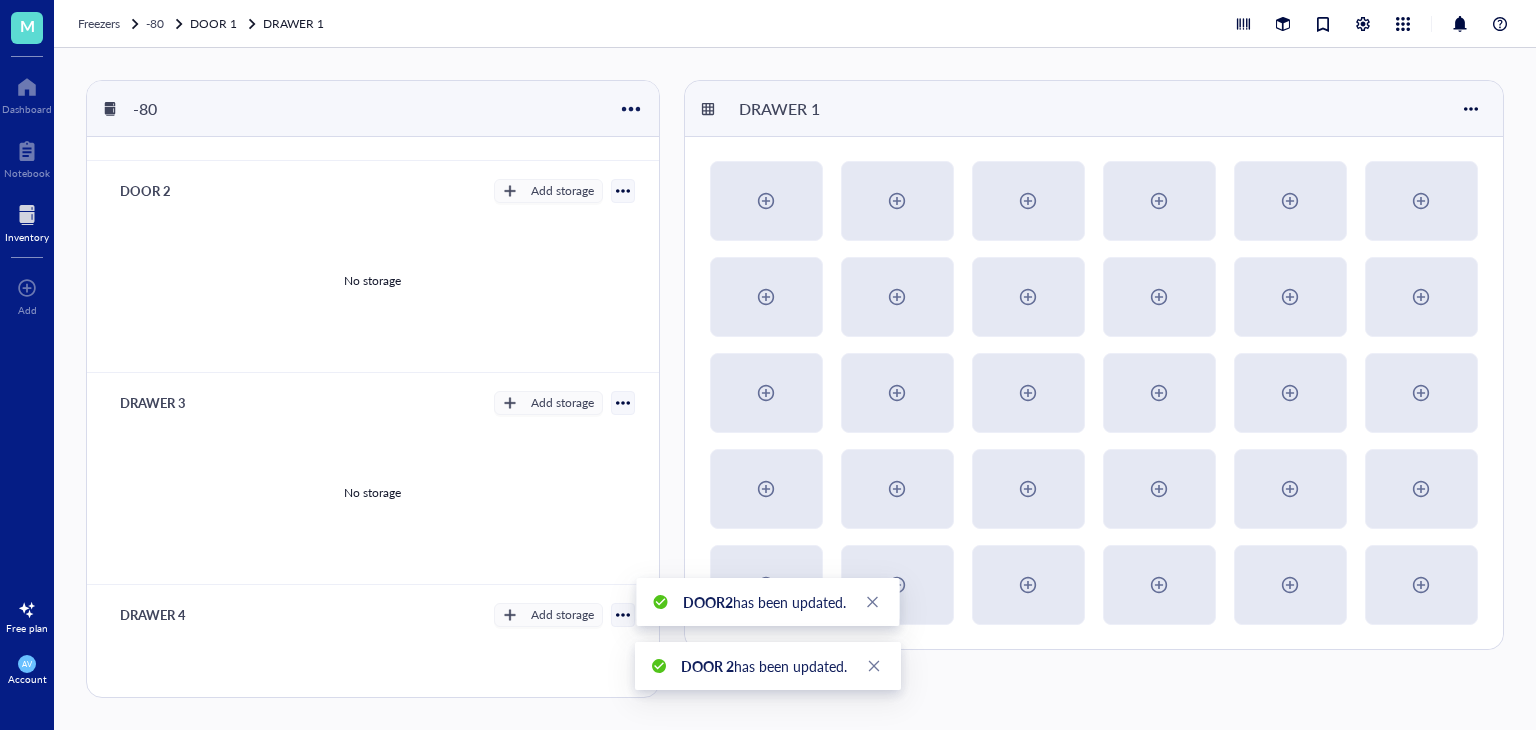 scroll, scrollTop: 200, scrollLeft: 0, axis: vertical 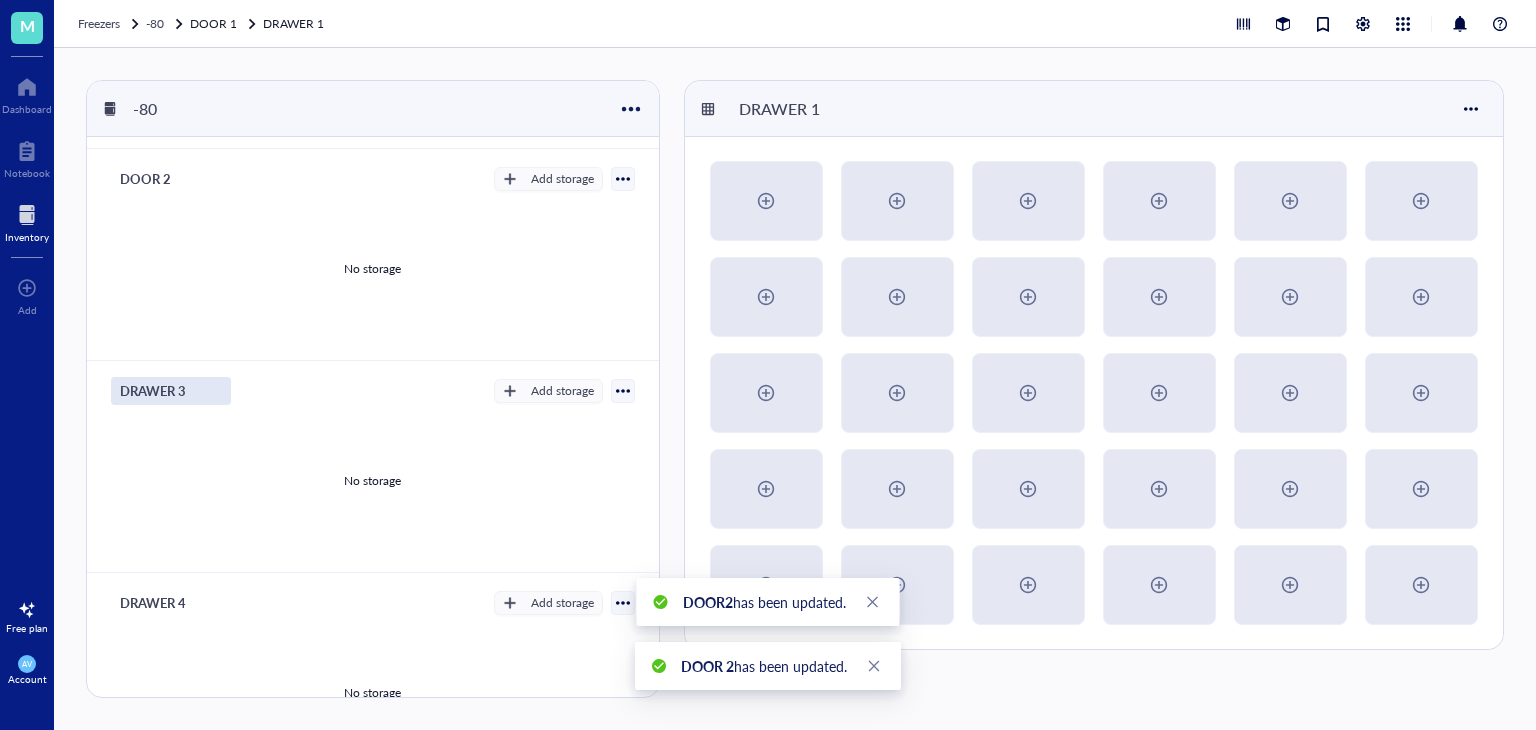 click on "DRAWER 3" at bounding box center [171, 391] 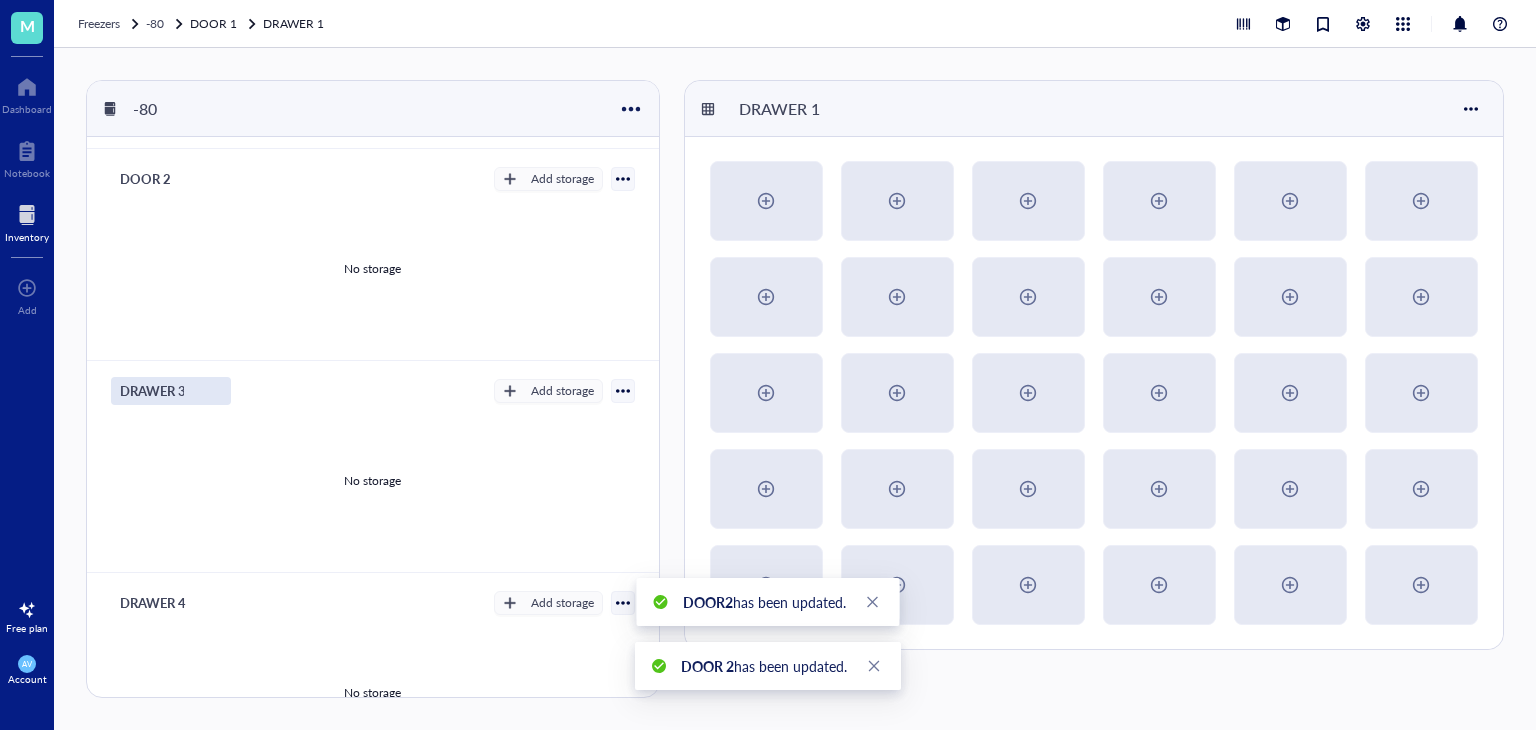 scroll, scrollTop: 0, scrollLeft: 8, axis: horizontal 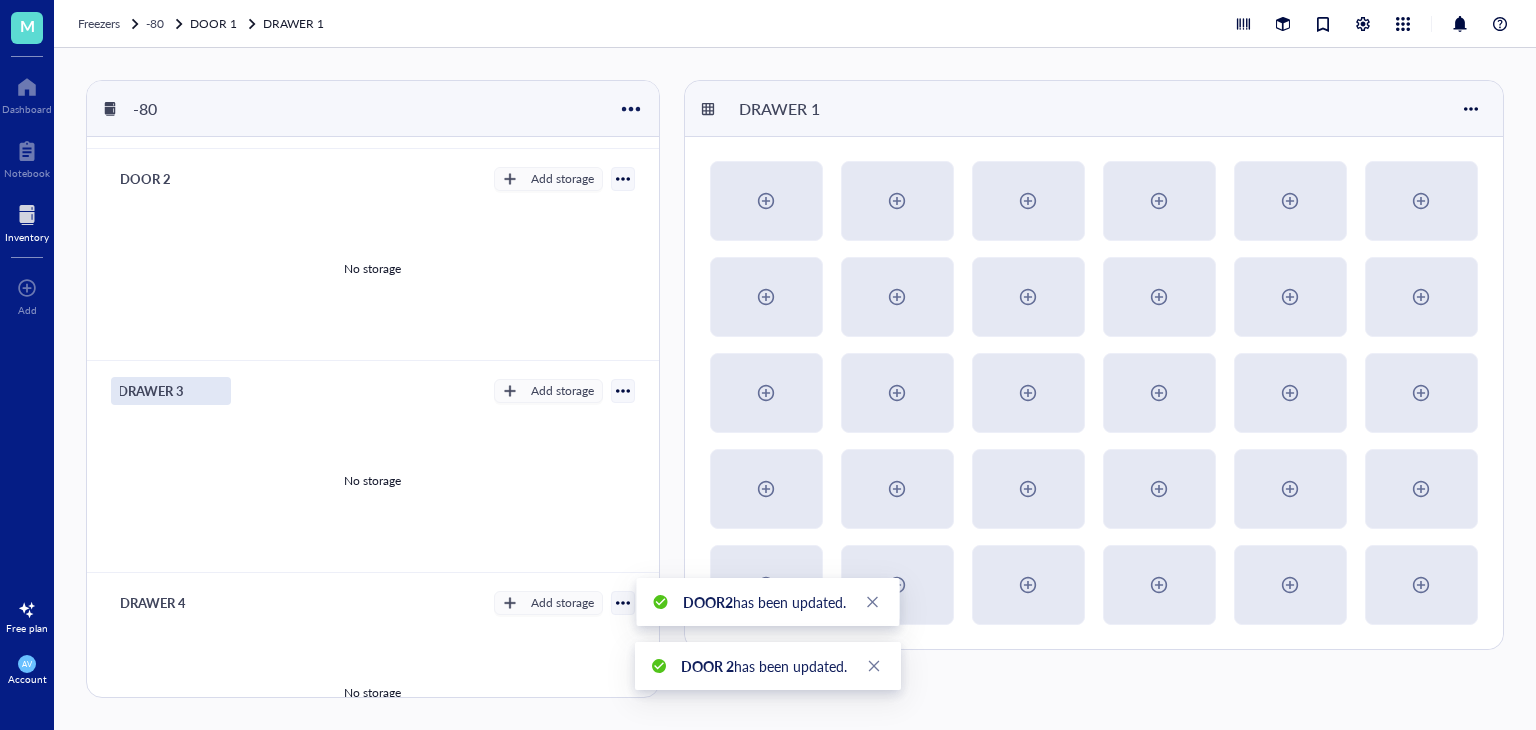 click on "DRAWER 3" at bounding box center (152, 391) 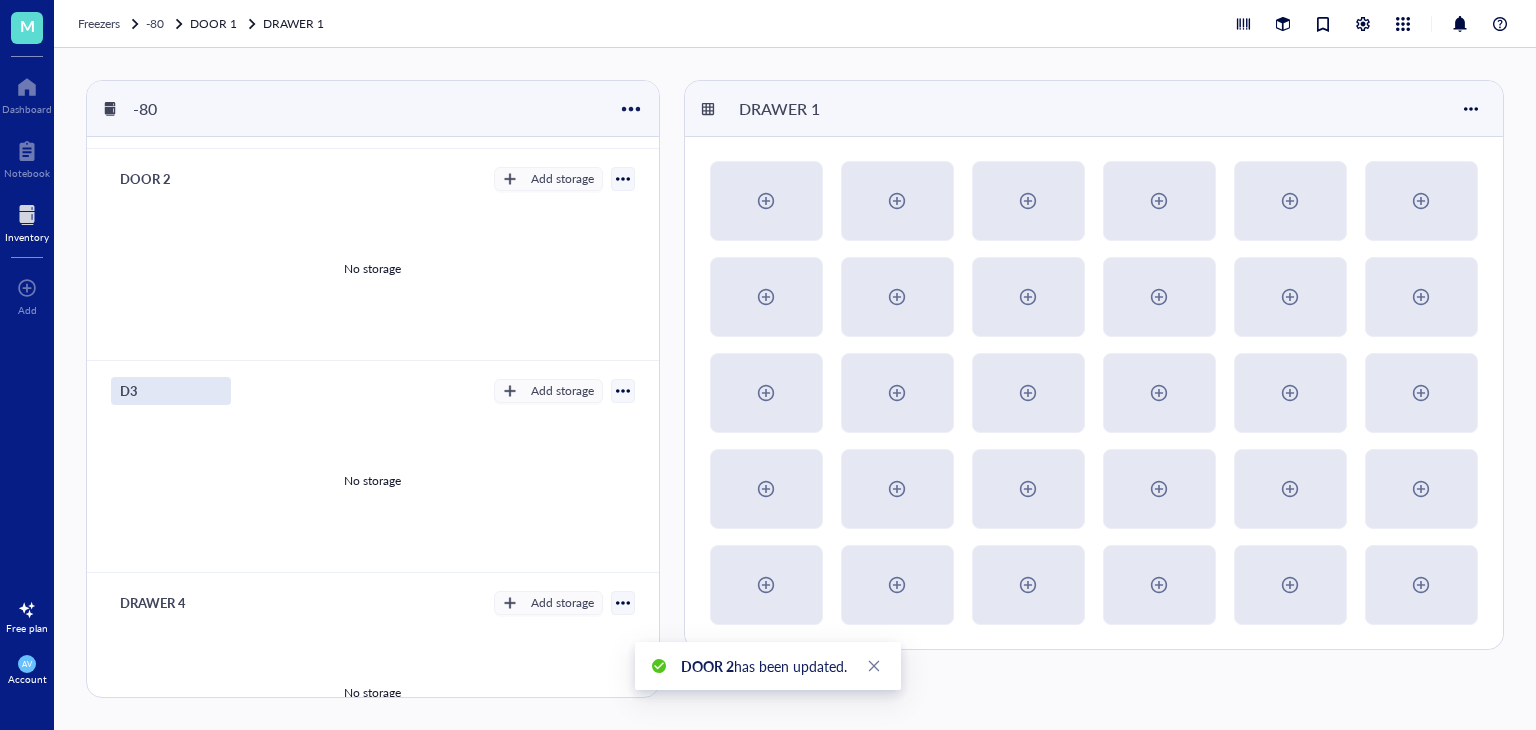 scroll, scrollTop: 0, scrollLeft: 0, axis: both 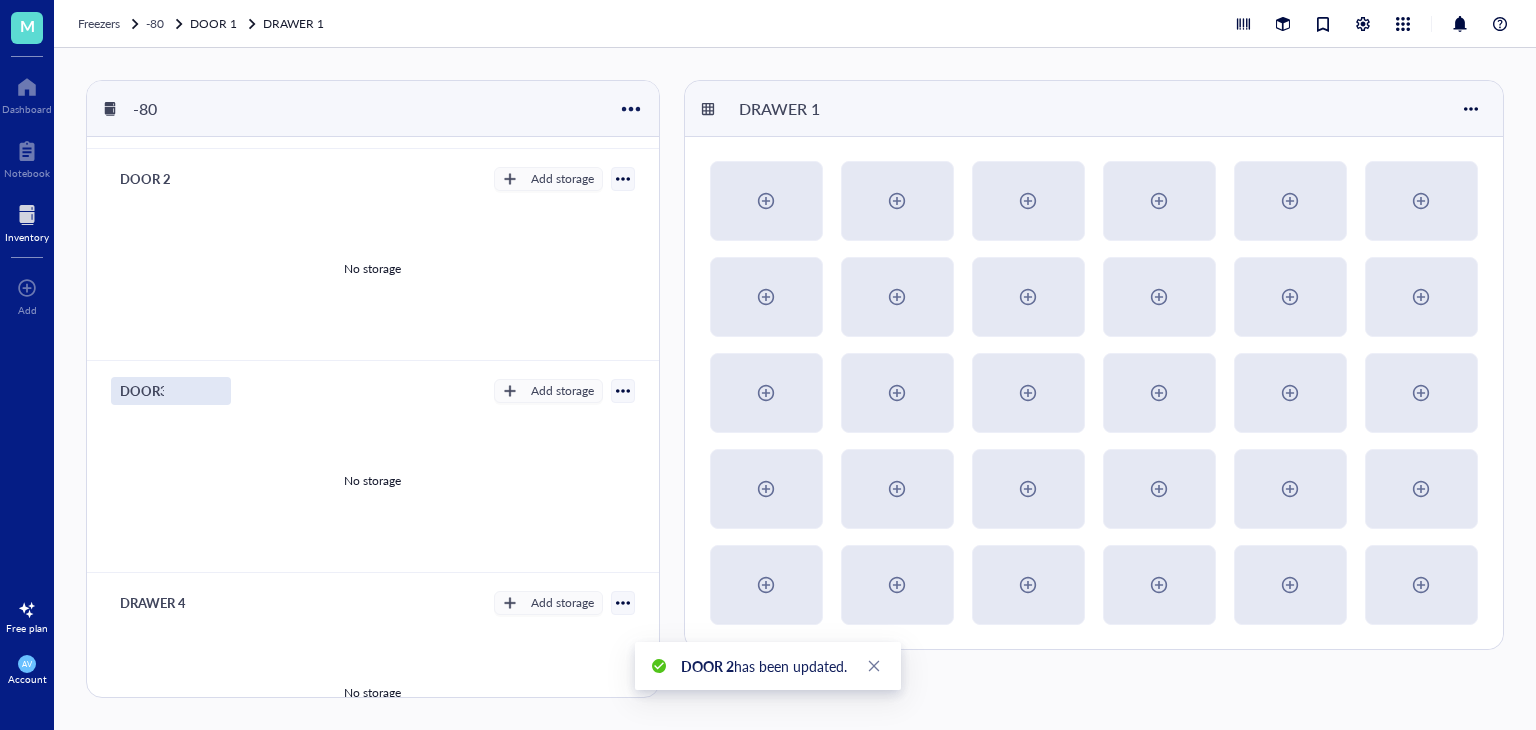 type on "DOOR 3" 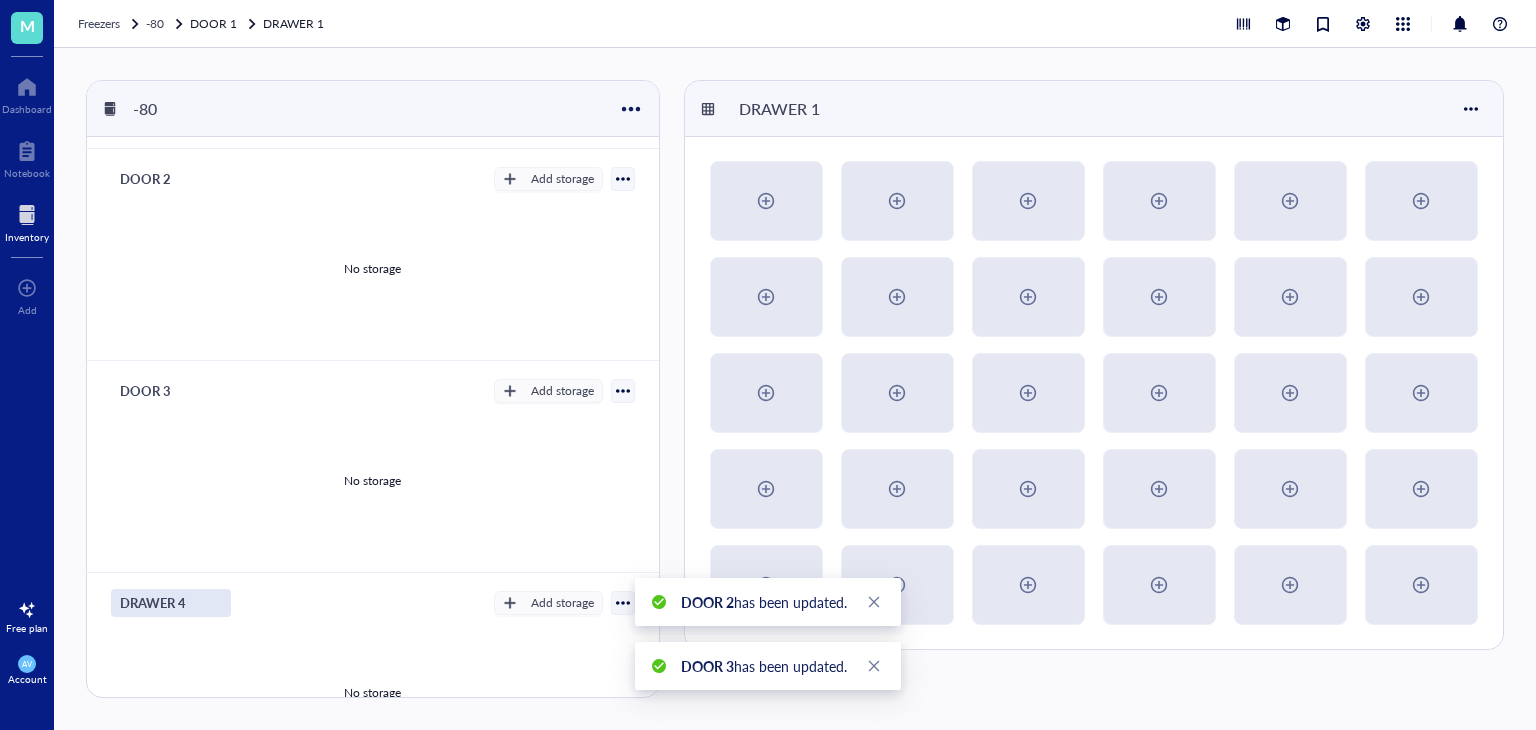 click on "DRAWER 4" at bounding box center (171, 603) 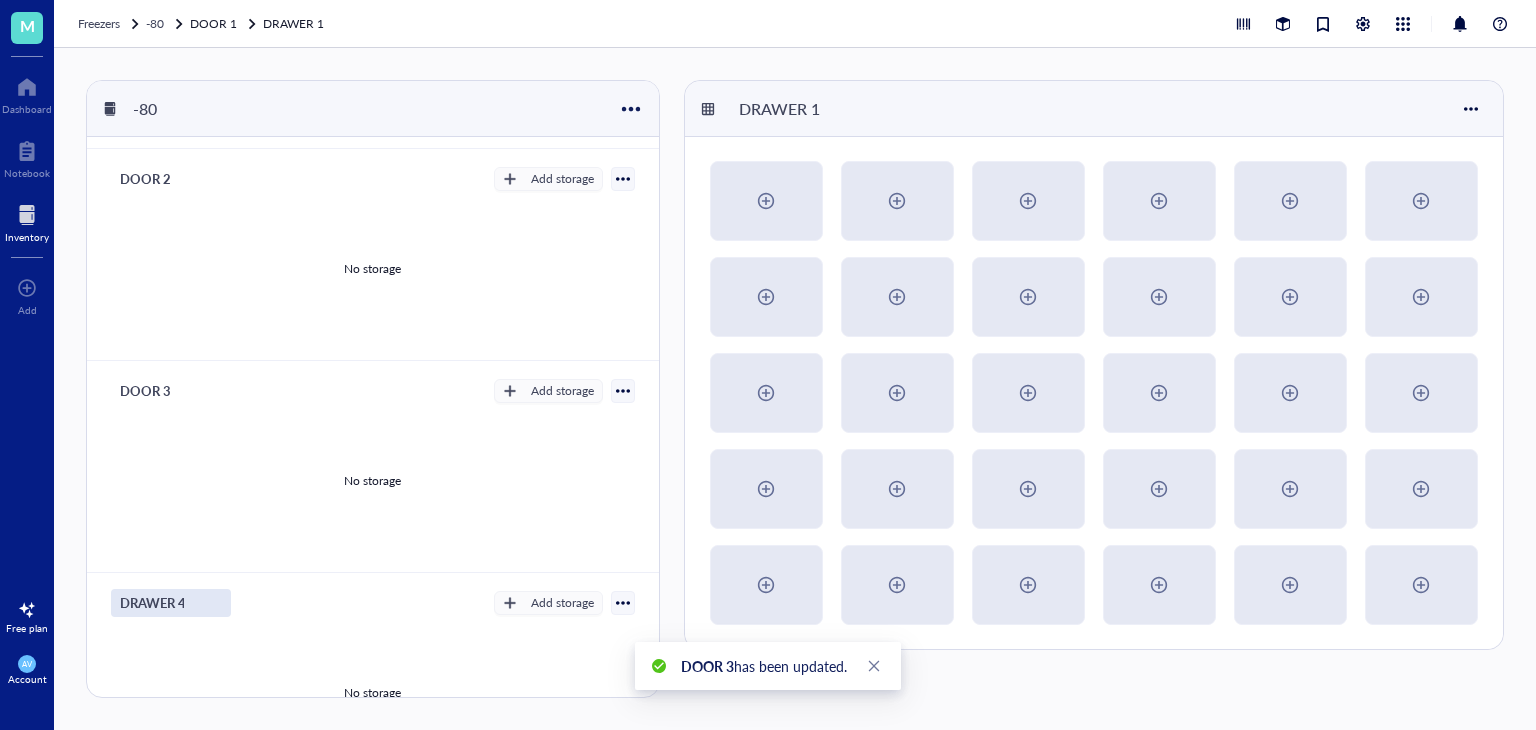 scroll, scrollTop: 0, scrollLeft: 8, axis: horizontal 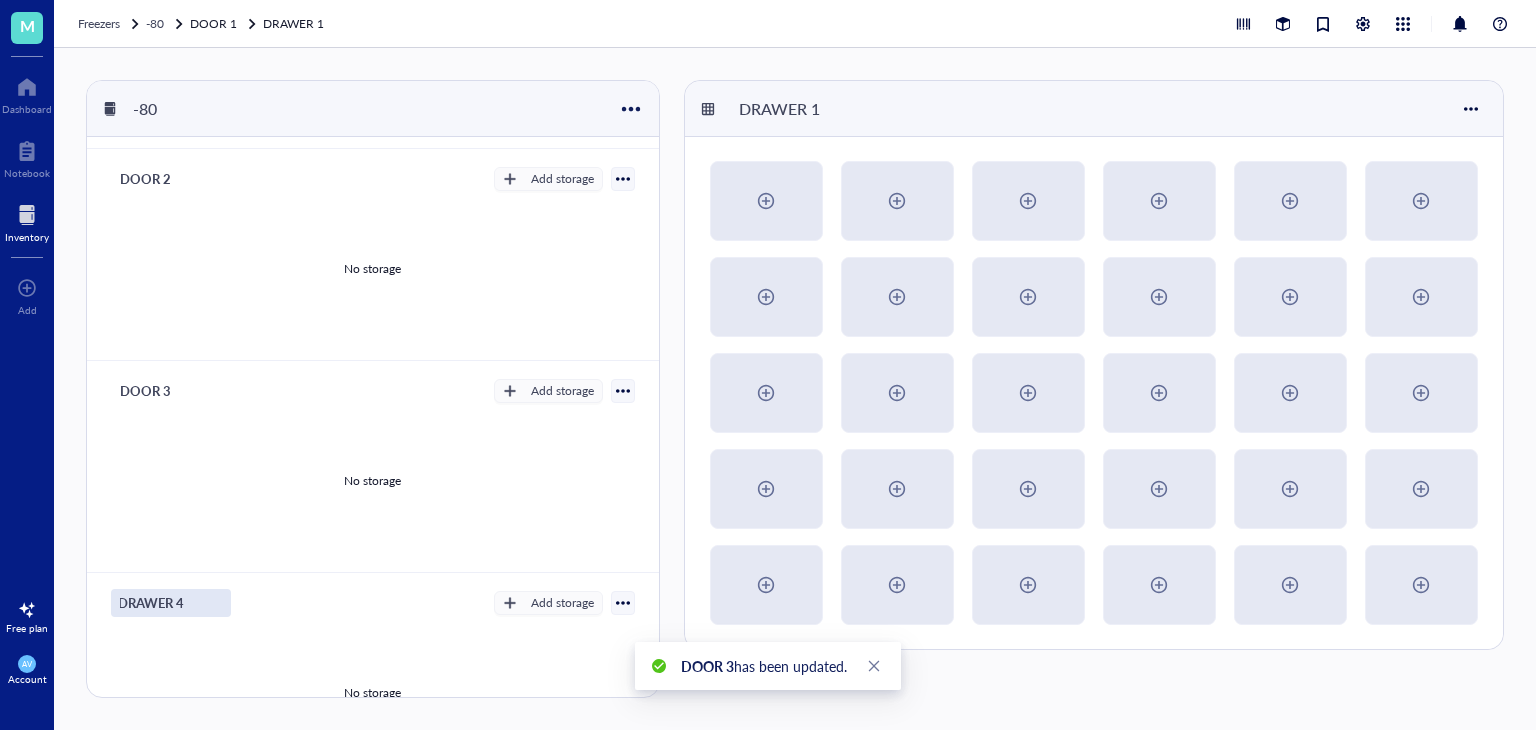 click on "DRAWER 4" at bounding box center [152, 603] 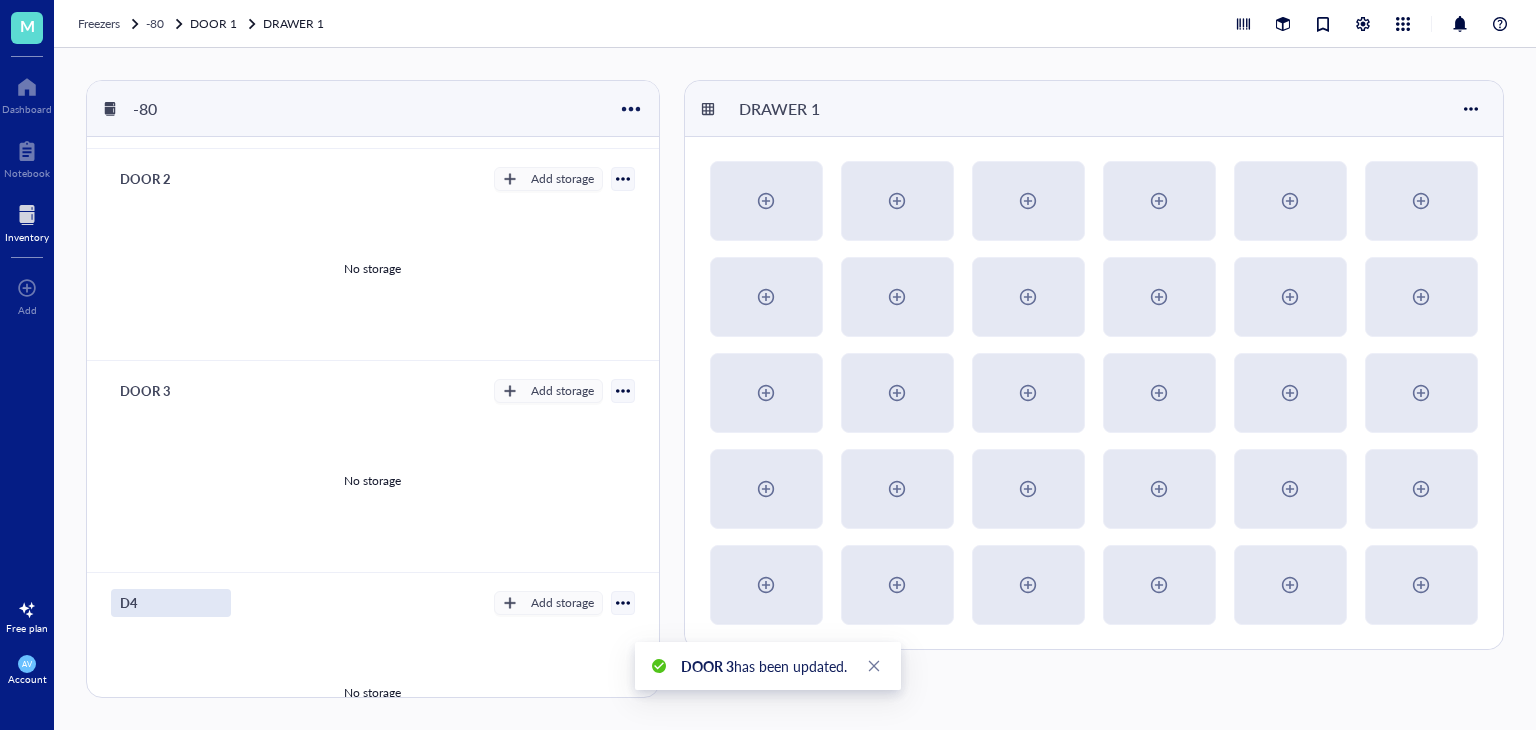 scroll, scrollTop: 0, scrollLeft: 0, axis: both 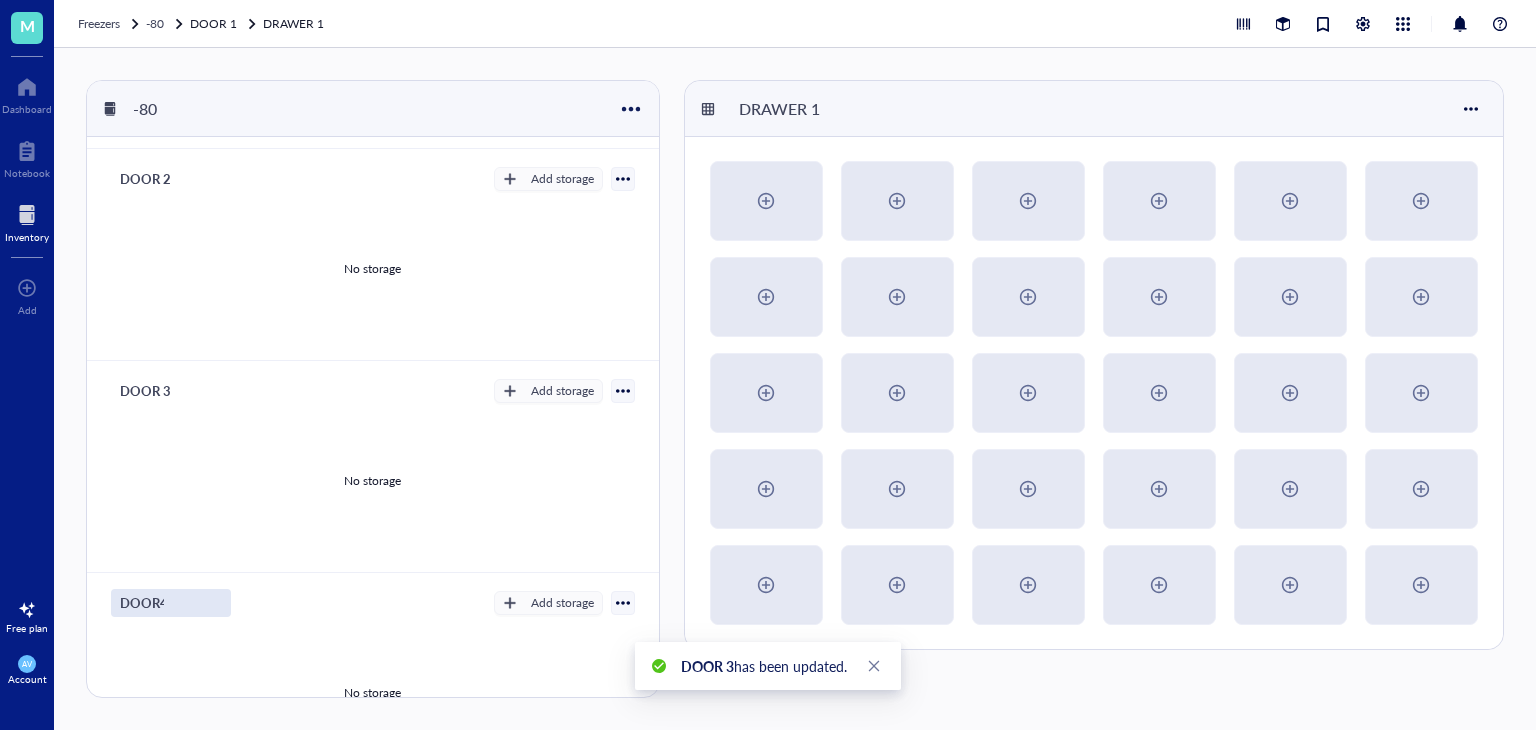 type on "DOOR 4" 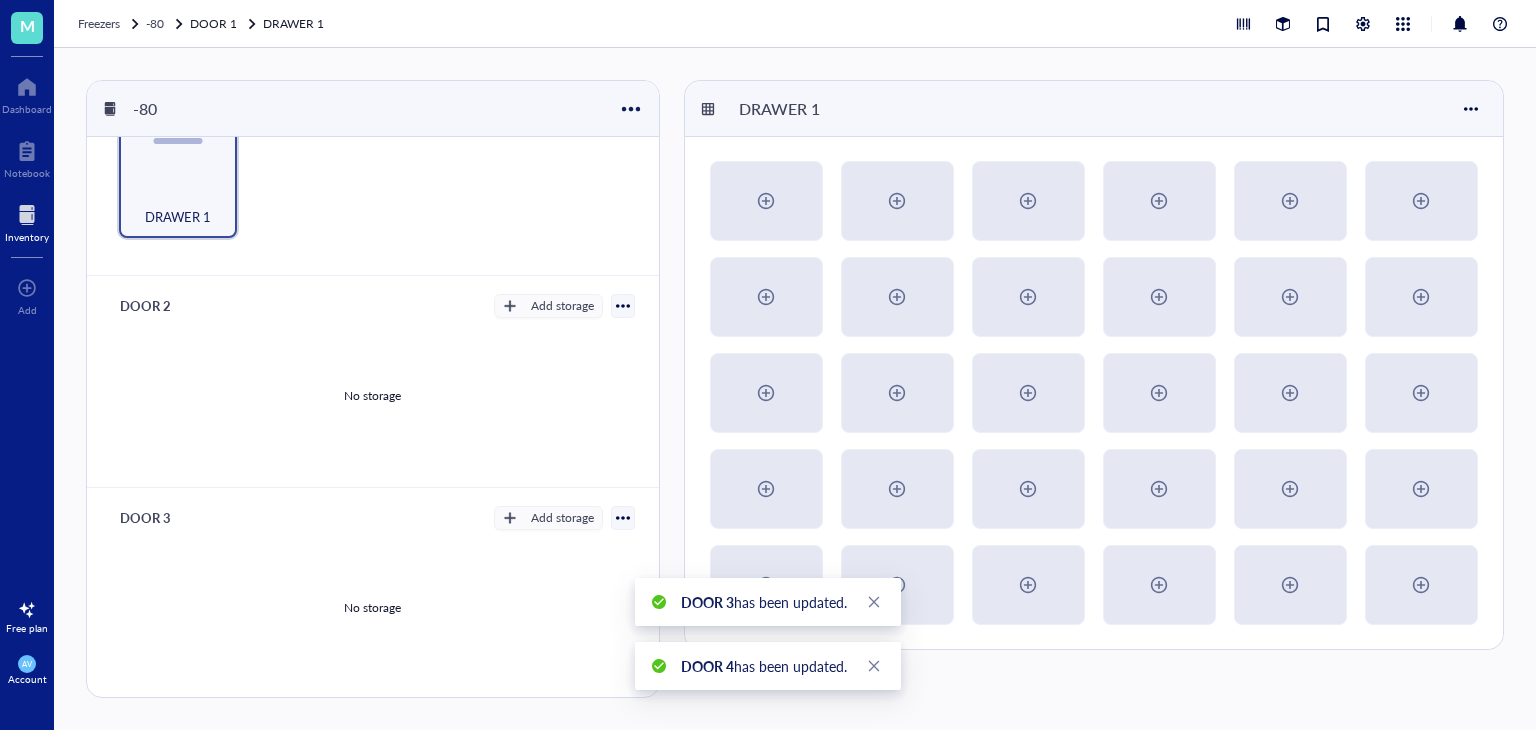 scroll, scrollTop: 0, scrollLeft: 0, axis: both 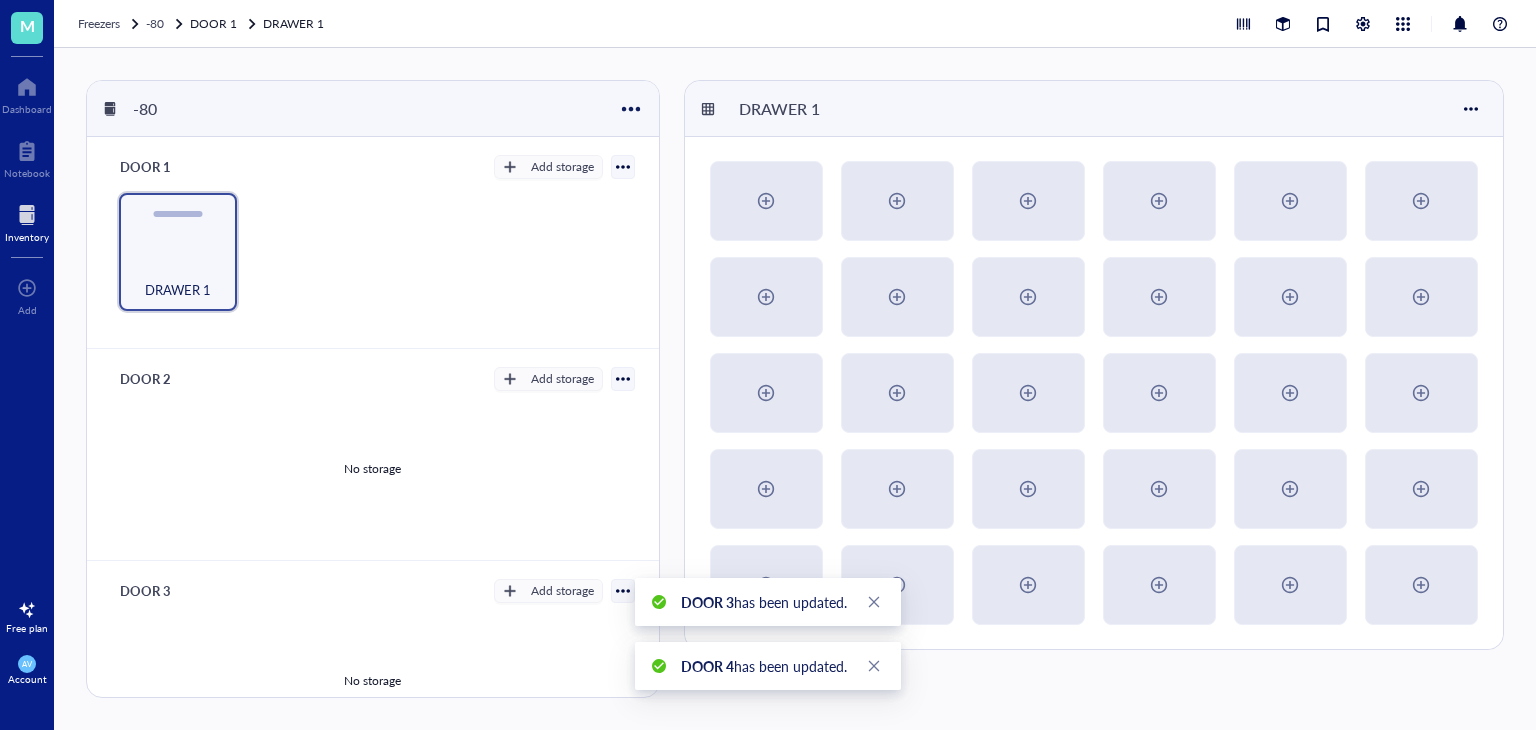 click on "DRAWER 1" at bounding box center (372, 252) 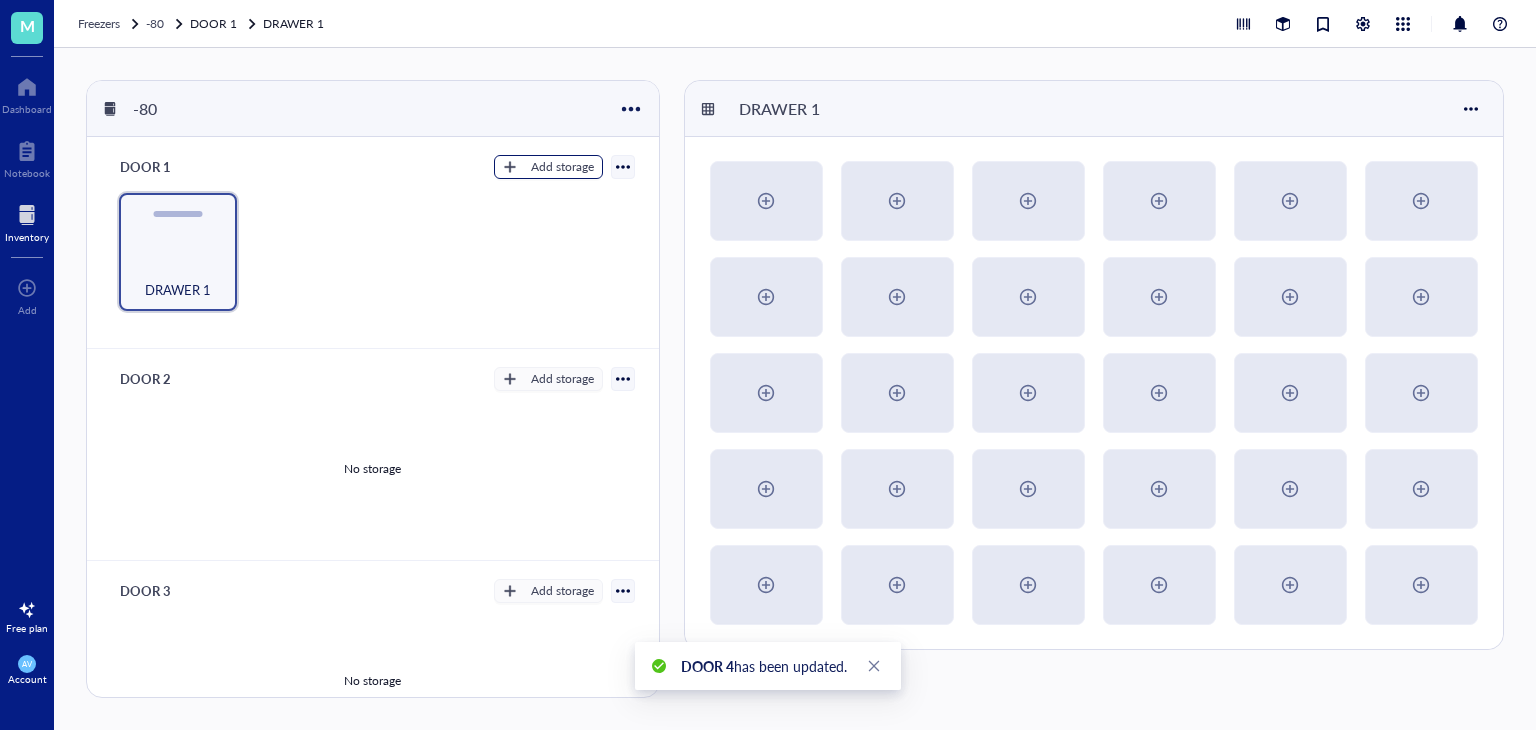 click on "Add storage" at bounding box center (548, 167) 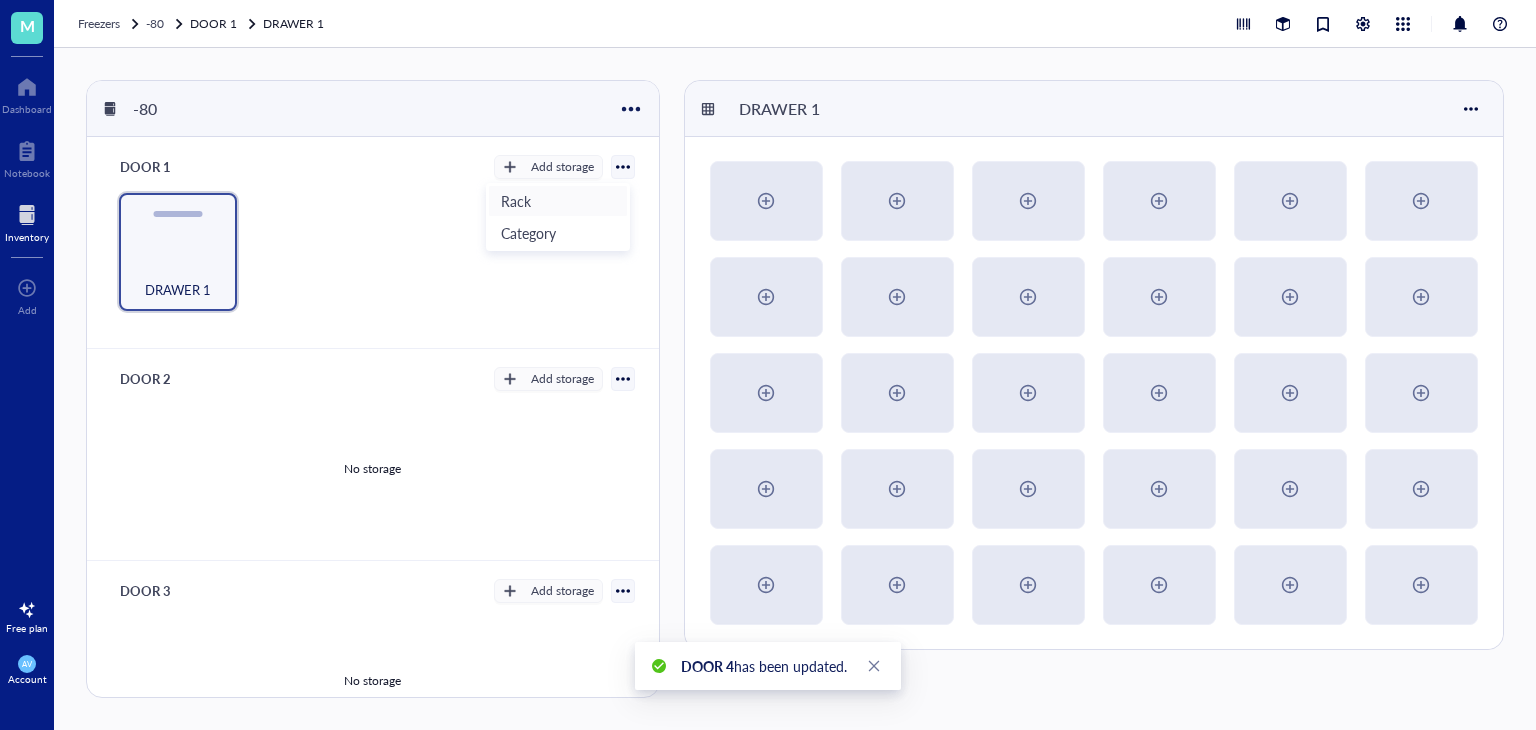 click on "Rack" at bounding box center (558, 201) 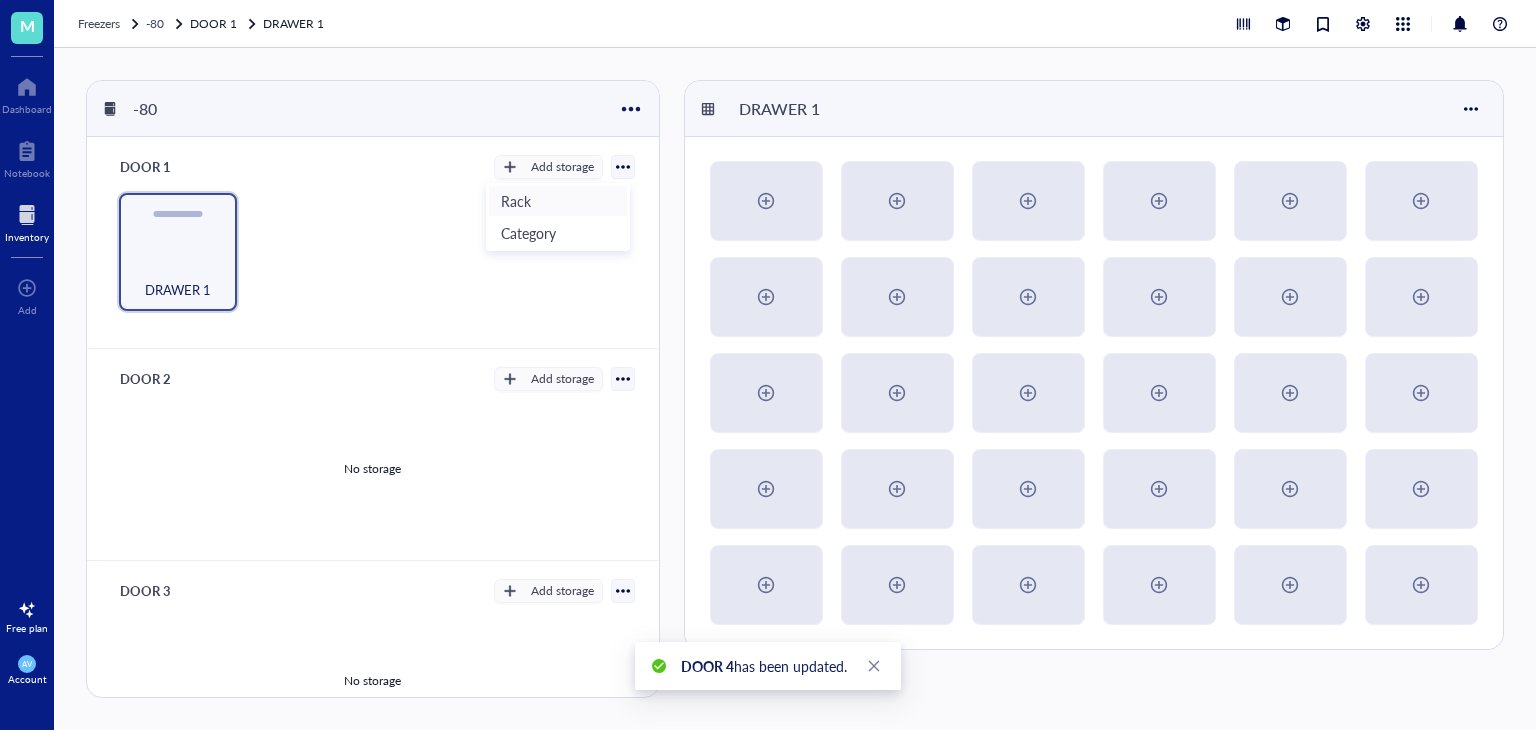 radio on "false" 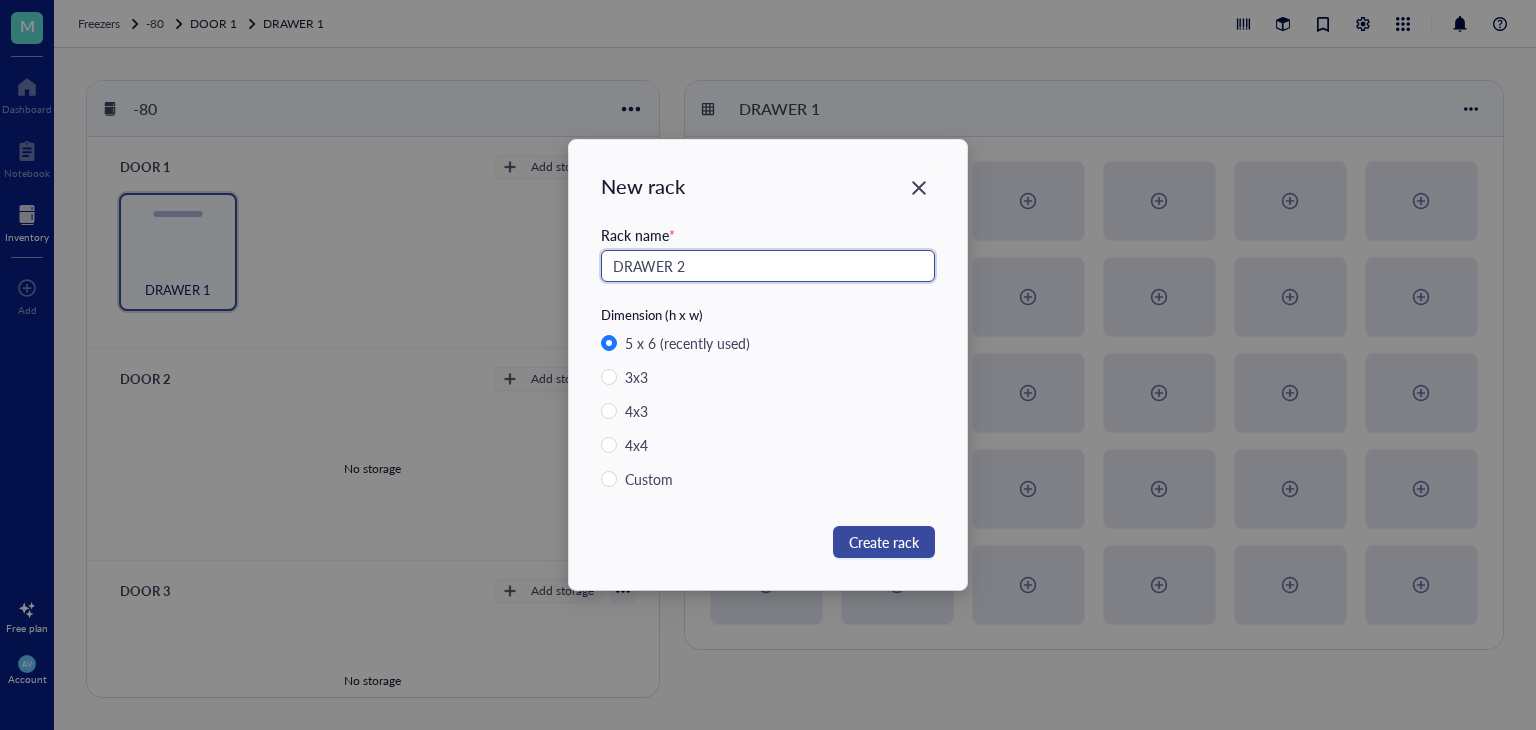 type on "DRAWER 2" 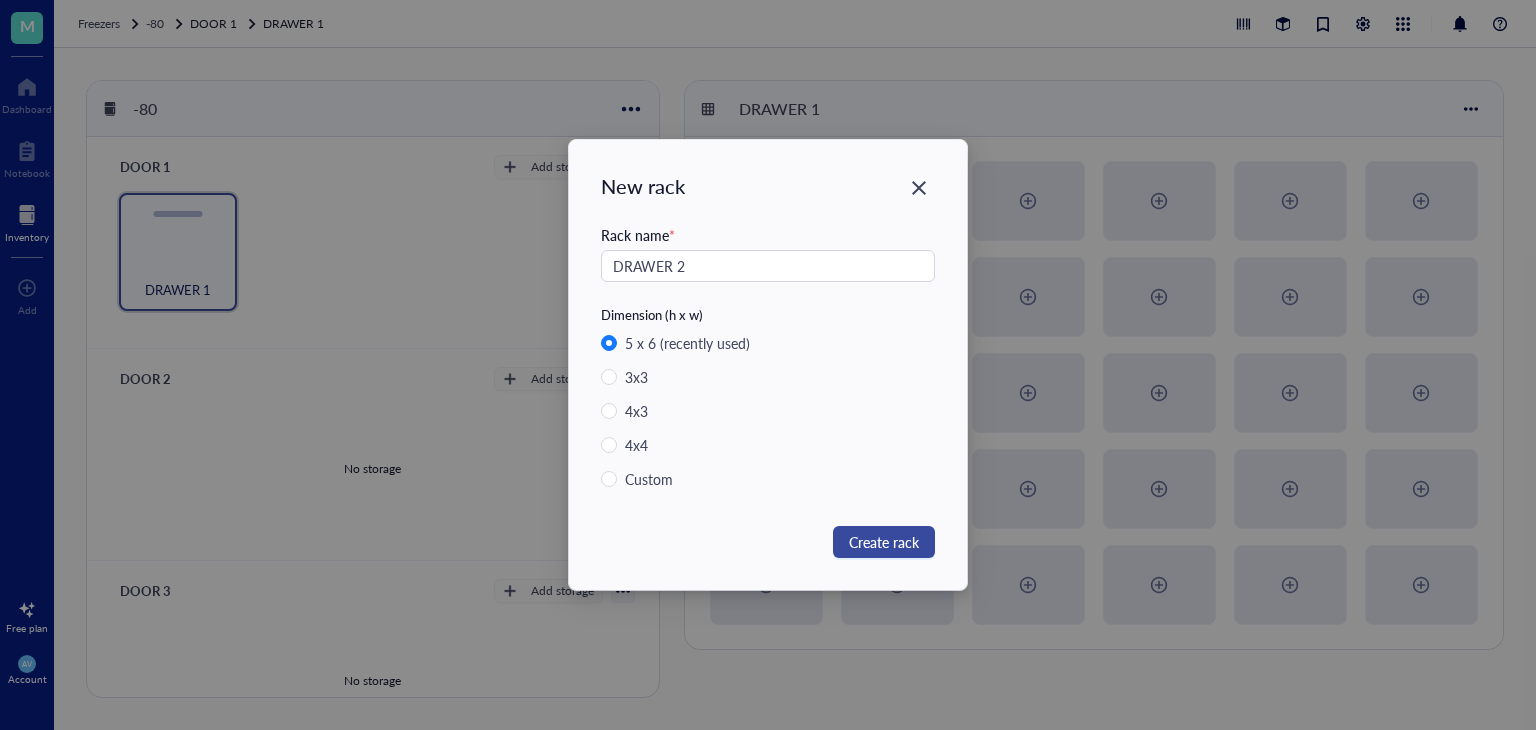 click on "Create rack" at bounding box center (884, 542) 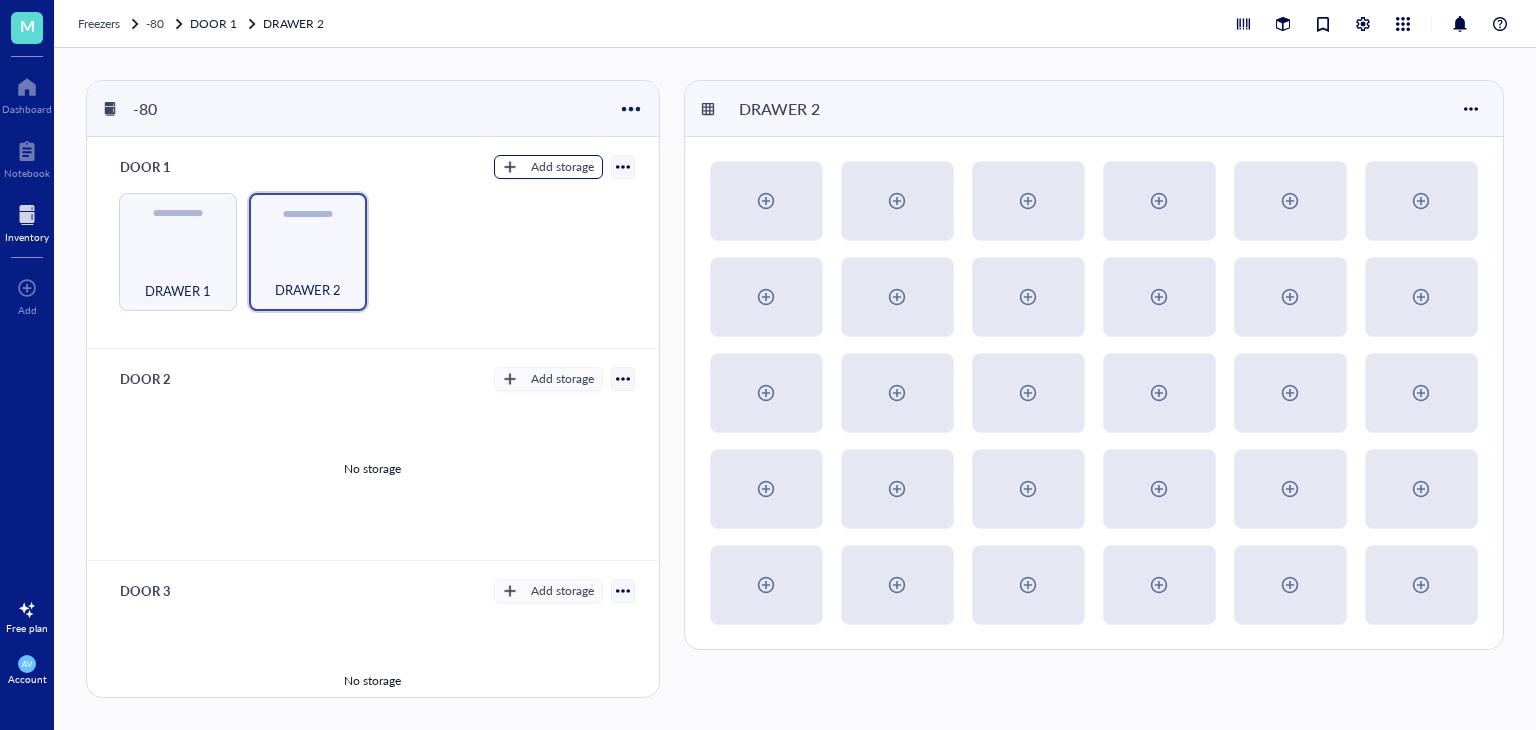 click on "Add storage" at bounding box center (548, 167) 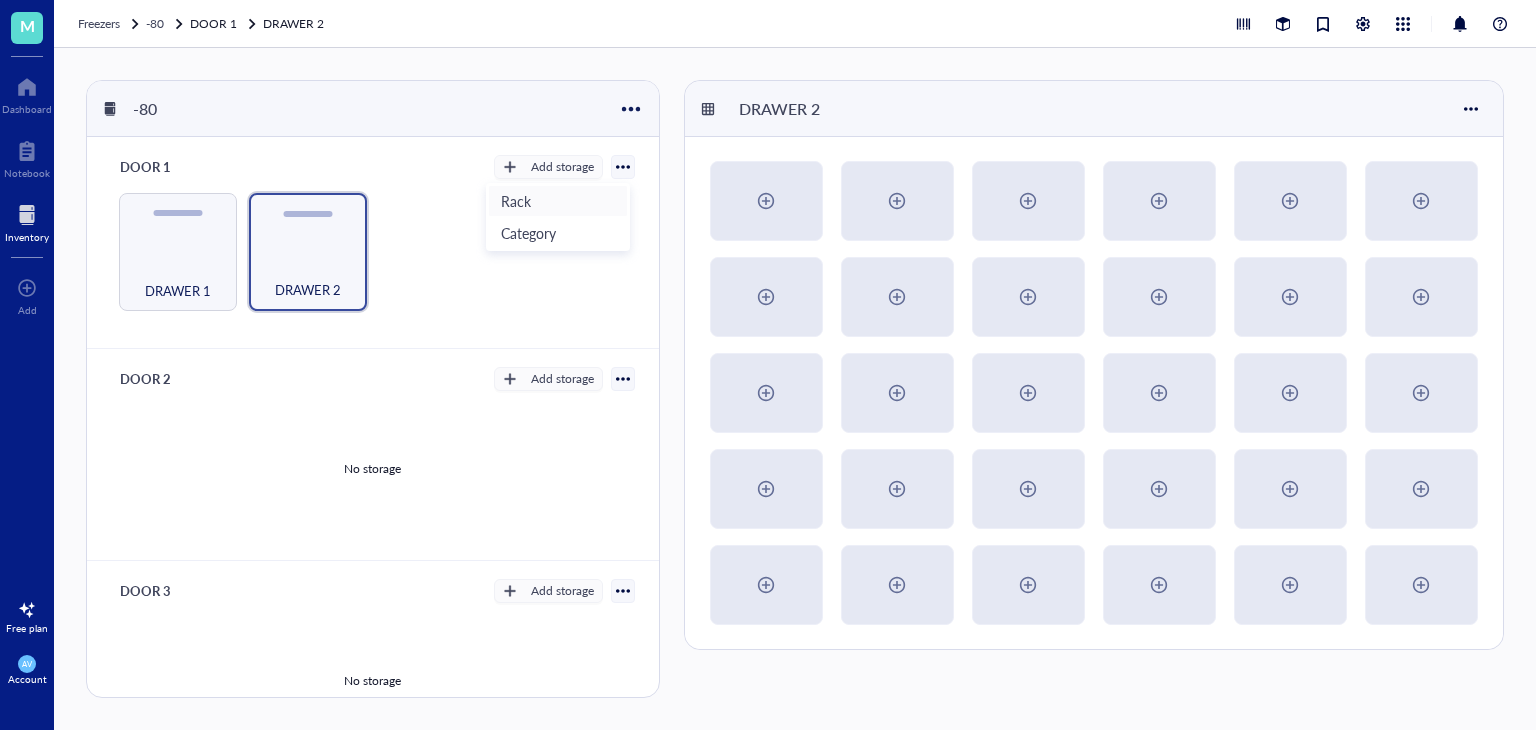 click on "Rack" at bounding box center [558, 201] 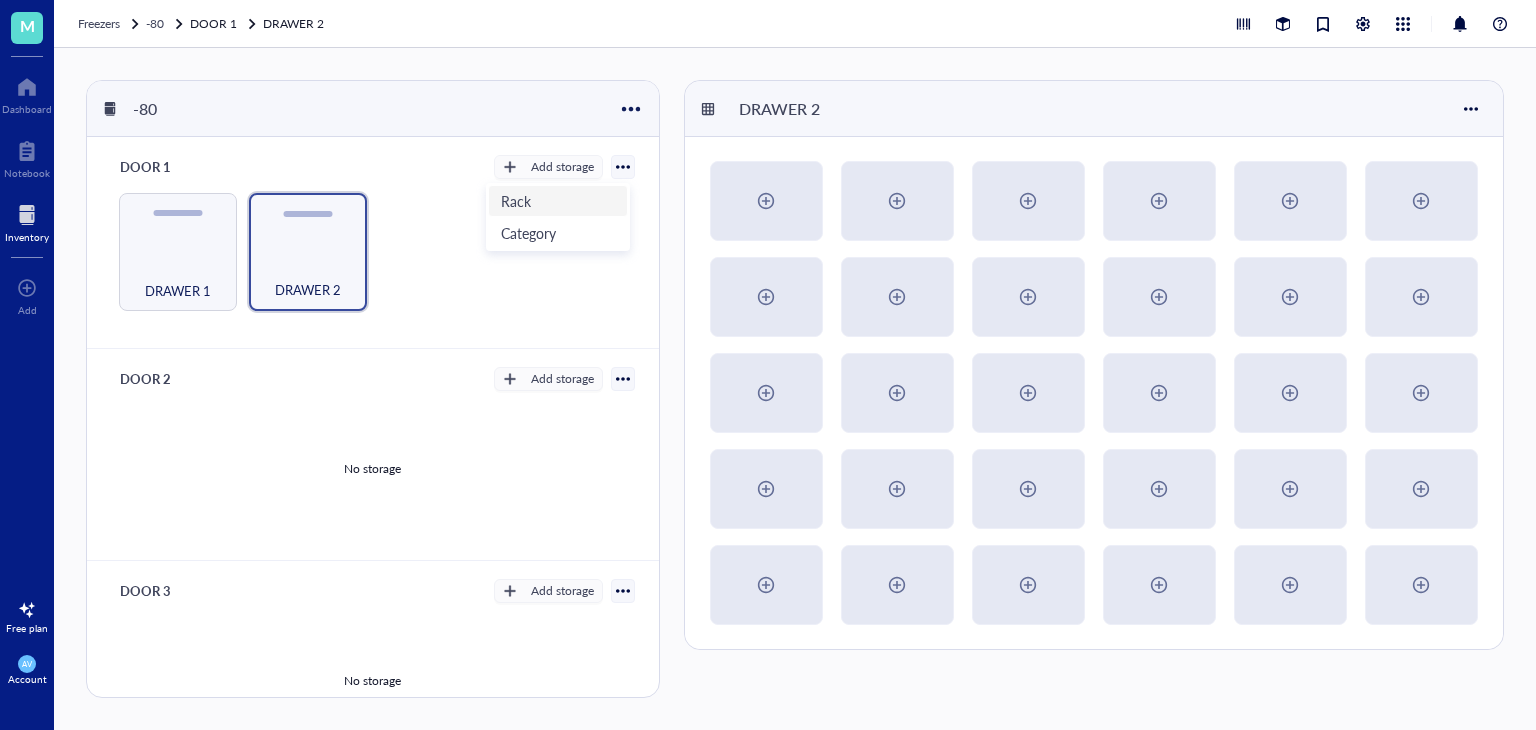radio on "true" 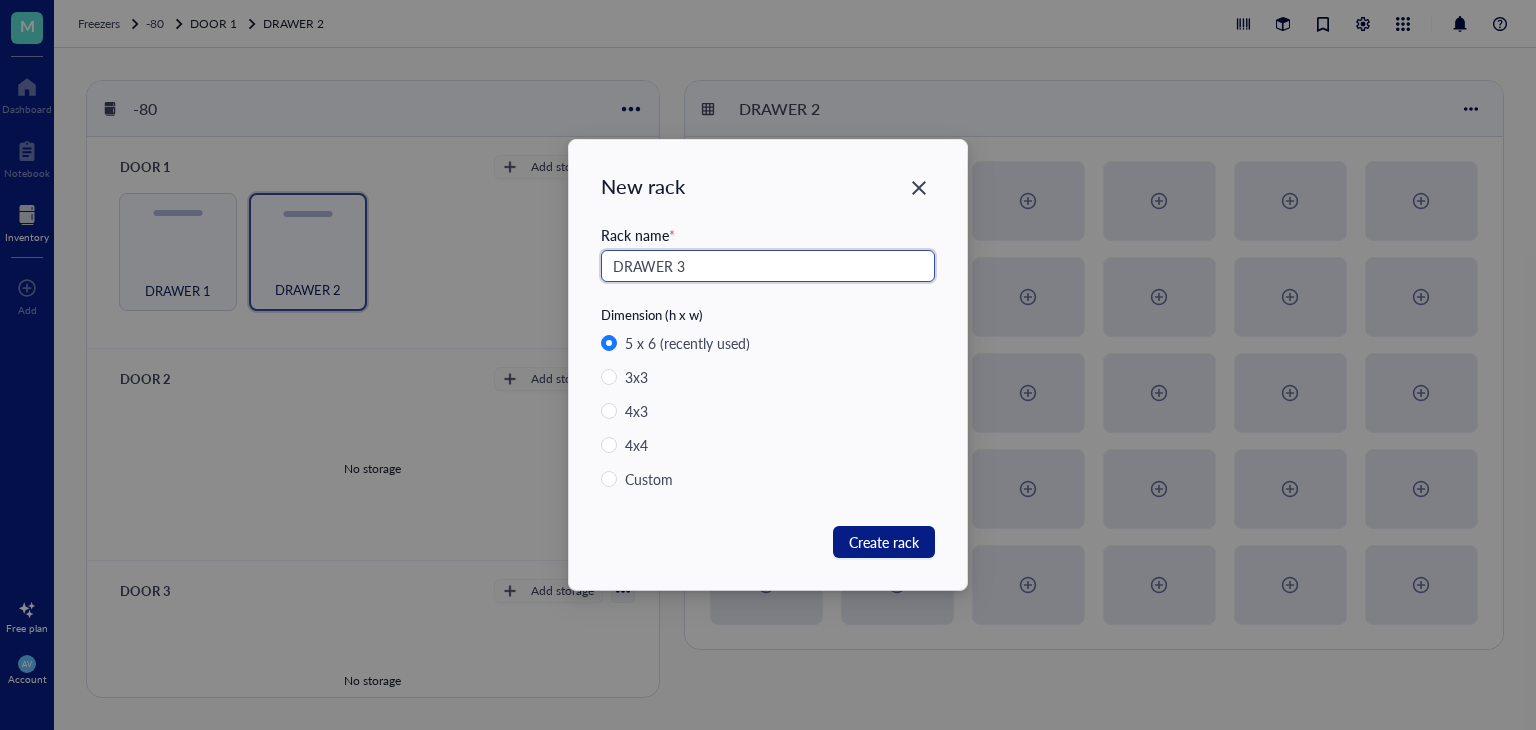 type on "DRAWER 3" 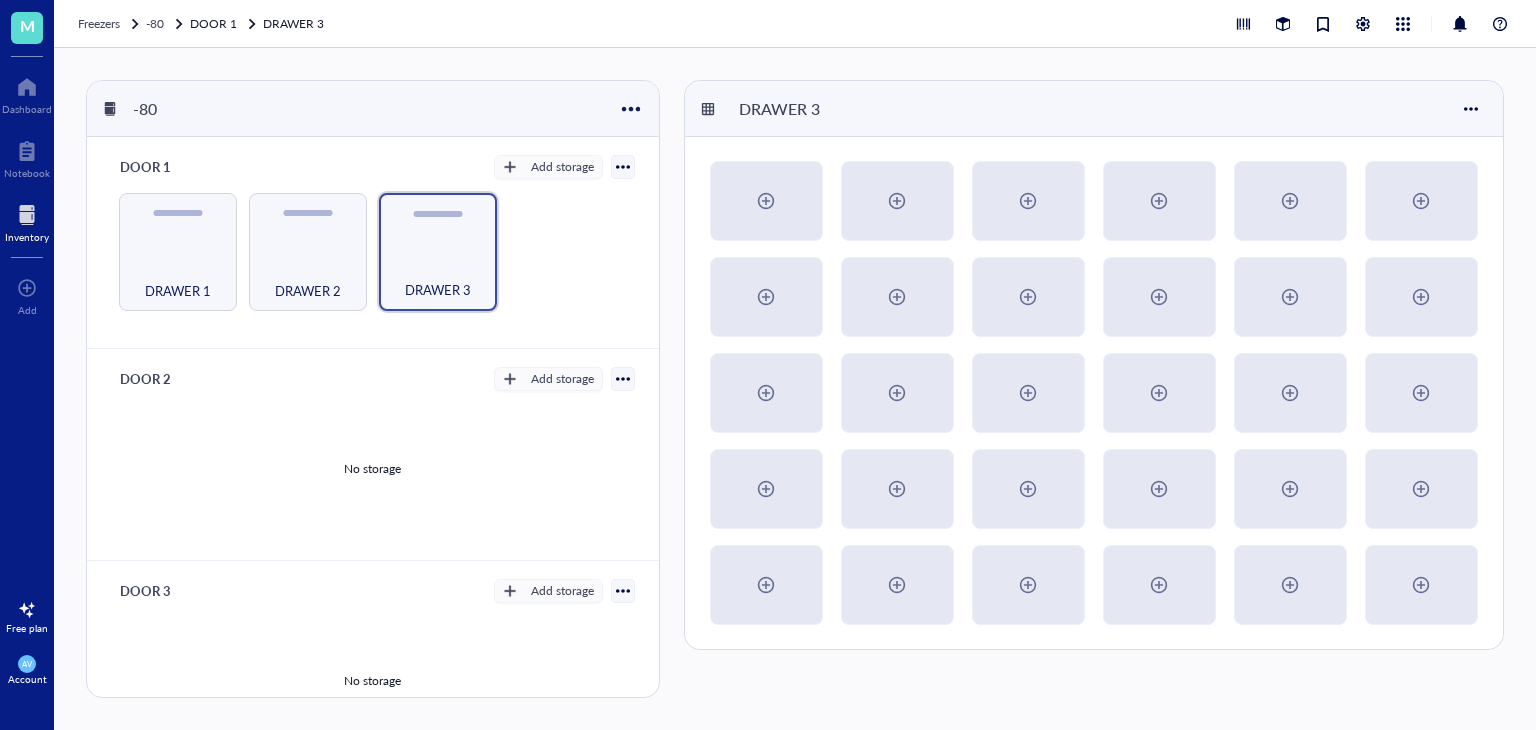 click on "DOOR 1 Add storage Rack Category" at bounding box center [372, 167] 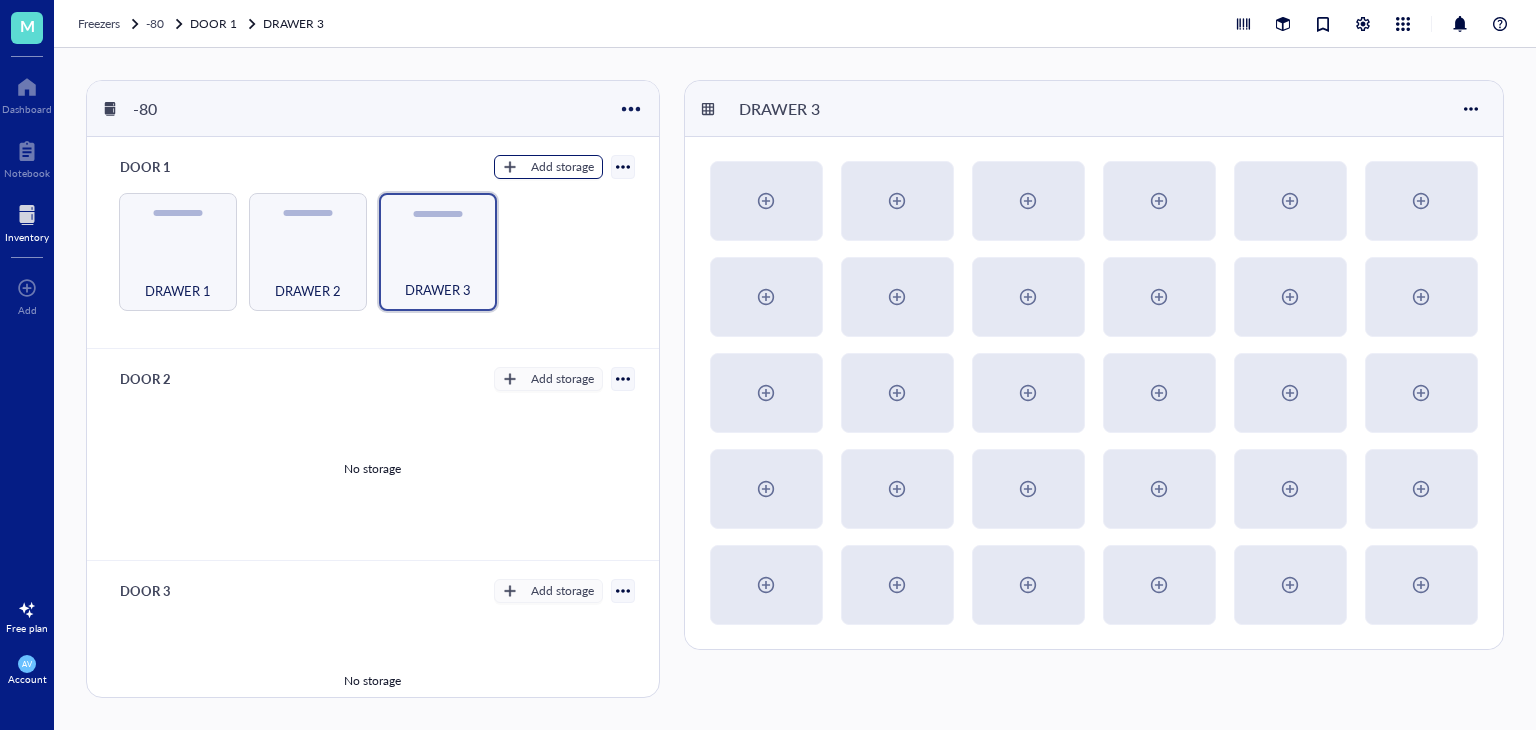 click on "Add storage" at bounding box center [562, 167] 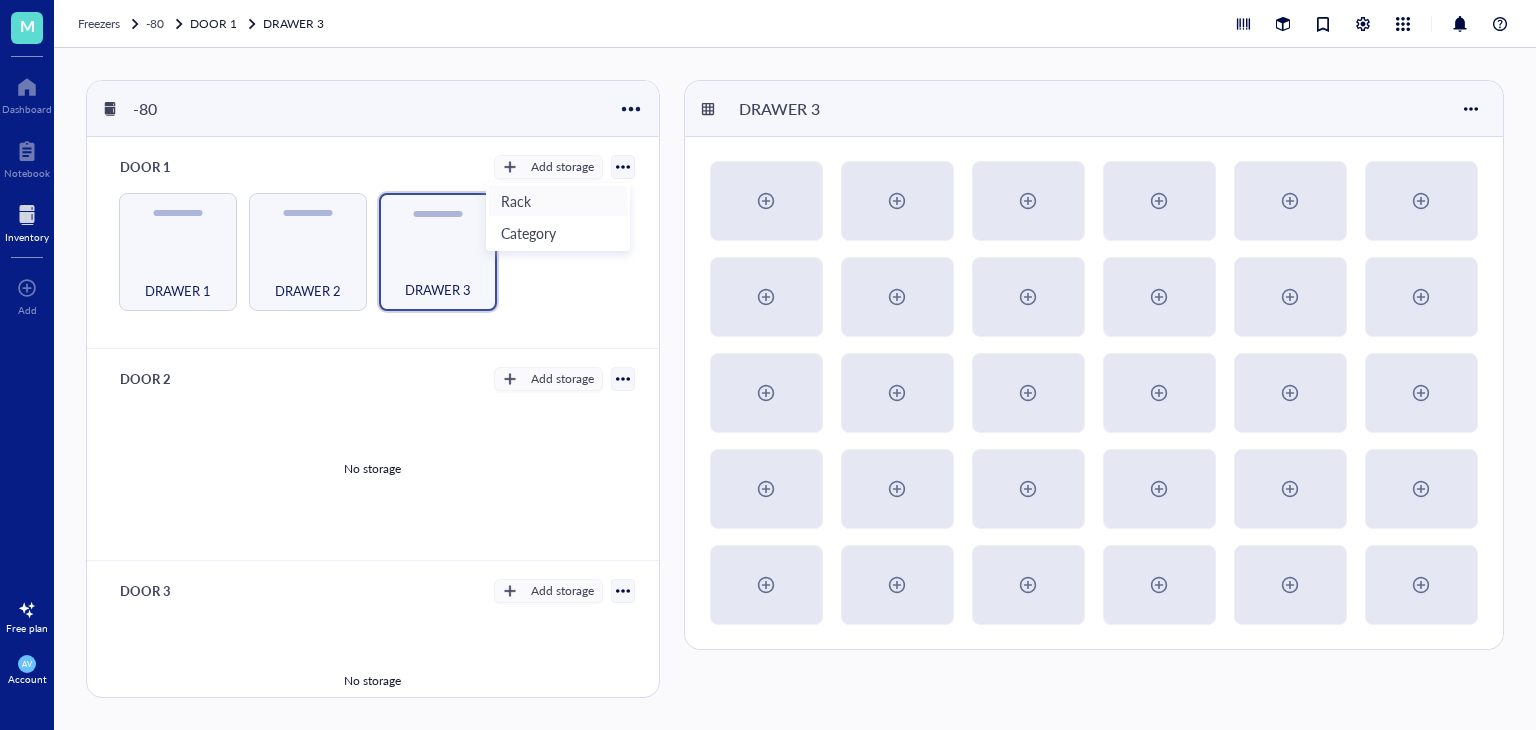 click on "Rack" at bounding box center [558, 201] 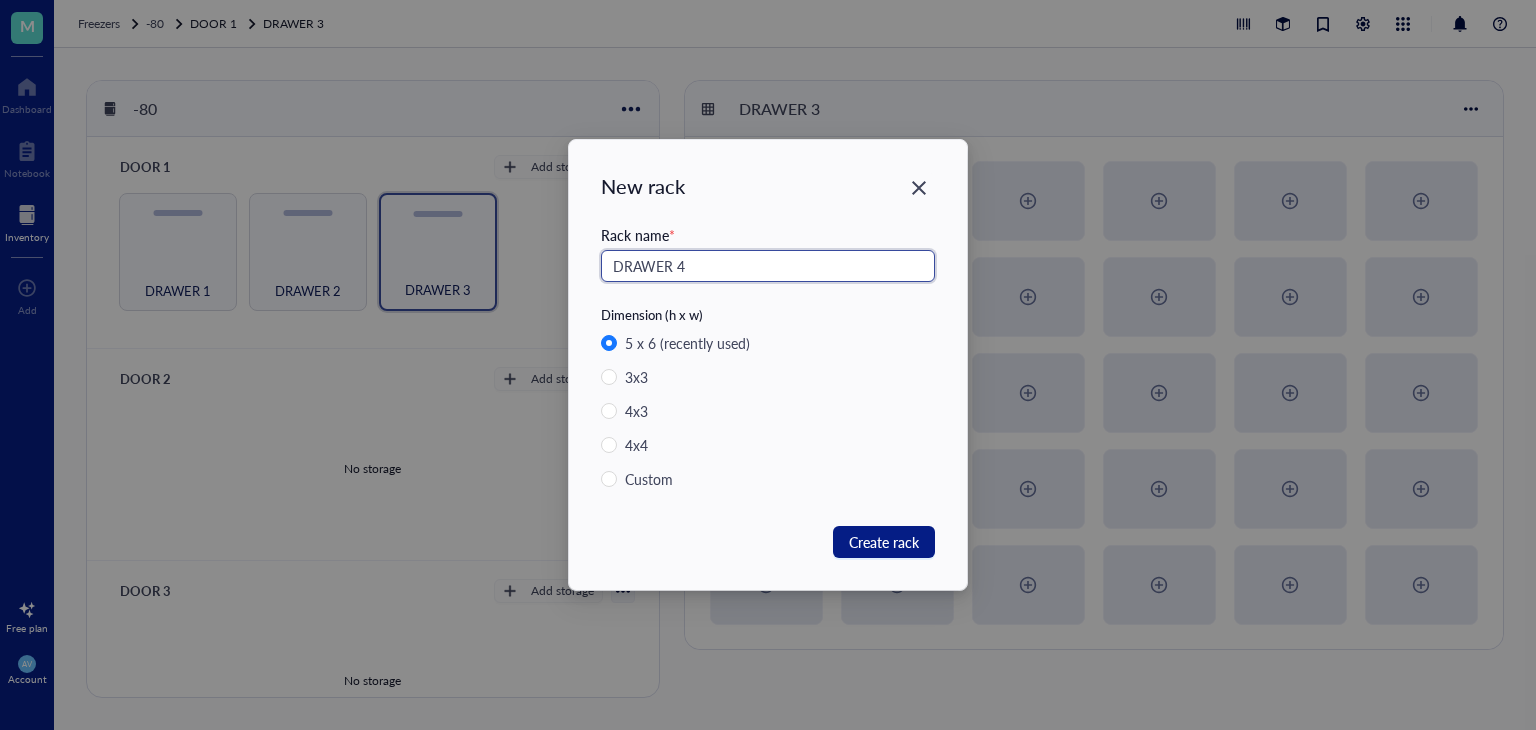 type on "DRAWER 4" 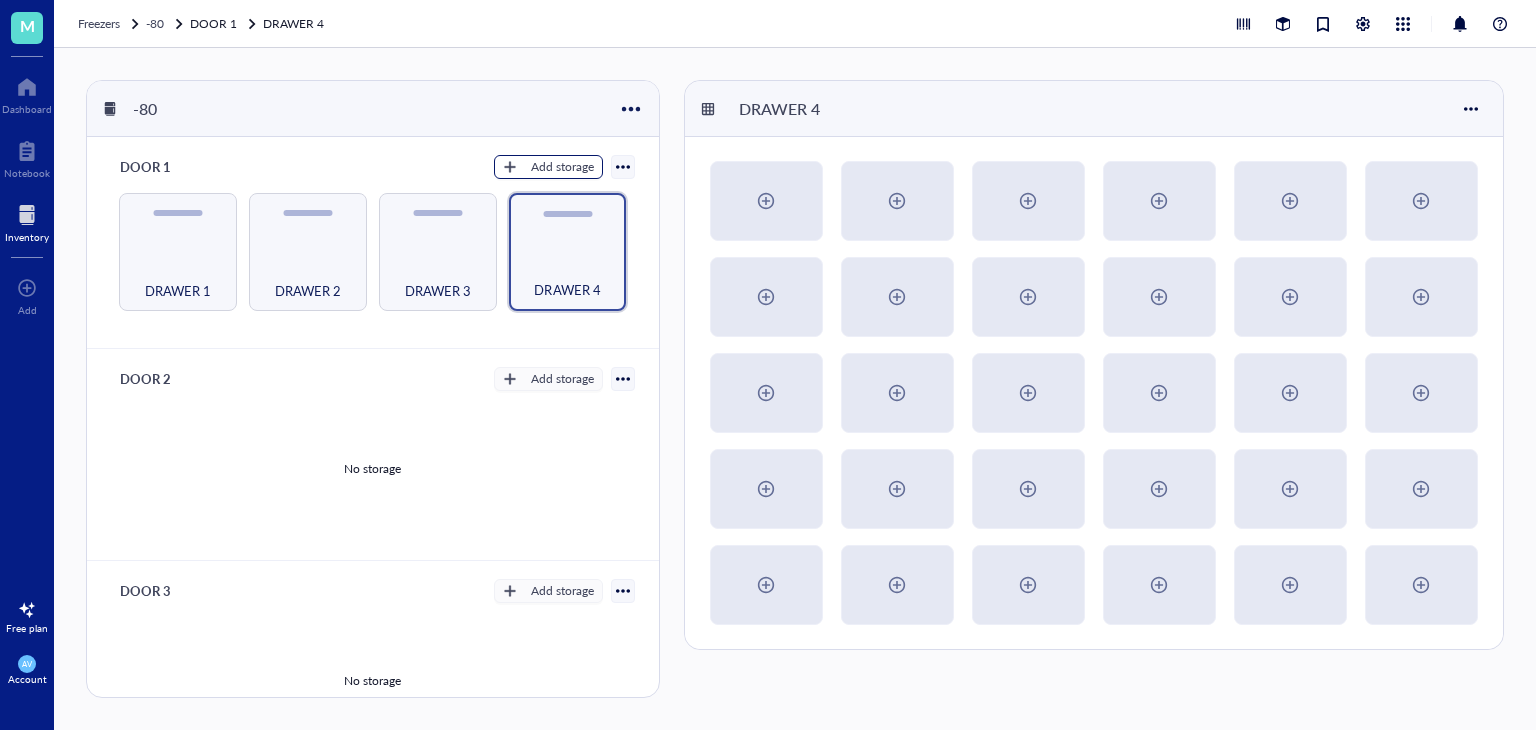 click on "Add storage" at bounding box center [562, 167] 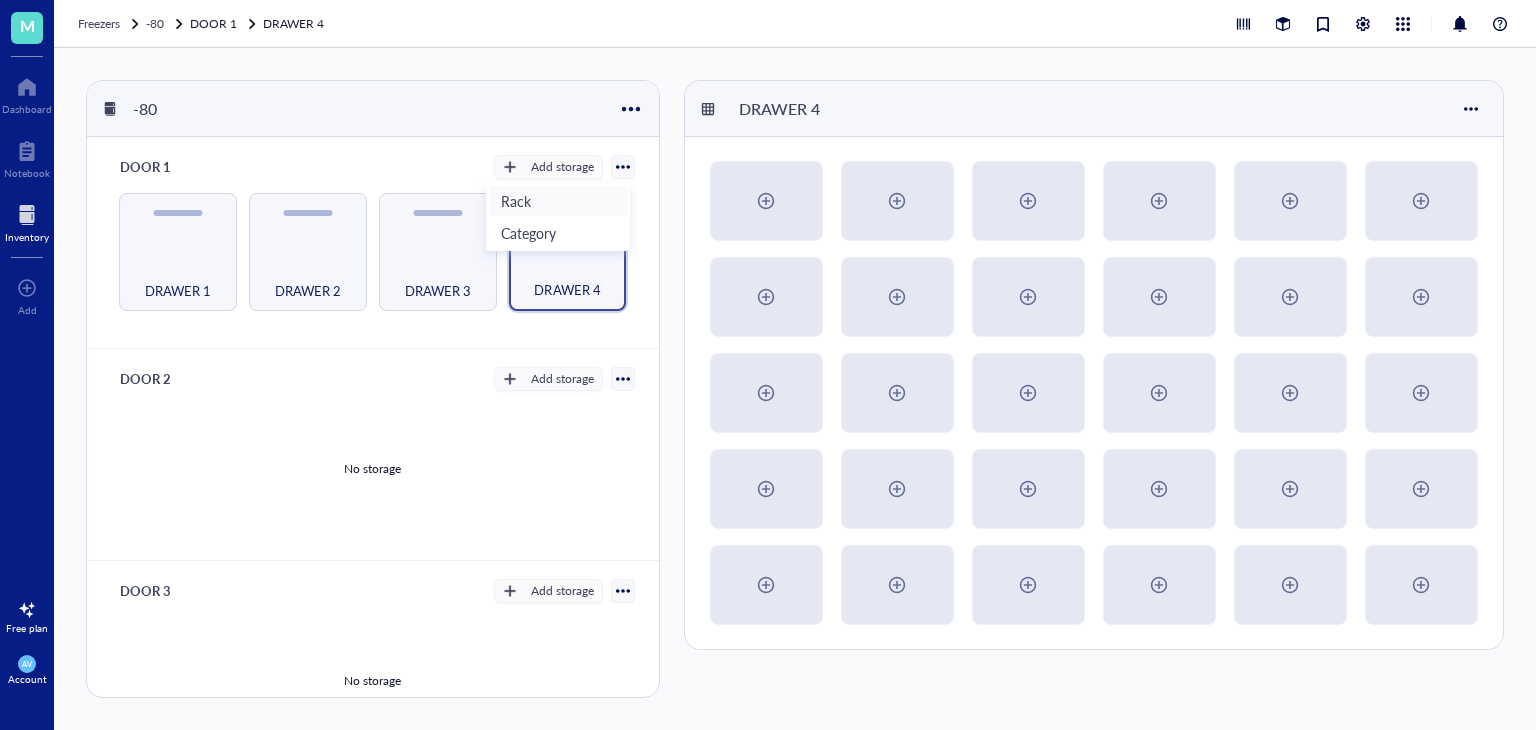 click on "Rack" at bounding box center (558, 201) 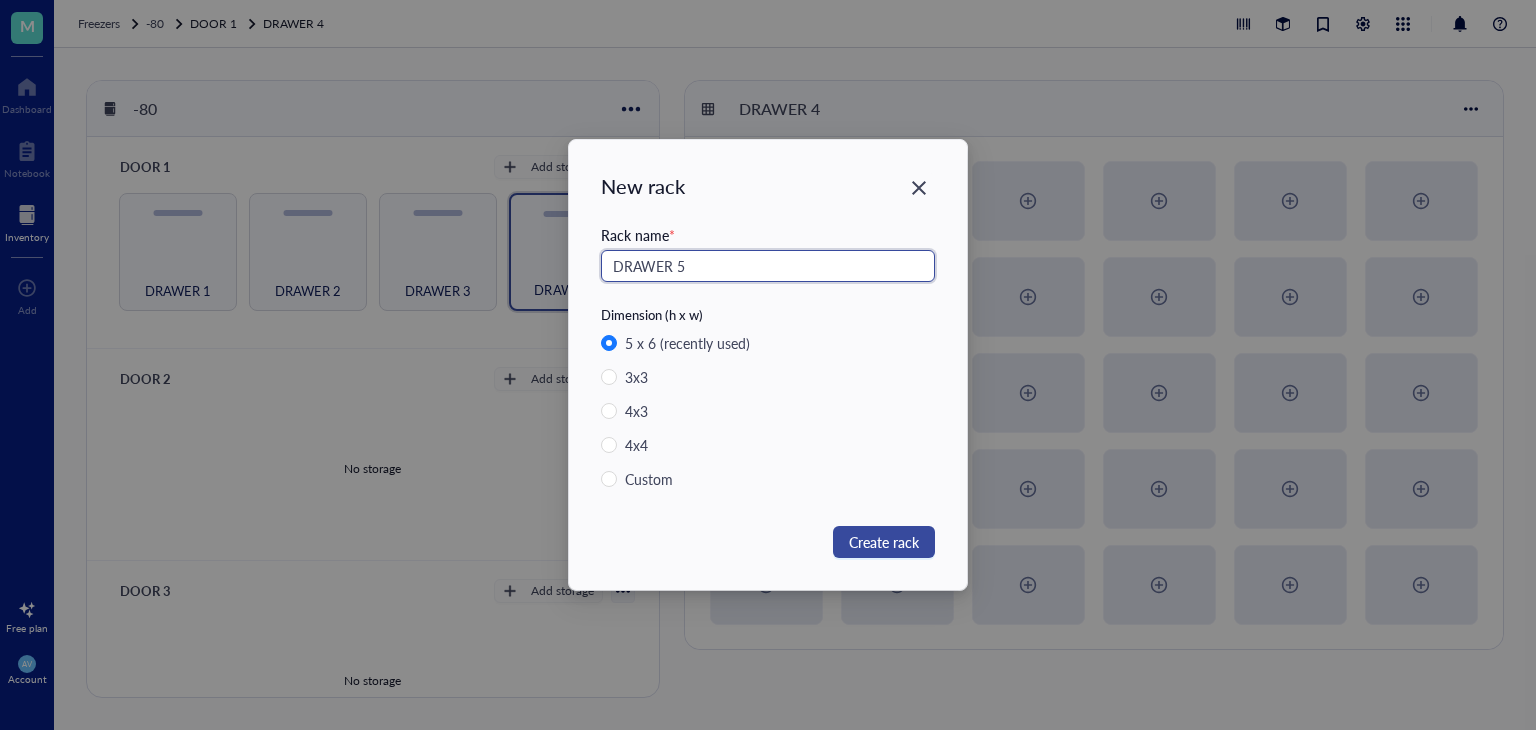 type on "DRAWER 5" 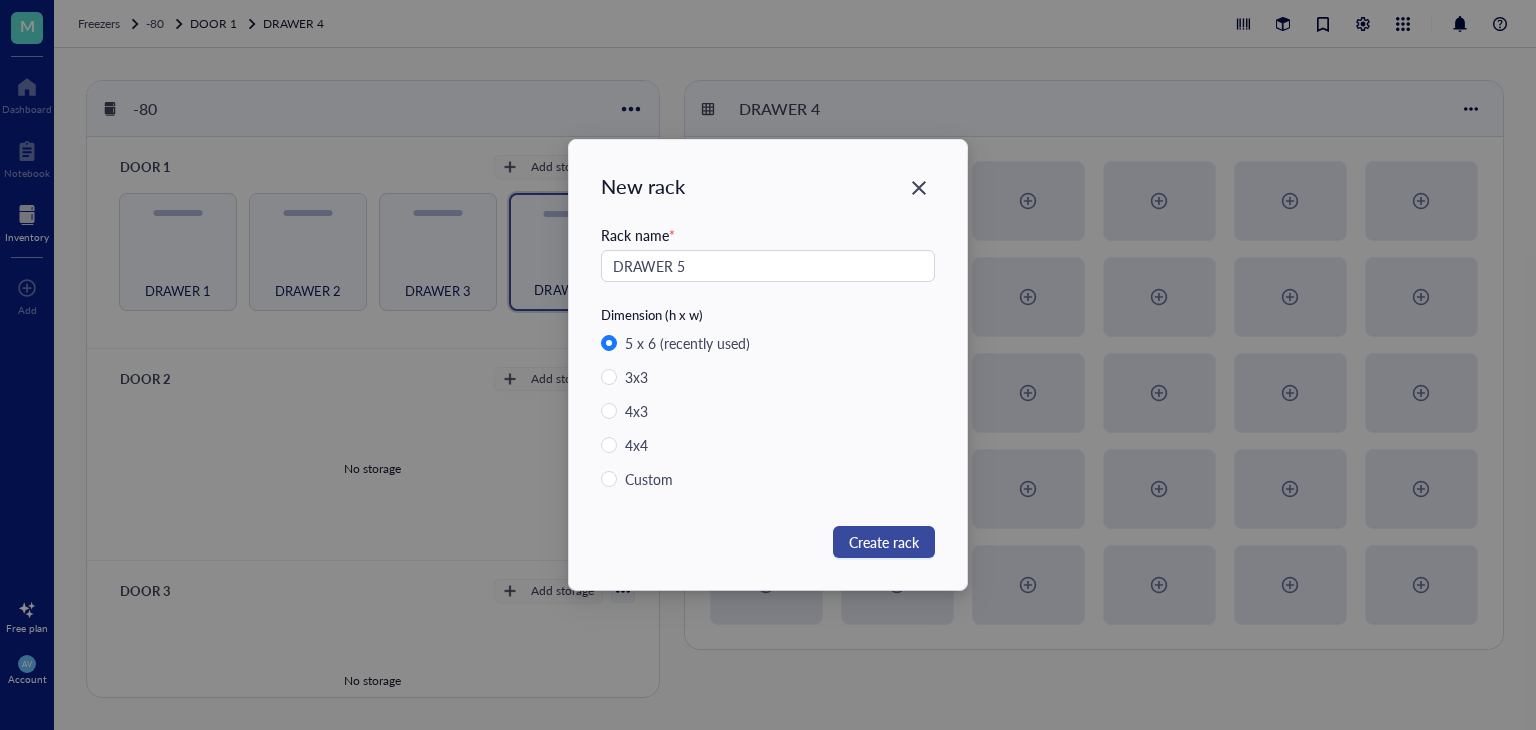 click on "Create rack" at bounding box center [884, 542] 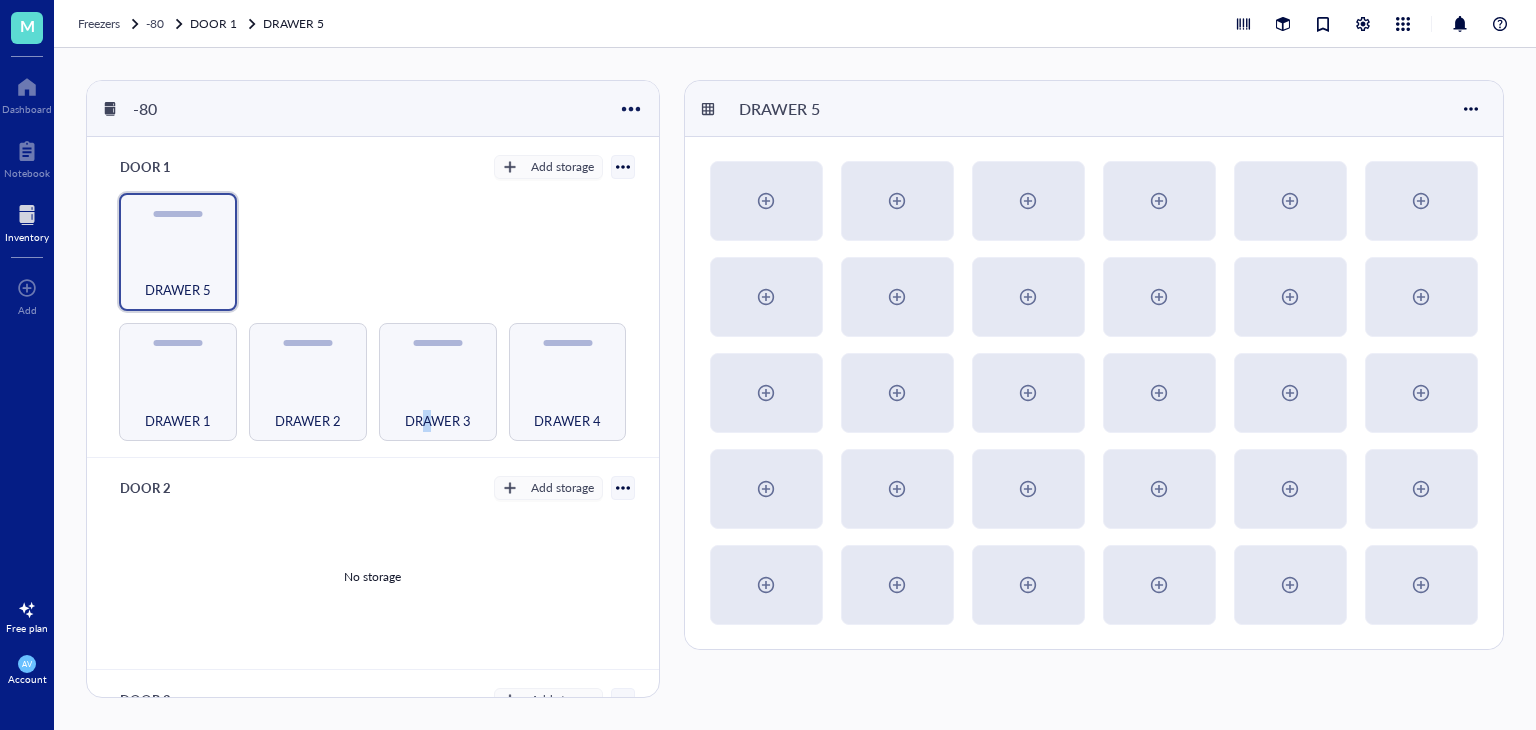 click on "DRAWER 1 DRAWER 2 DRAWER 3 DRAWER 4 DRAWER 5" at bounding box center [372, 317] 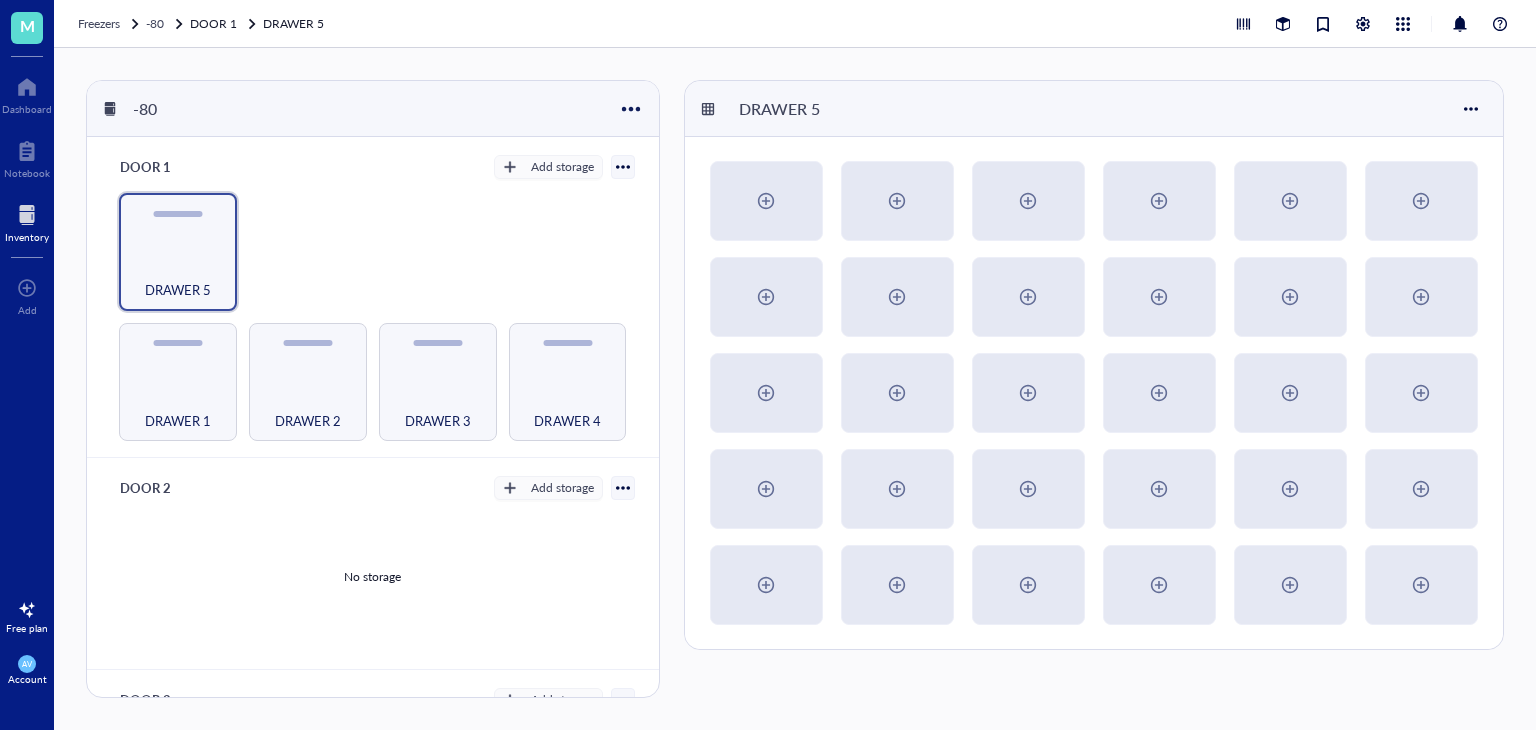 click on "DRAWER 1 DRAWER 2 DRAWER 3 DRAWER 4 DRAWER 5" at bounding box center [372, 317] 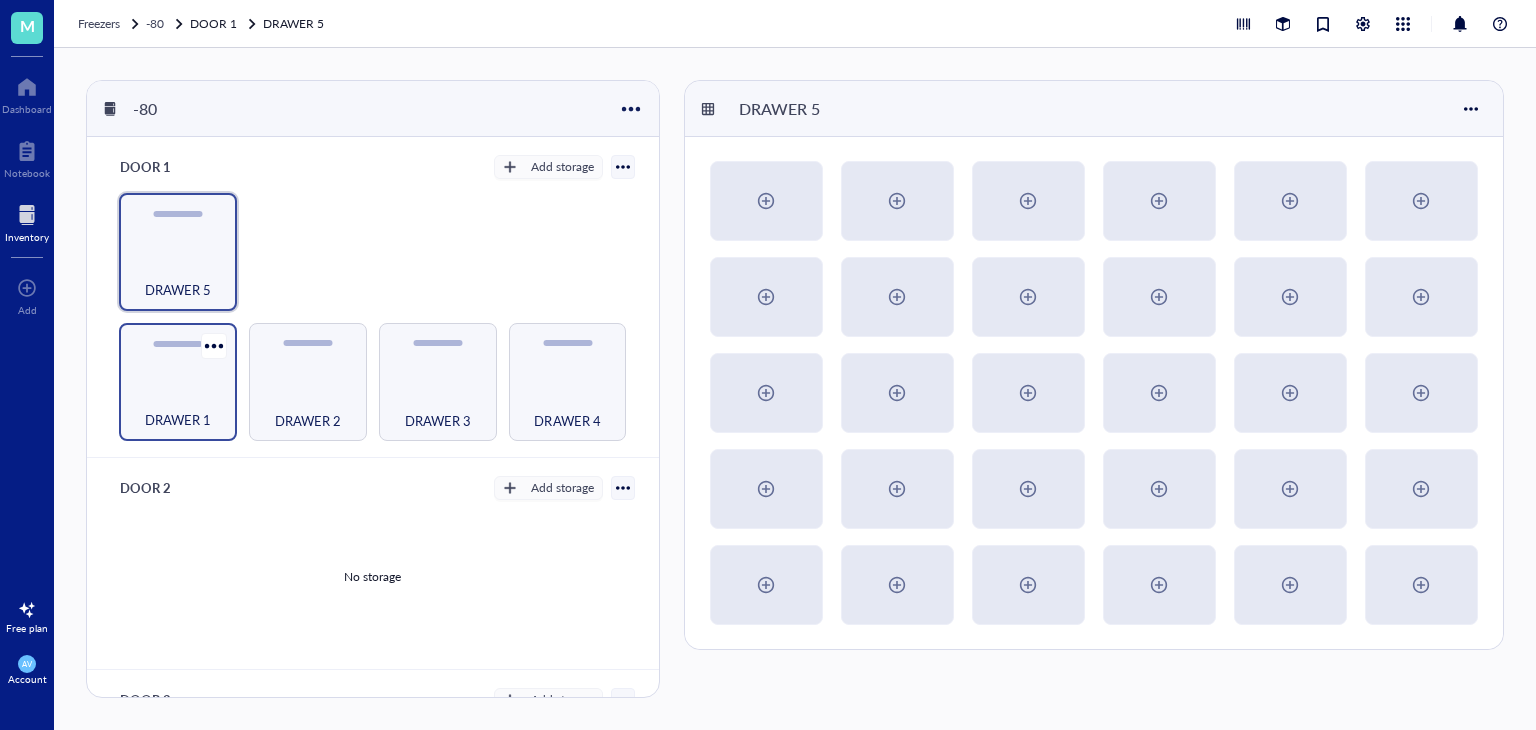 click on "DRAWER 1" at bounding box center [178, 382] 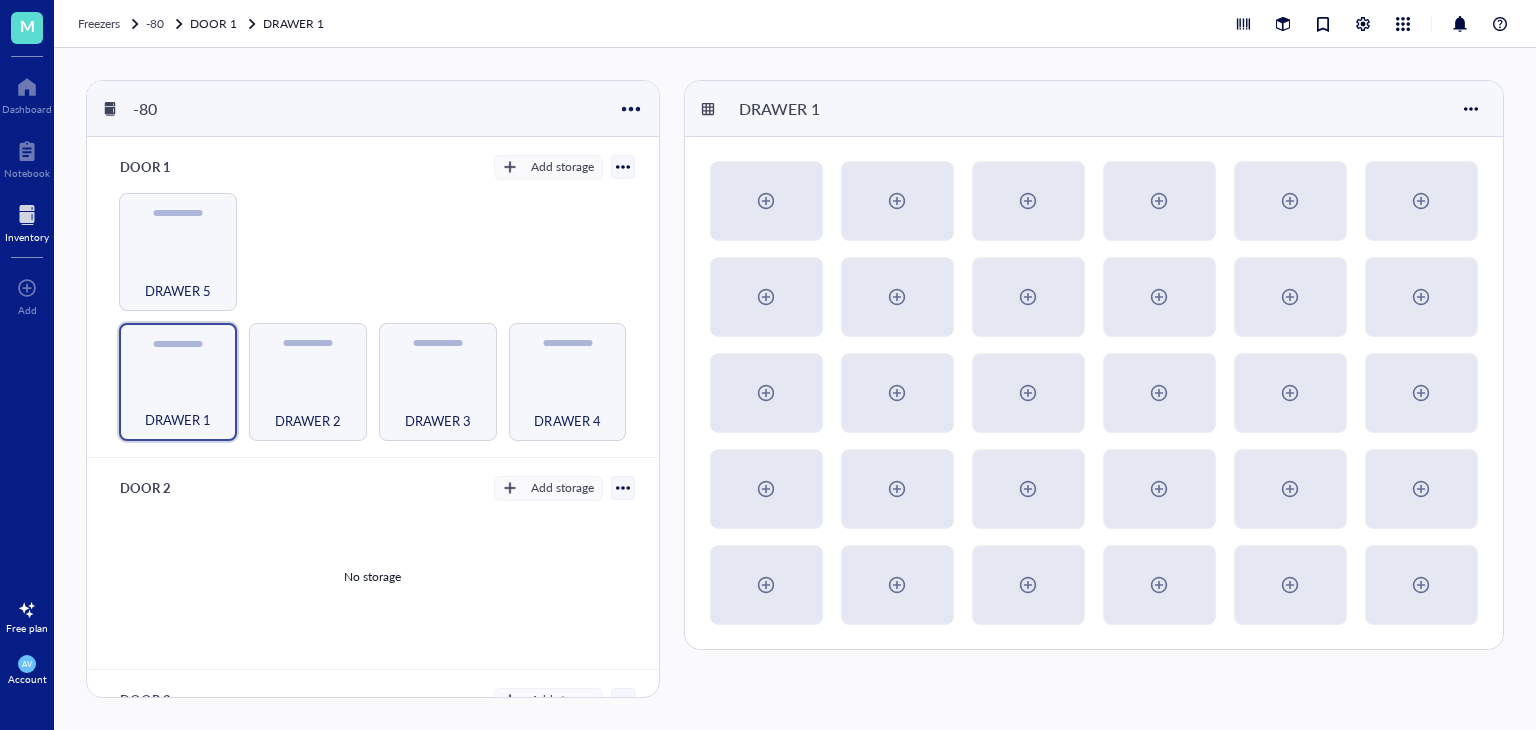 drag, startPoint x: 93, startPoint y: 18, endPoint x: 116, endPoint y: 28, distance: 25.079872 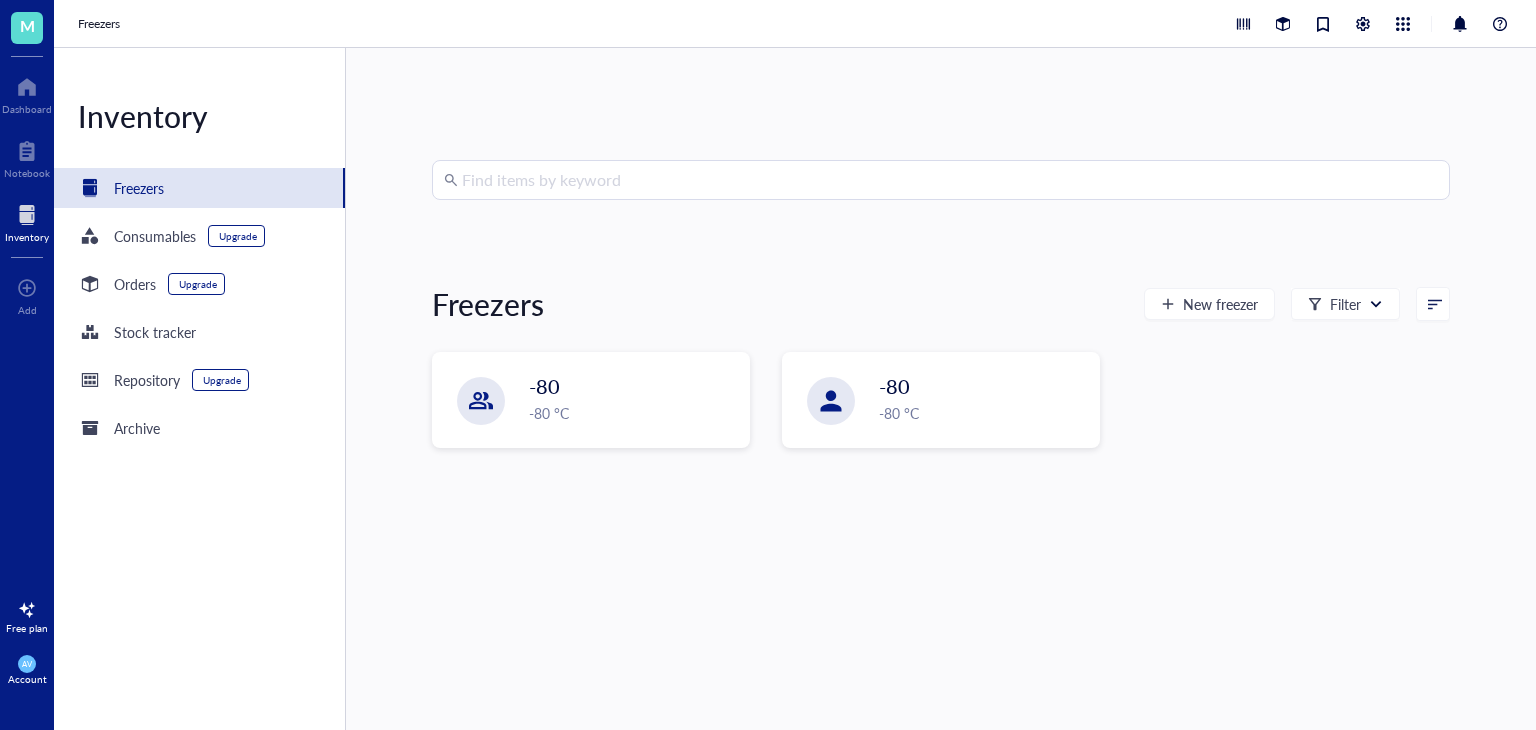 drag, startPoint x: 884, startPoint y: 401, endPoint x: 791, endPoint y: 556, distance: 180.7595 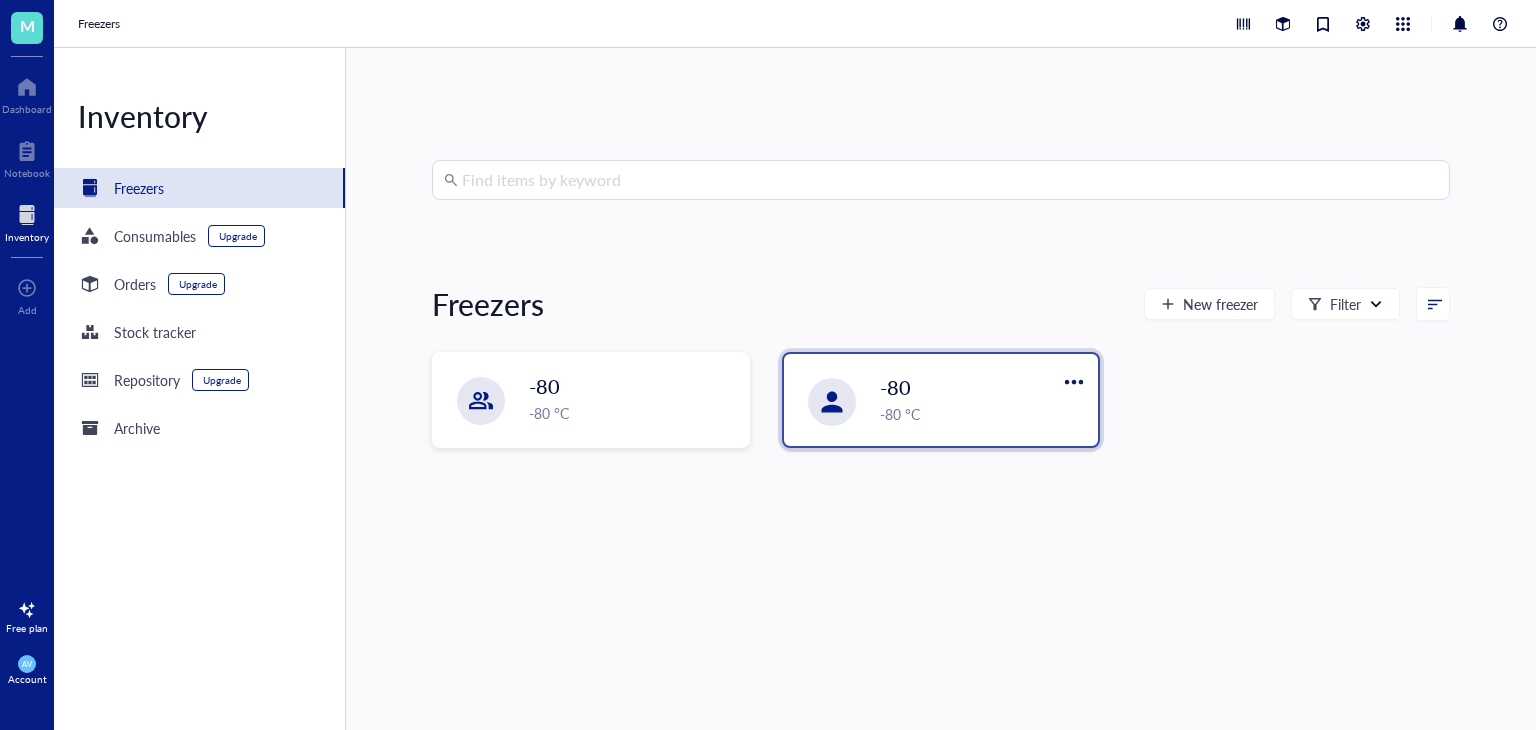 click on "-80 -80 °C" at bounding box center [941, 400] 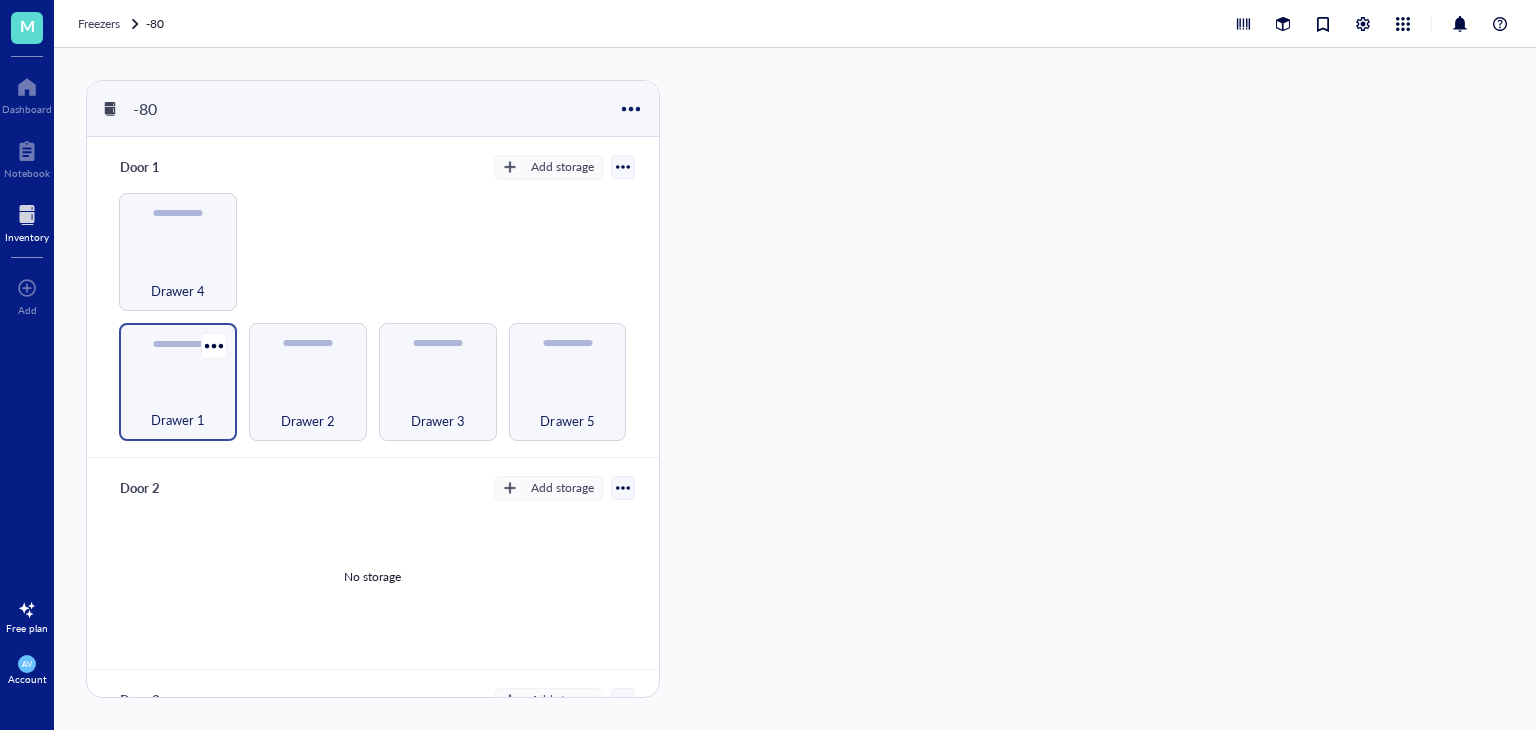 click on "Drawer 1" at bounding box center (178, 382) 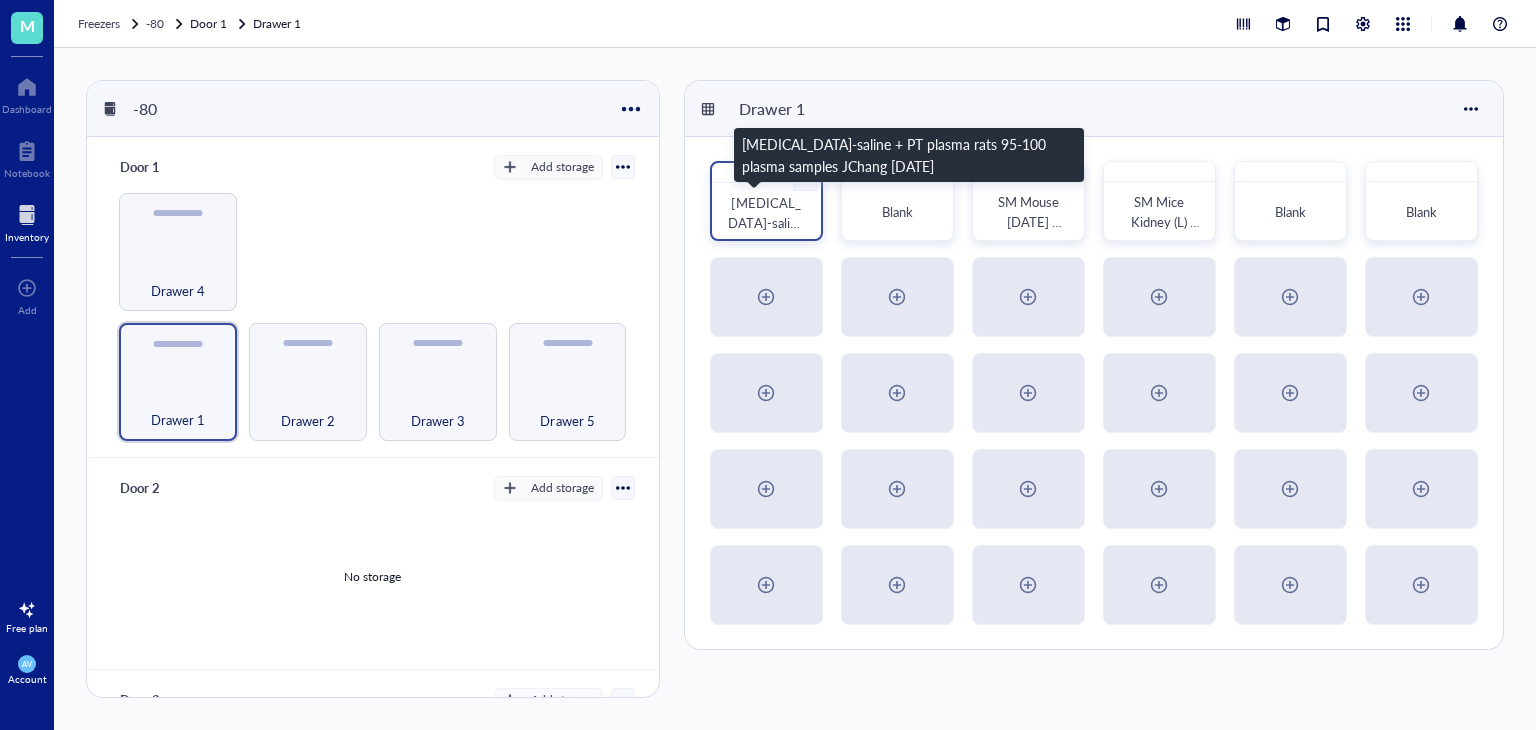 click on "[MEDICAL_DATA]-saline + PT plasma rats 95-100 plasma samples JChang [DATE]" at bounding box center [767, 272] 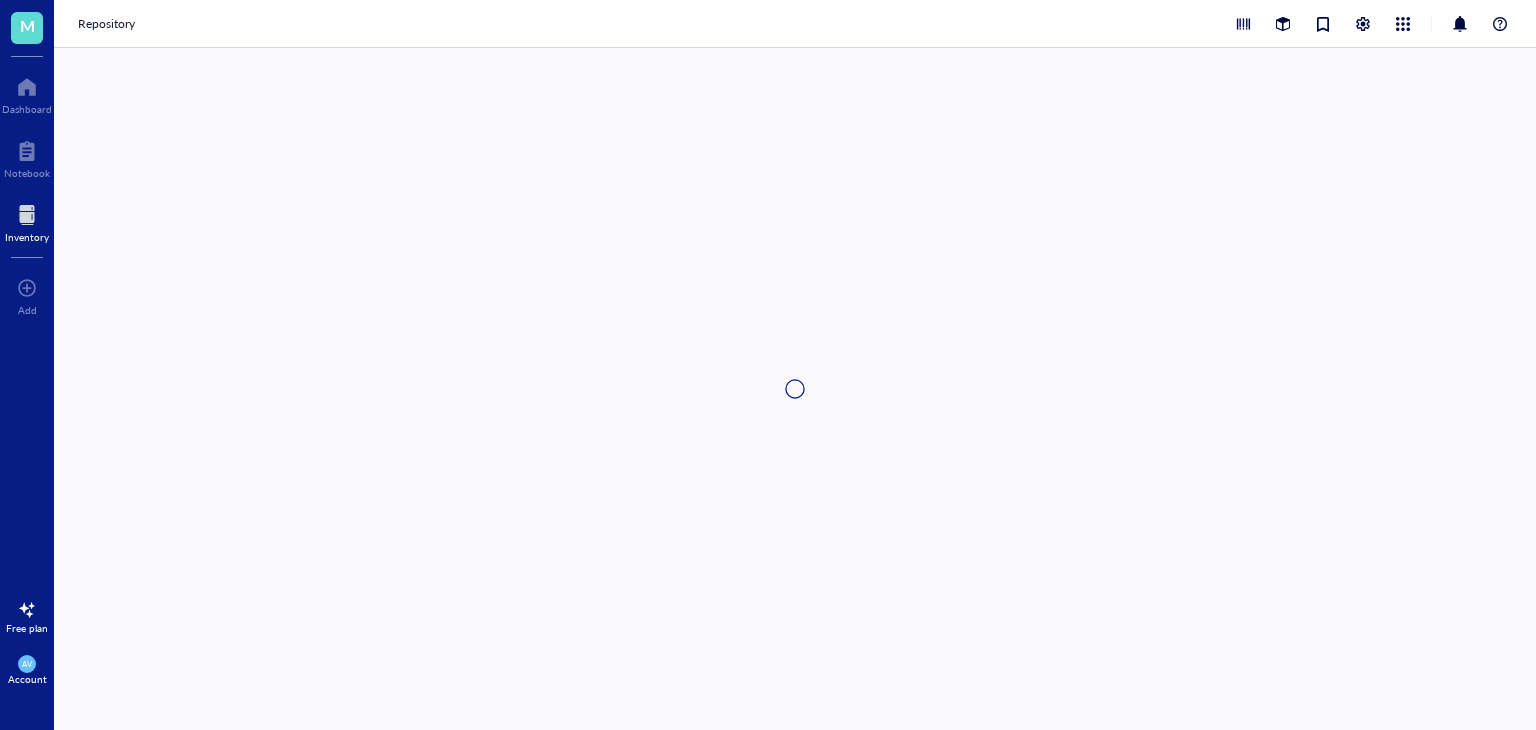 type on "Keep everyone on the same page…" 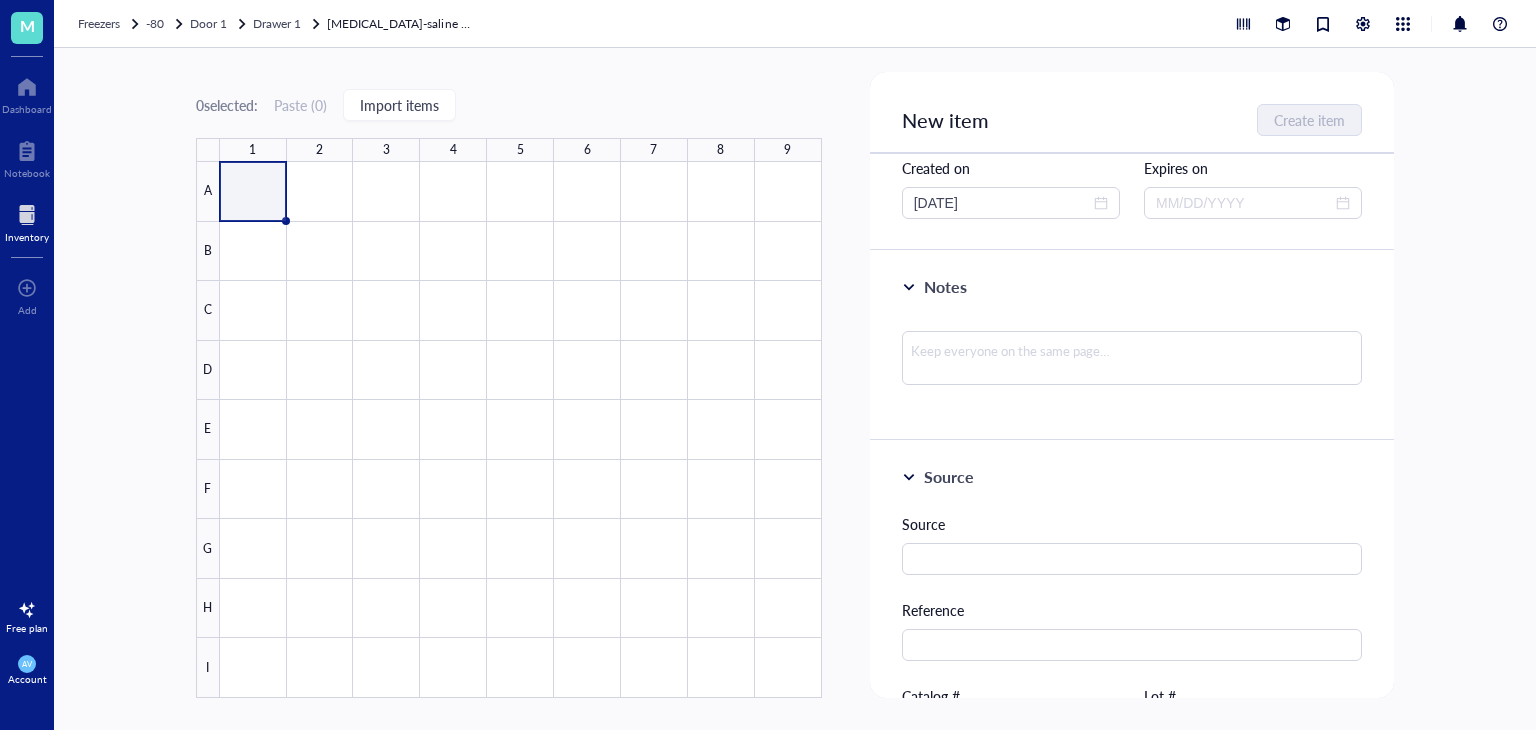 scroll, scrollTop: 100, scrollLeft: 0, axis: vertical 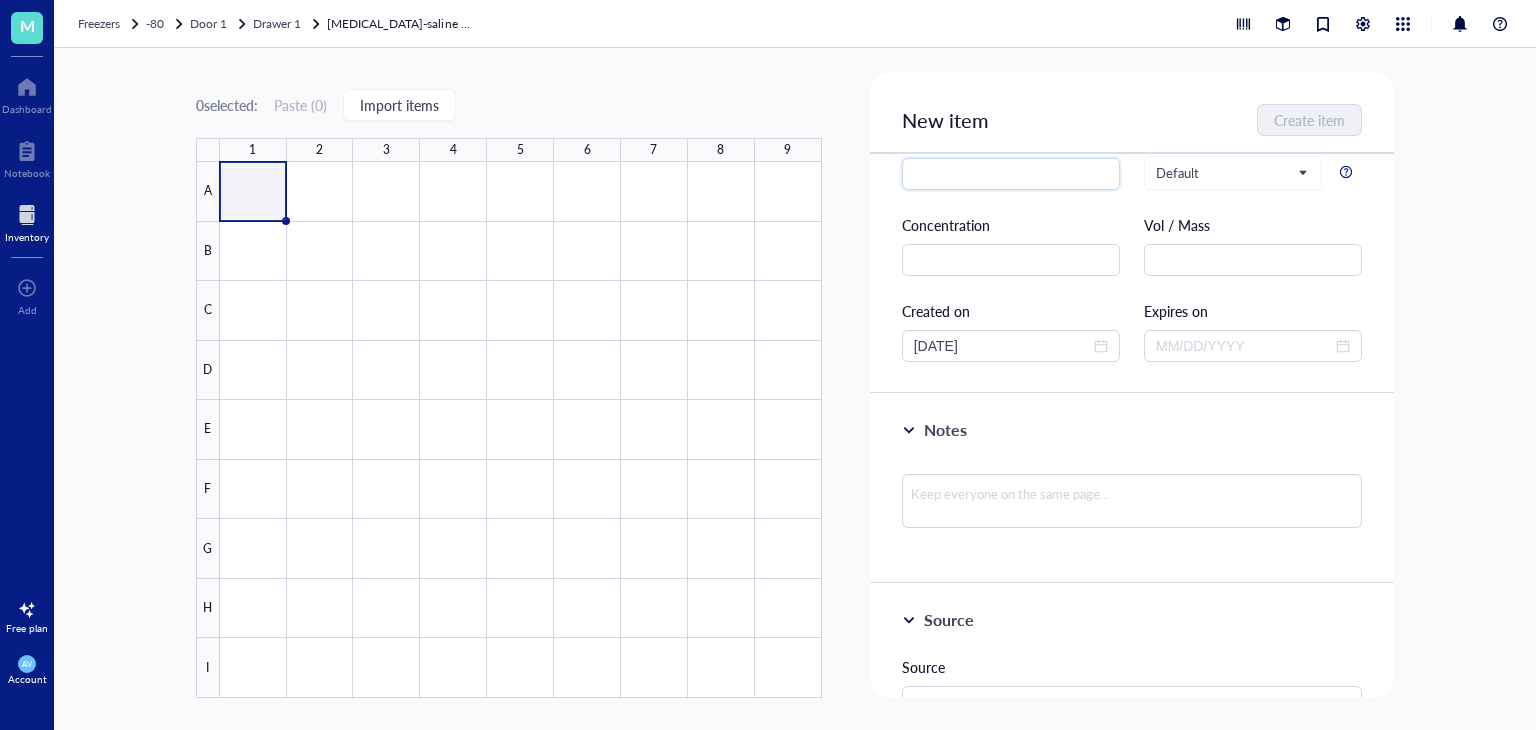 click on "Freezers -80 Door 1 Drawer 1 Iohexol-saline + PT plasma rats 95-100 plasma samples JChang 03/08/21" at bounding box center [795, 24] 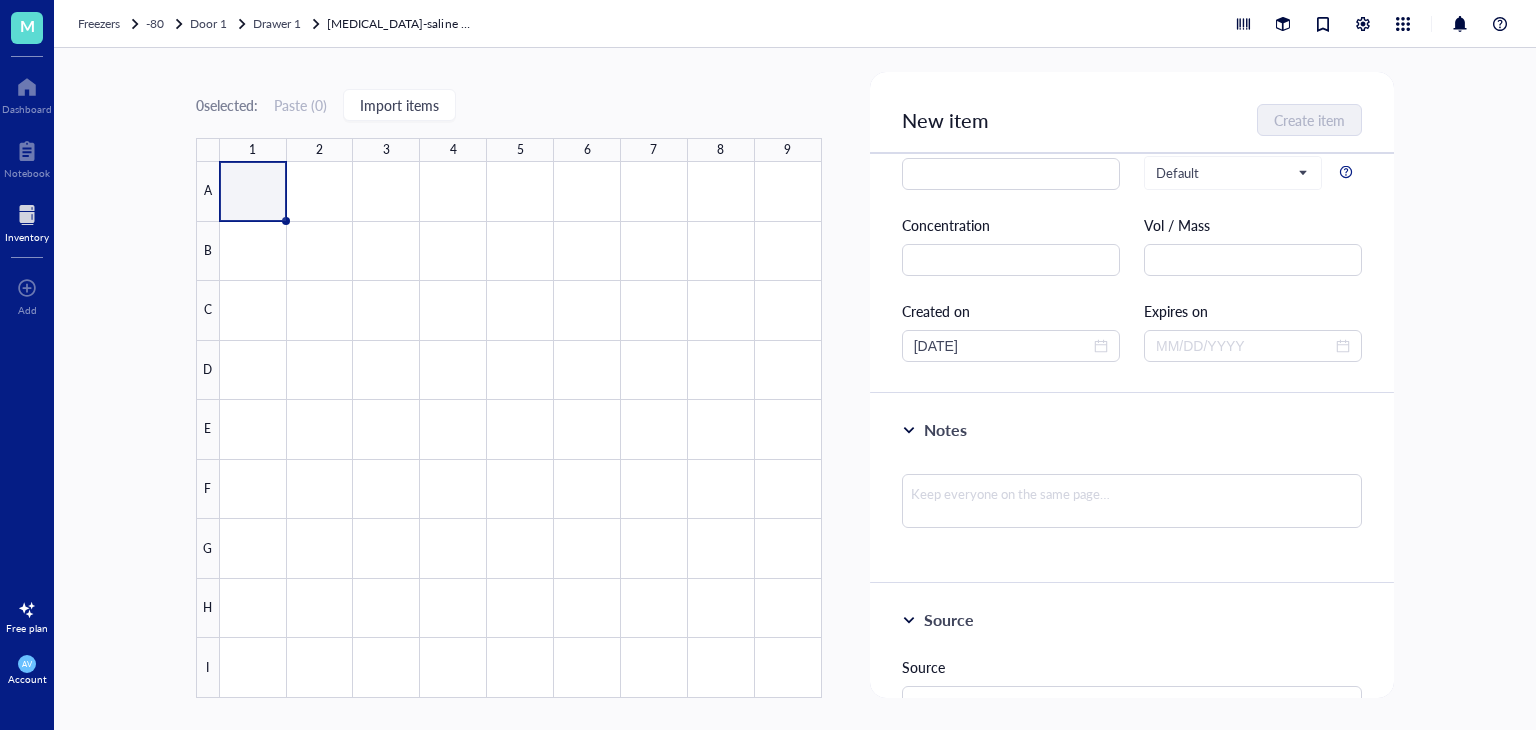 click on "[MEDICAL_DATA]-saline + PT plasma rats 95-100 plasma samples JChang [DATE]" at bounding box center (402, 24) 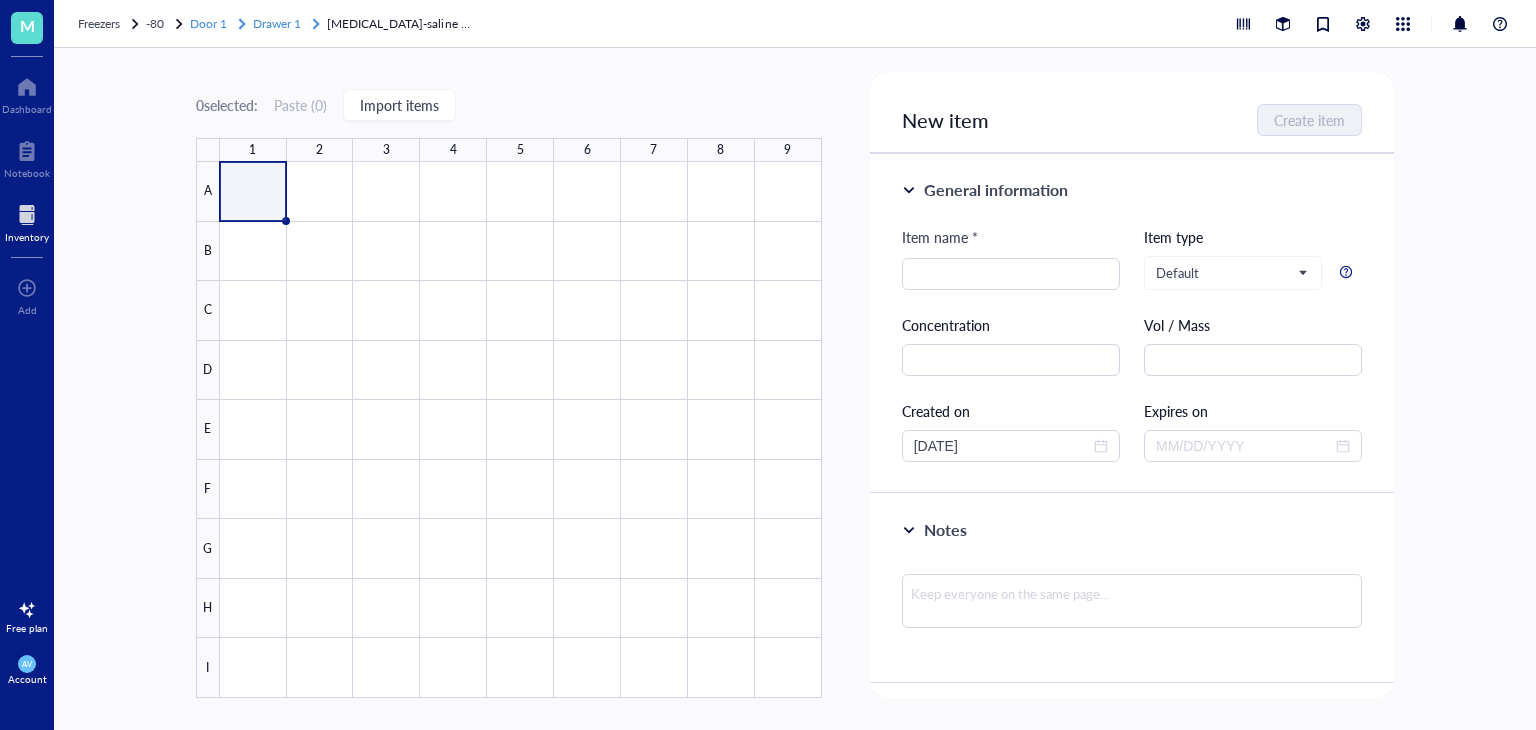 click on "Drawer 1" at bounding box center (277, 23) 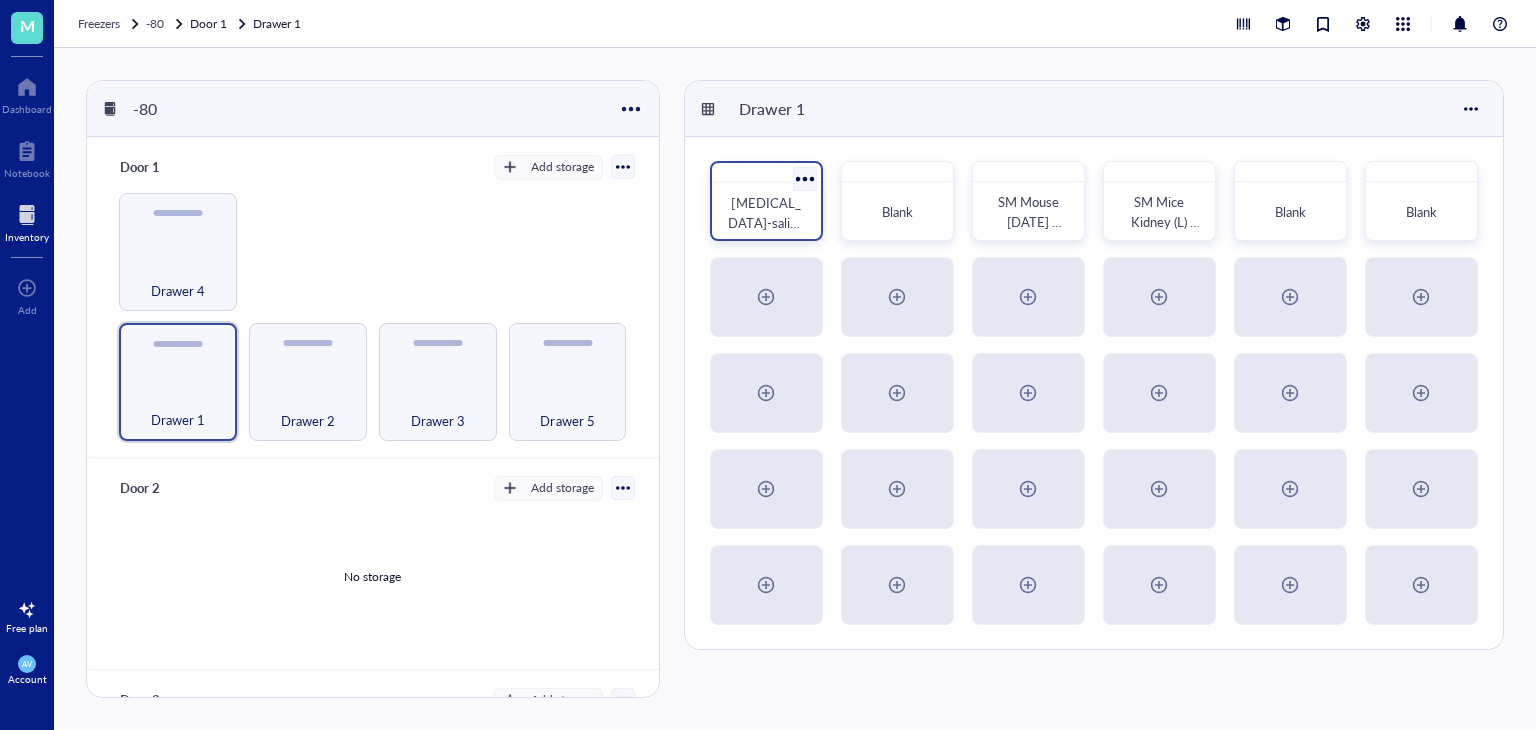 click at bounding box center (804, 178) 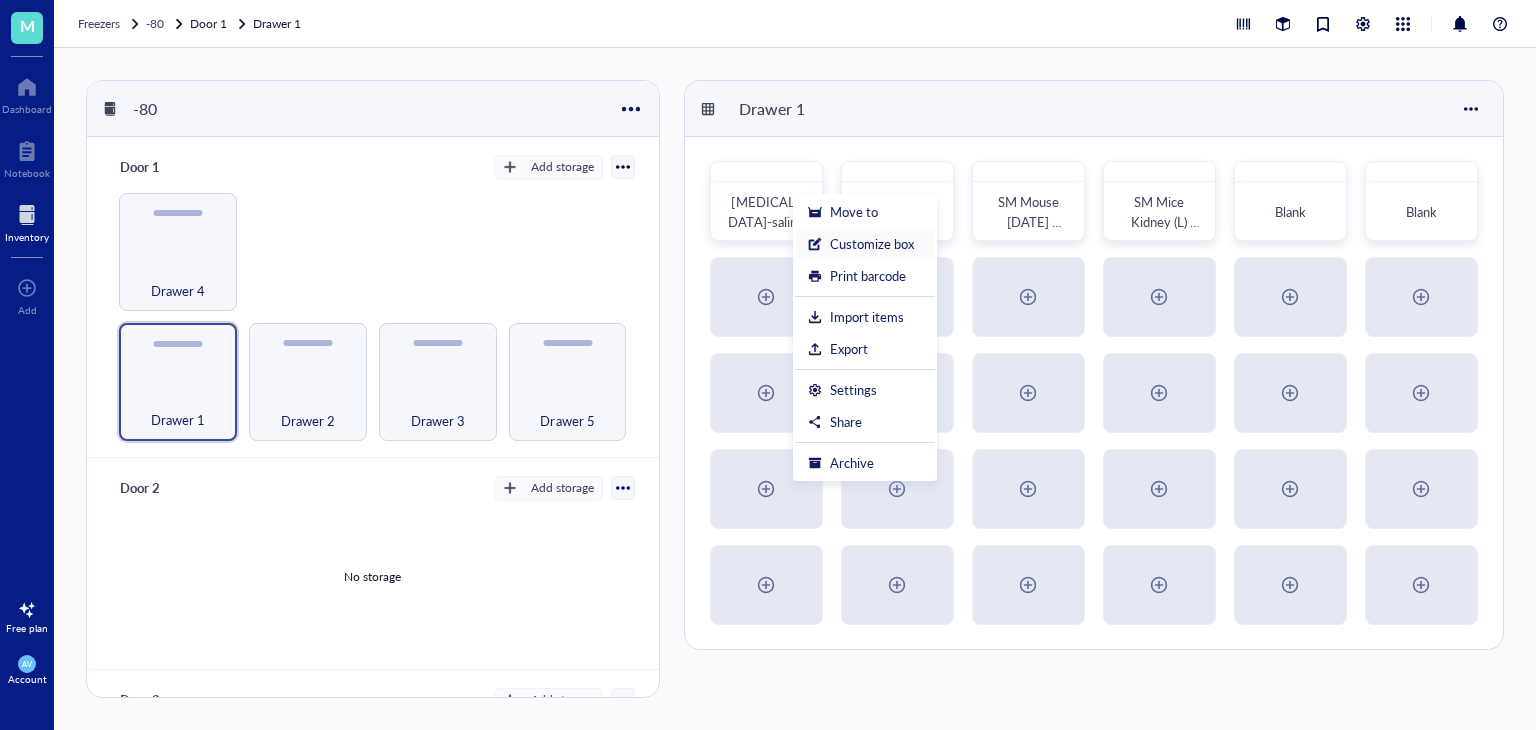 click on "Customize box" at bounding box center [872, 244] 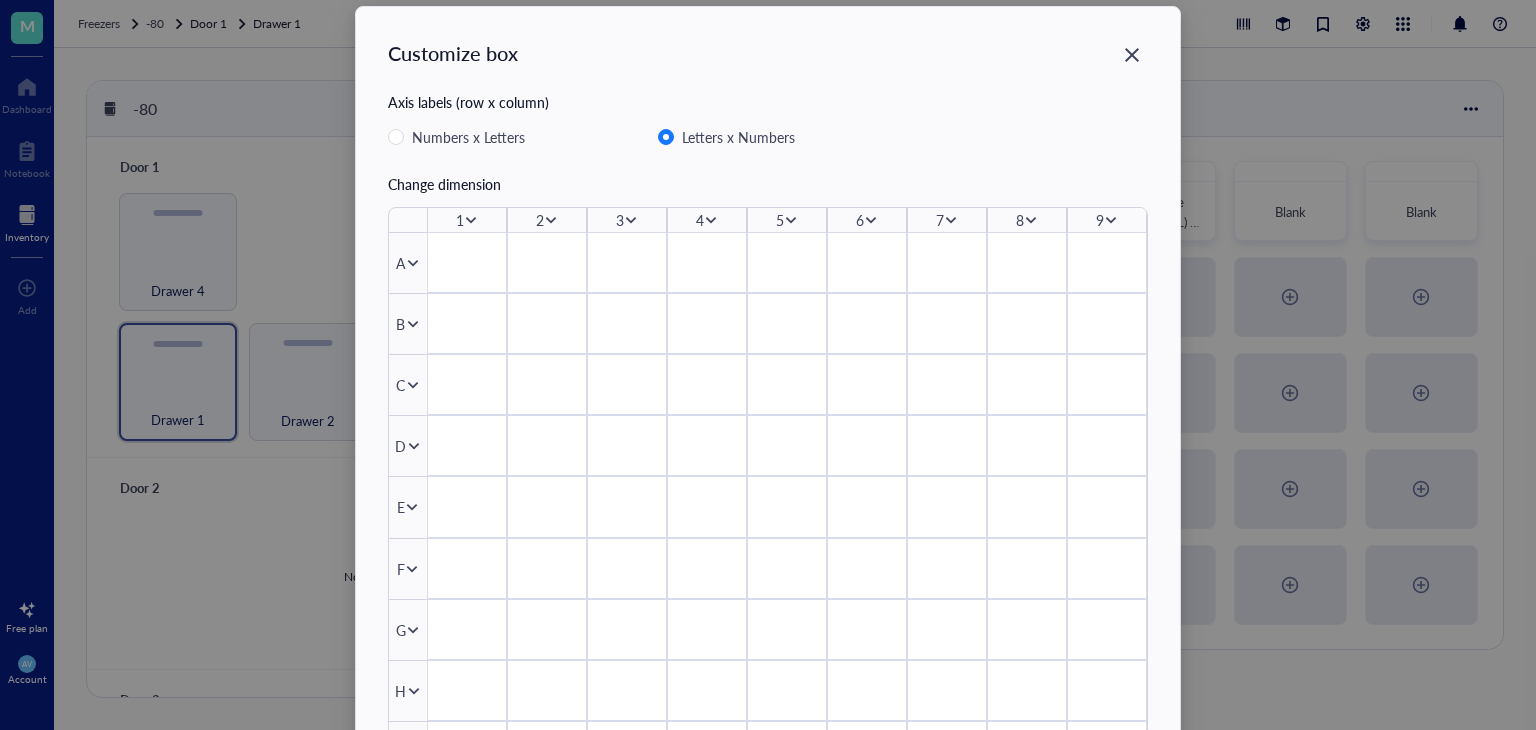 scroll, scrollTop: 0, scrollLeft: 0, axis: both 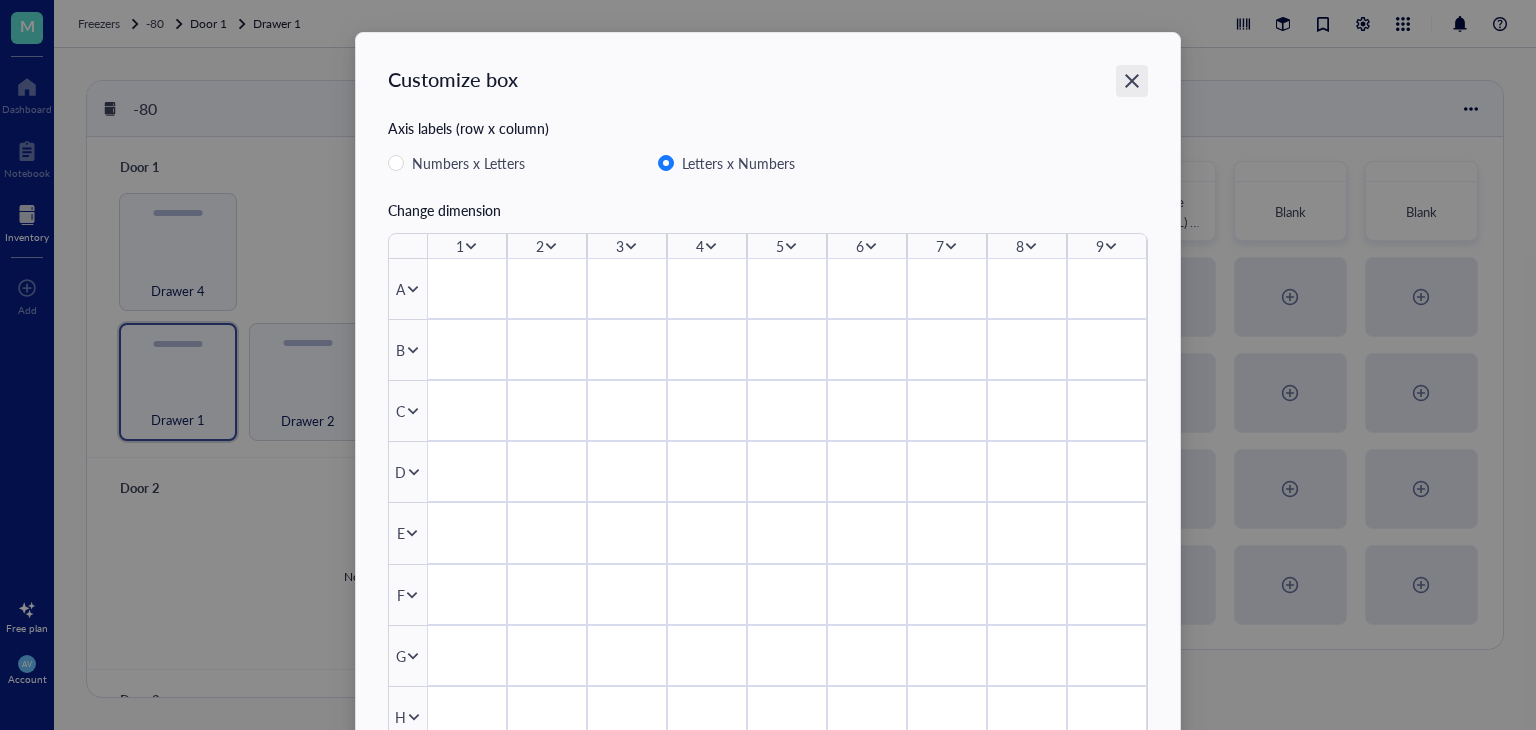 click 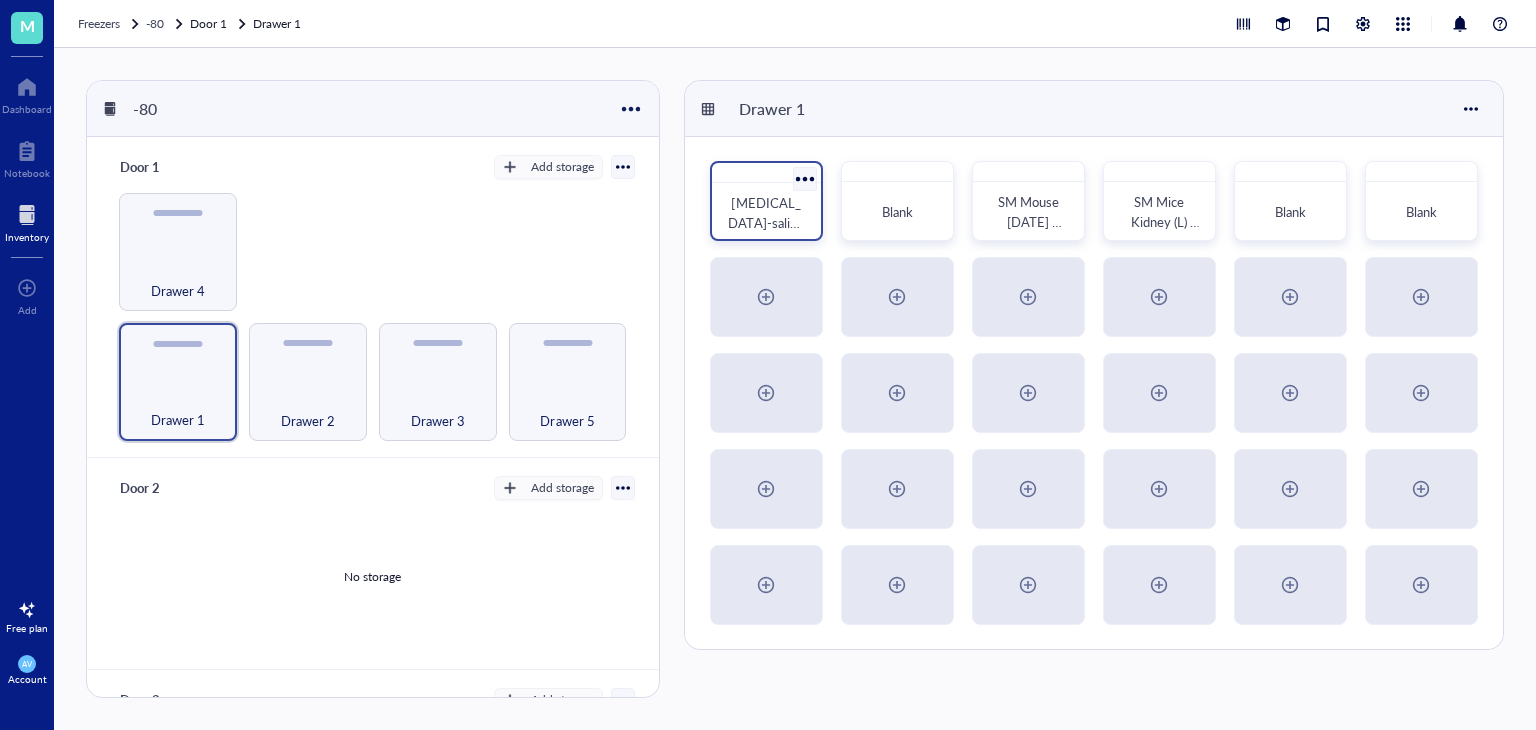 click at bounding box center (804, 178) 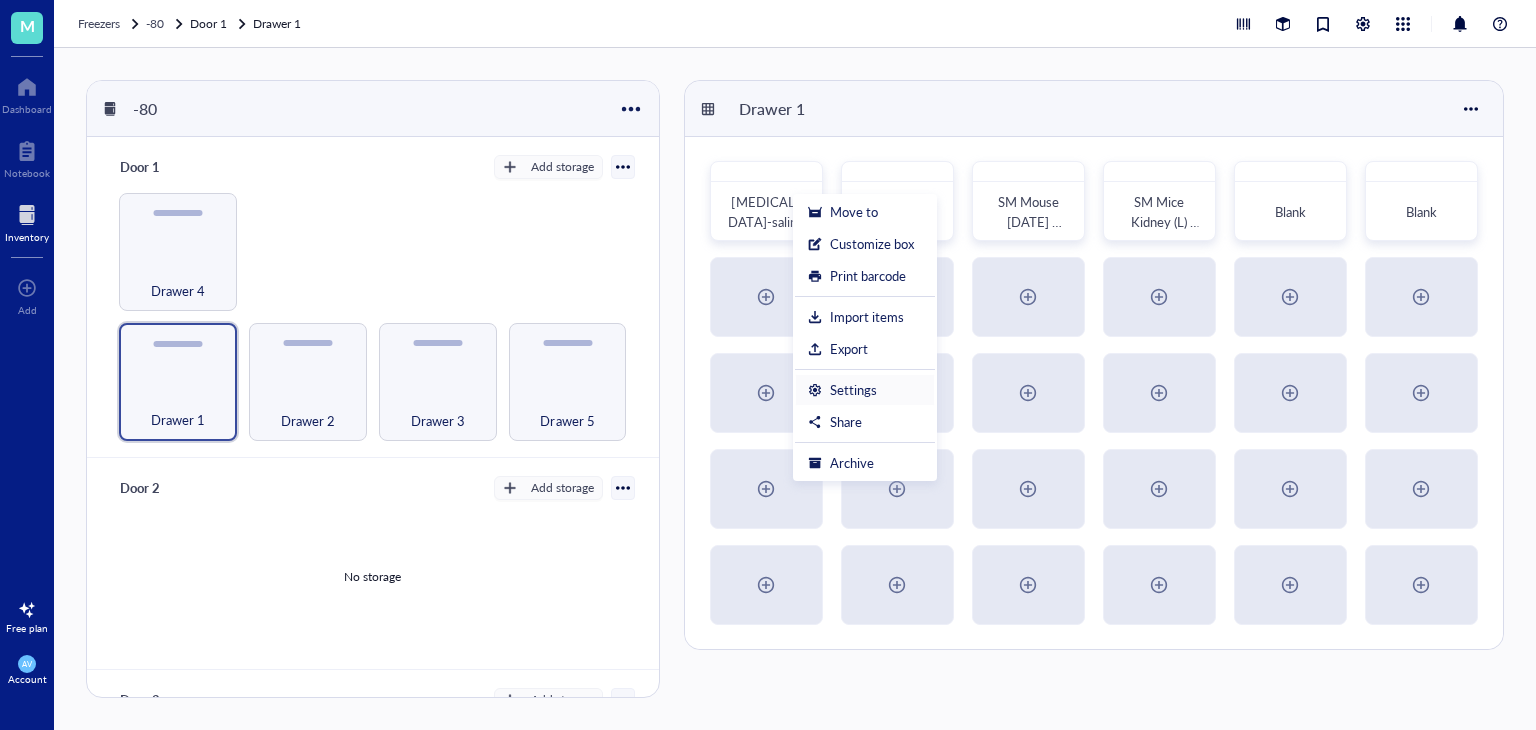 click on "Settings" at bounding box center (865, 390) 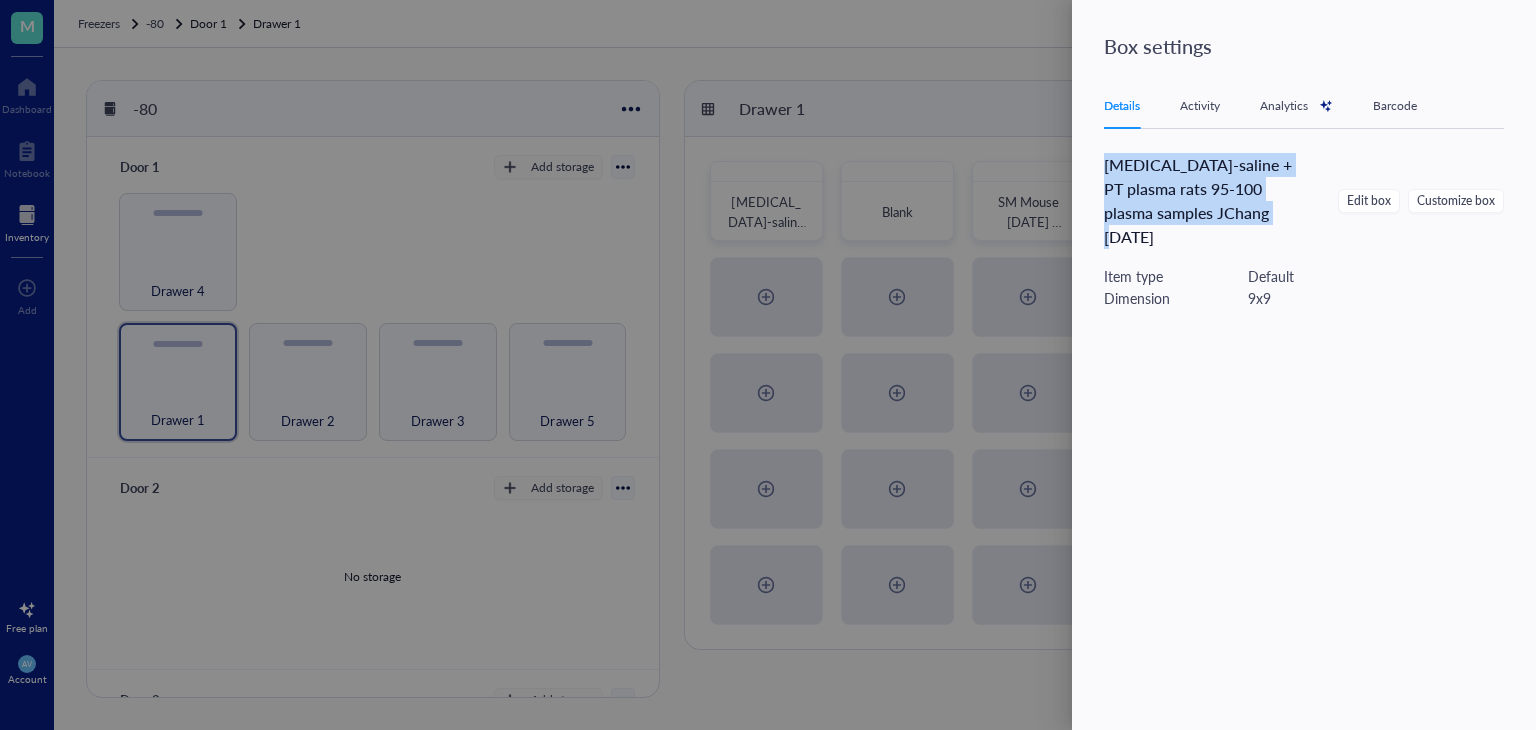 drag, startPoint x: 1251, startPoint y: 204, endPoint x: 1091, endPoint y: 162, distance: 165.42067 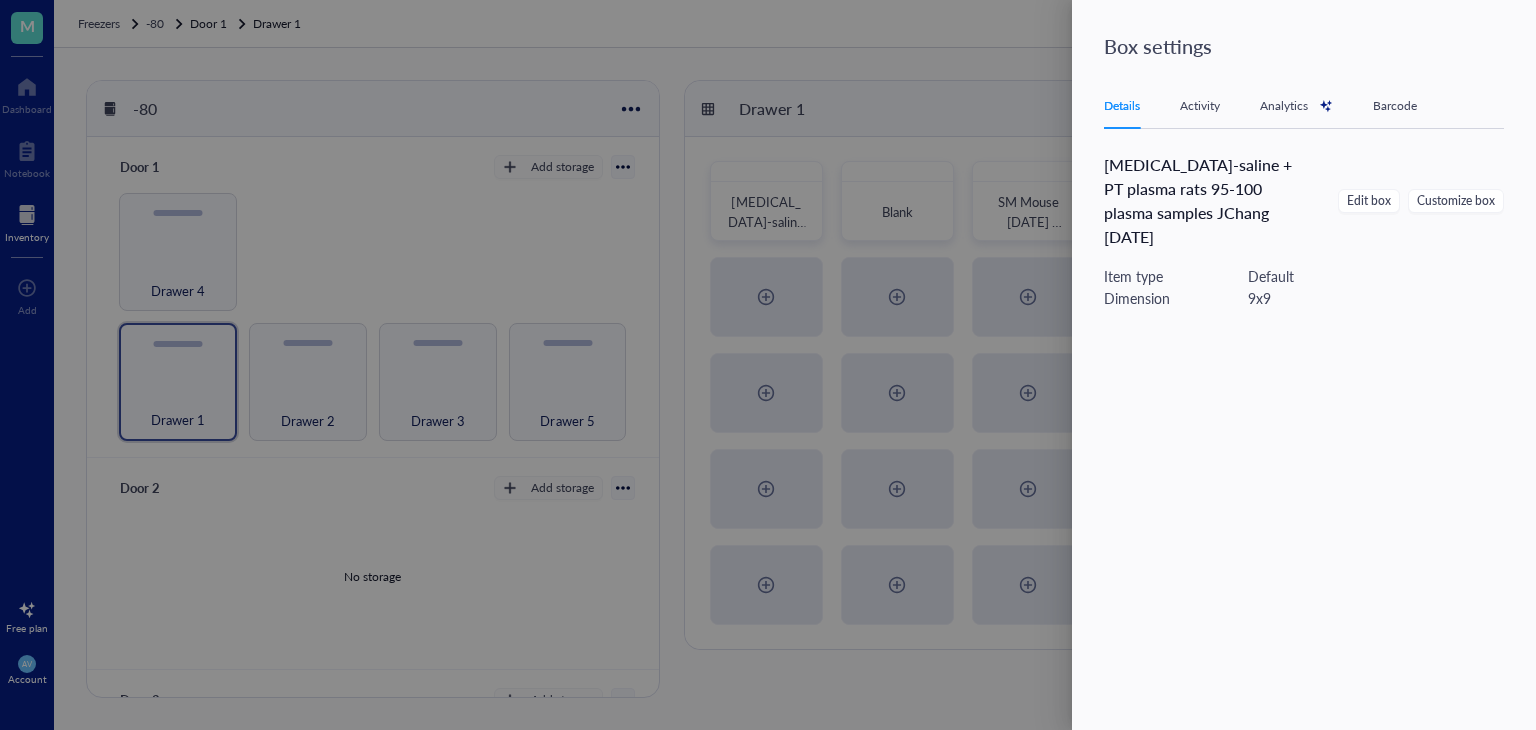 click at bounding box center [768, 365] 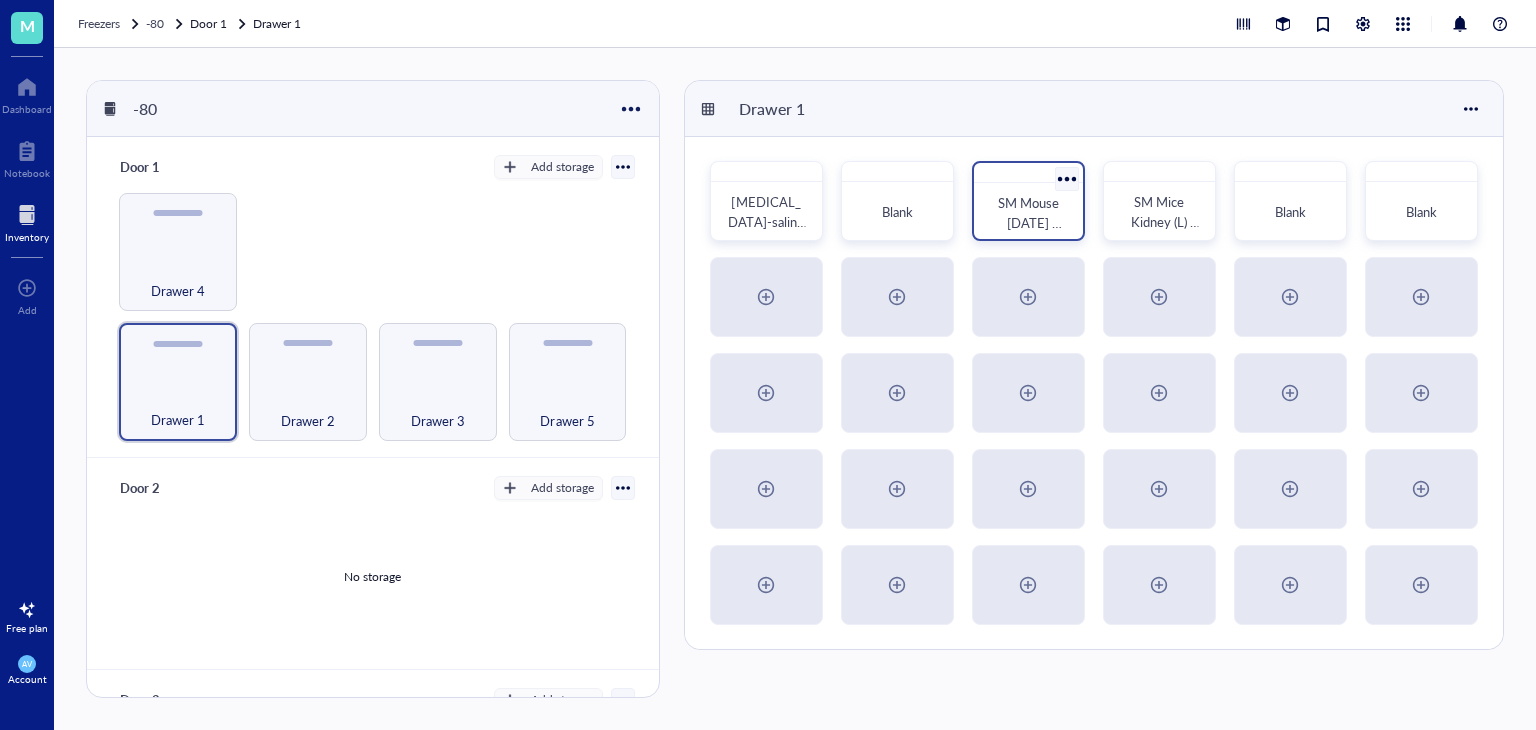 click at bounding box center [1066, 178] 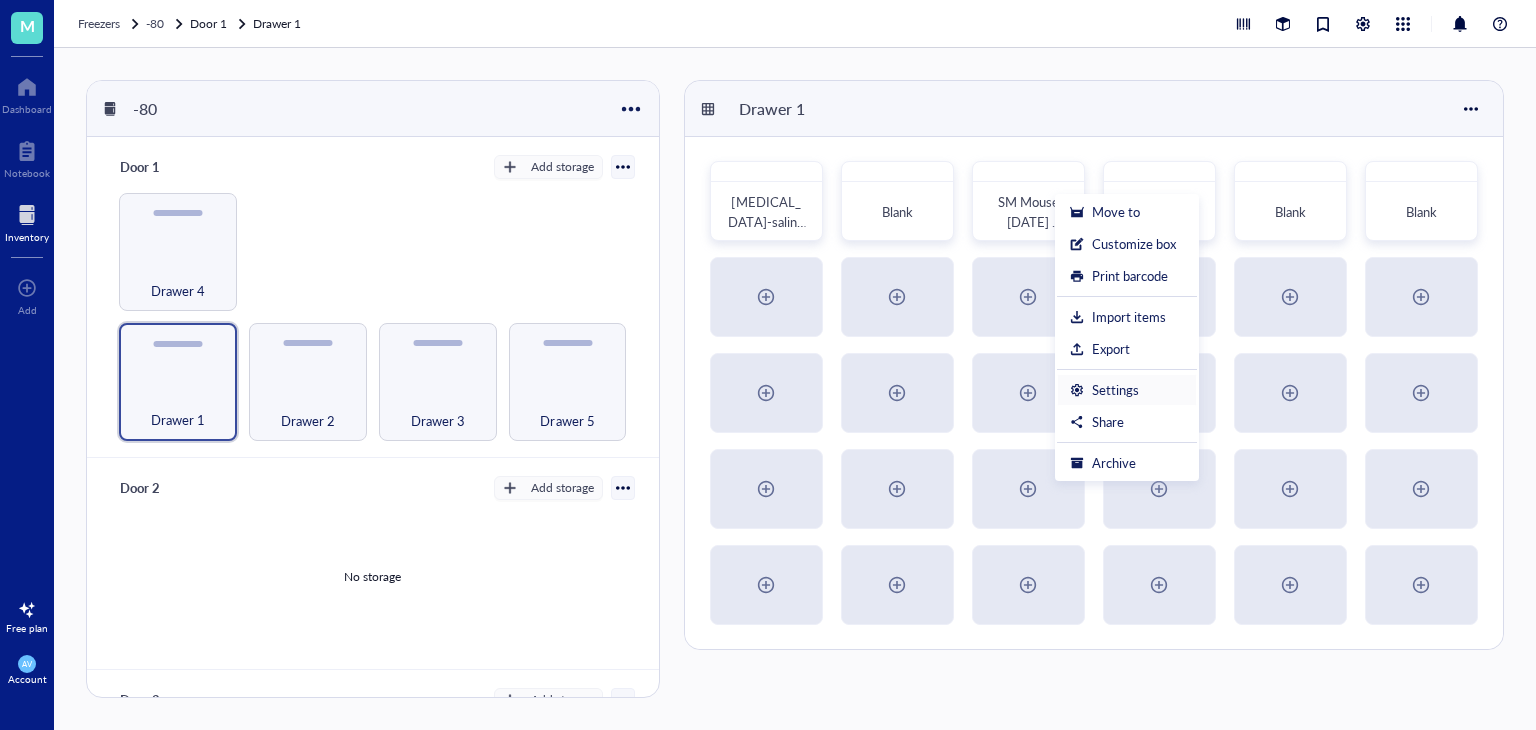 click on "Settings" at bounding box center [1115, 390] 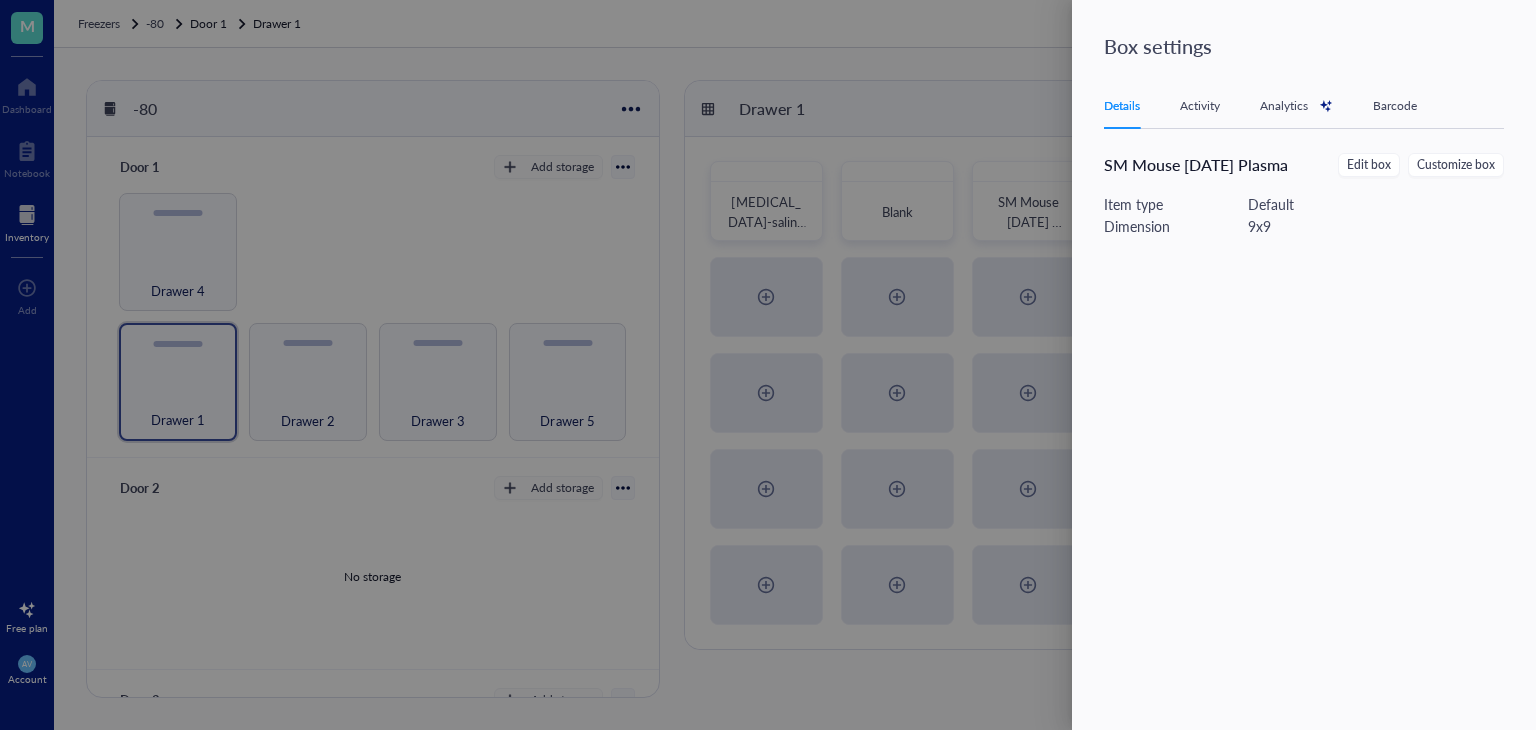 drag, startPoint x: 1134, startPoint y: 178, endPoint x: 1120, endPoint y: 173, distance: 14.866069 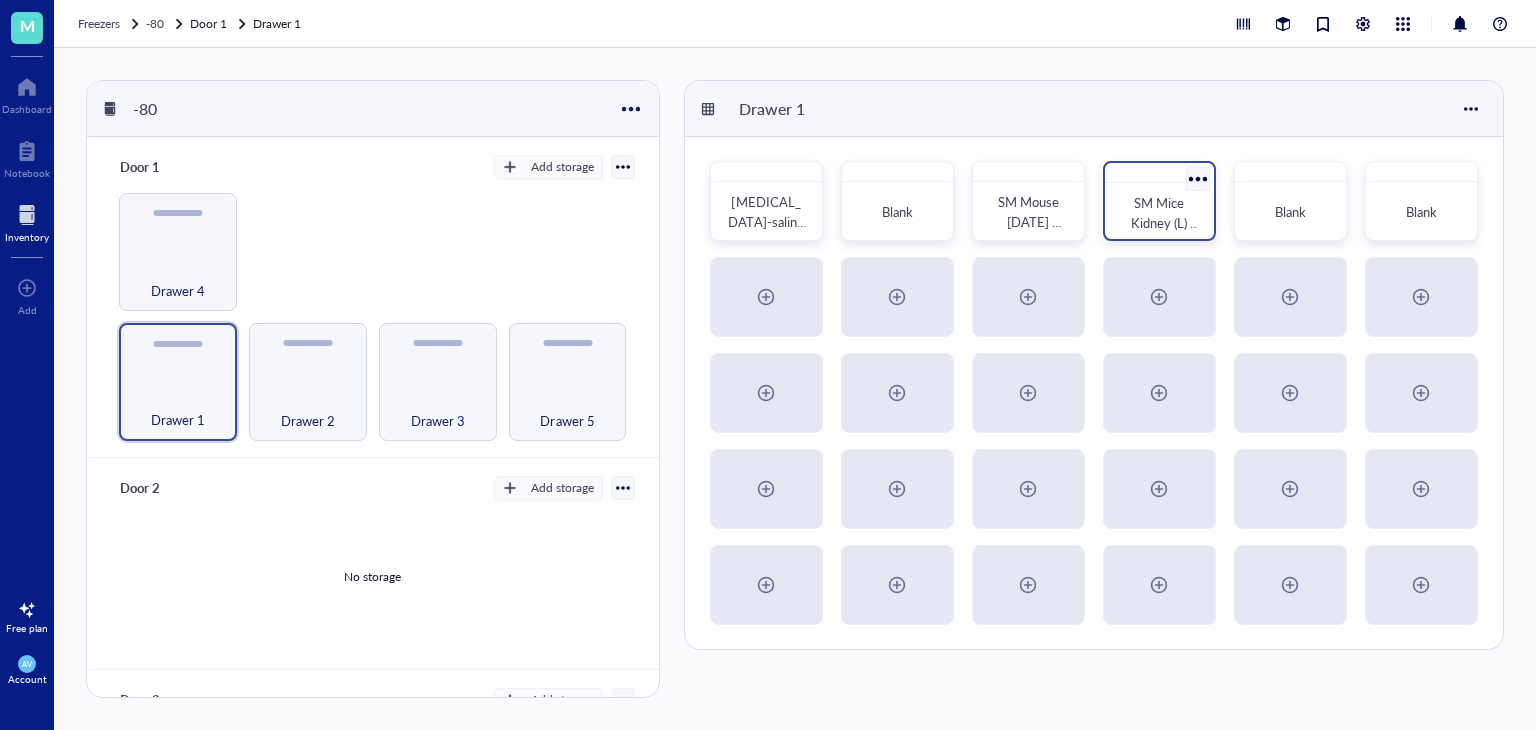 click at bounding box center (1197, 178) 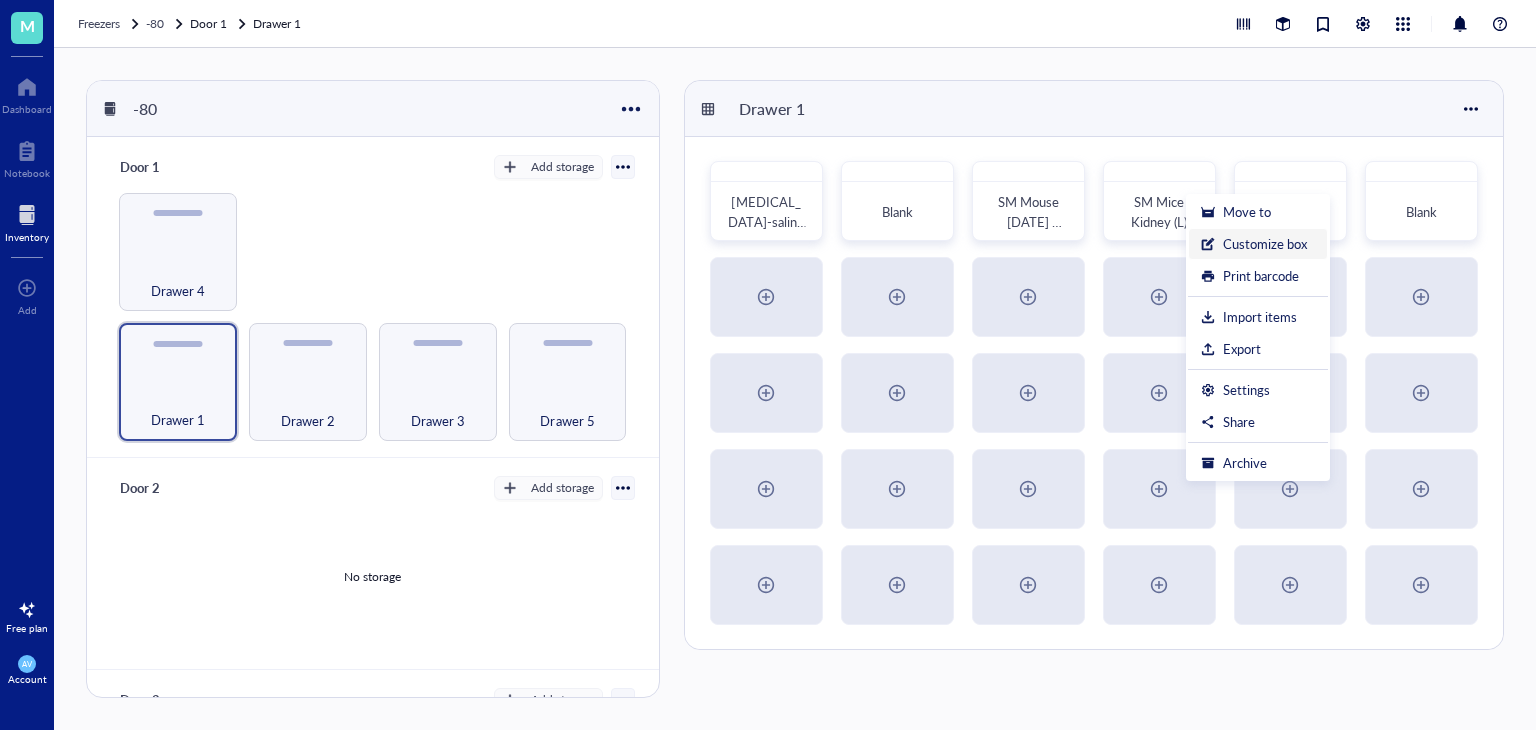 click on "Customize box" at bounding box center [1265, 244] 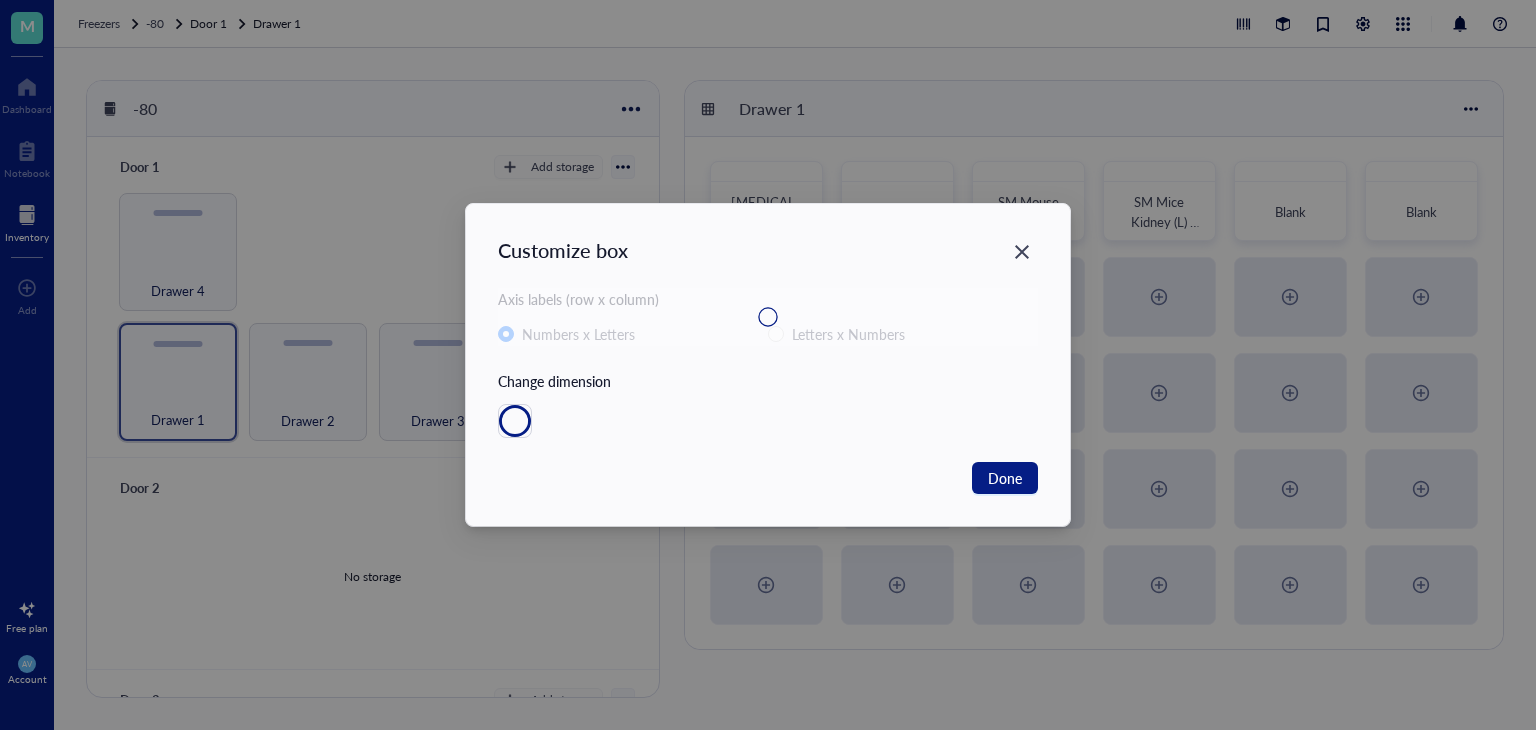 radio on "false" 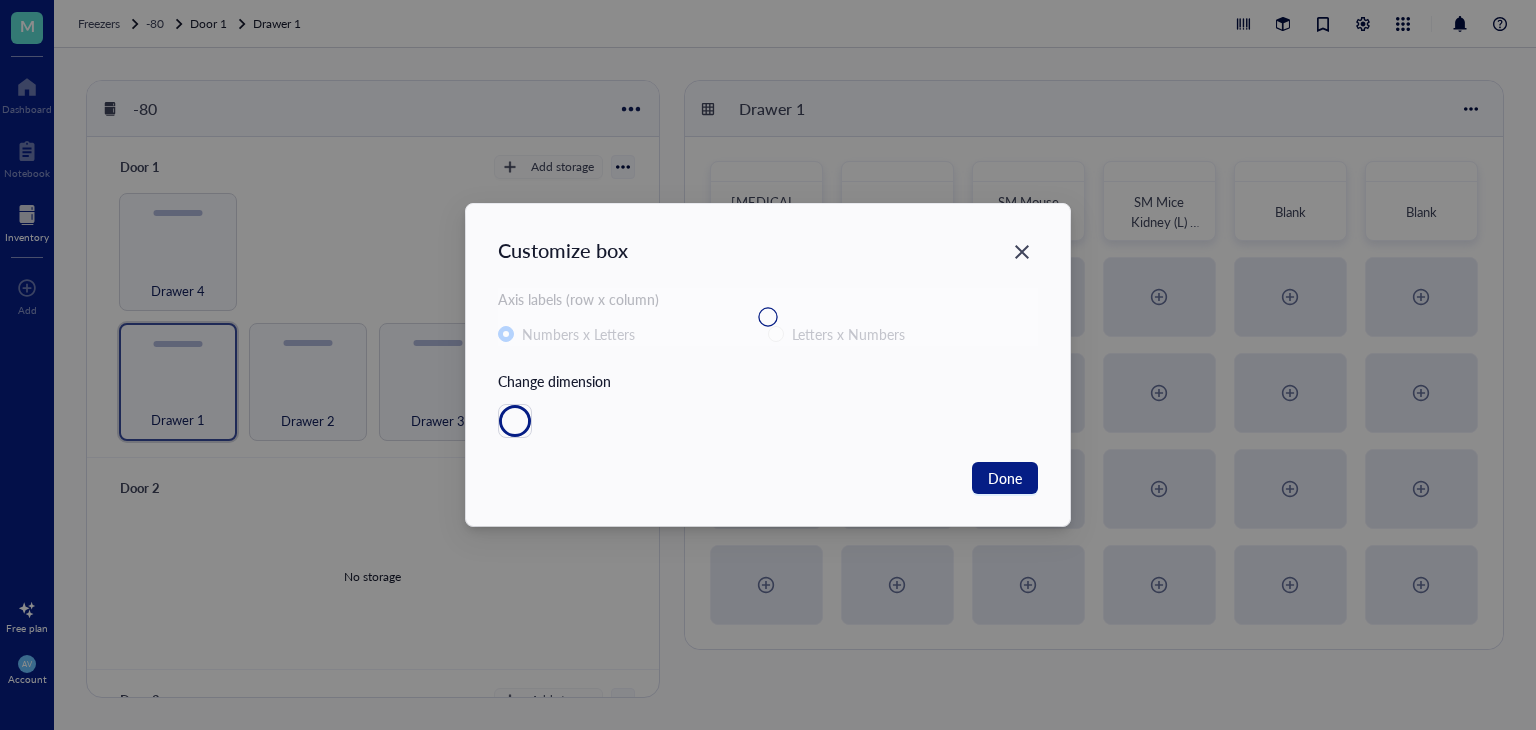 radio on "true" 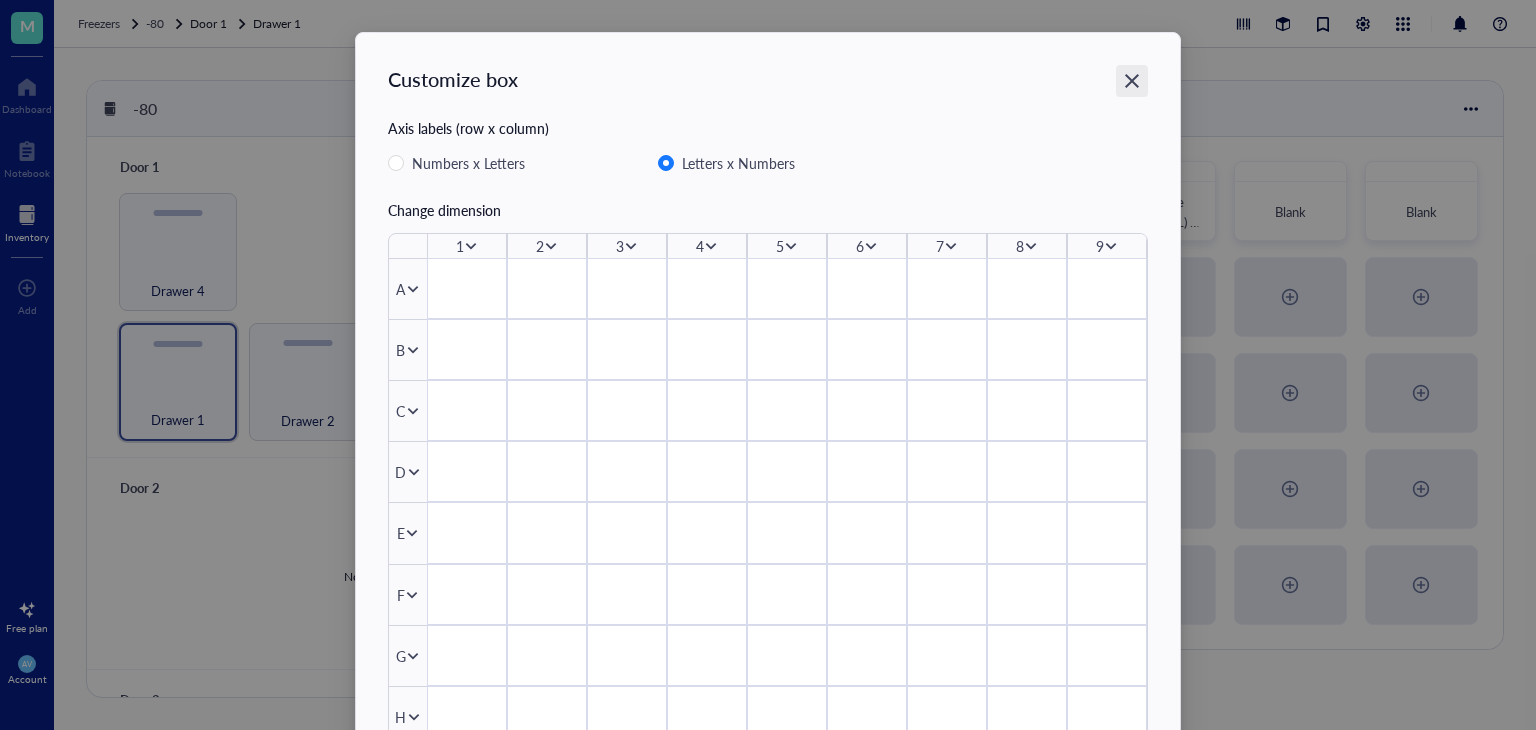 click 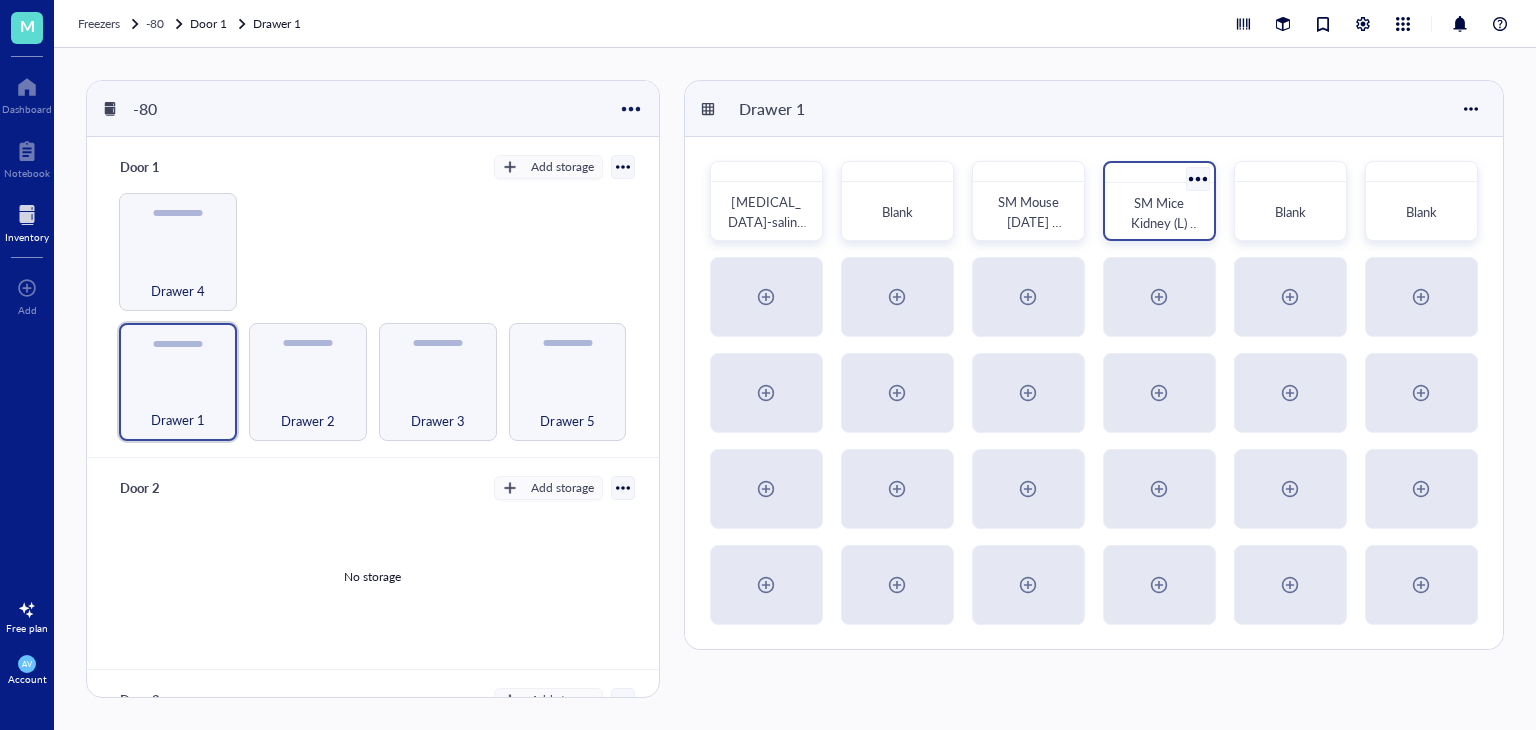 click at bounding box center [1197, 178] 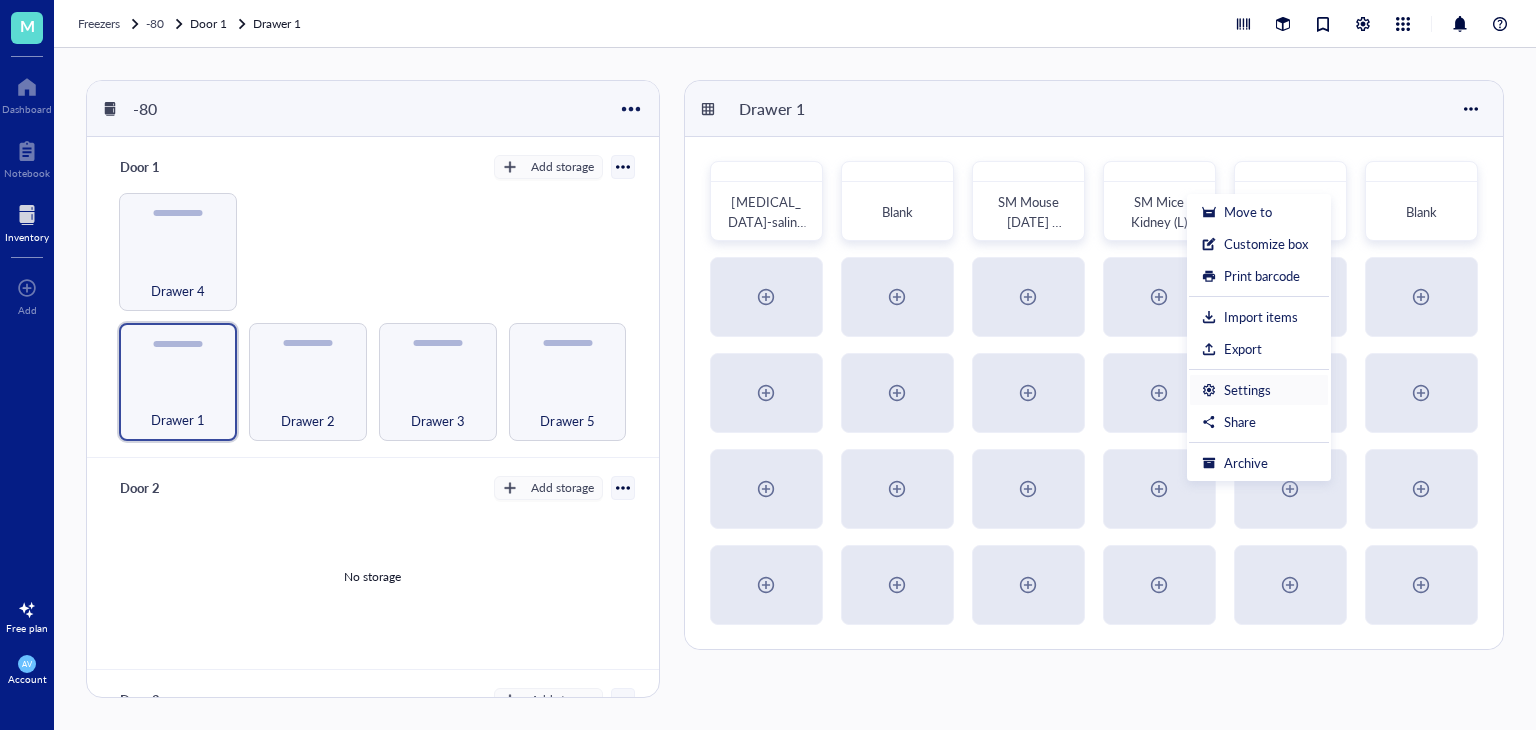 click on "Settings" at bounding box center [1247, 390] 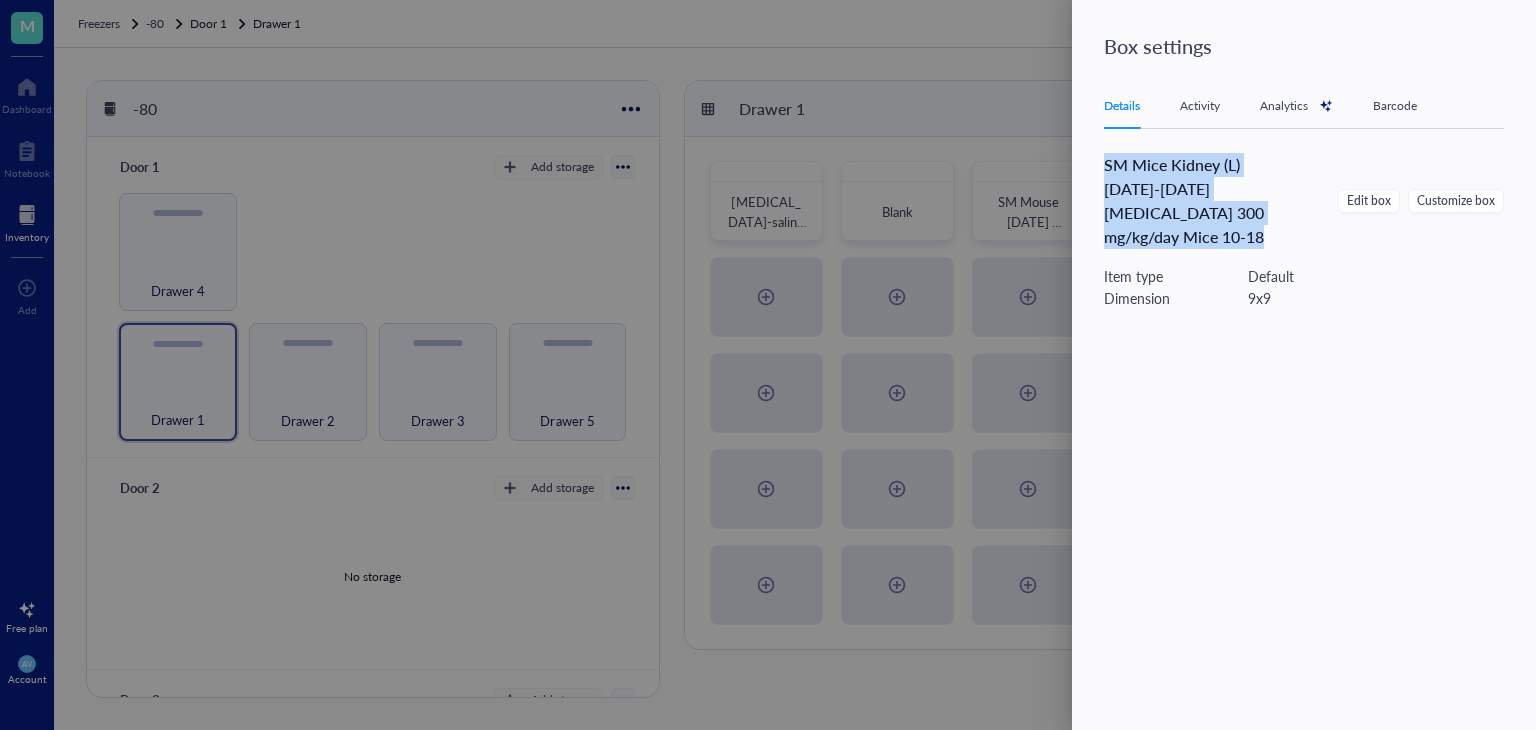 drag, startPoint x: 1272, startPoint y: 237, endPoint x: 1100, endPoint y: 169, distance: 184.95406 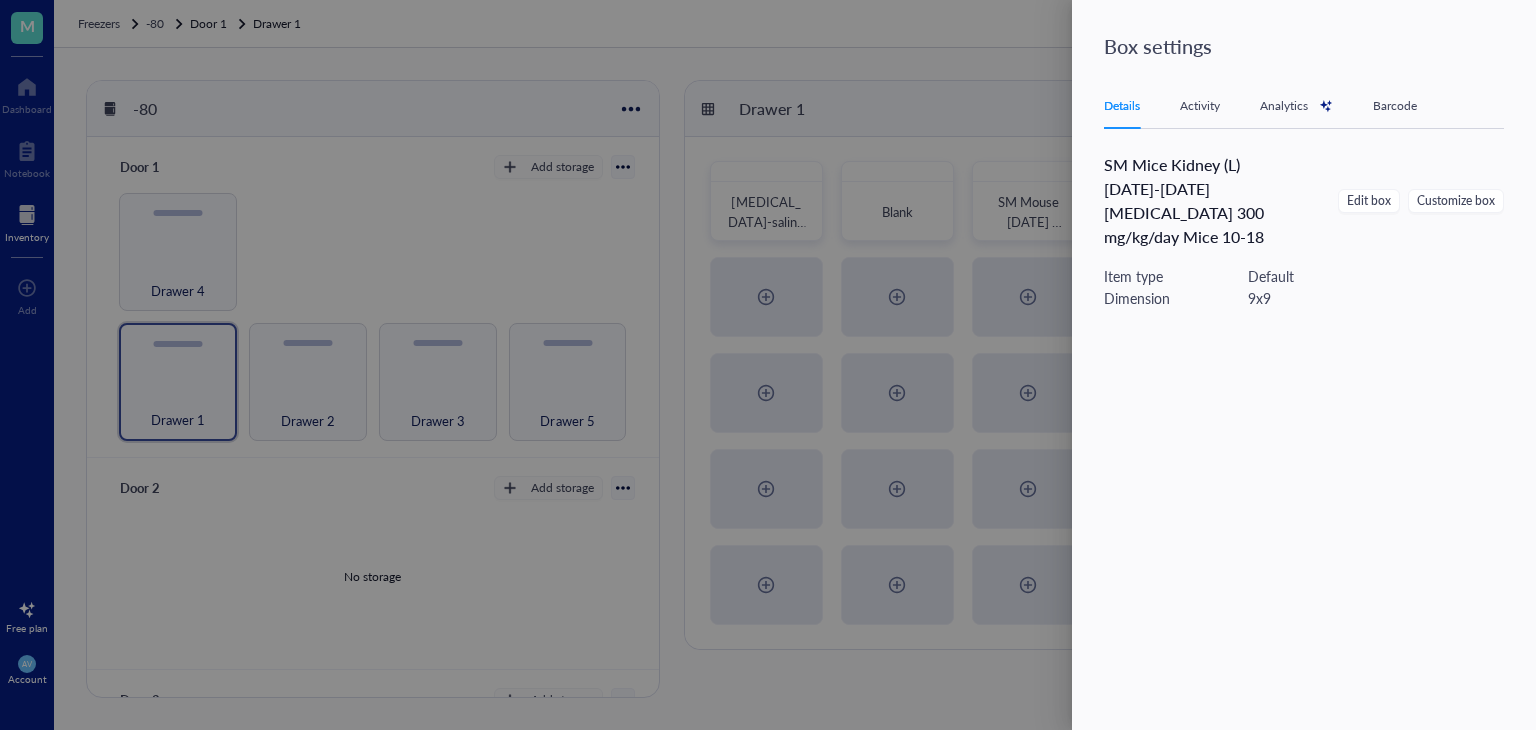 click at bounding box center (768, 365) 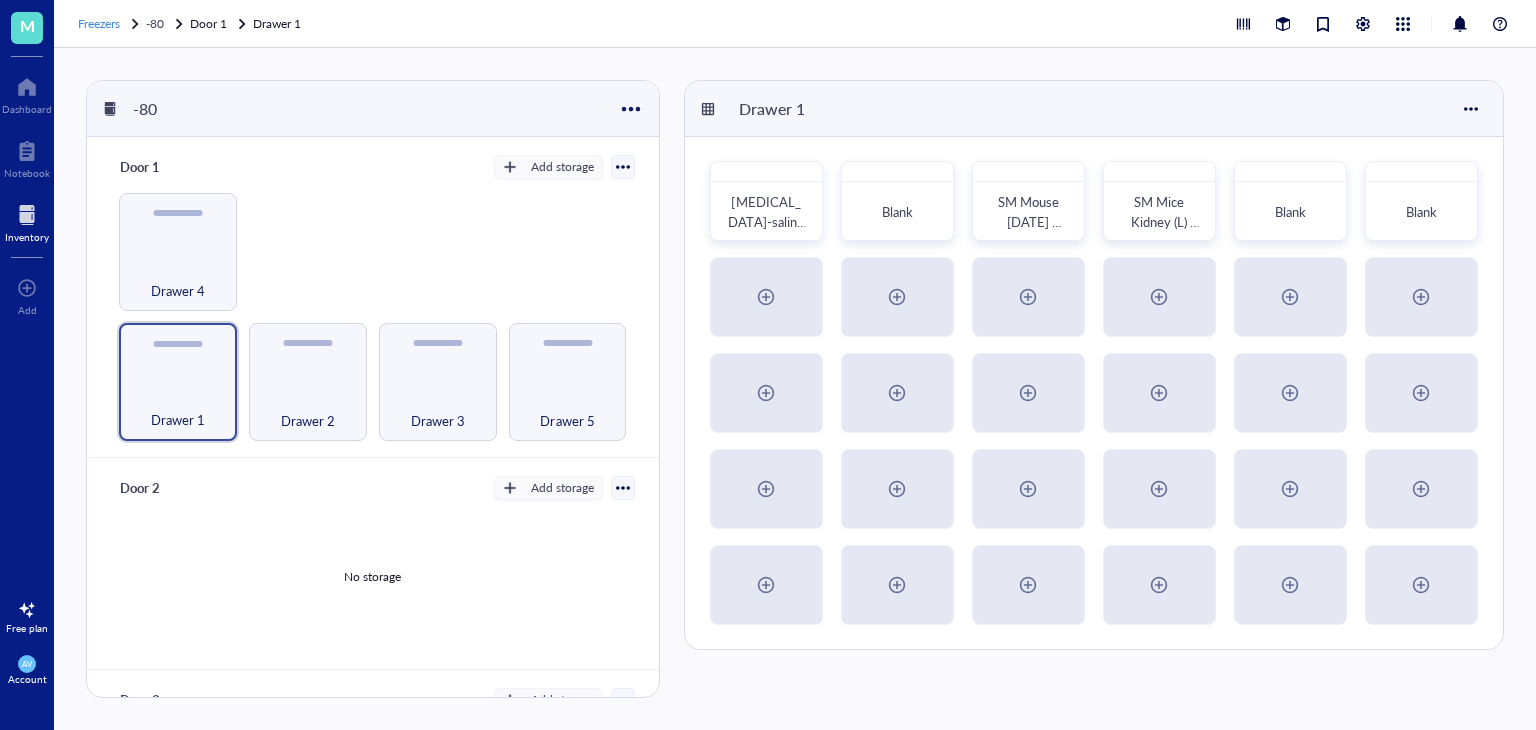click on "Freezers" at bounding box center (99, 23) 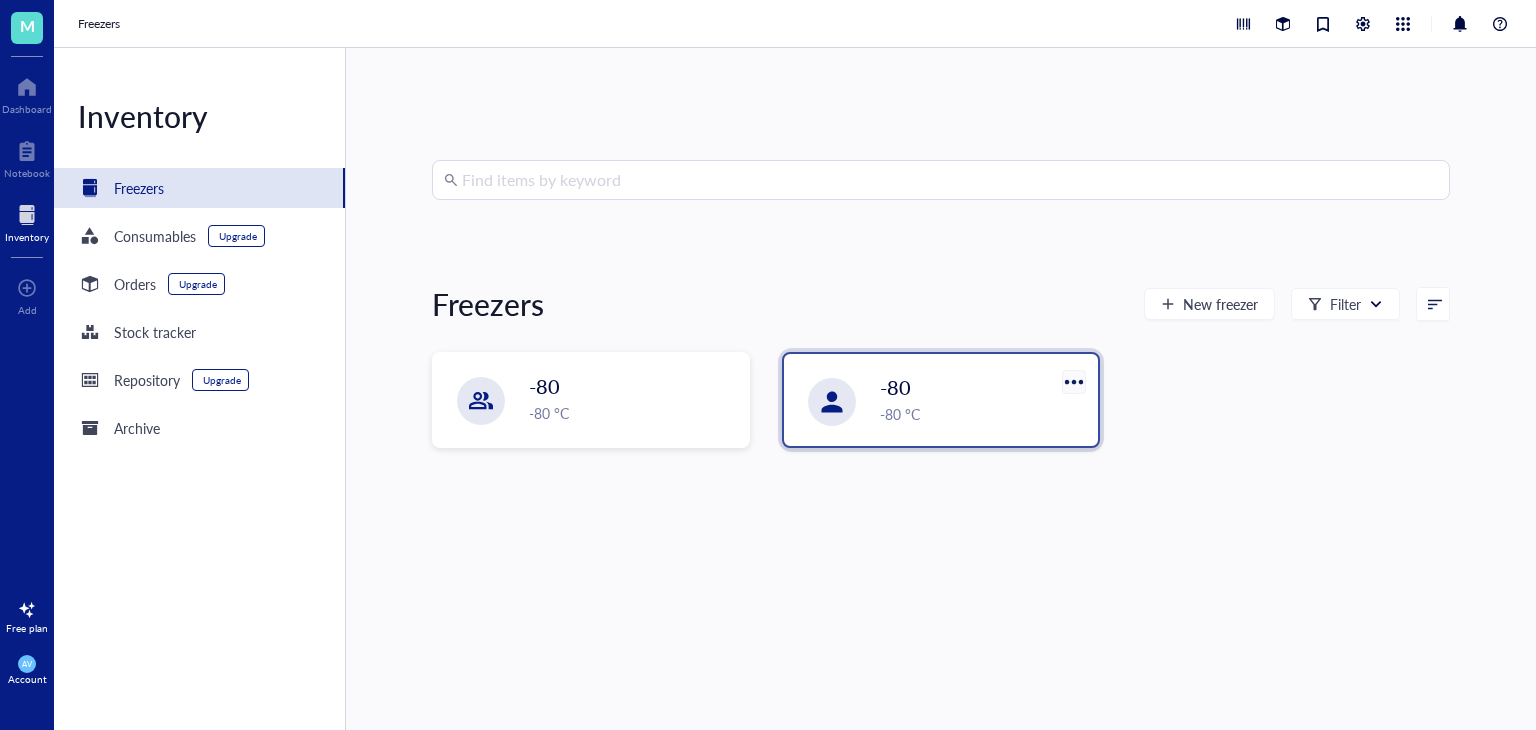 click at bounding box center [1073, 381] 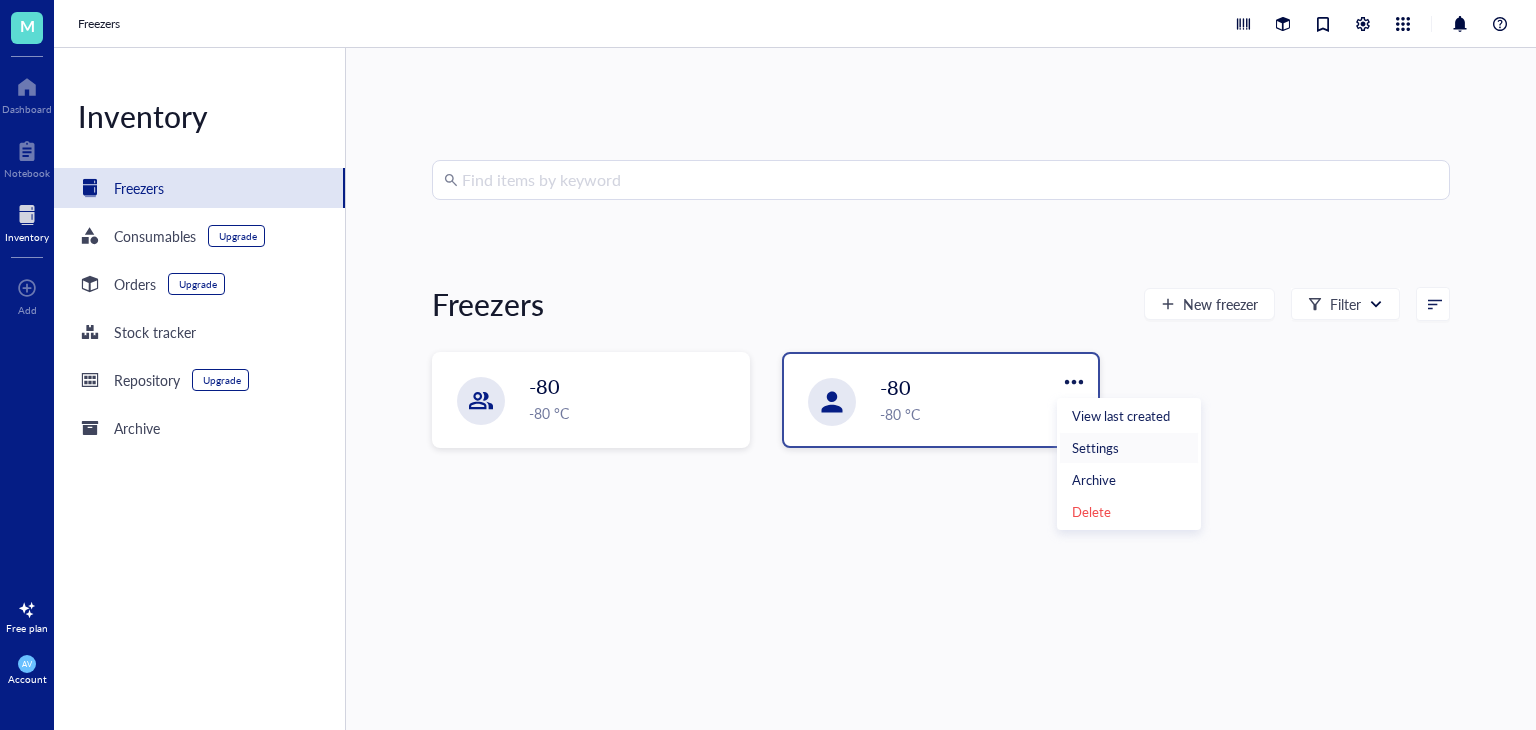 click on "Settings" at bounding box center (1095, 448) 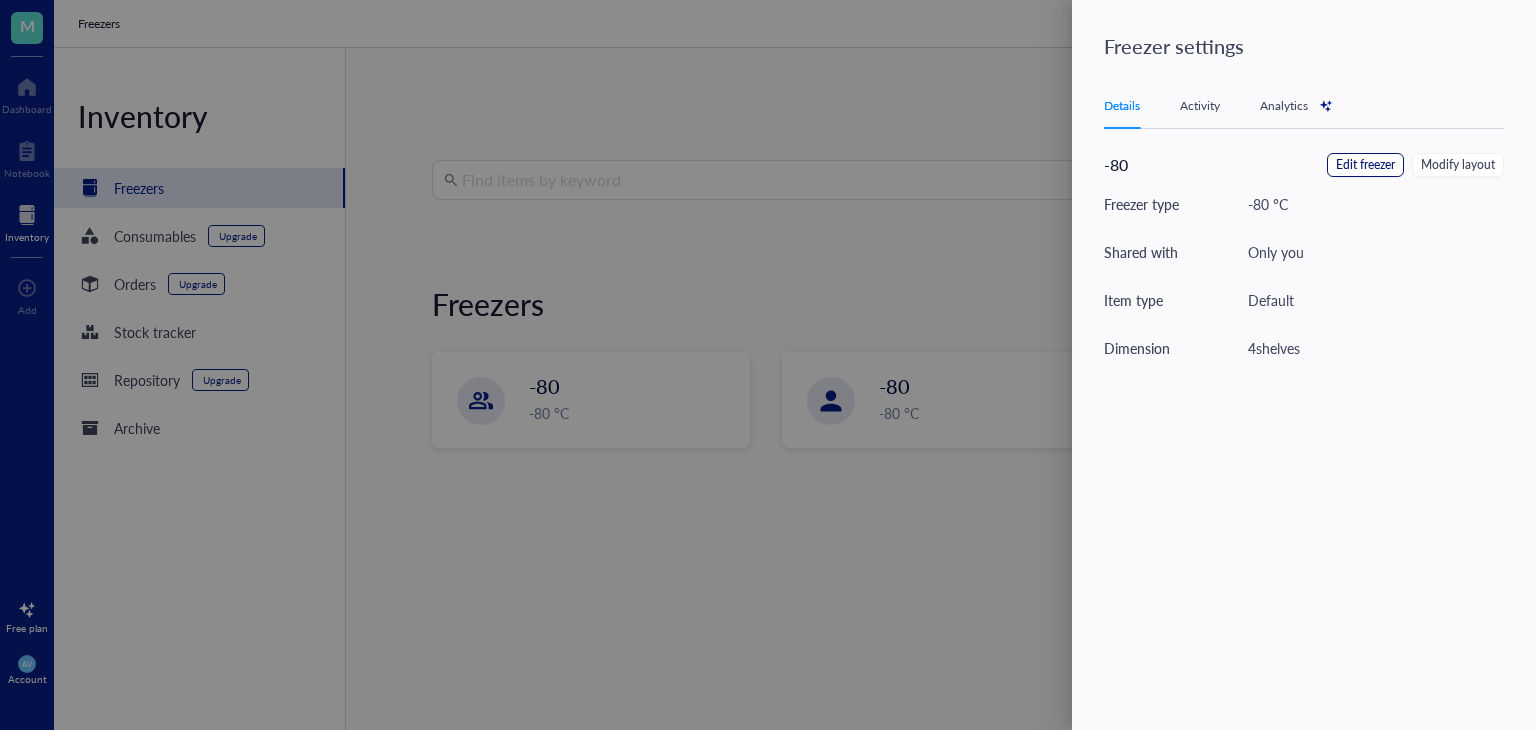click on "Edit freezer" at bounding box center (1365, 165) 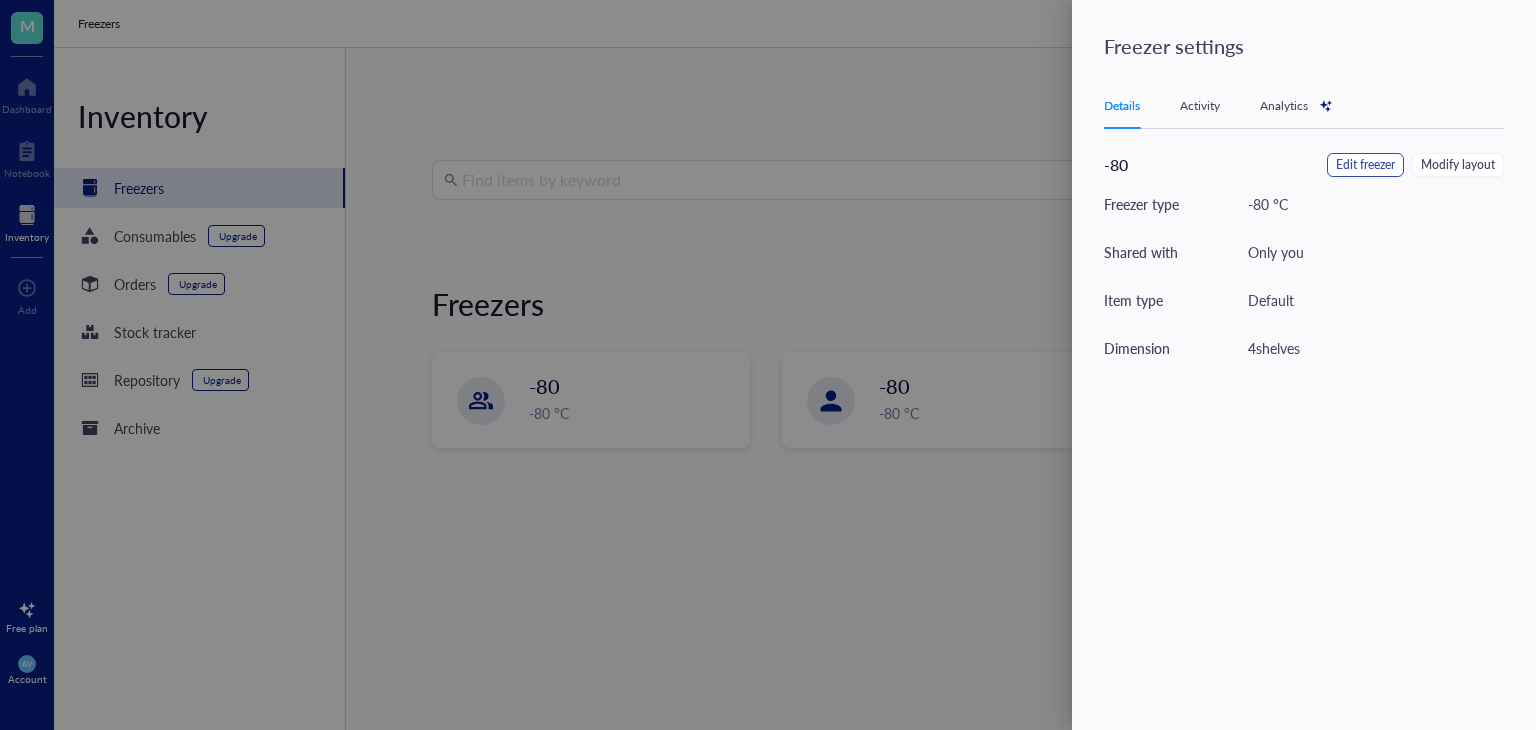 type on "Keep everyone on the same page" 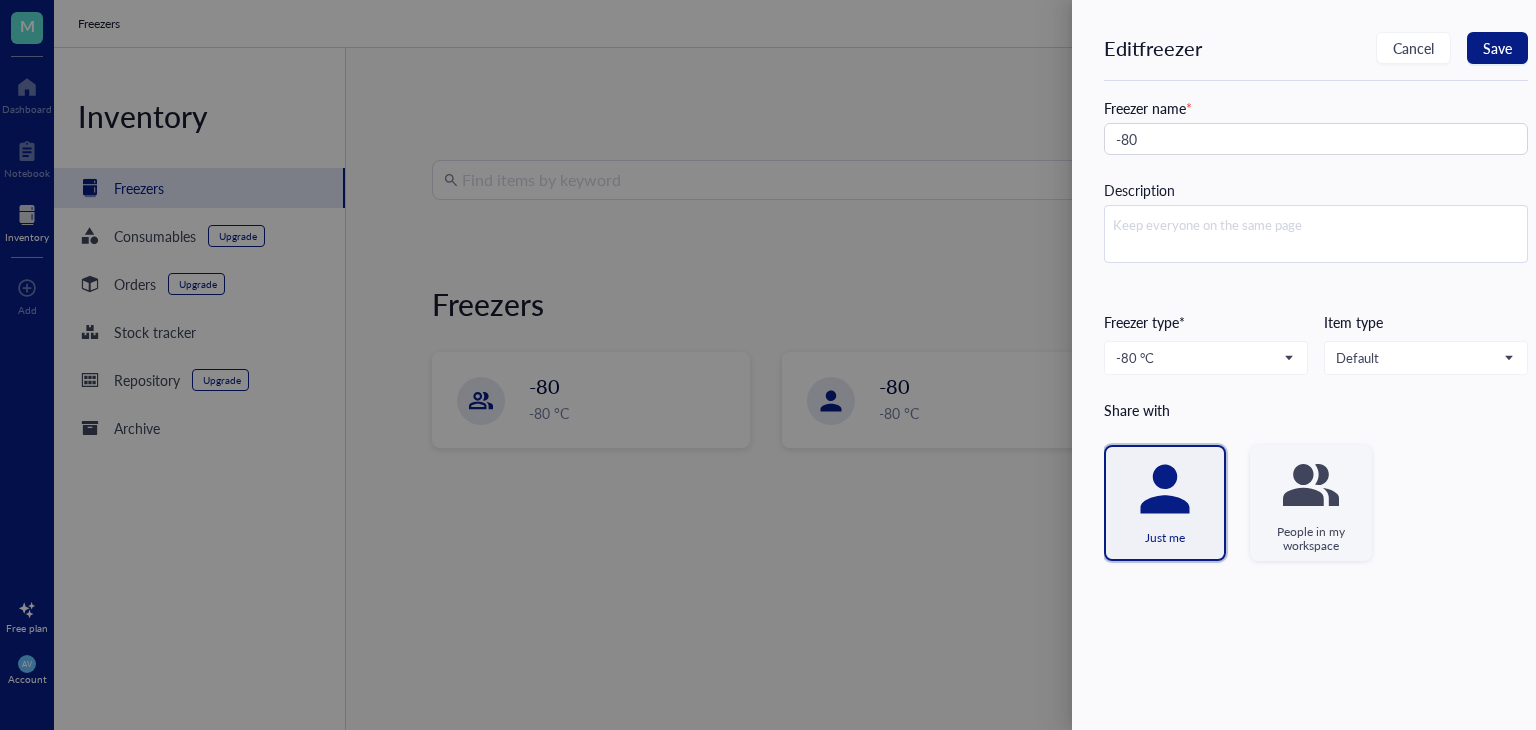 click 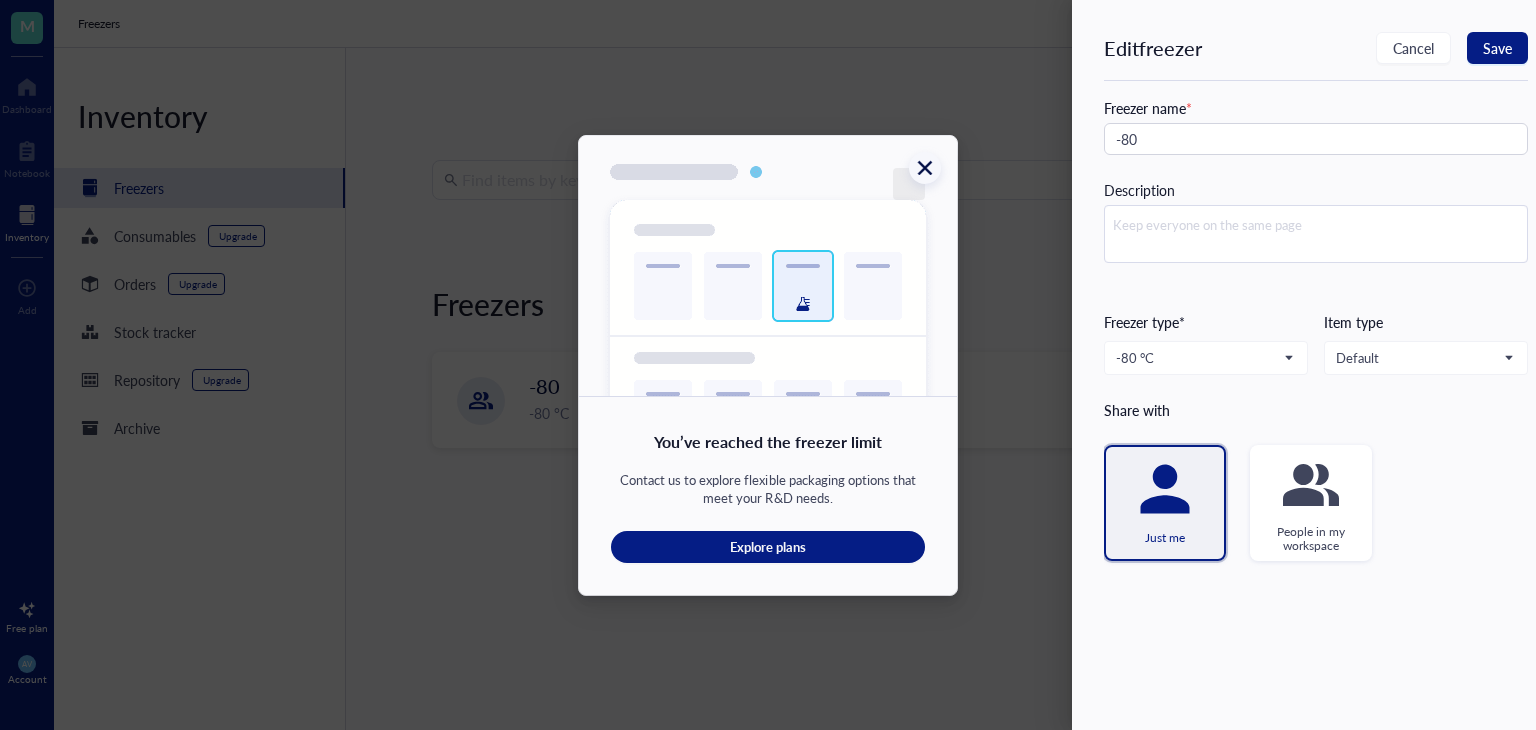 click at bounding box center (925, 168) 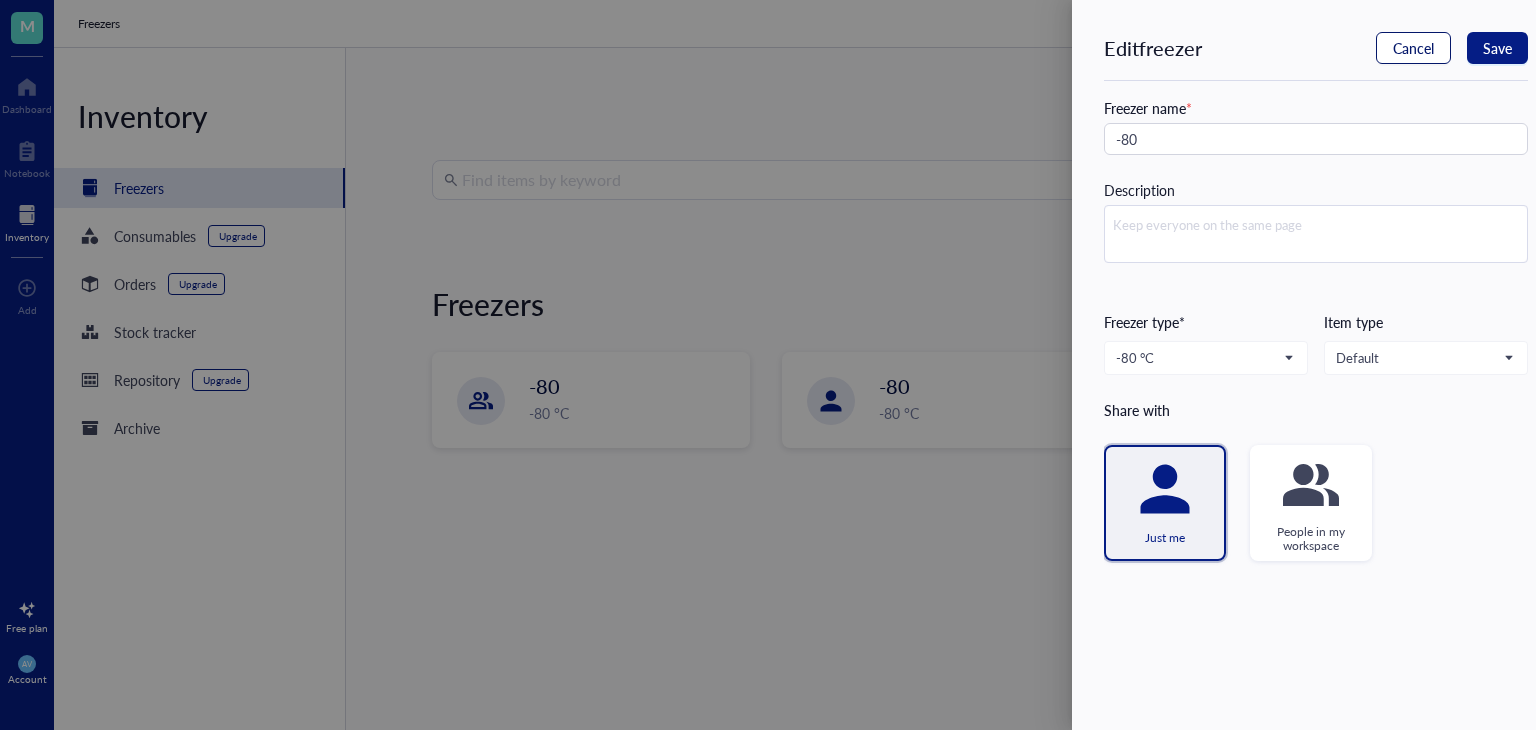 click on "Cancel" at bounding box center (1413, 48) 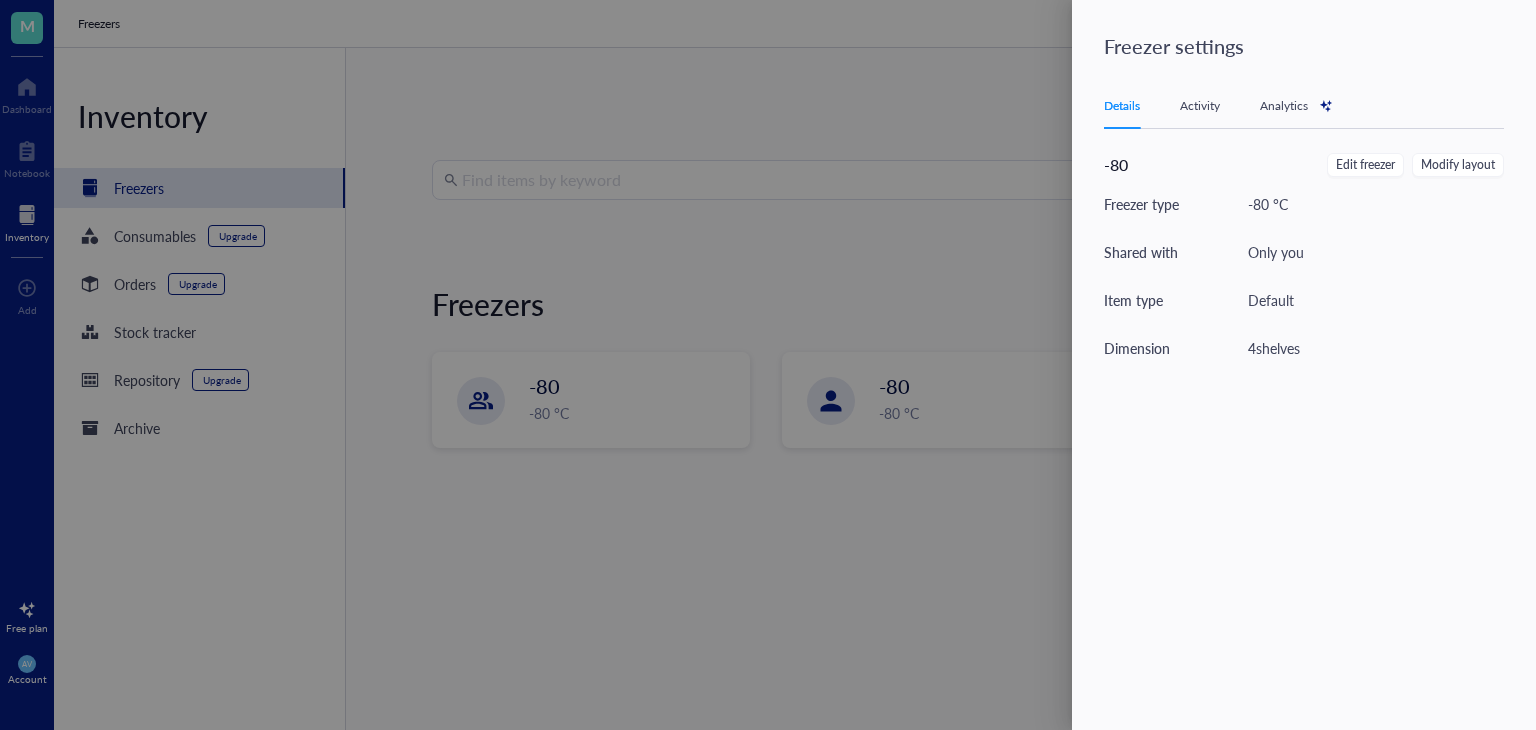 click at bounding box center [768, 365] 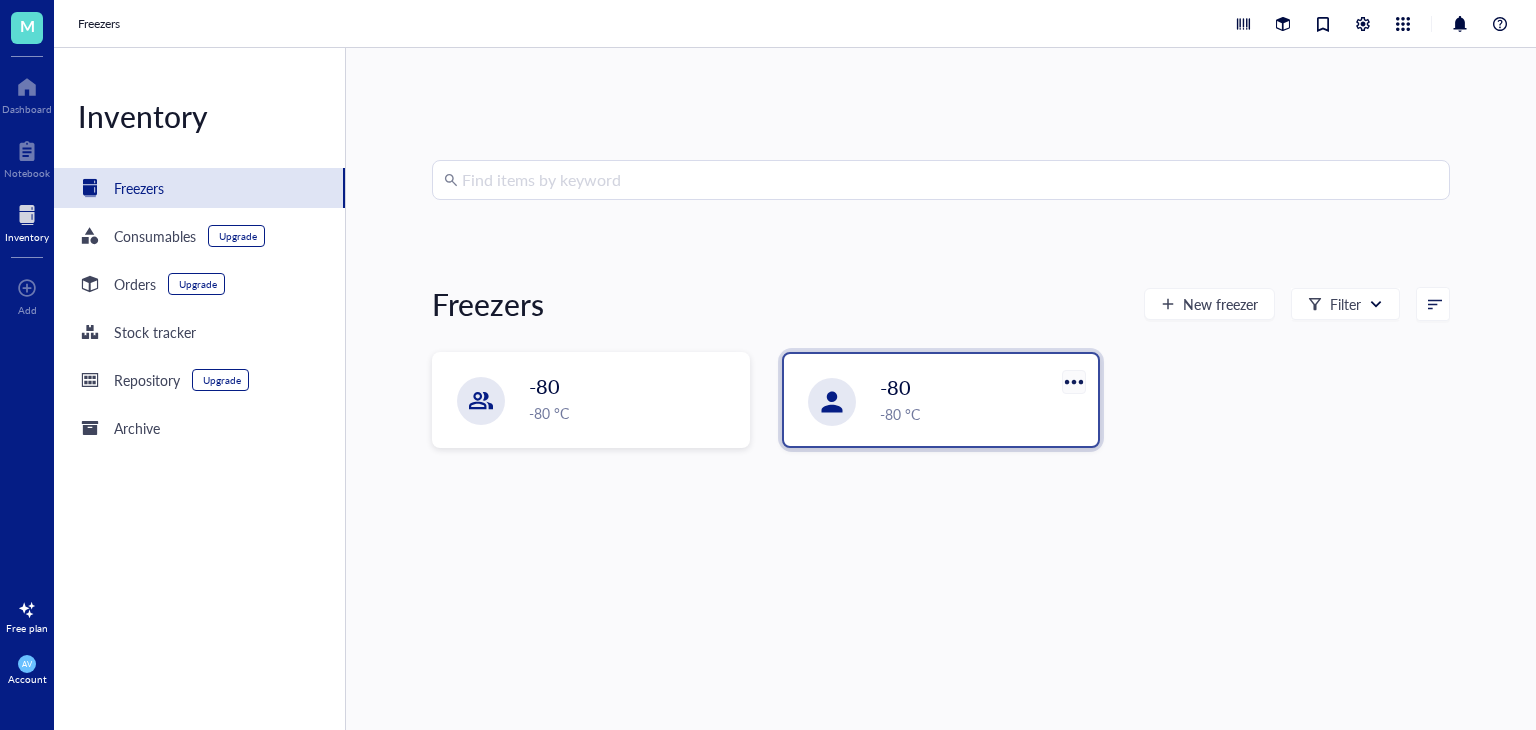click at bounding box center (1073, 381) 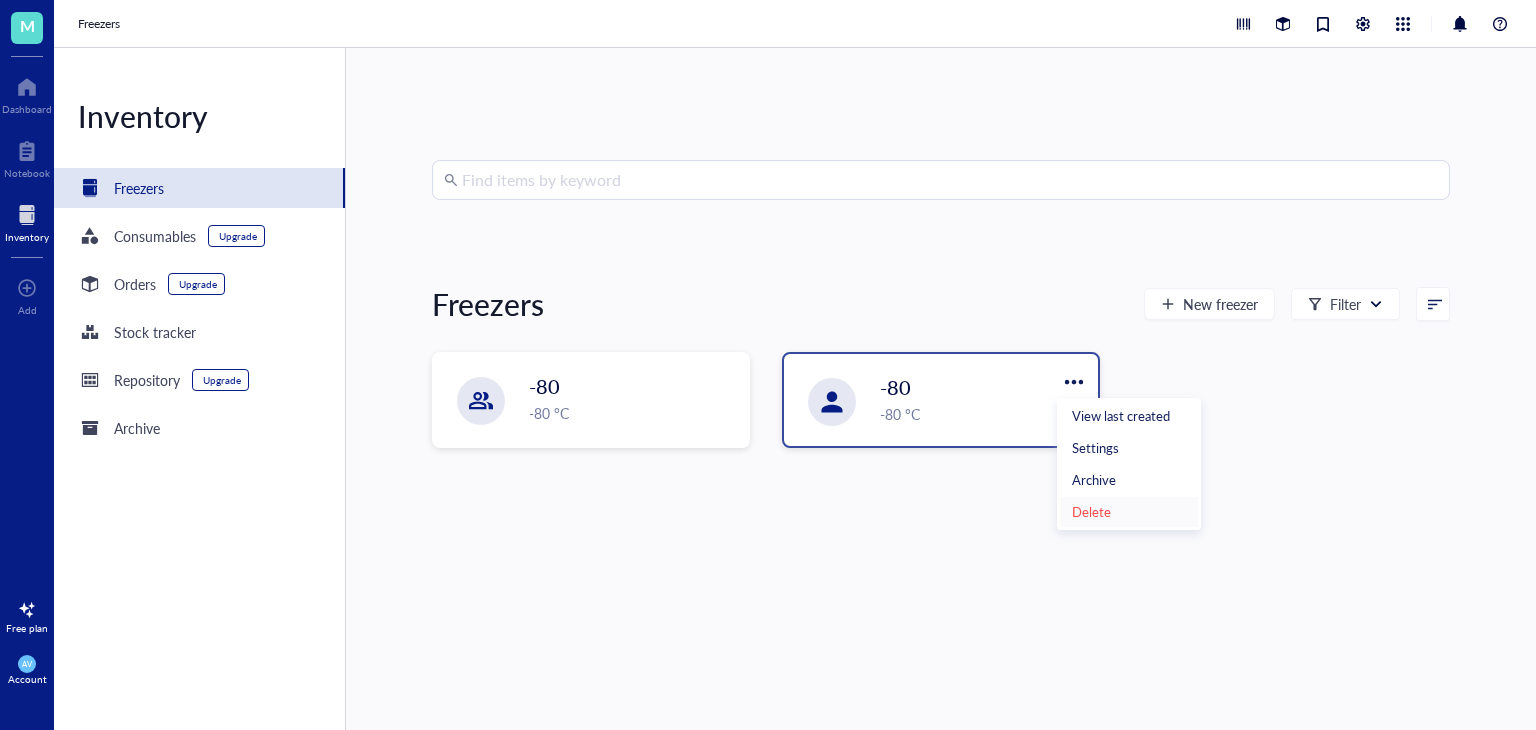click on "Delete" at bounding box center [1091, 512] 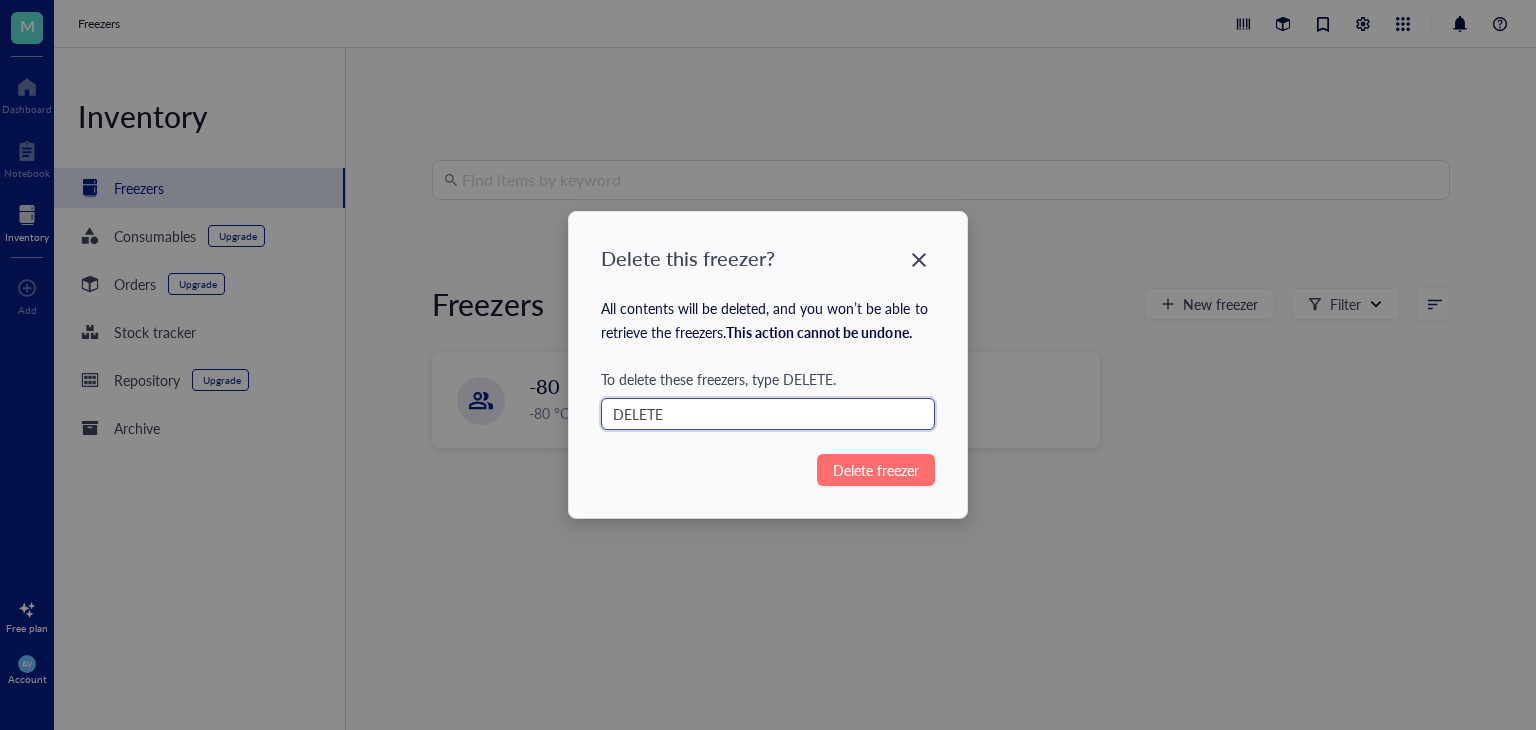 type on "DELETE" 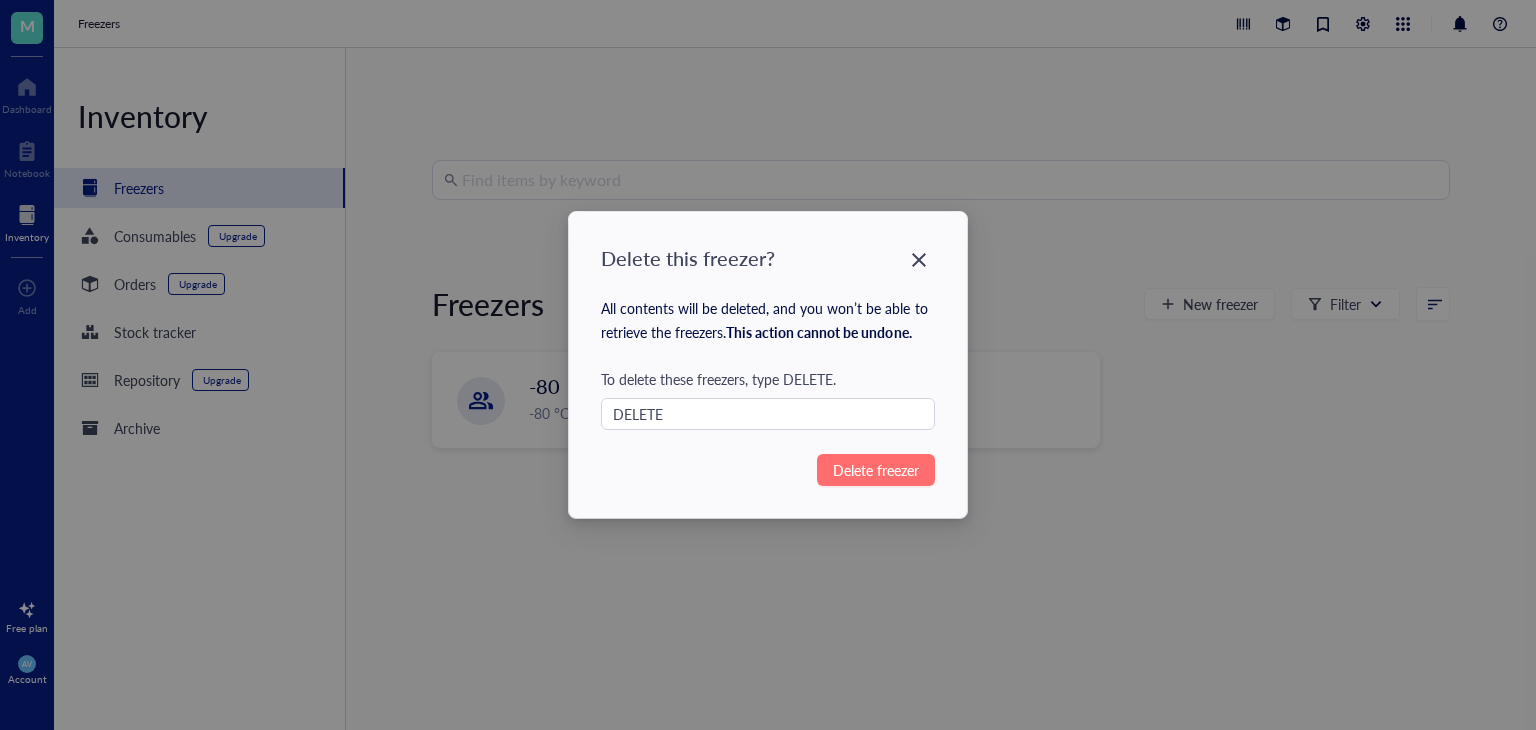 click on "Delete  freezer" at bounding box center [876, 470] 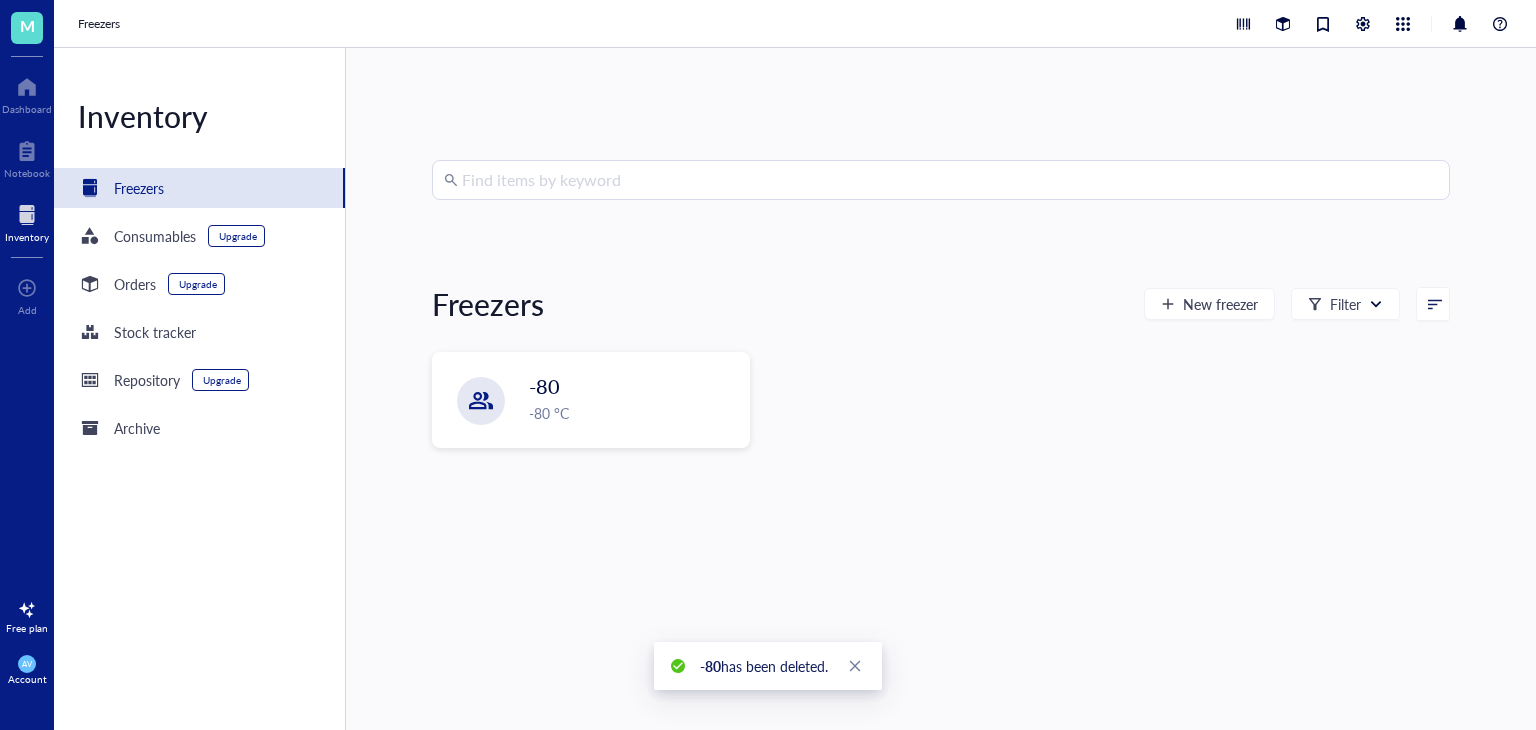 click on "Find items by keyword Freezers New freezer Filter -80 -80 °C" at bounding box center (941, 389) 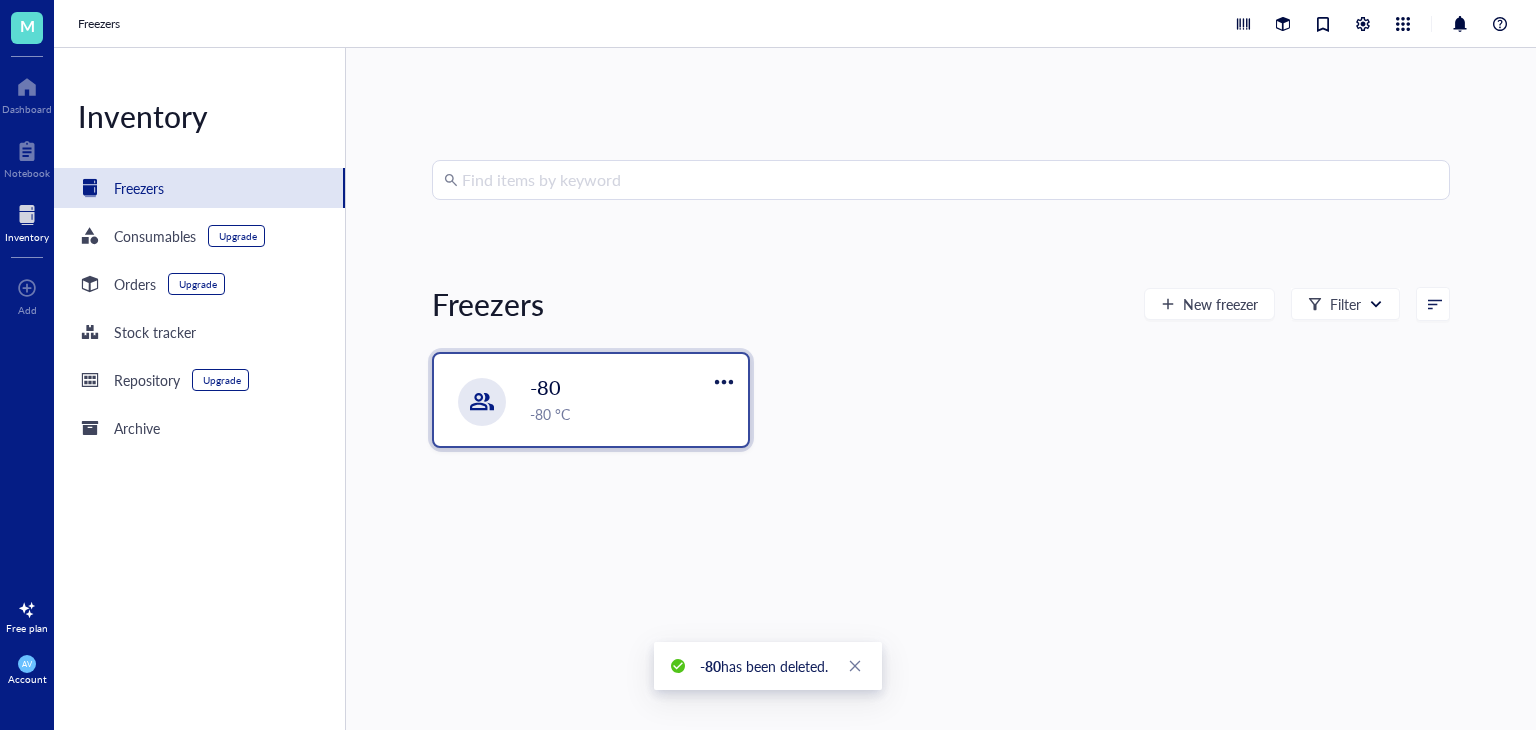 click on "-80 °C" at bounding box center (633, 414) 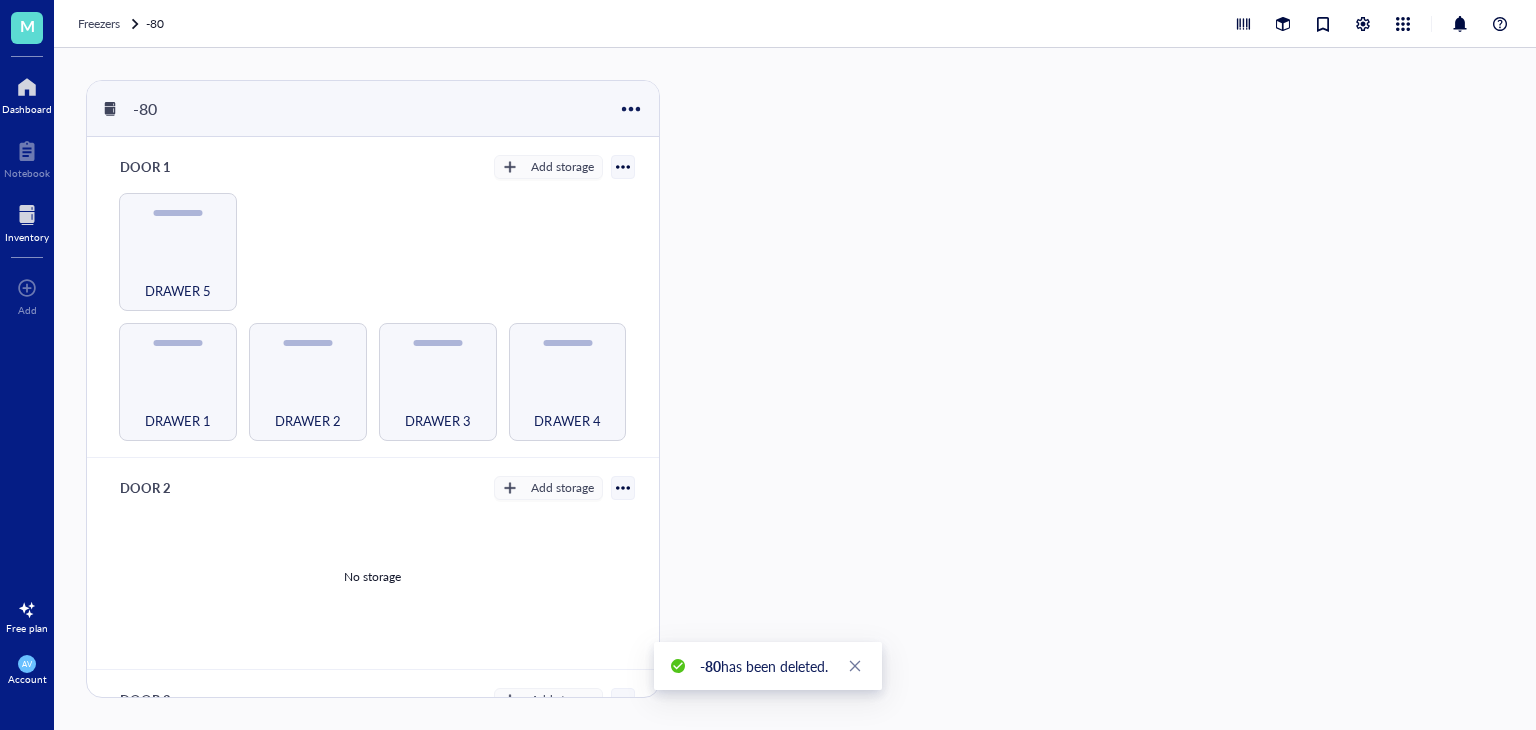 click at bounding box center [27, 87] 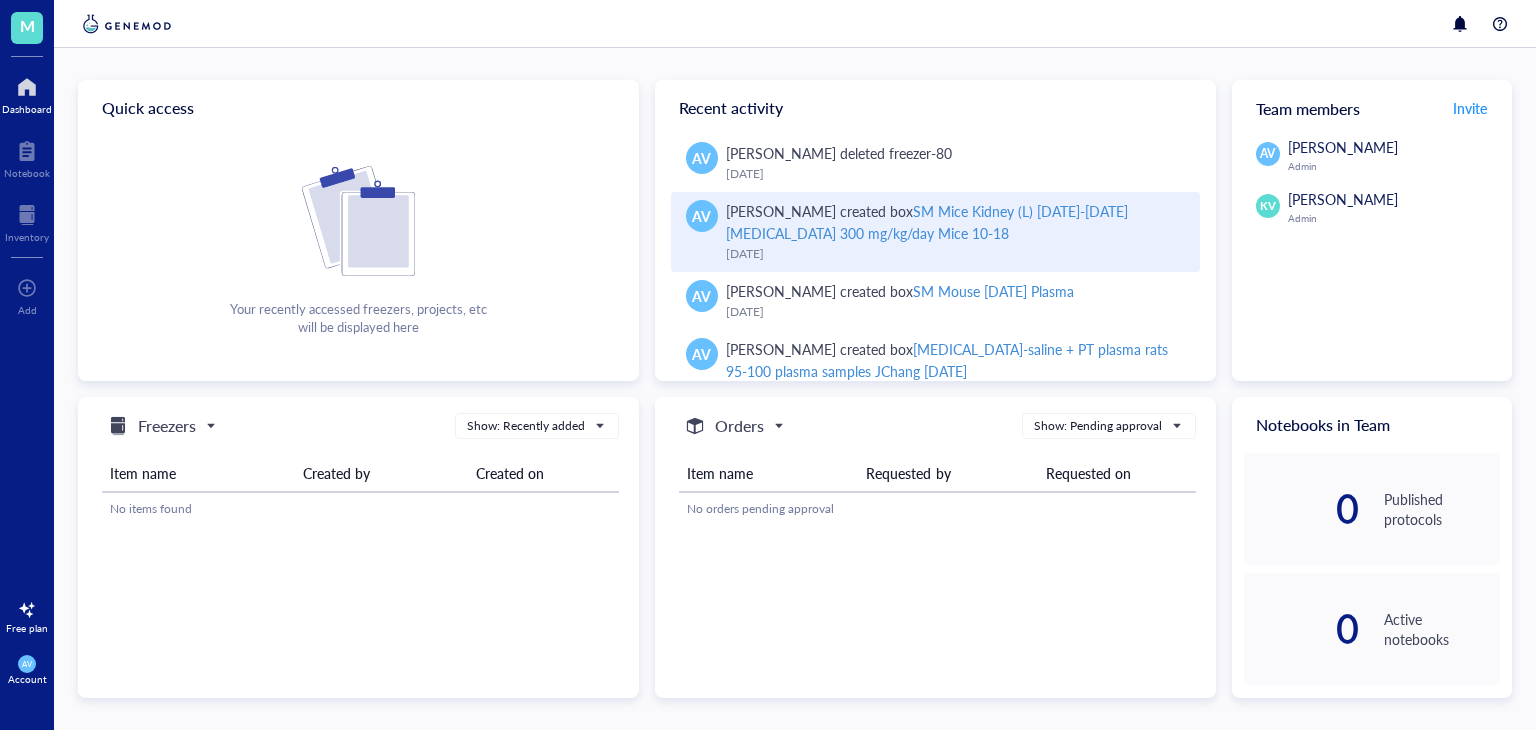 scroll, scrollTop: 0, scrollLeft: 0, axis: both 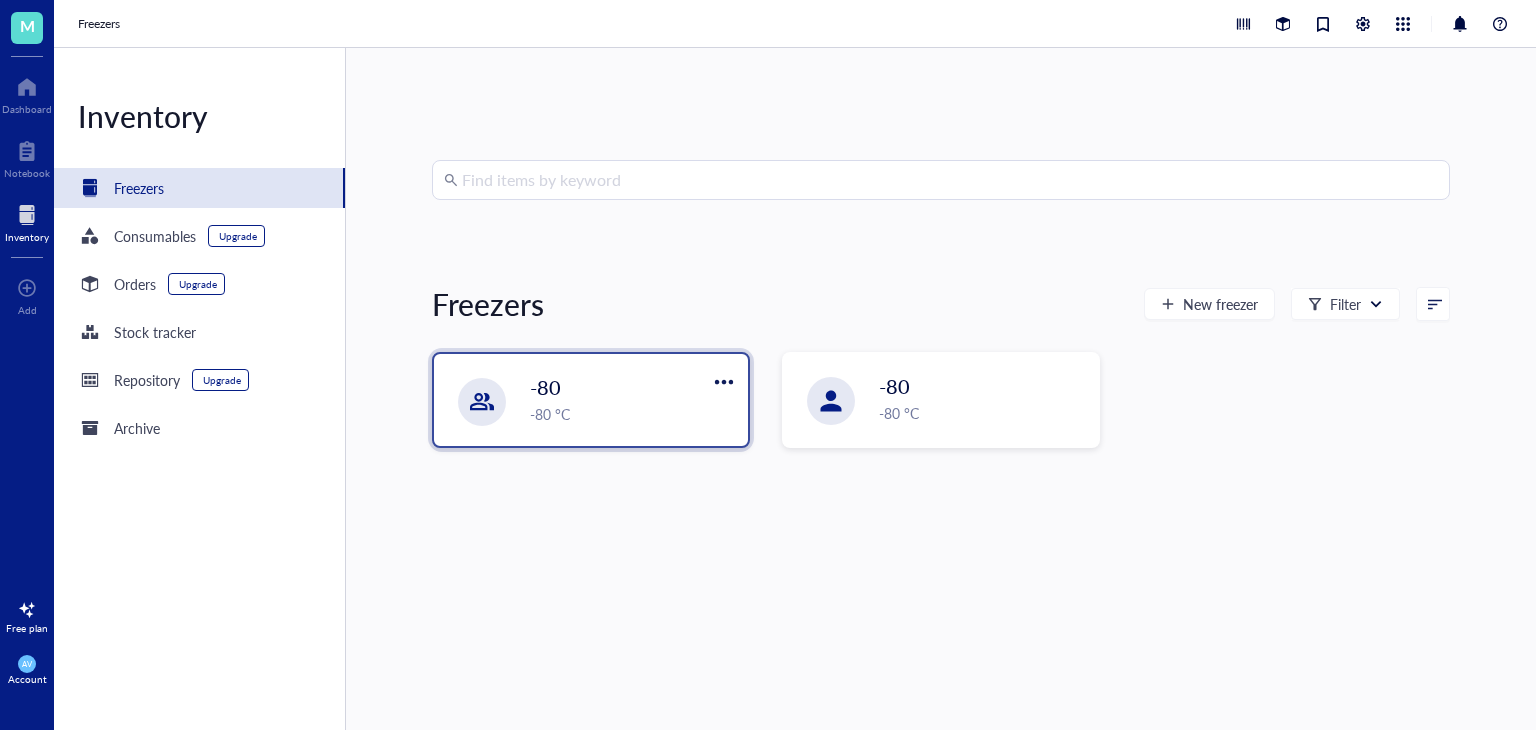 click on "-80 -80 °C" at bounding box center (633, 399) 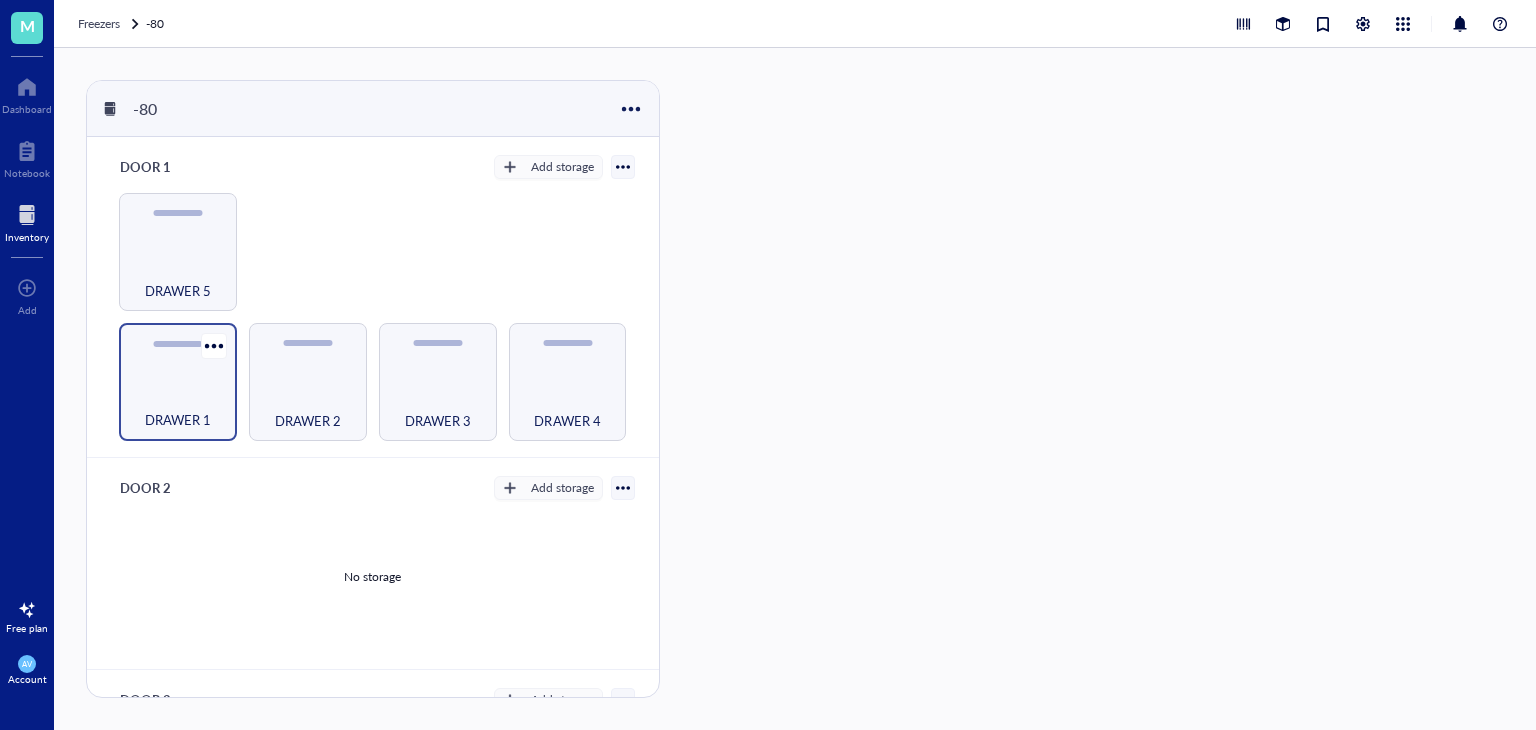 click on "DRAWER 1" at bounding box center [178, 382] 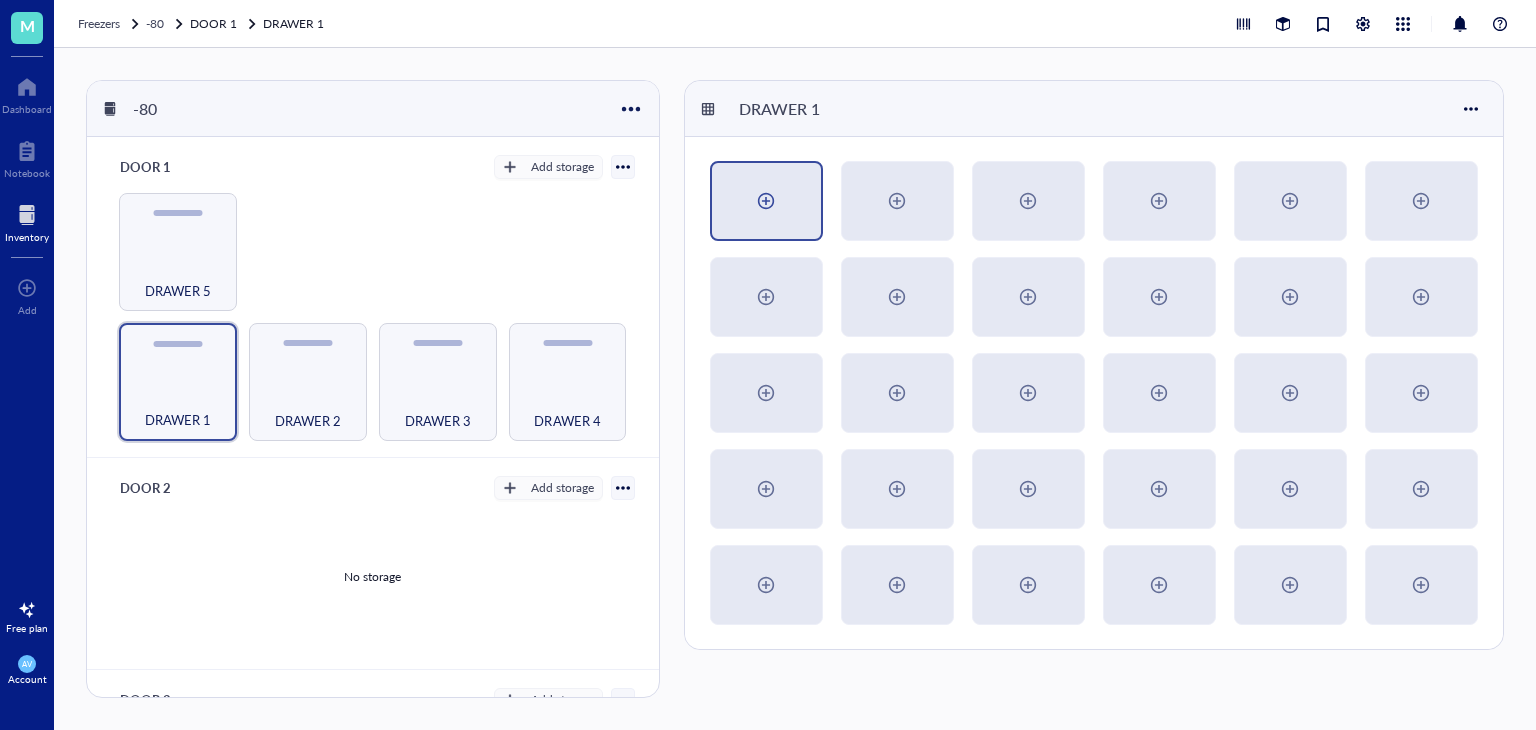 click at bounding box center [766, 201] 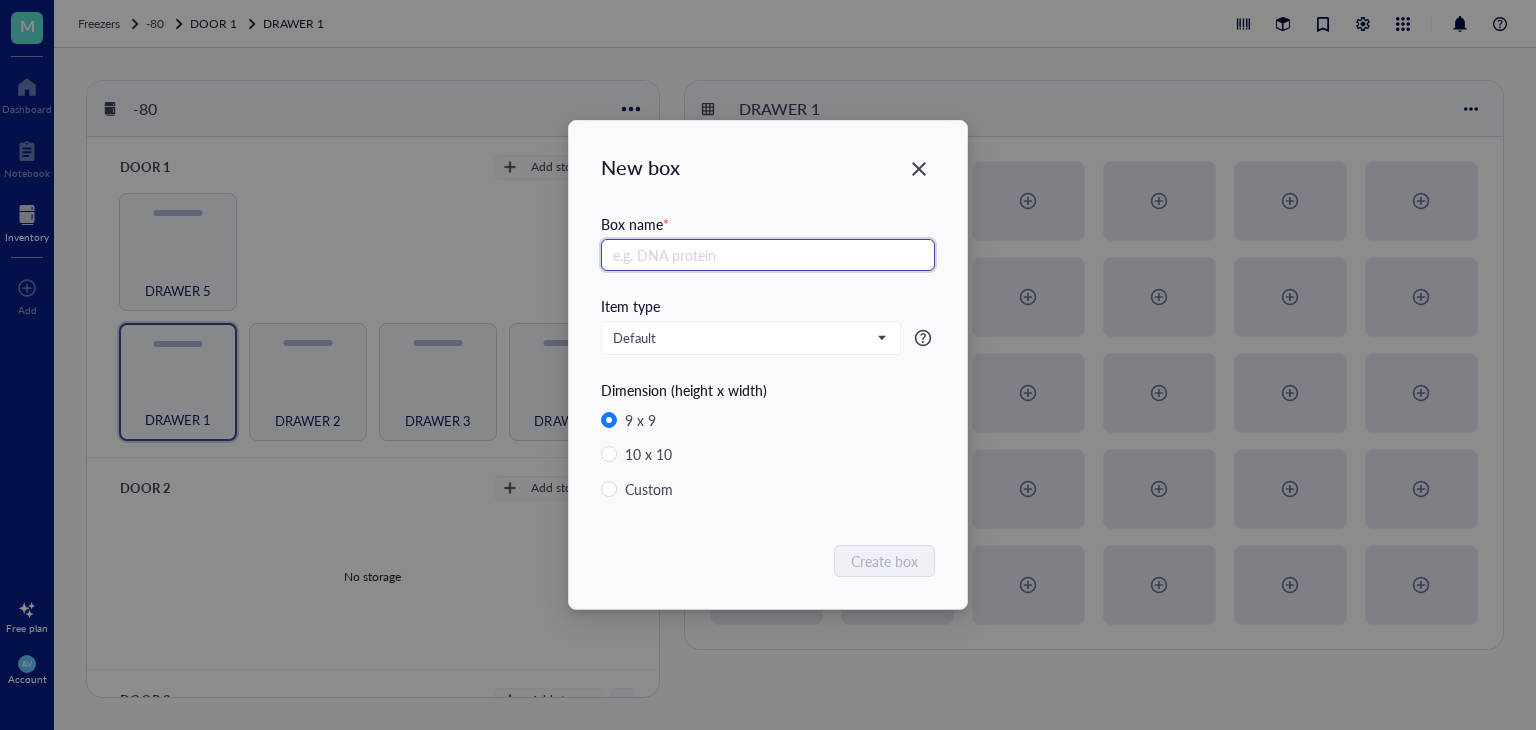 paste on "[MEDICAL_DATA]-saline + PT plasma rats 95-100 plasma samples JChang [DATE]" 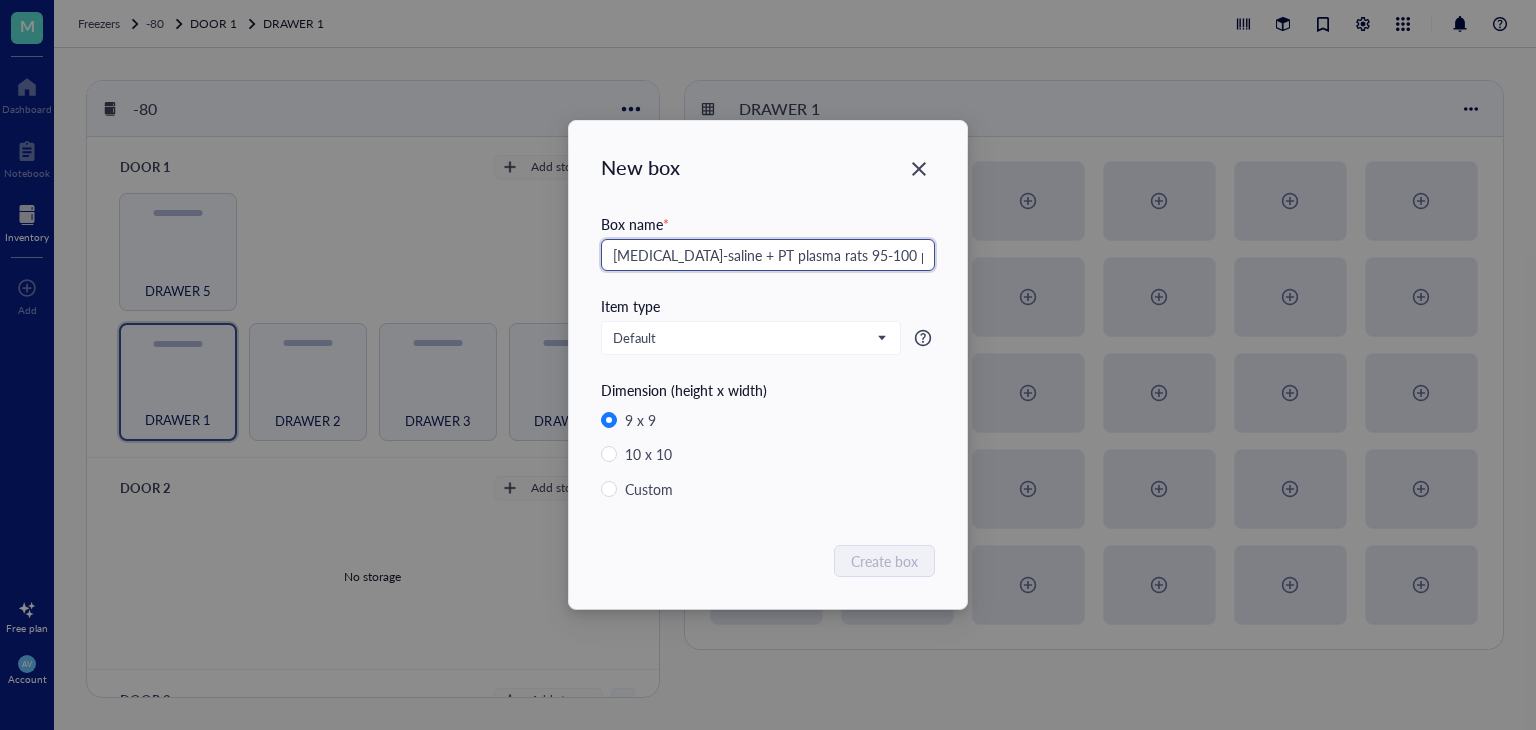 scroll, scrollTop: 0, scrollLeft: 139, axis: horizontal 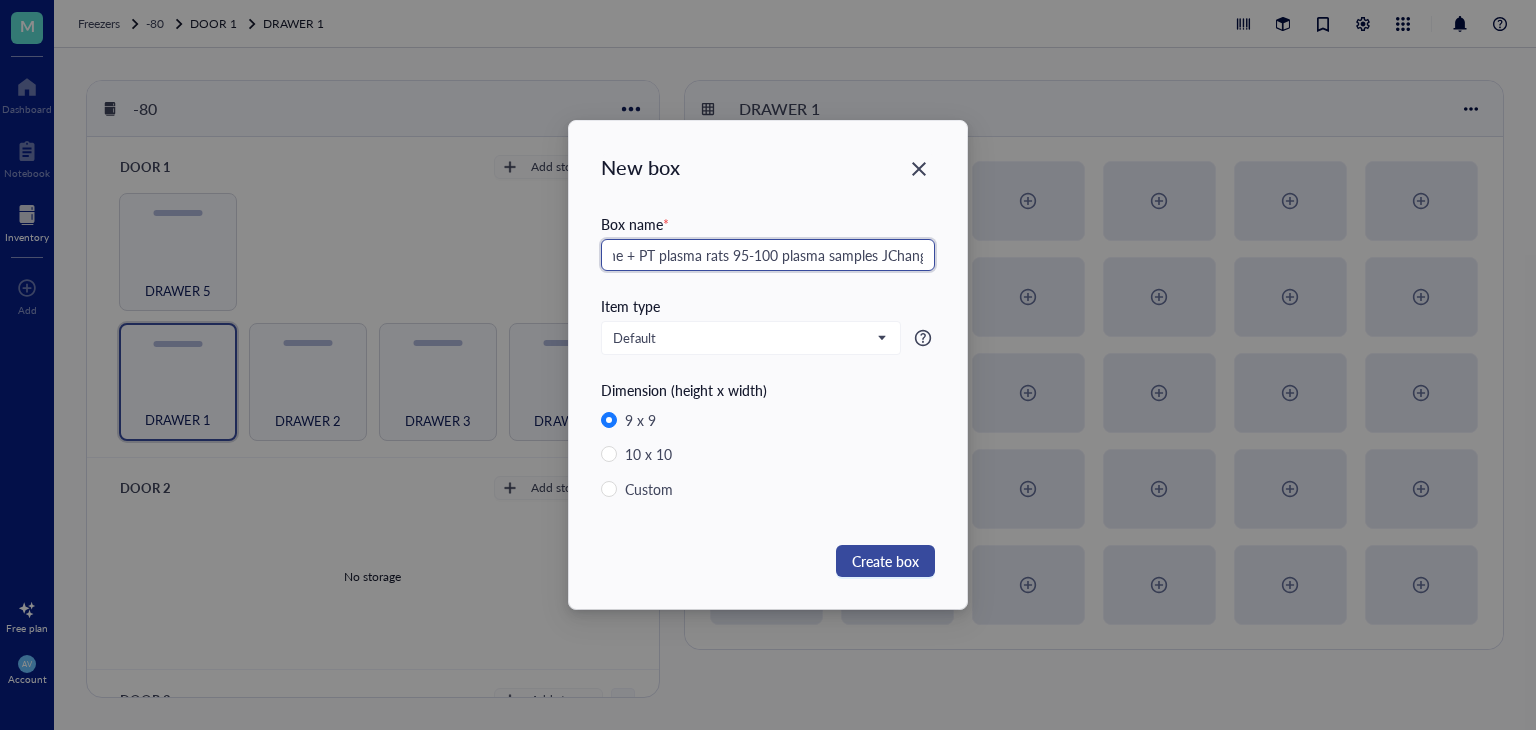 type on "[MEDICAL_DATA]-saline + PT plasma rats 95-100 plasma samples JChang [DATE]" 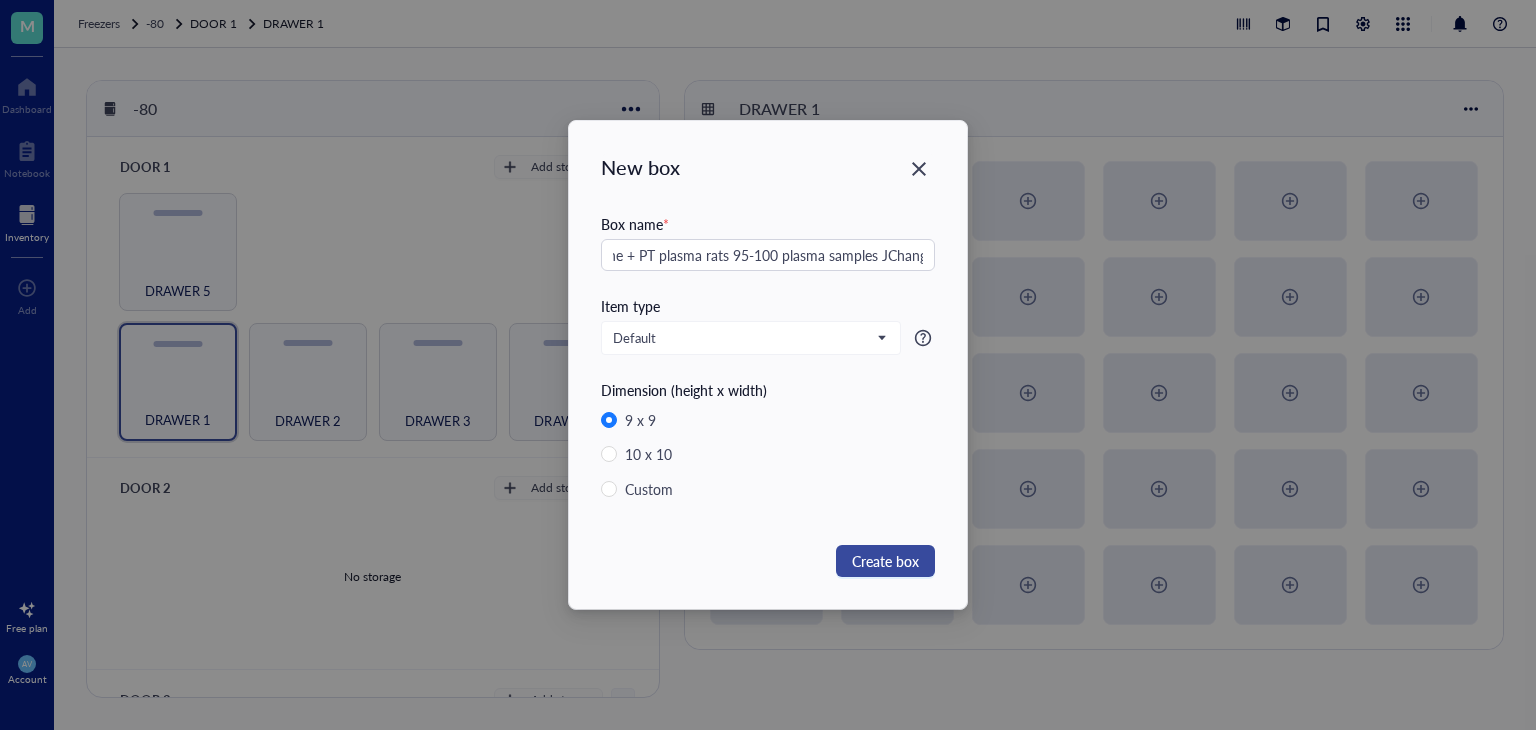 click on "Create box" at bounding box center [885, 561] 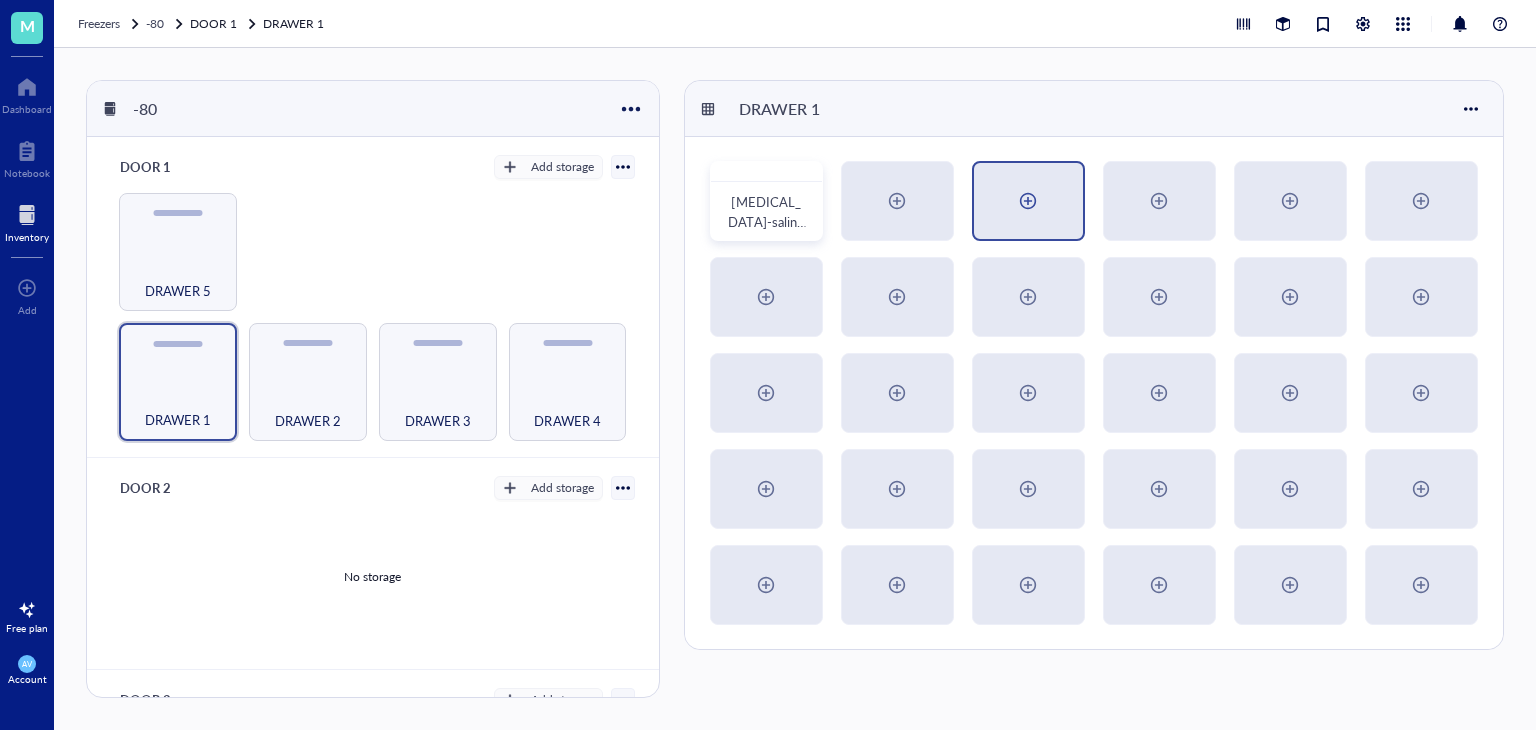 click at bounding box center [1028, 201] 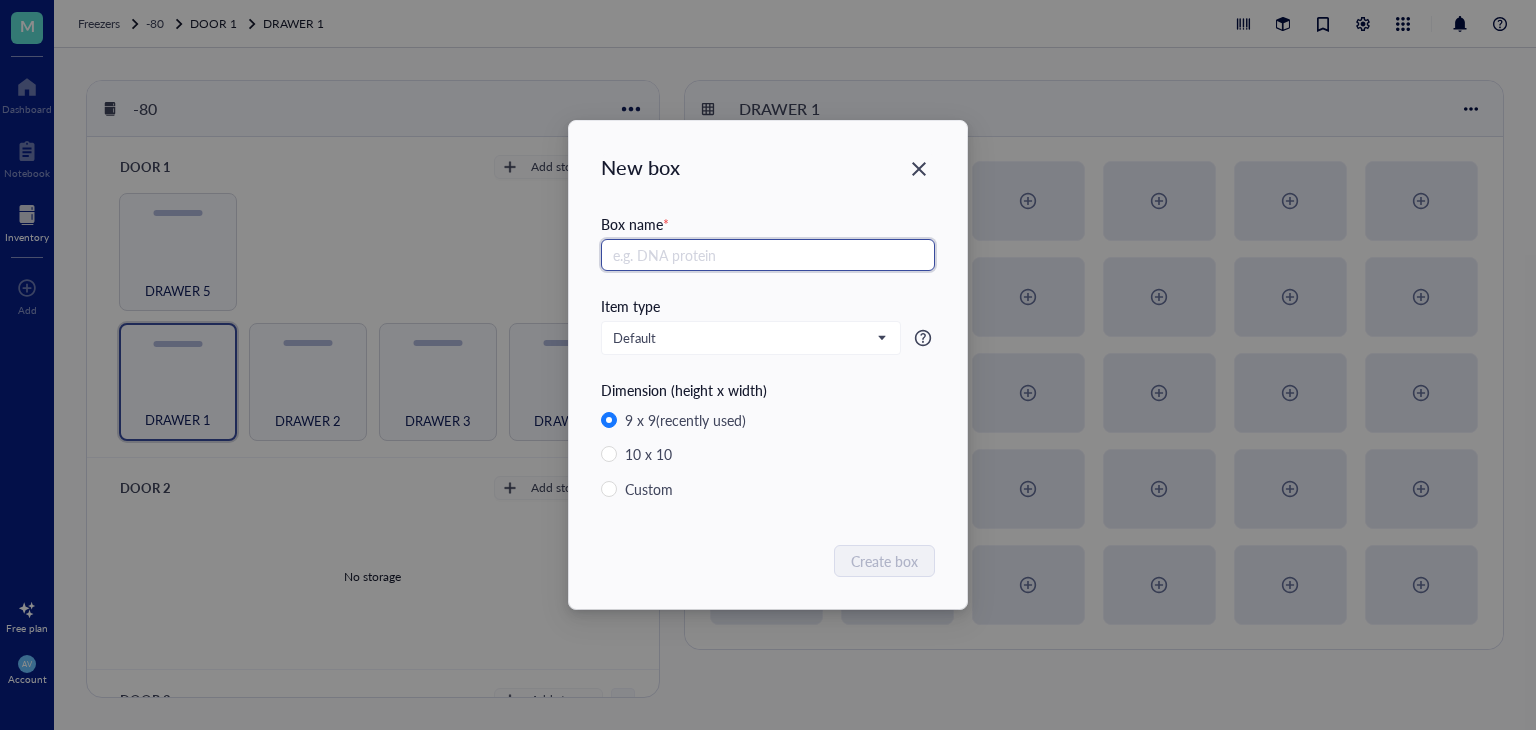 paste on "SM Mouse [DATE] Plasma" 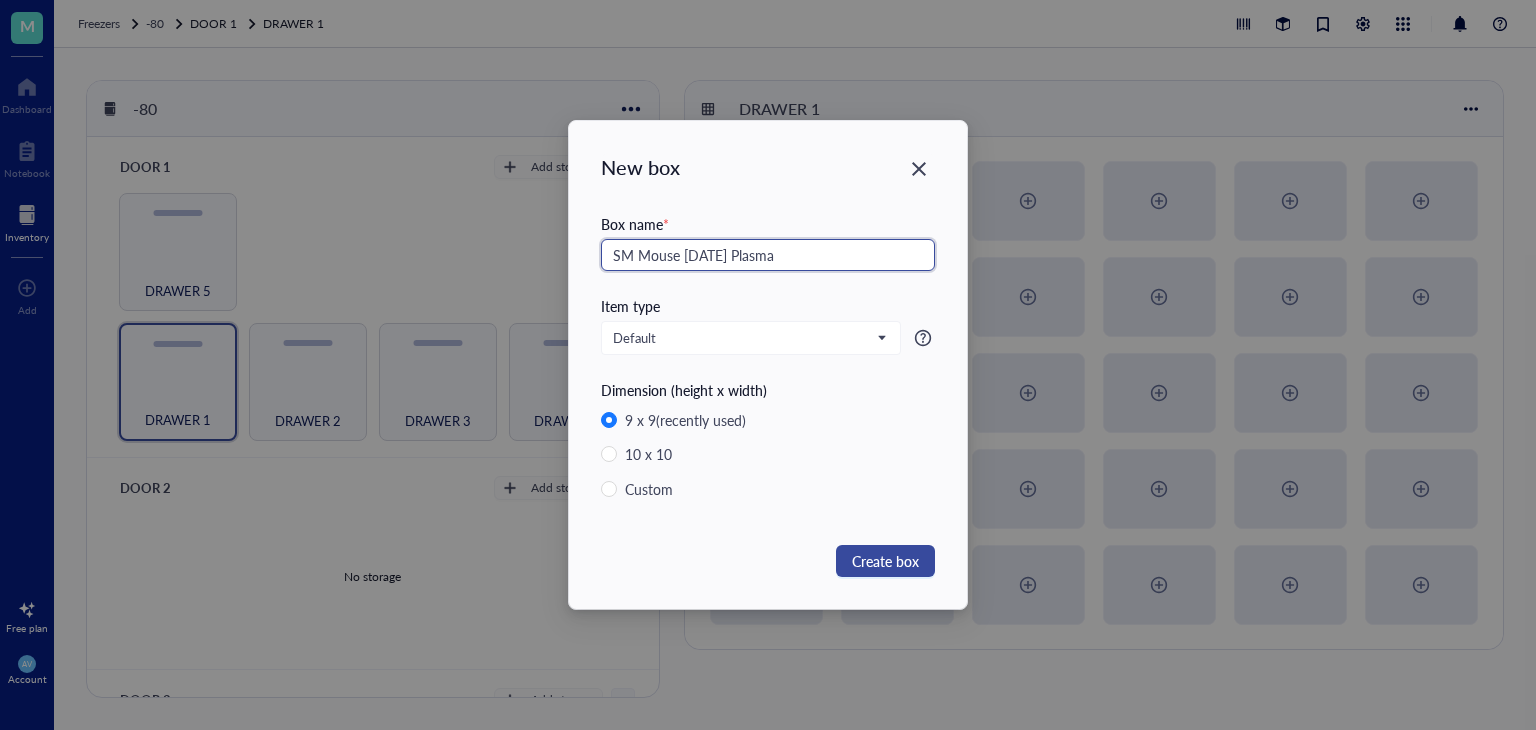type on "SM Mouse [DATE] Plasma" 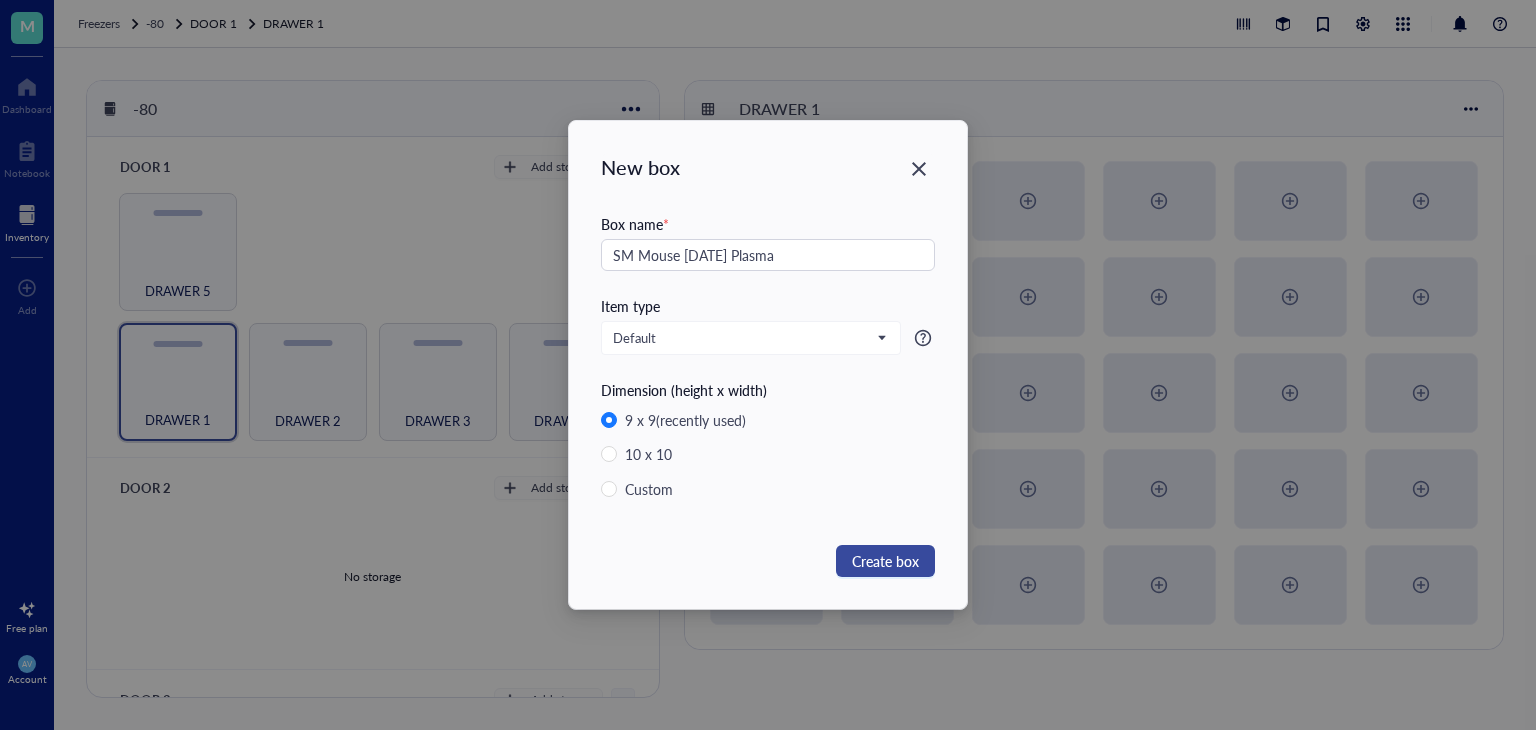 click on "Create box" at bounding box center (885, 561) 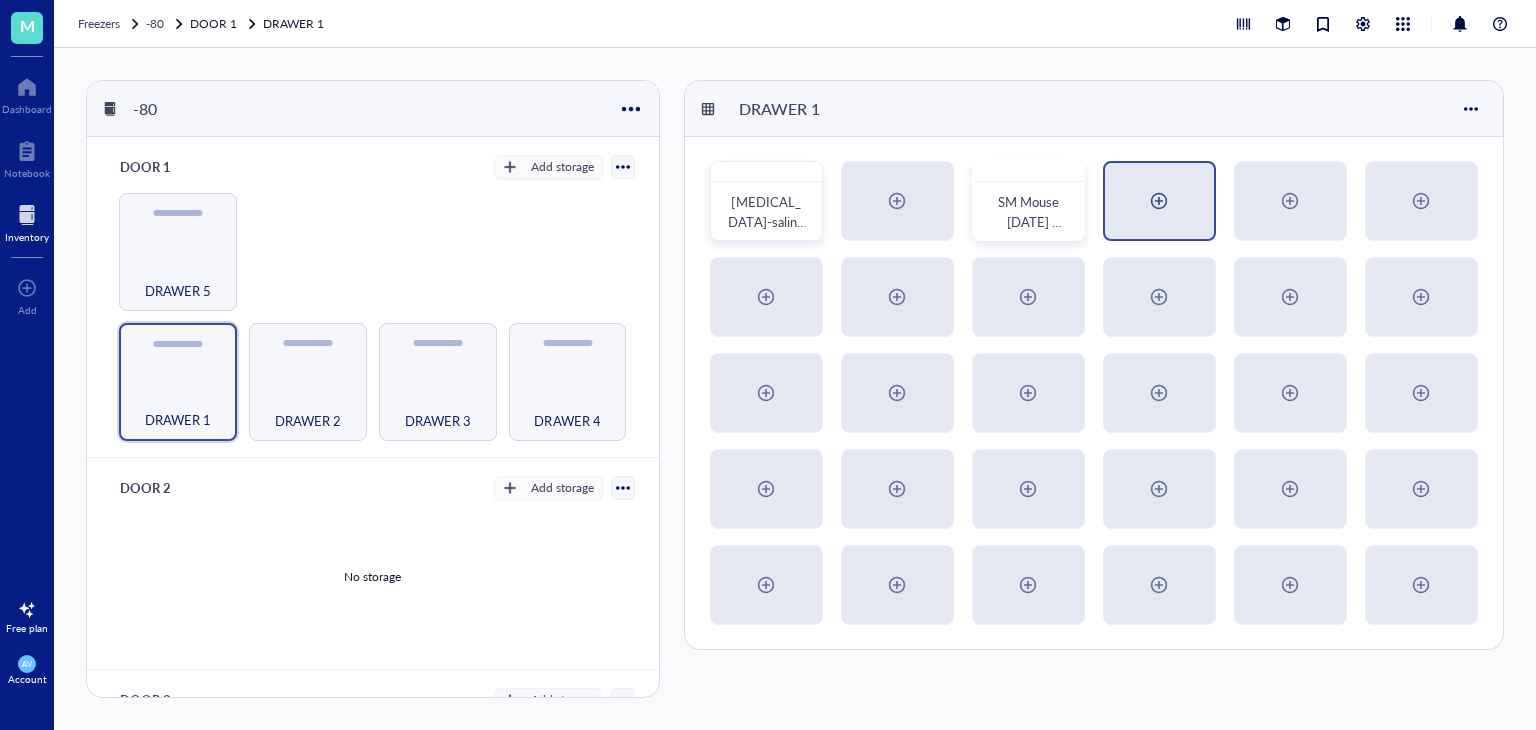 click at bounding box center (1159, 201) 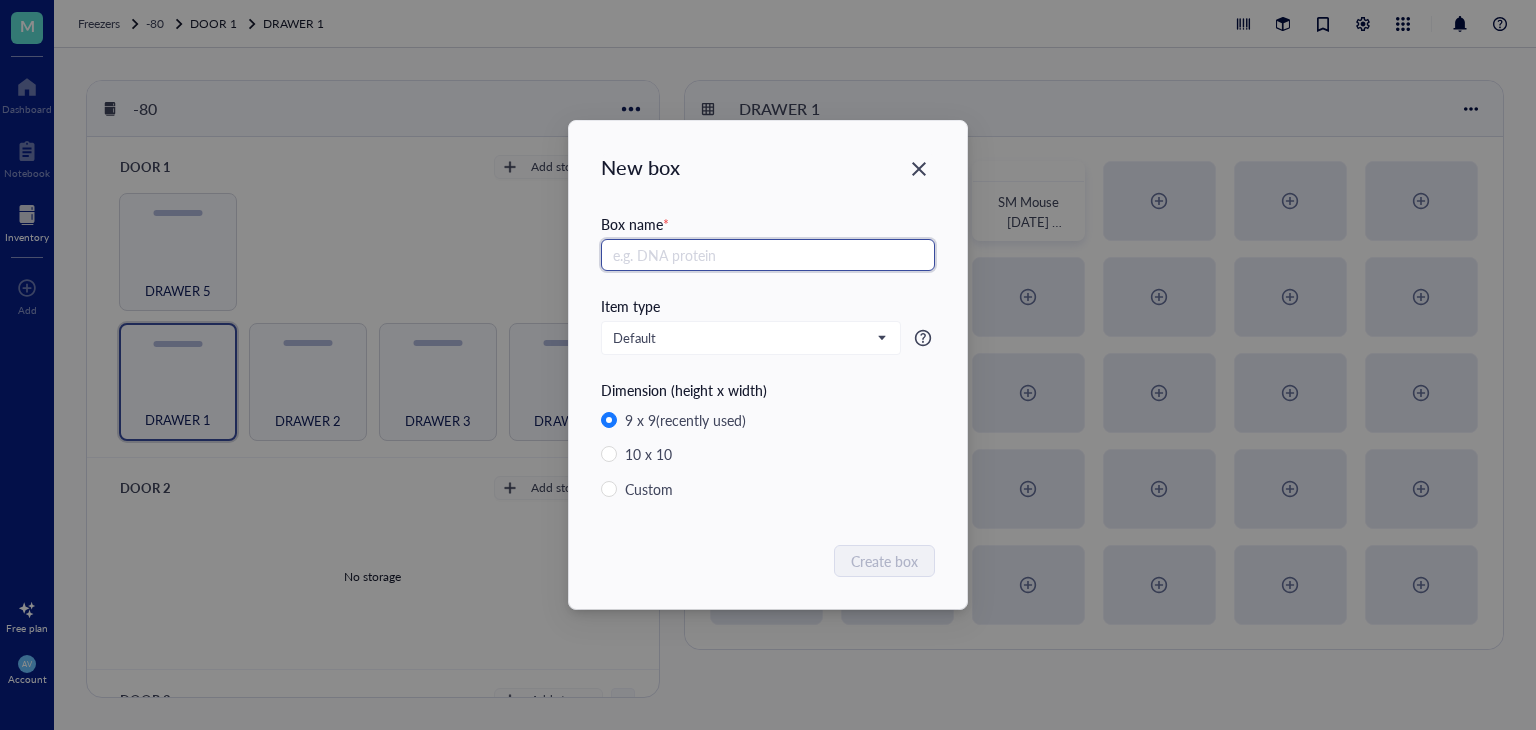 paste on "SM Mice Kidney (L) [DATE]-[DATE] [MEDICAL_DATA] 300 mg/kg/day Mice 10-18" 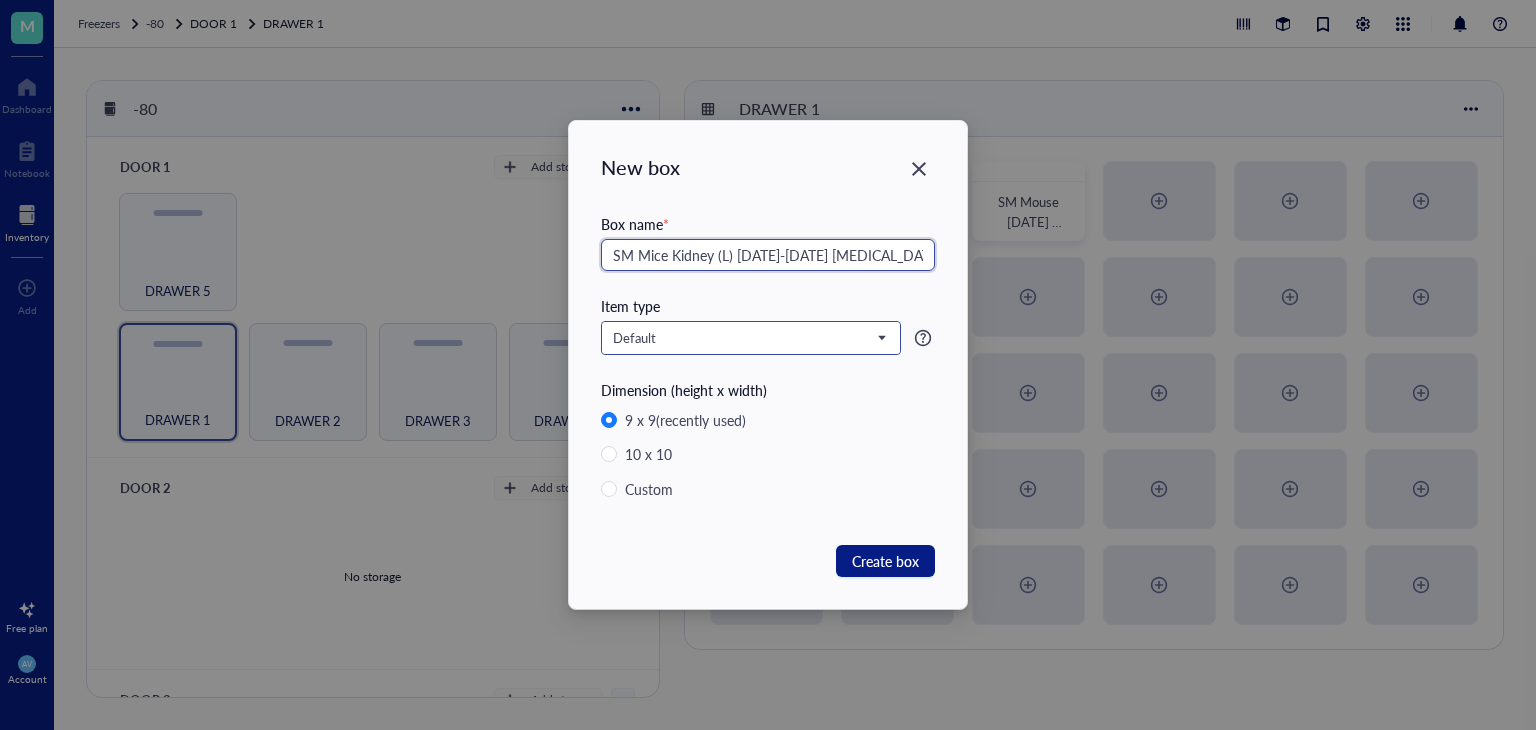 scroll, scrollTop: 0, scrollLeft: 189, axis: horizontal 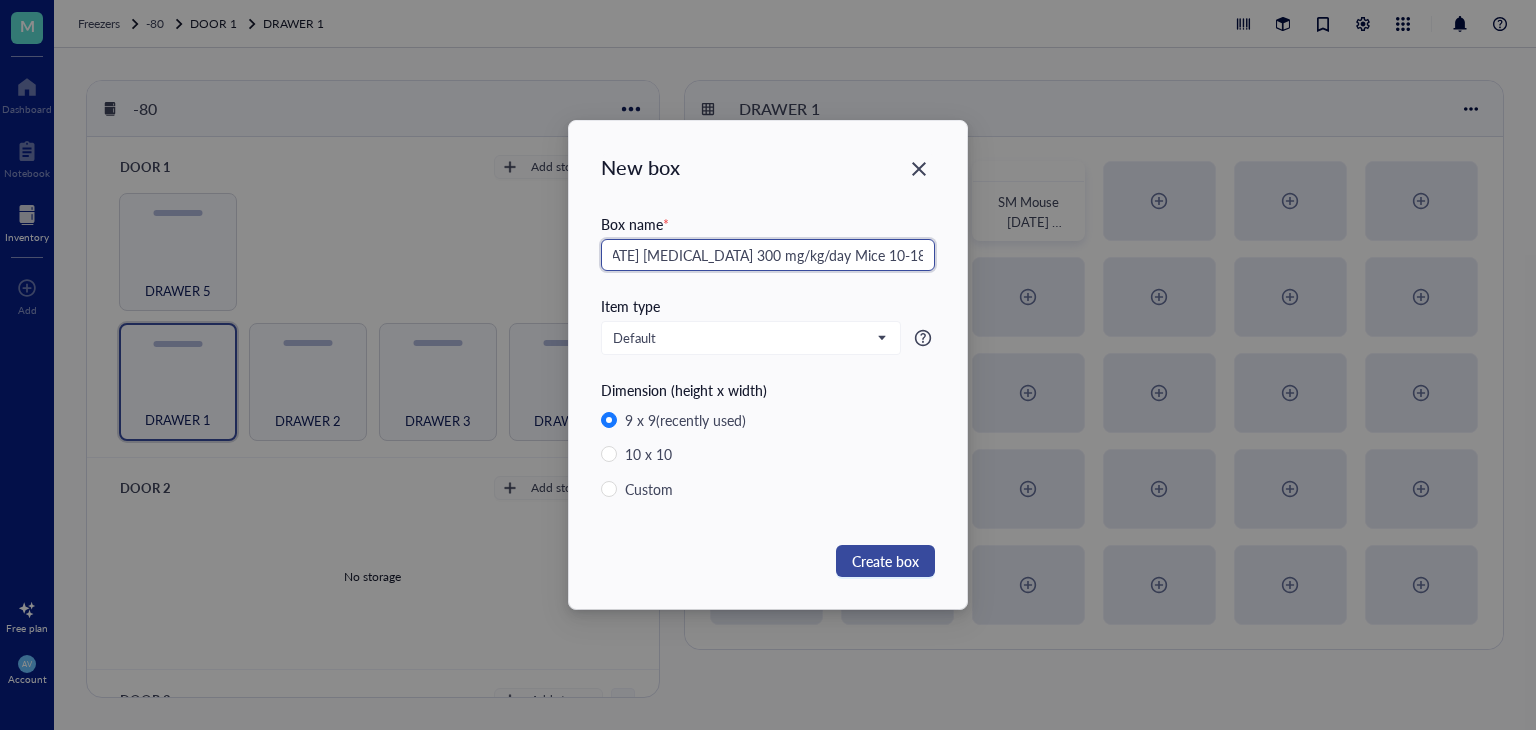 type on "SM Mice Kidney (L) [DATE]-[DATE] [MEDICAL_DATA] 300 mg/kg/day Mice 10-18" 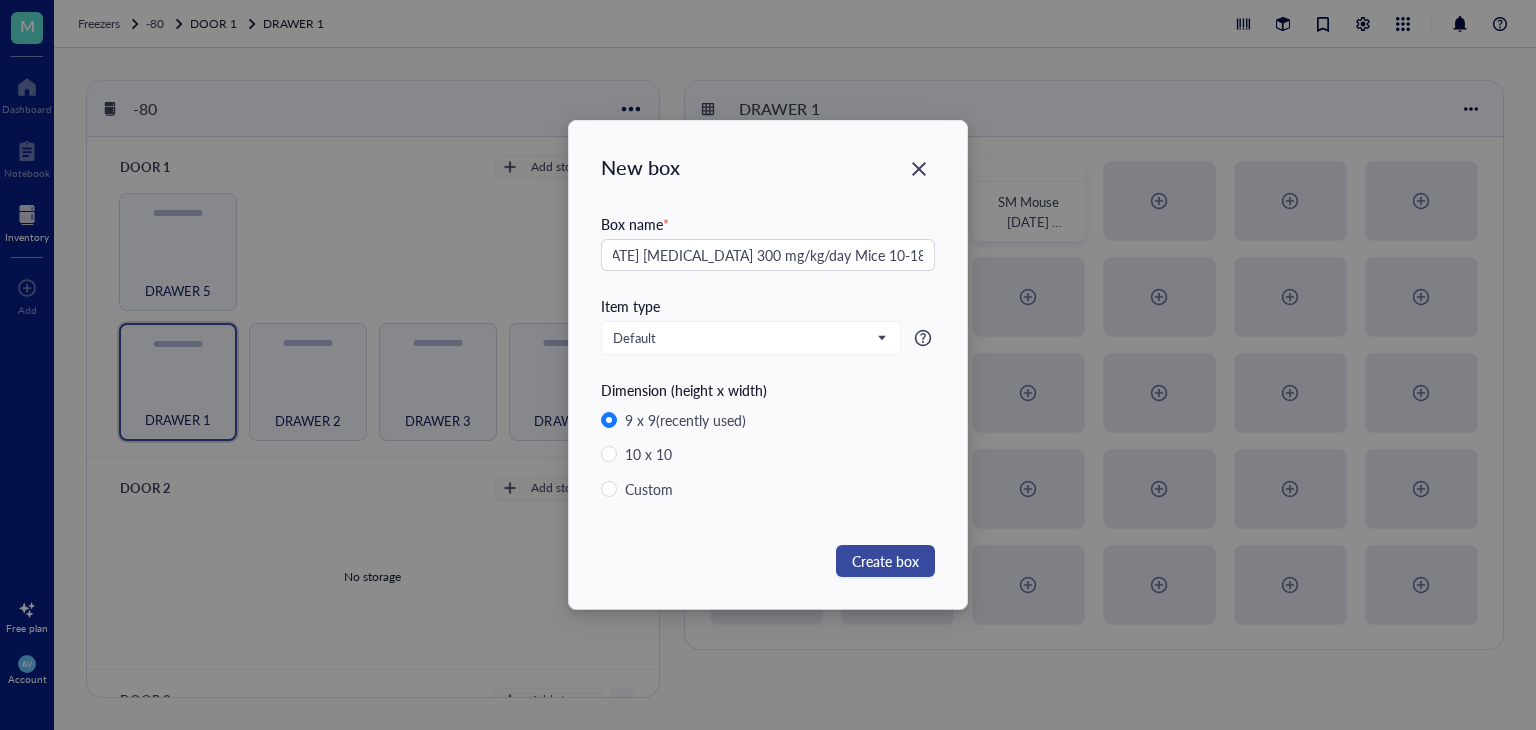 click on "Create box" at bounding box center [885, 561] 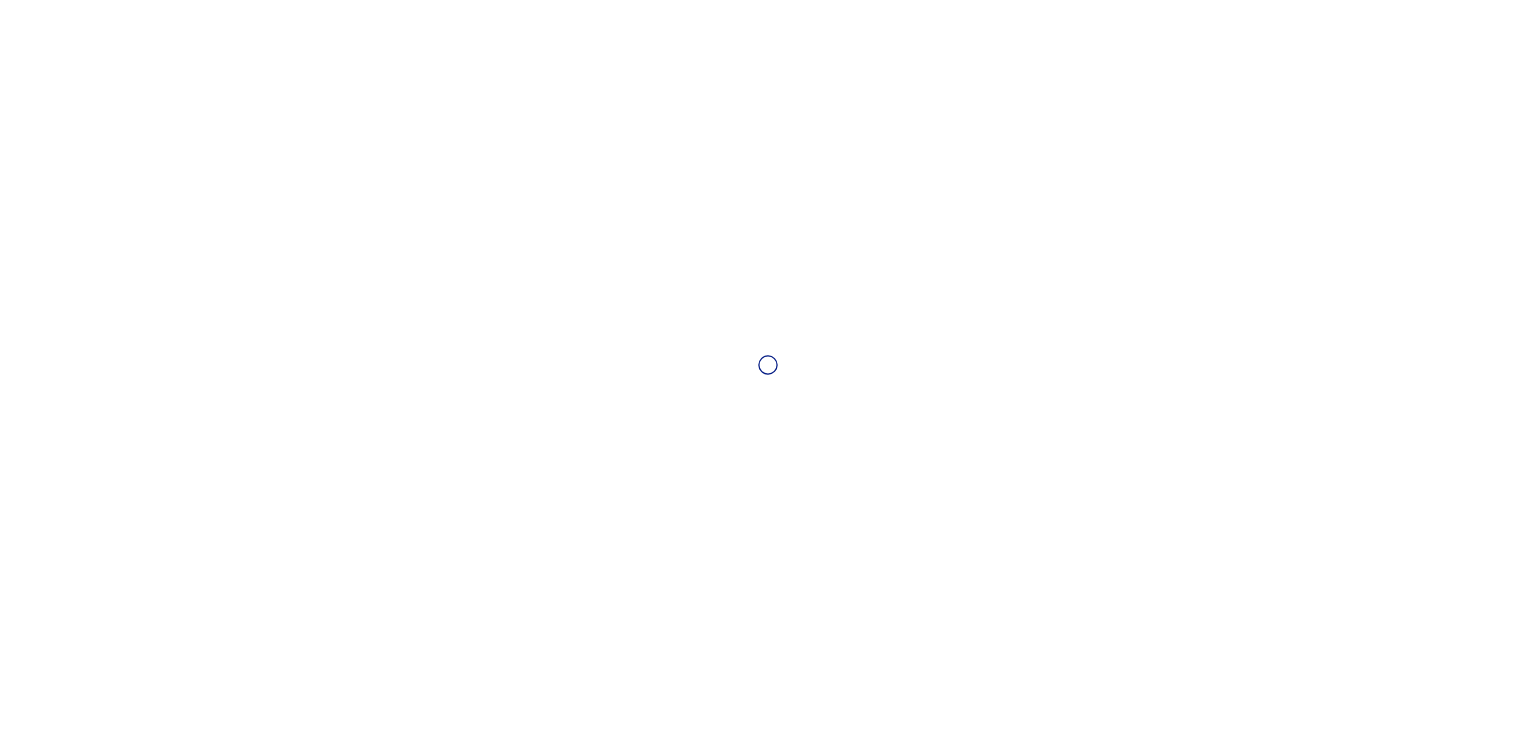 scroll, scrollTop: 0, scrollLeft: 0, axis: both 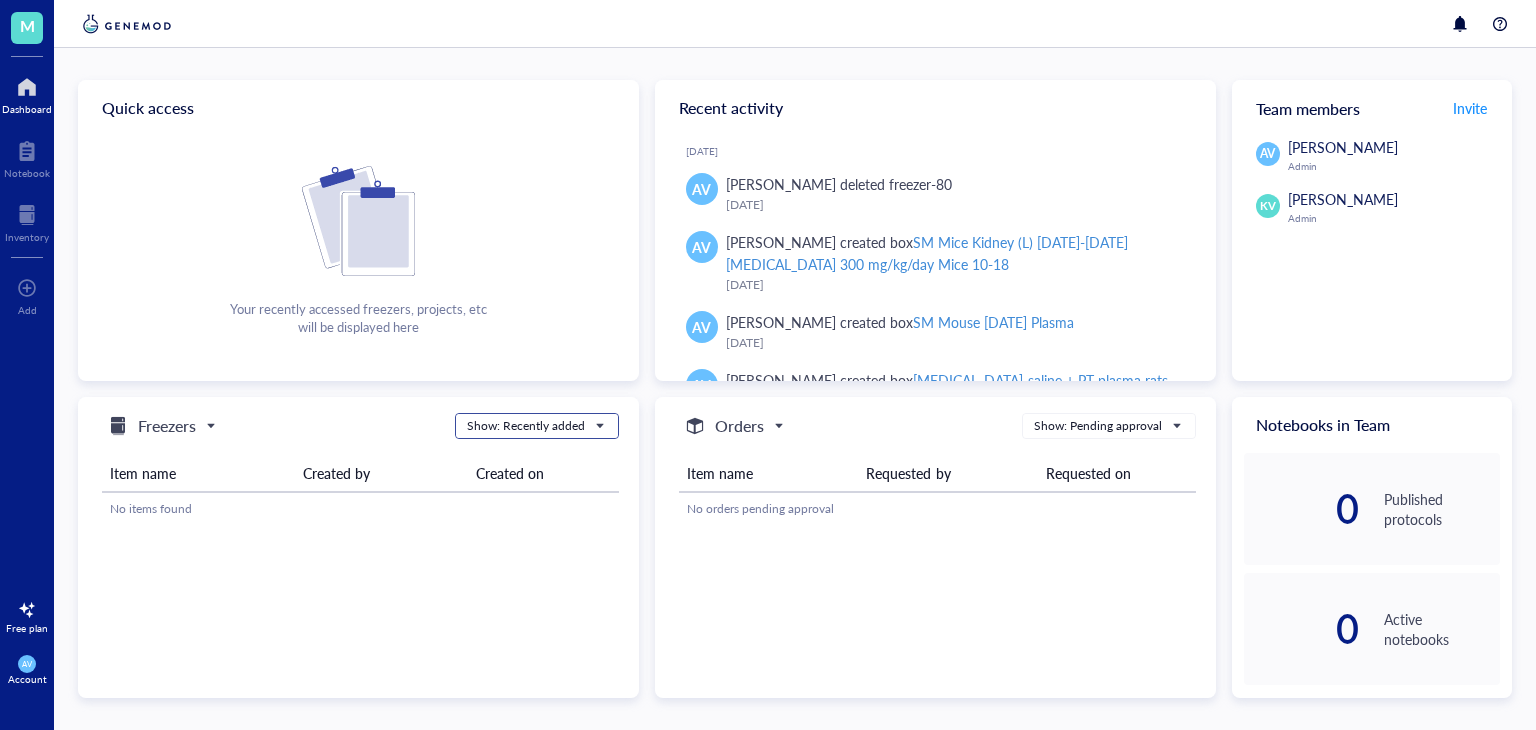 click at bounding box center (528, 426) 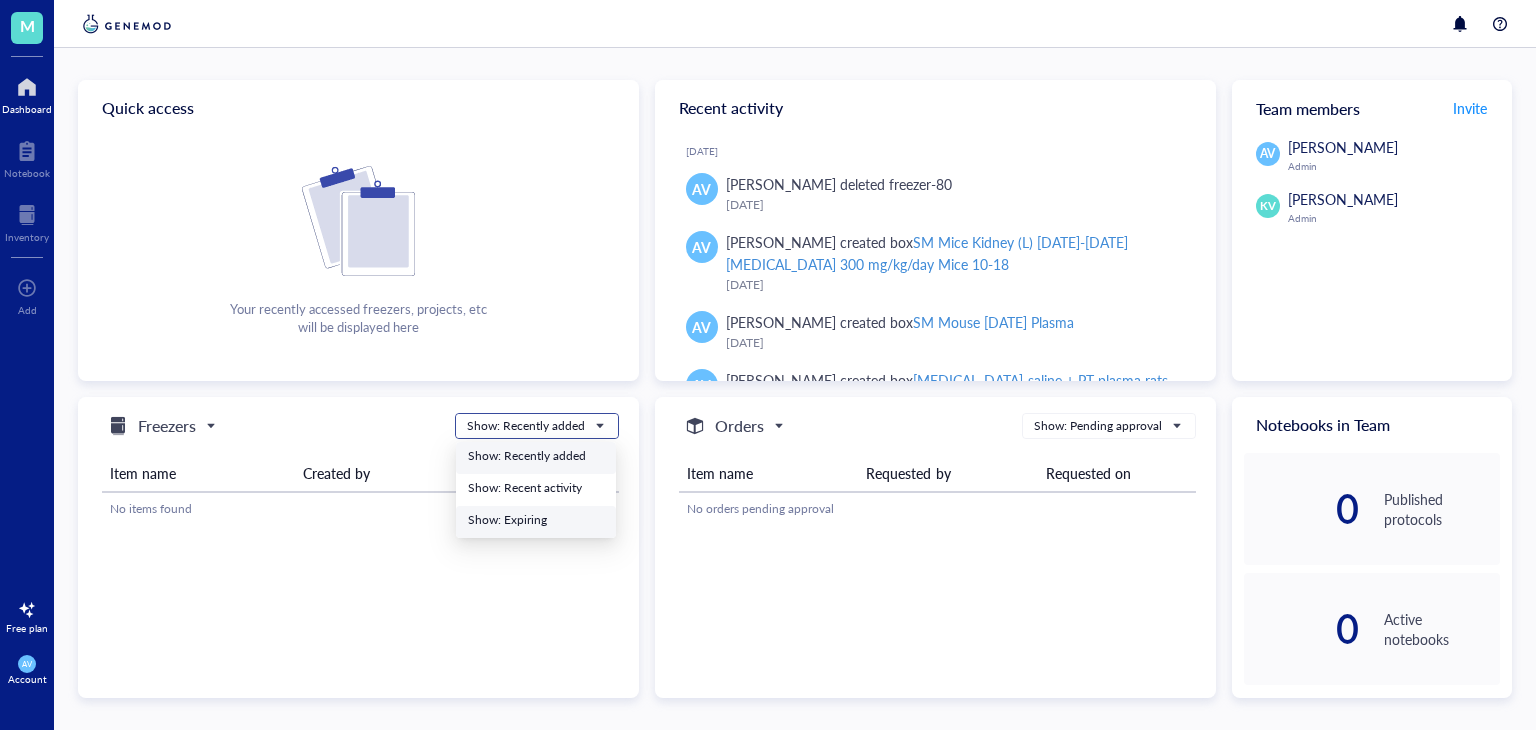 click on "Show:   Expiring" at bounding box center (536, 520) 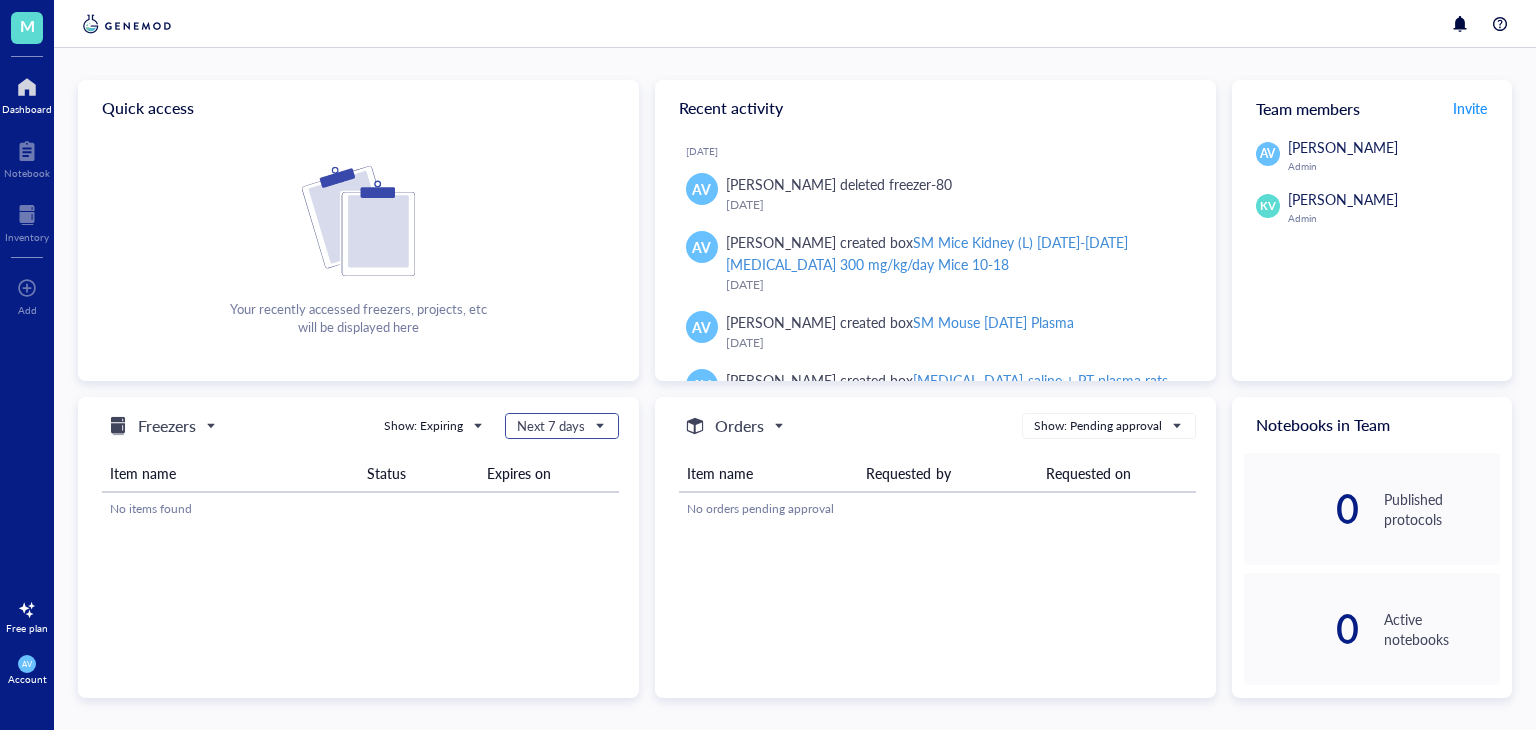 click on "Next 7 days" at bounding box center [560, 426] 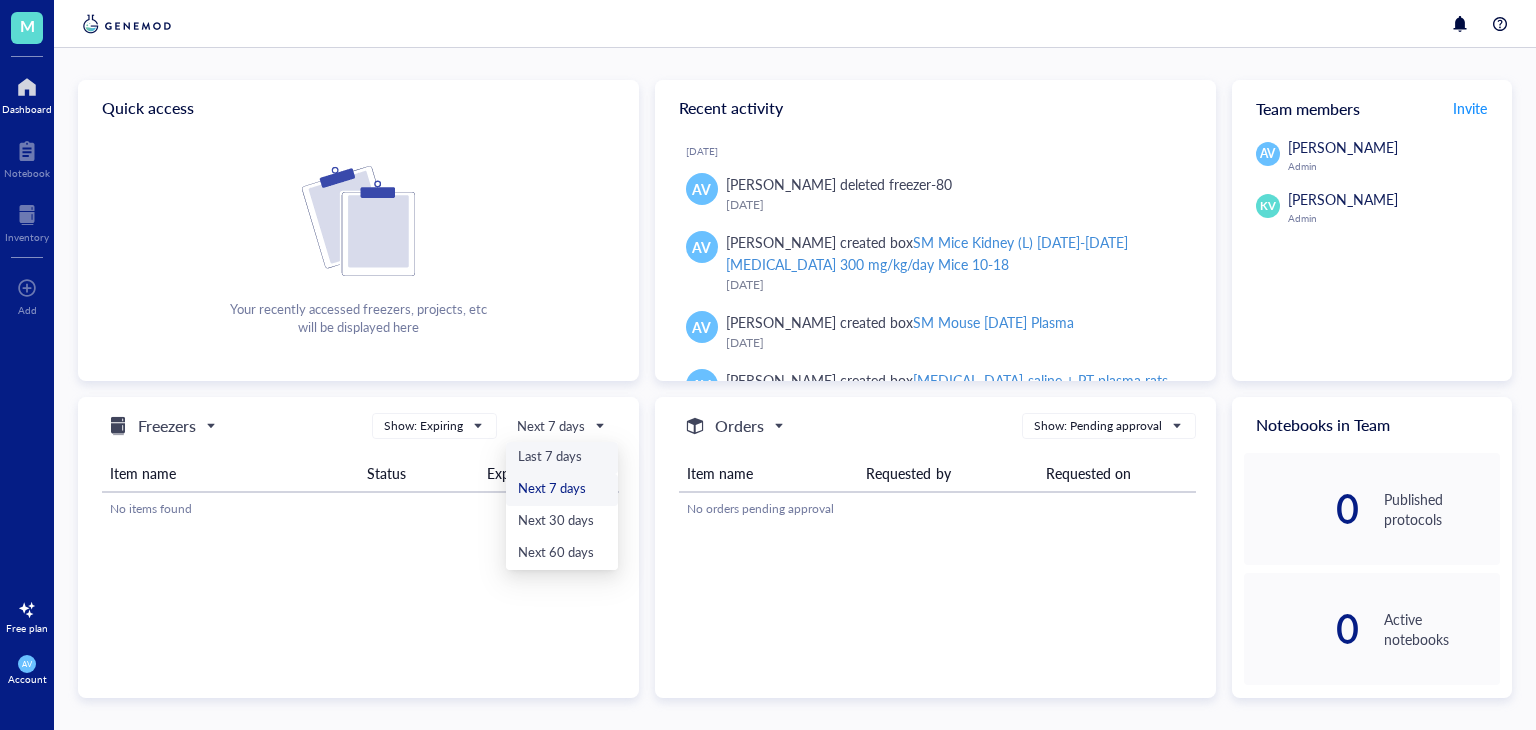 click on "Last 7 days" at bounding box center [562, 458] 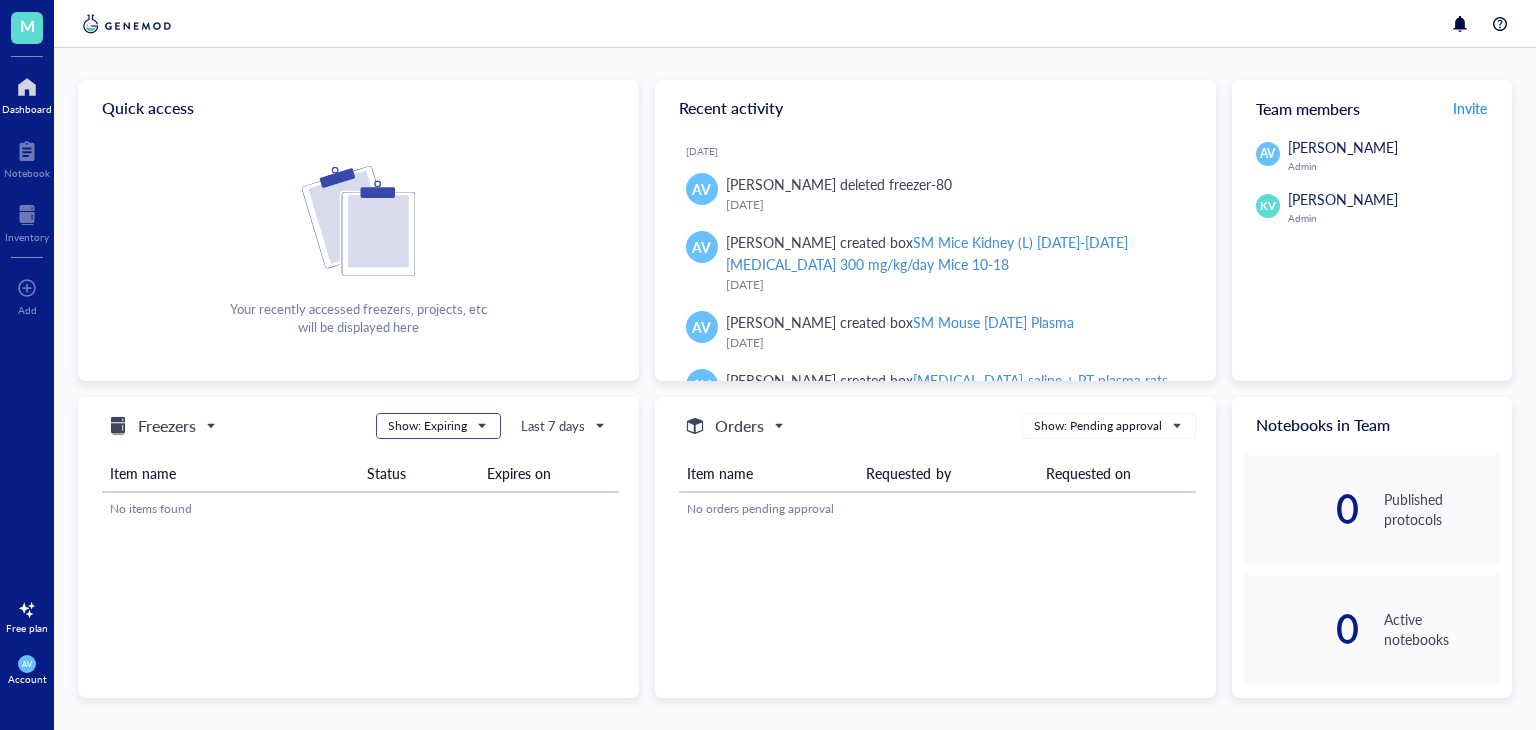 click on "Show:   Expiring" at bounding box center [427, 426] 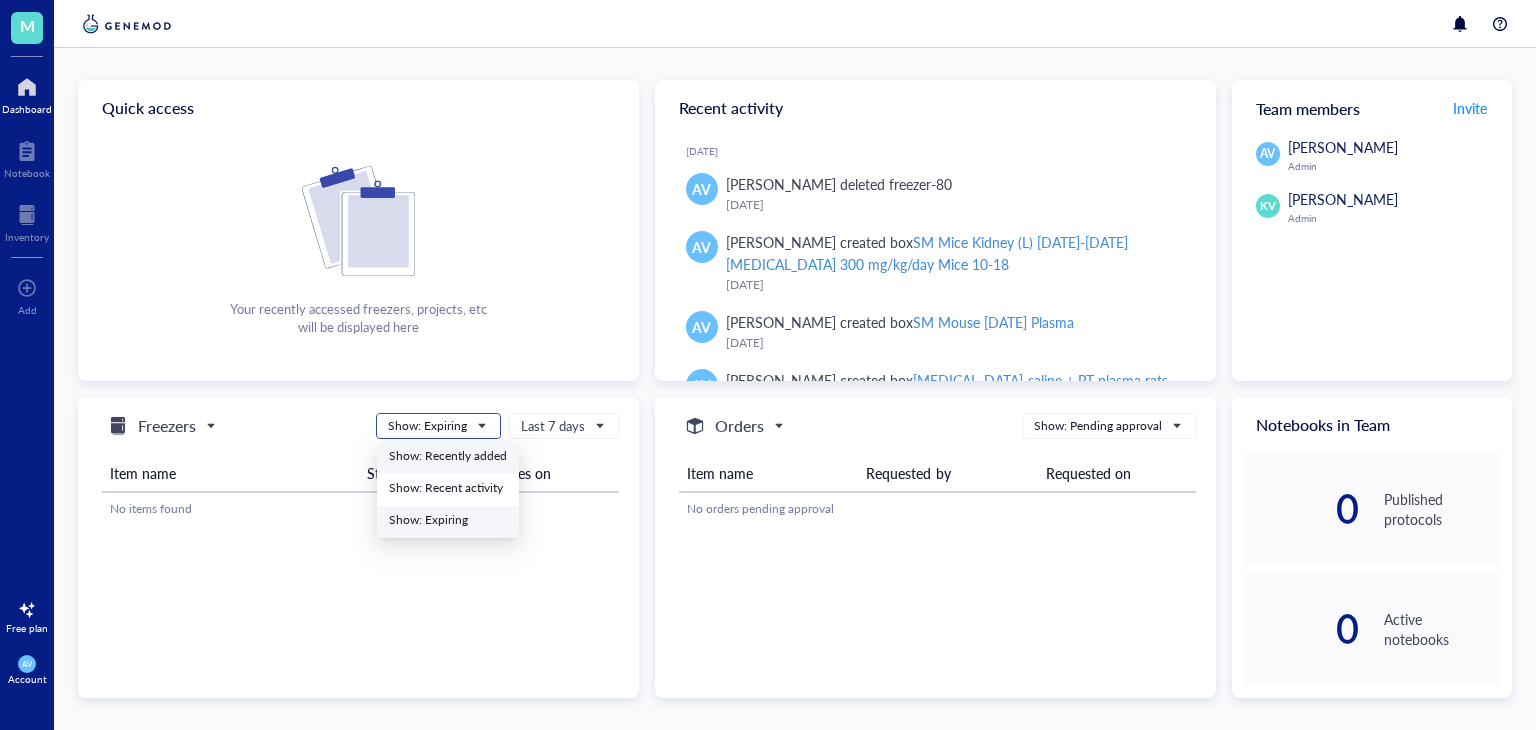 click on "Show:   Recently added" at bounding box center (448, 456) 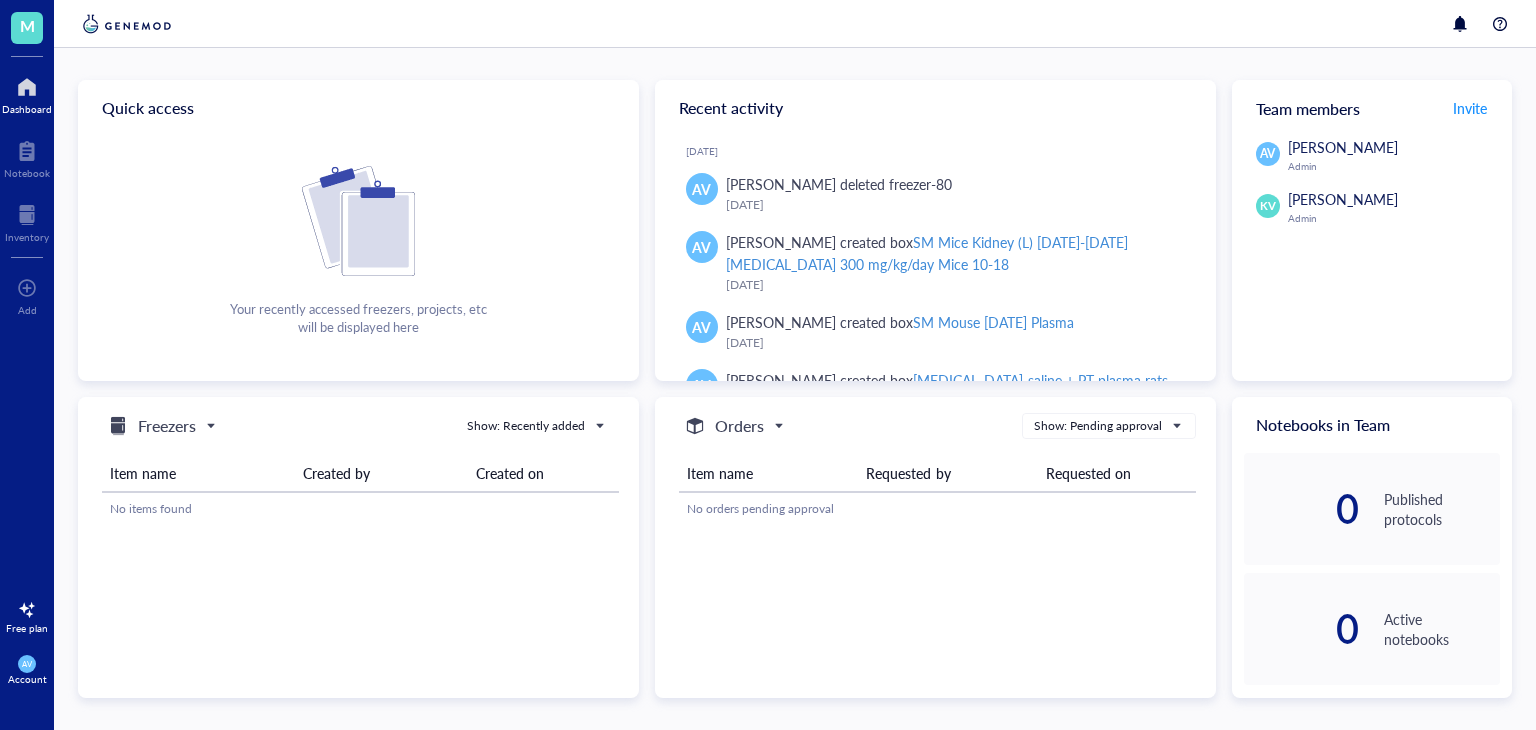 click on "Freezers" at bounding box center [160, 426] 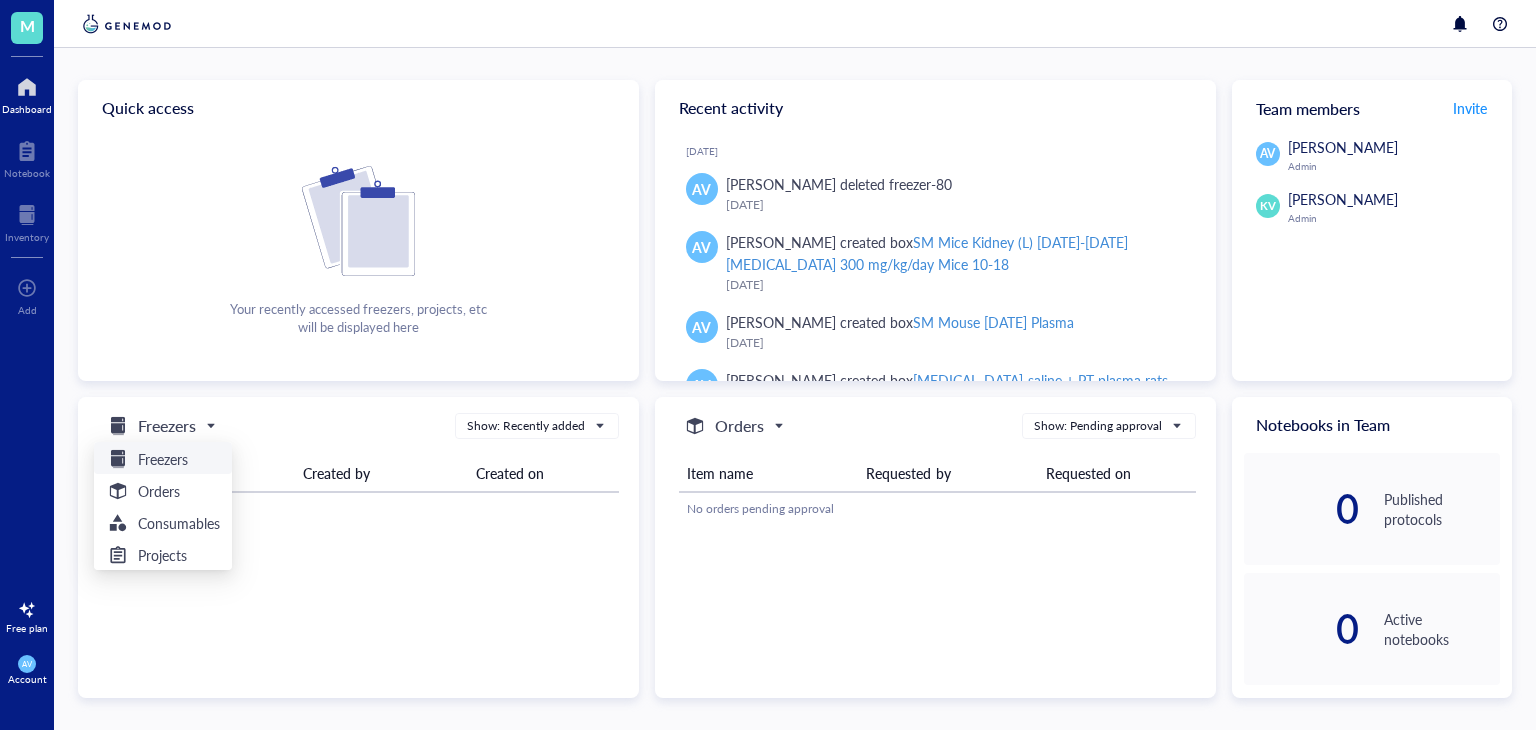 click on "Orders" at bounding box center [163, 491] 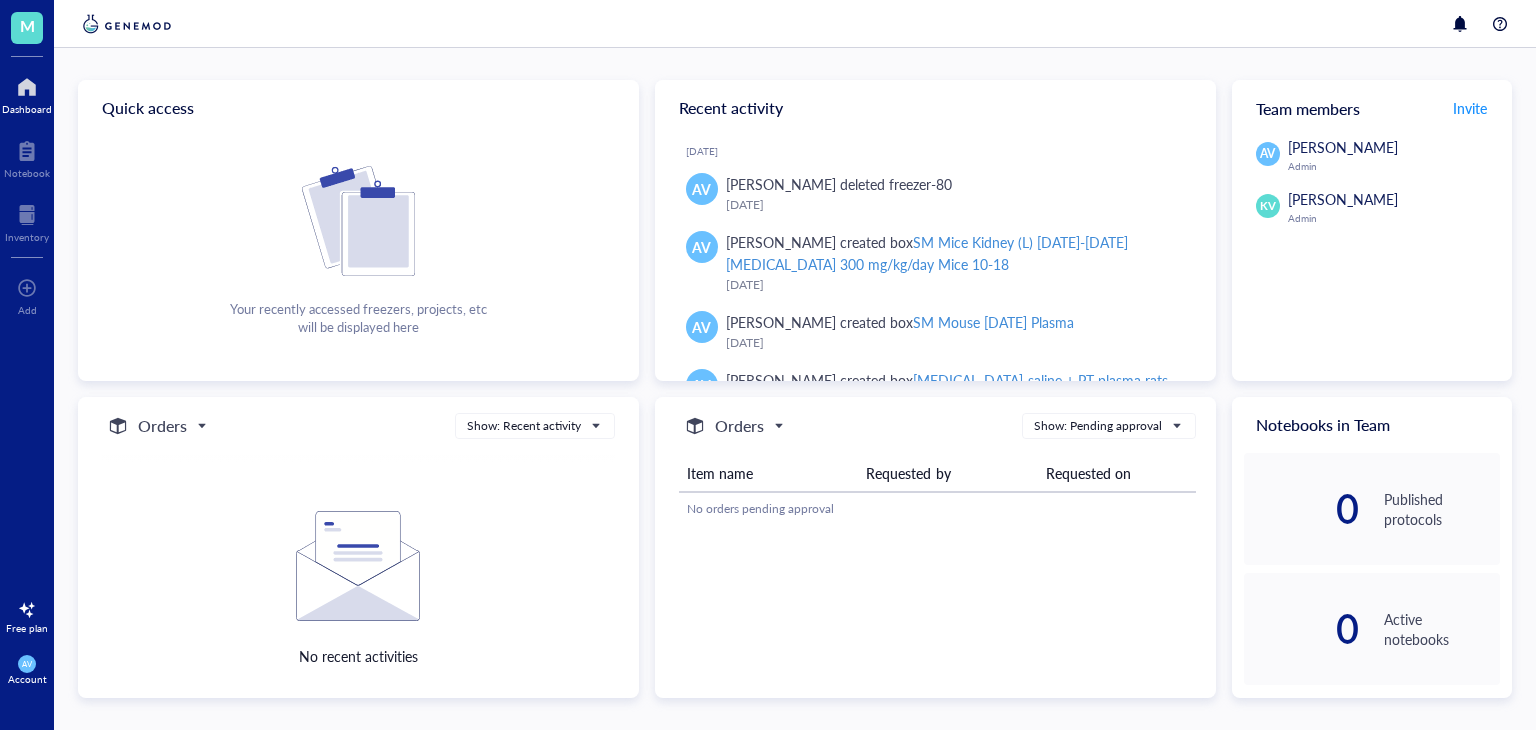 click on "Orders" at bounding box center (155, 426) 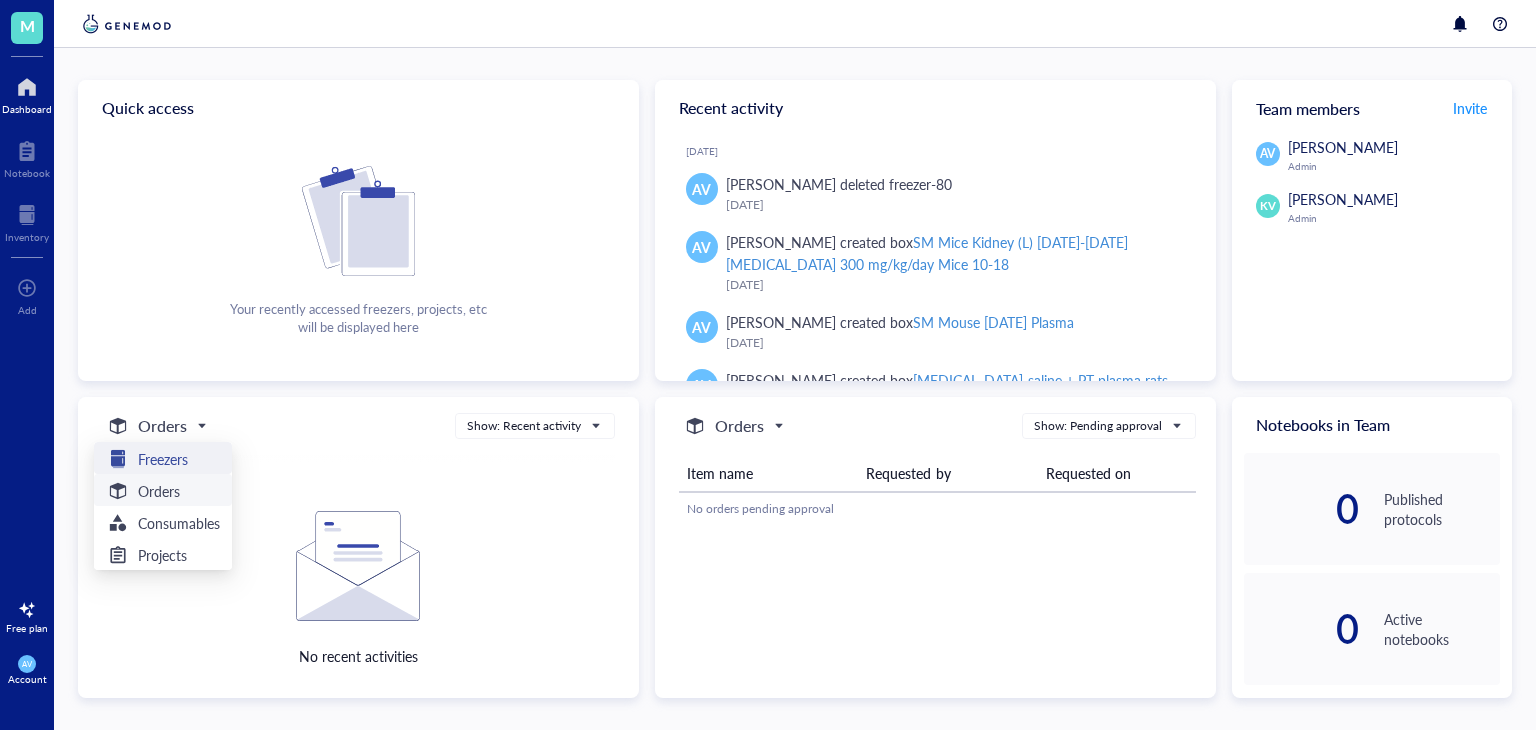 click on "Freezers" at bounding box center [163, 459] 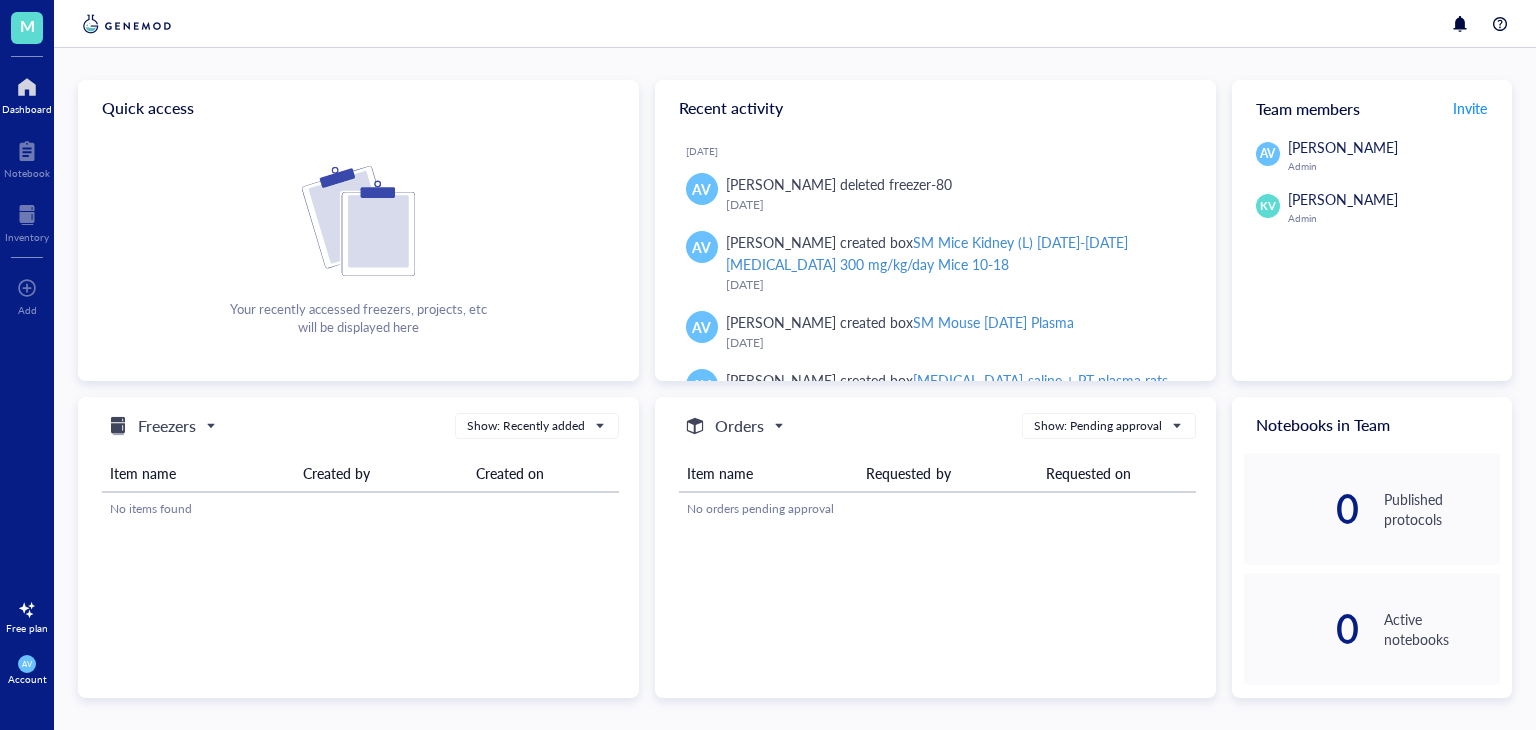 click on "Your recently accessed freezers, projects, etc    will be displayed here" at bounding box center (358, 318) 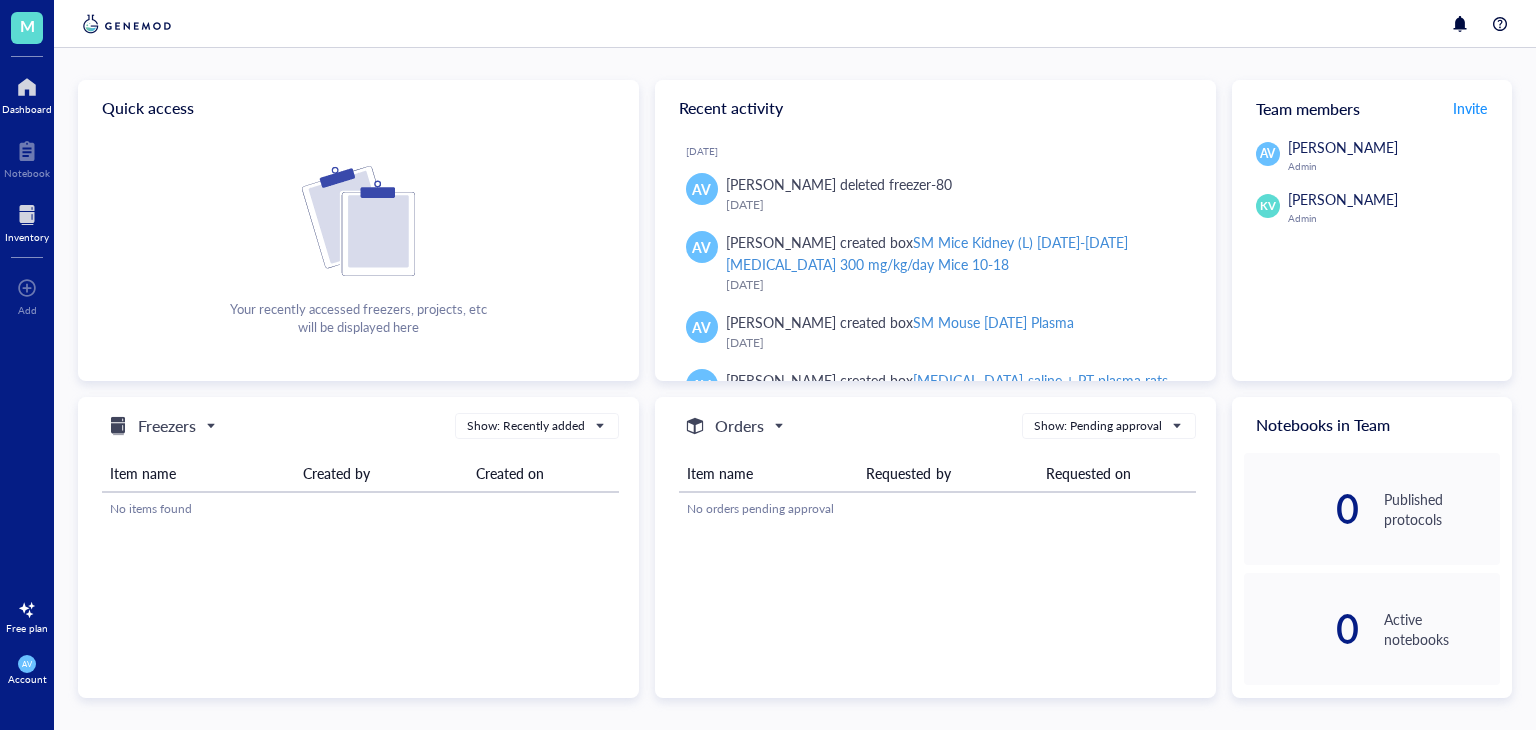 click at bounding box center [27, 215] 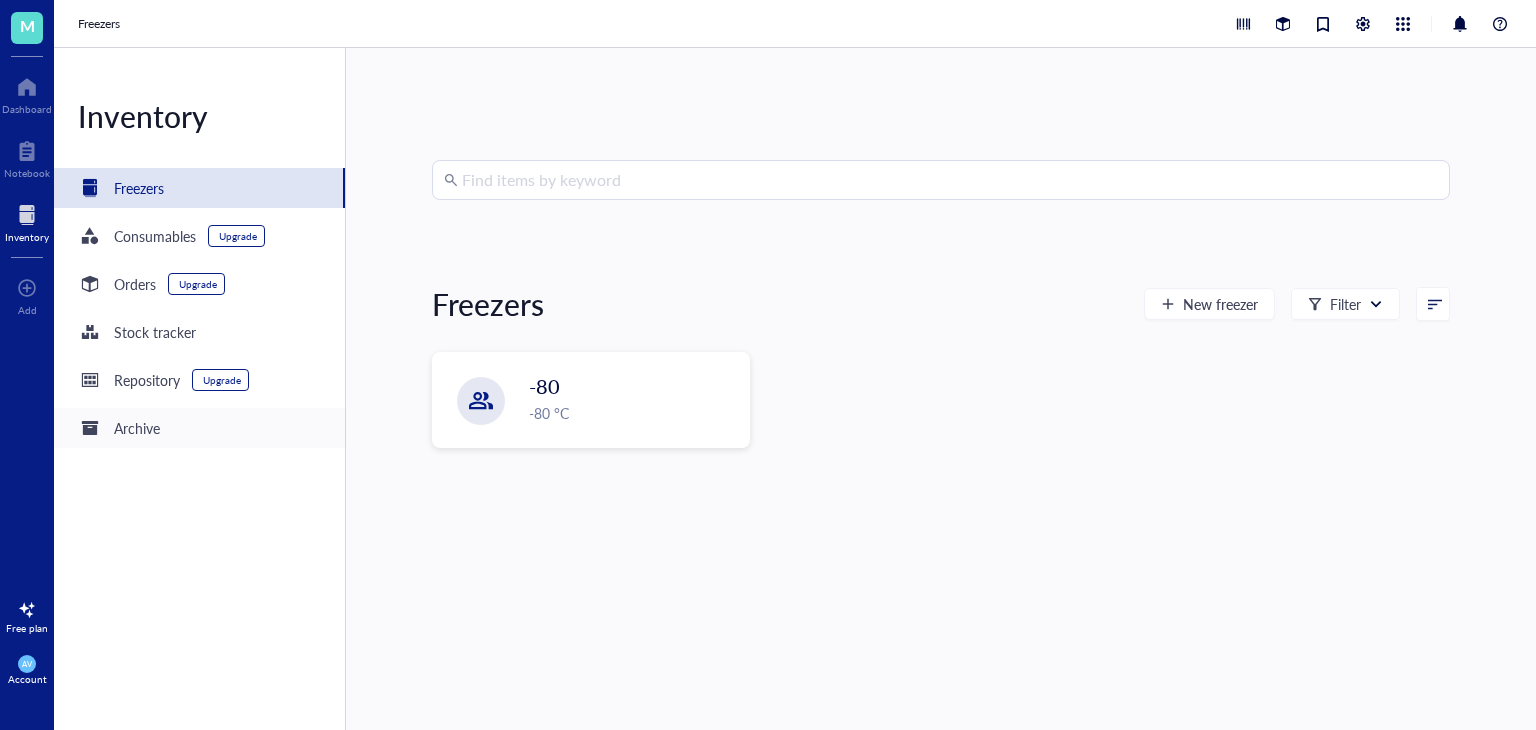 click on "Archive" at bounding box center [137, 428] 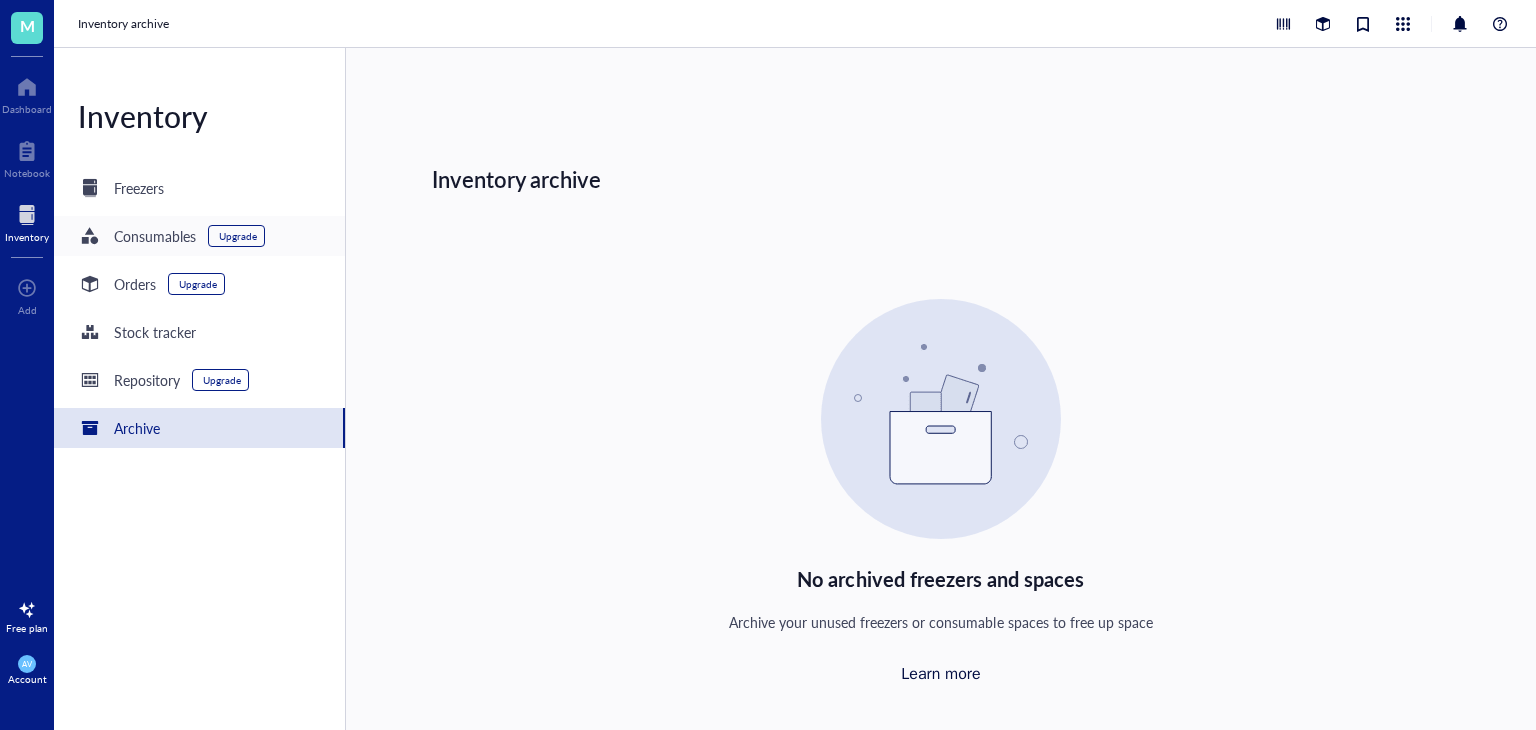 click on "Consumables" at bounding box center (155, 236) 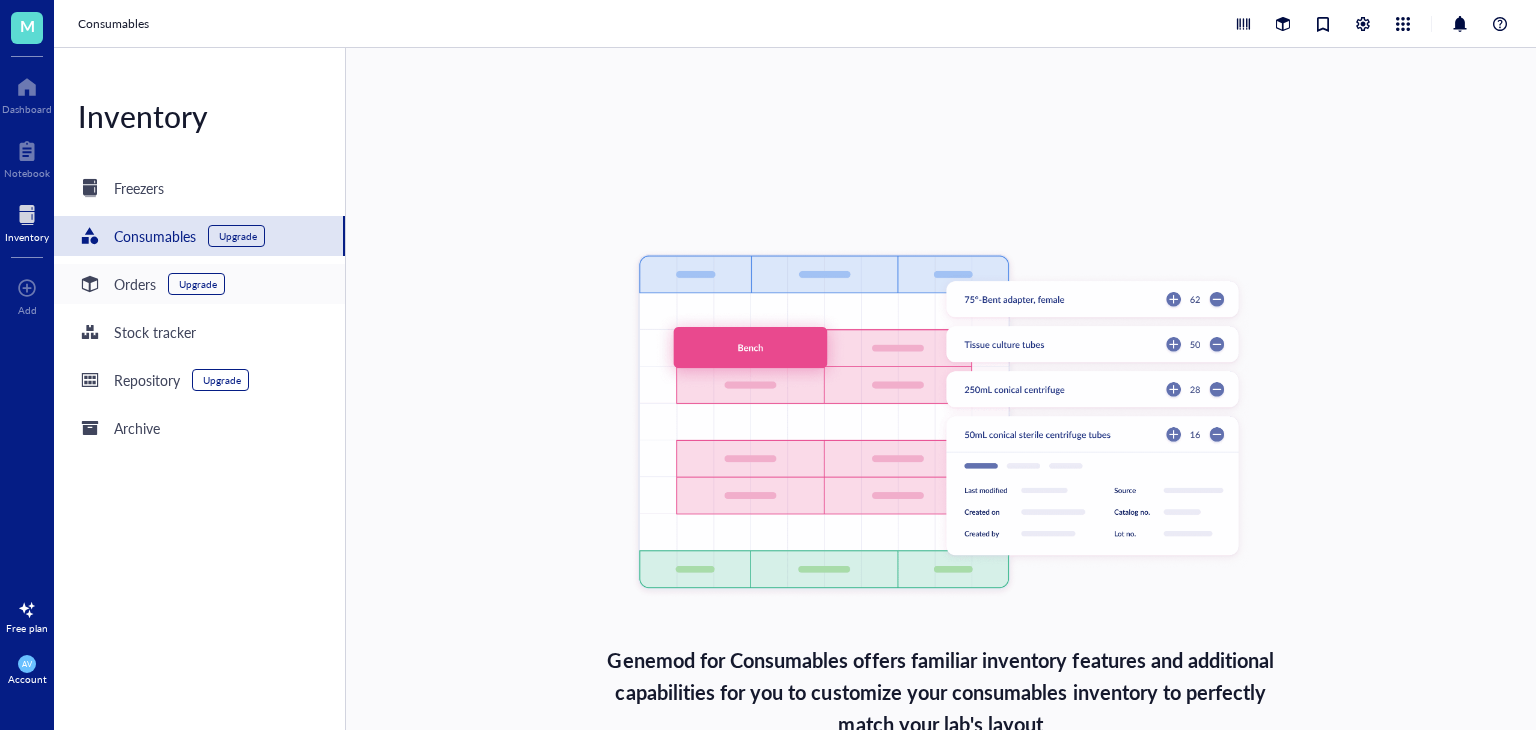 click on "Orders" at bounding box center (135, 284) 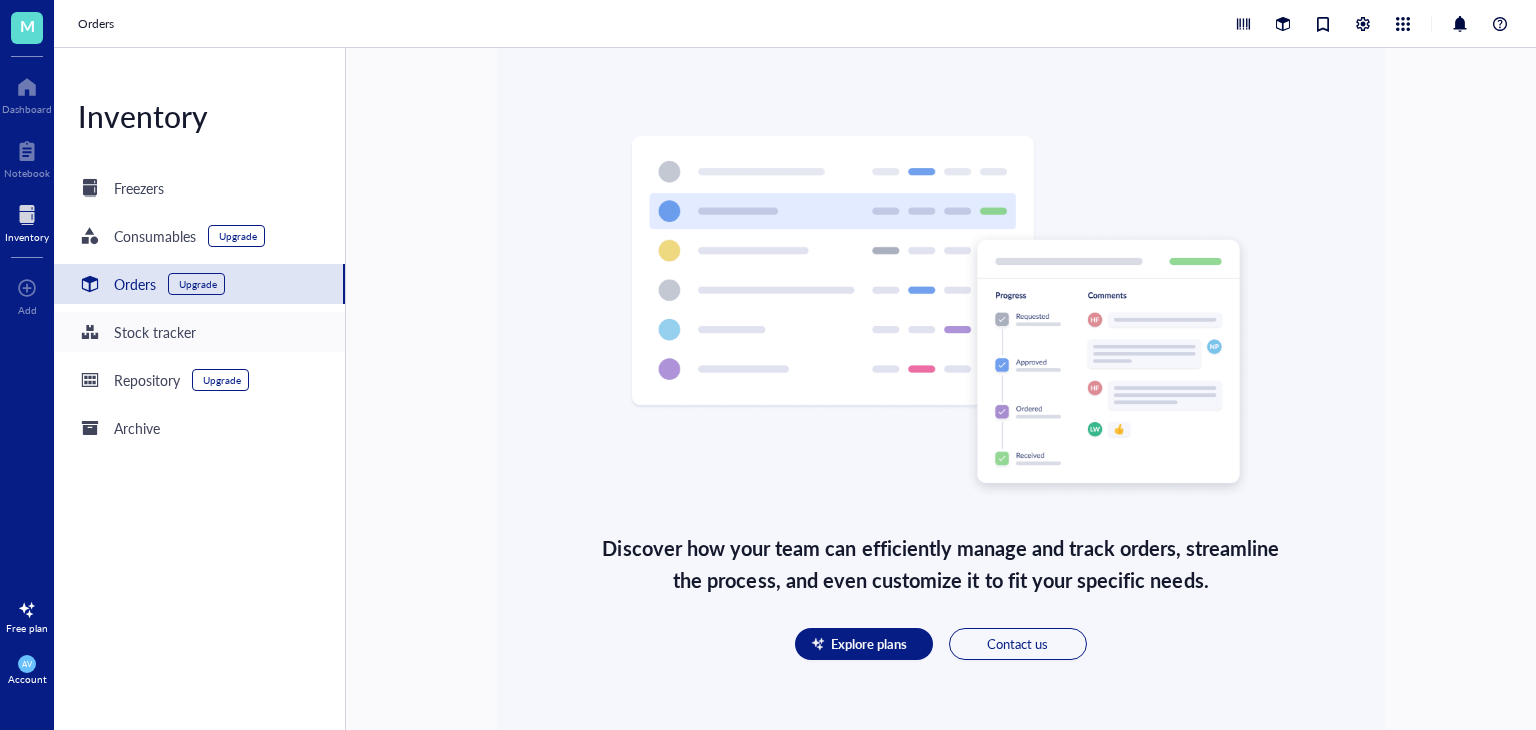 click on "Stock tracker" at bounding box center [155, 332] 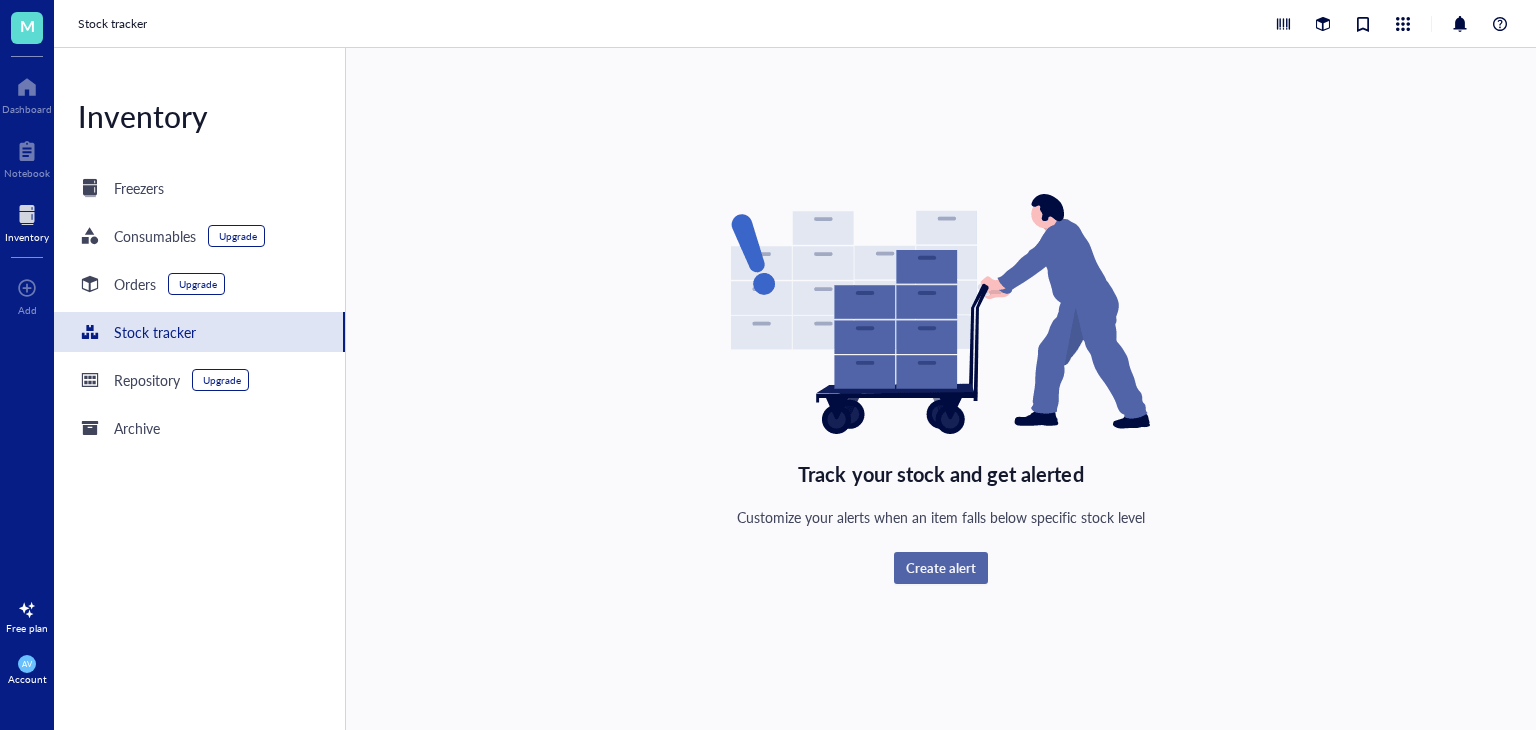click on "Create alert" at bounding box center [941, 568] 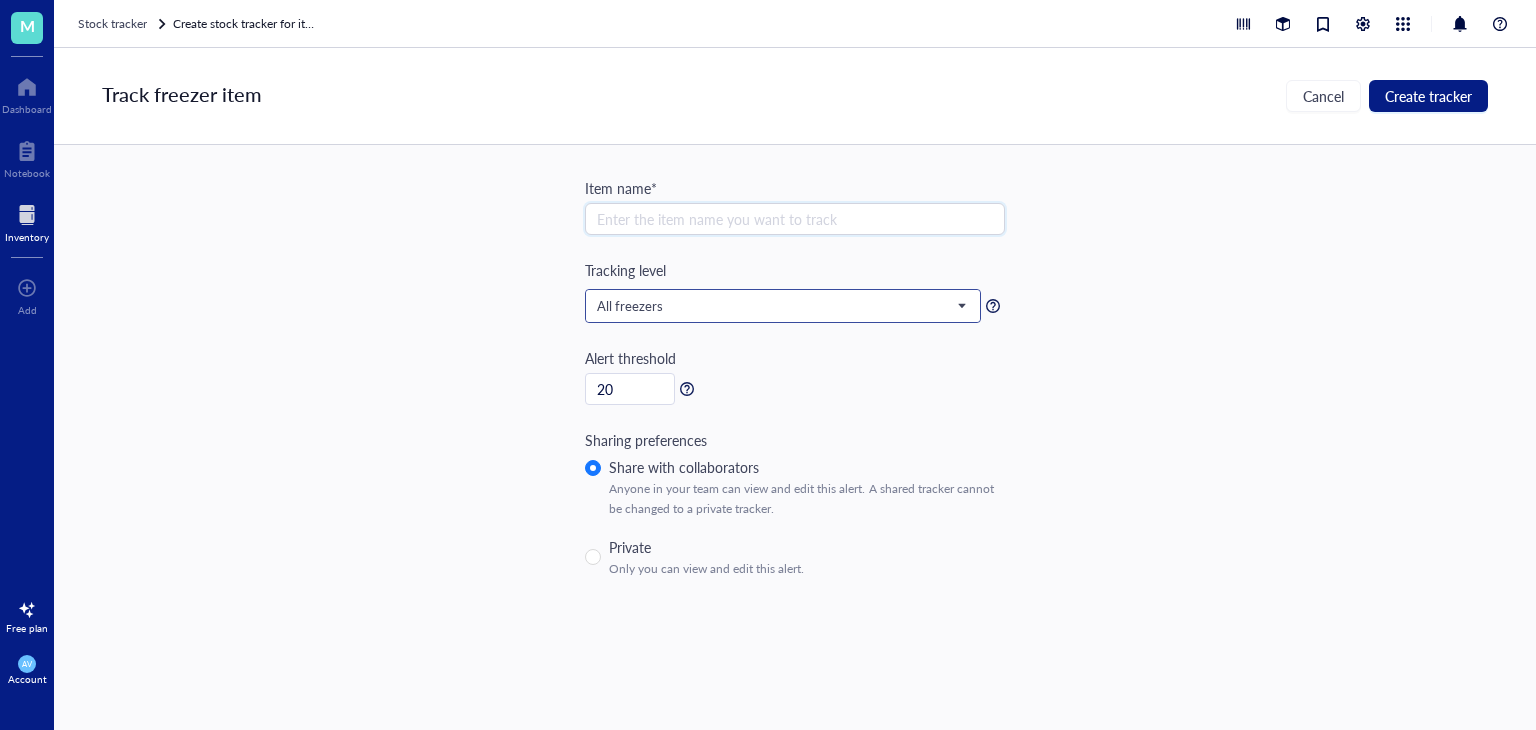 click on "All freezers" at bounding box center [781, 306] 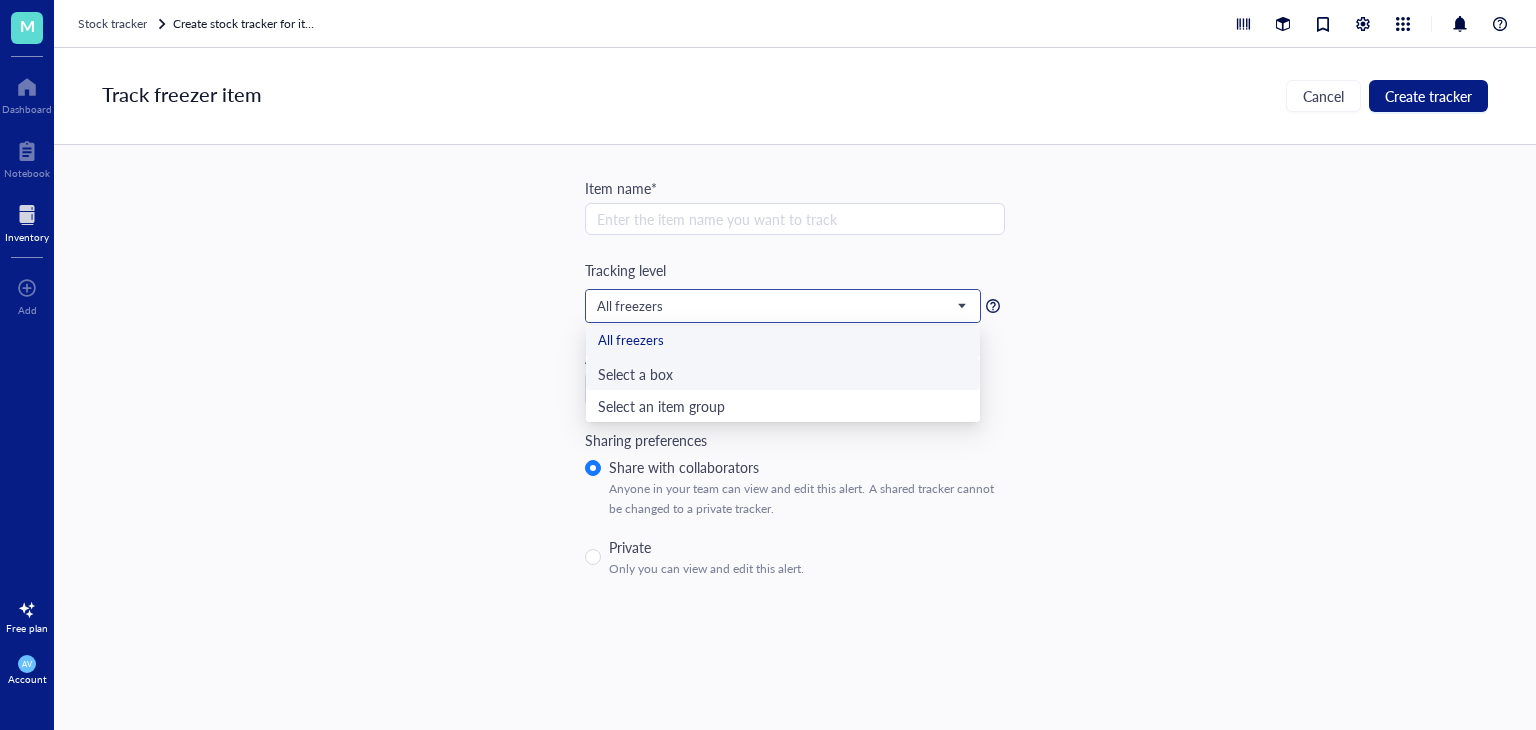 click on "Select a box" at bounding box center [783, 374] 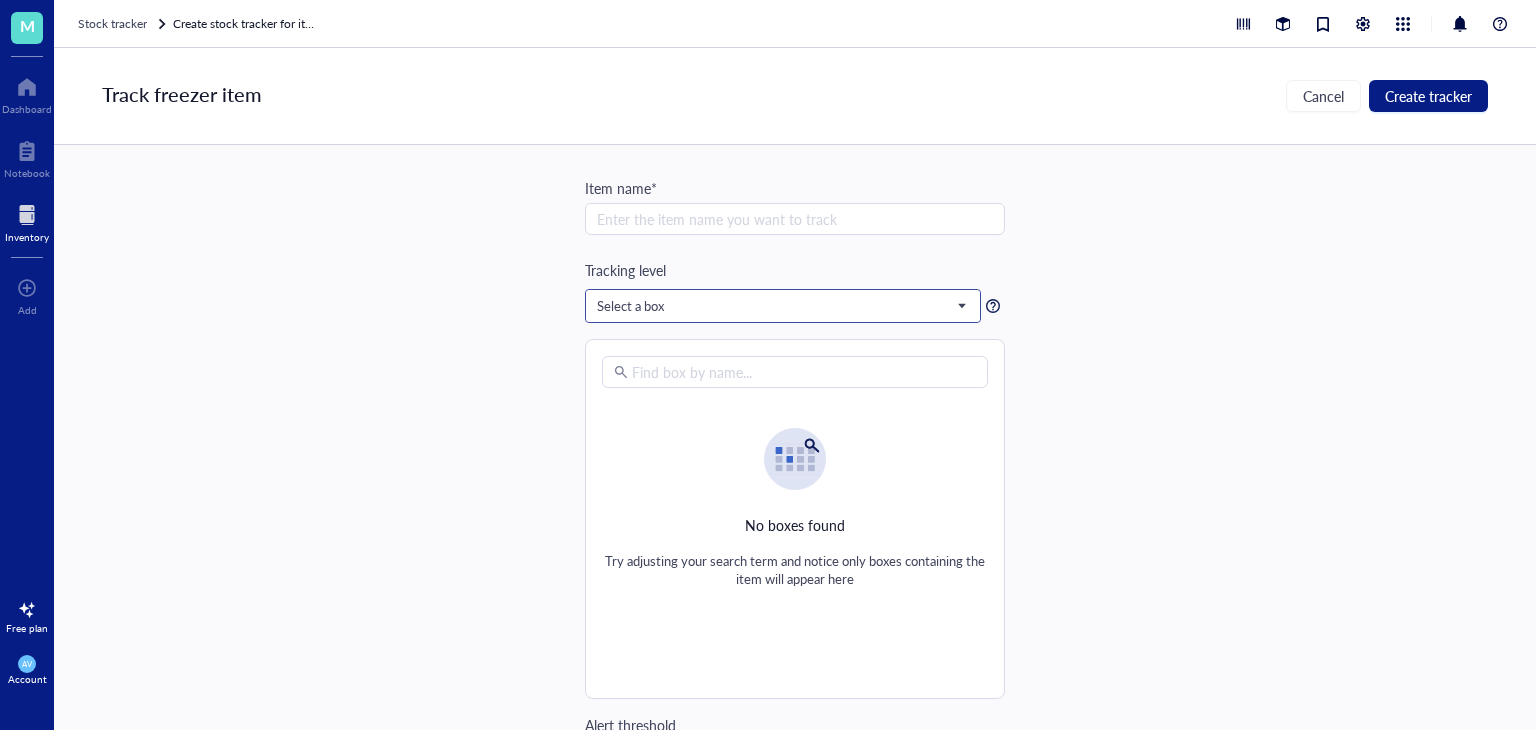 click on "Select a box" at bounding box center [781, 306] 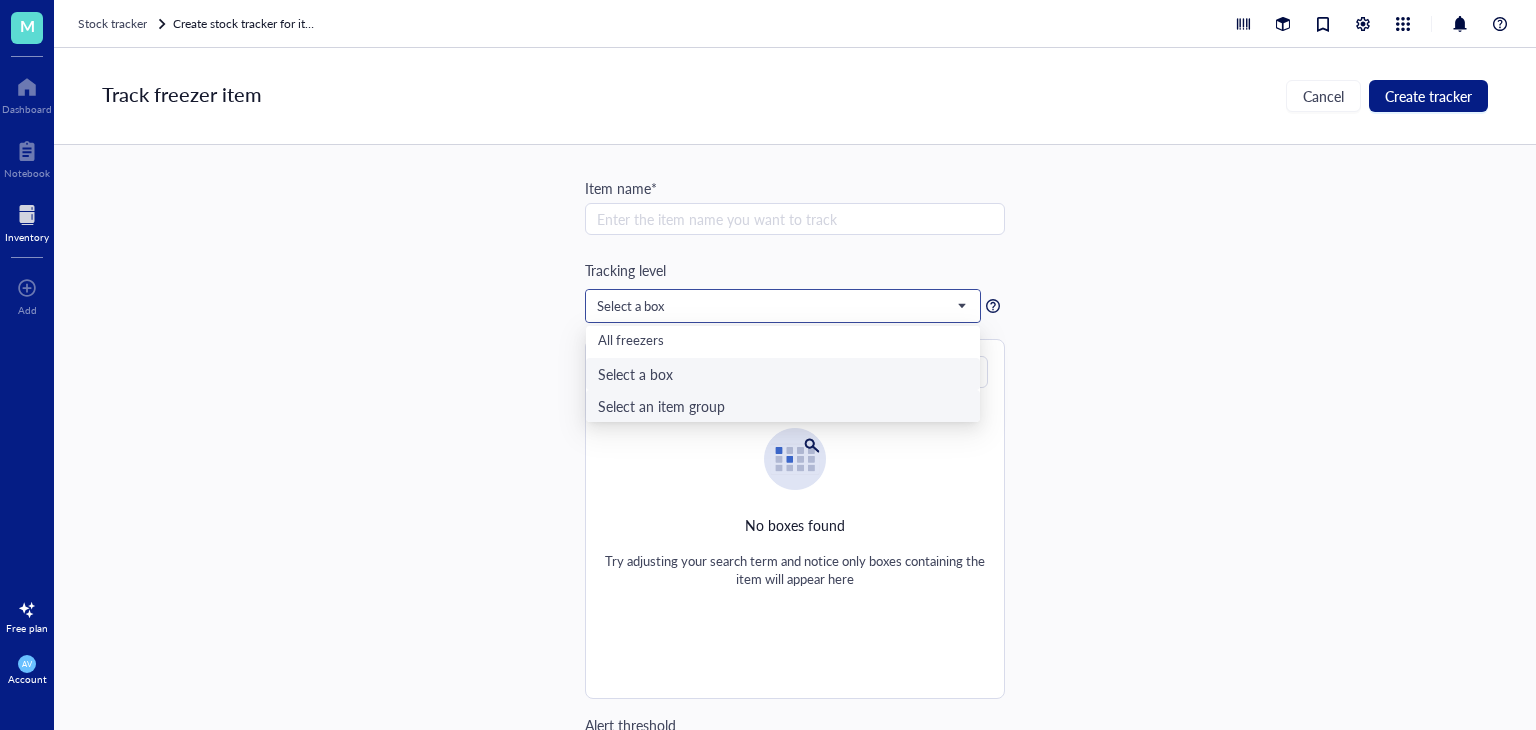 click on "Select an item group" at bounding box center [783, 406] 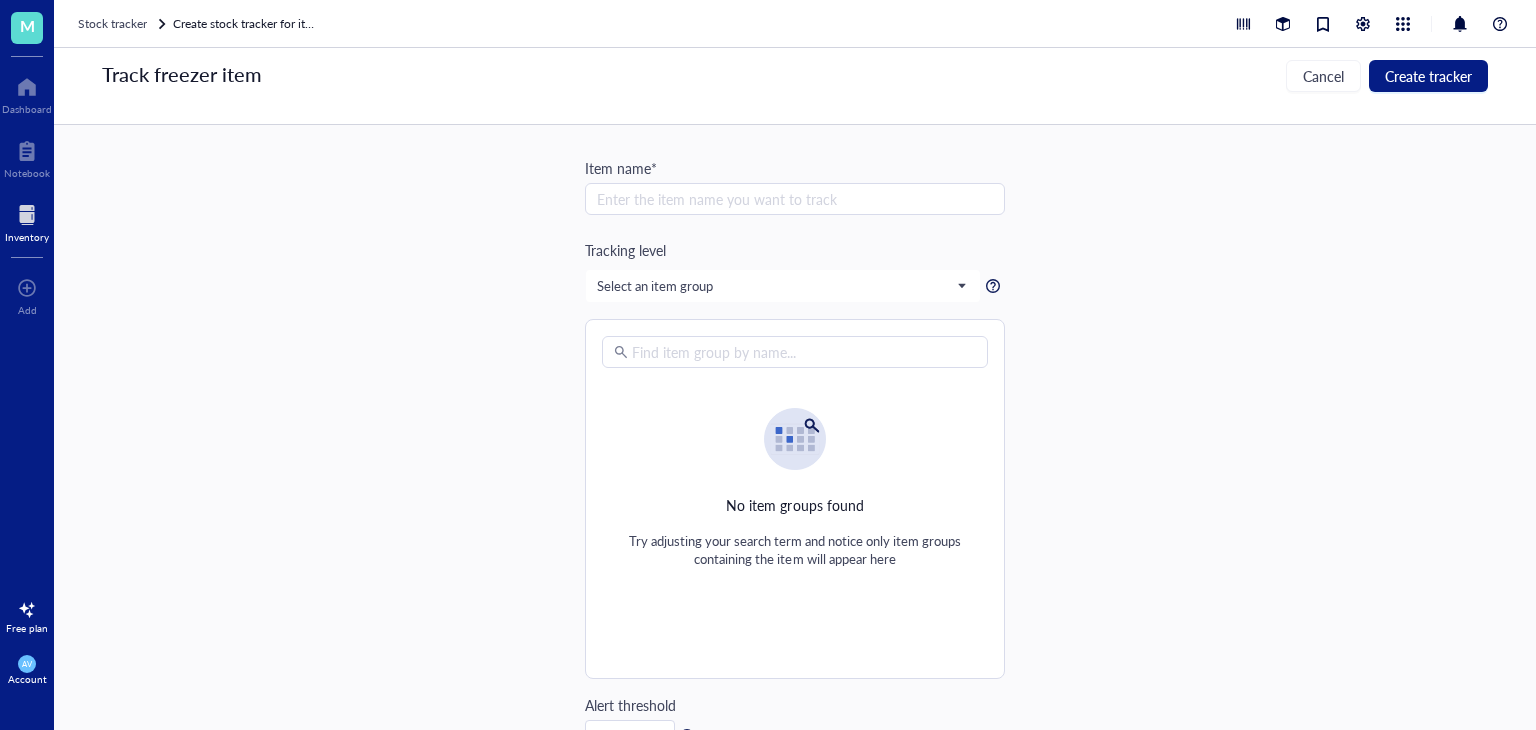 scroll, scrollTop: 0, scrollLeft: 0, axis: both 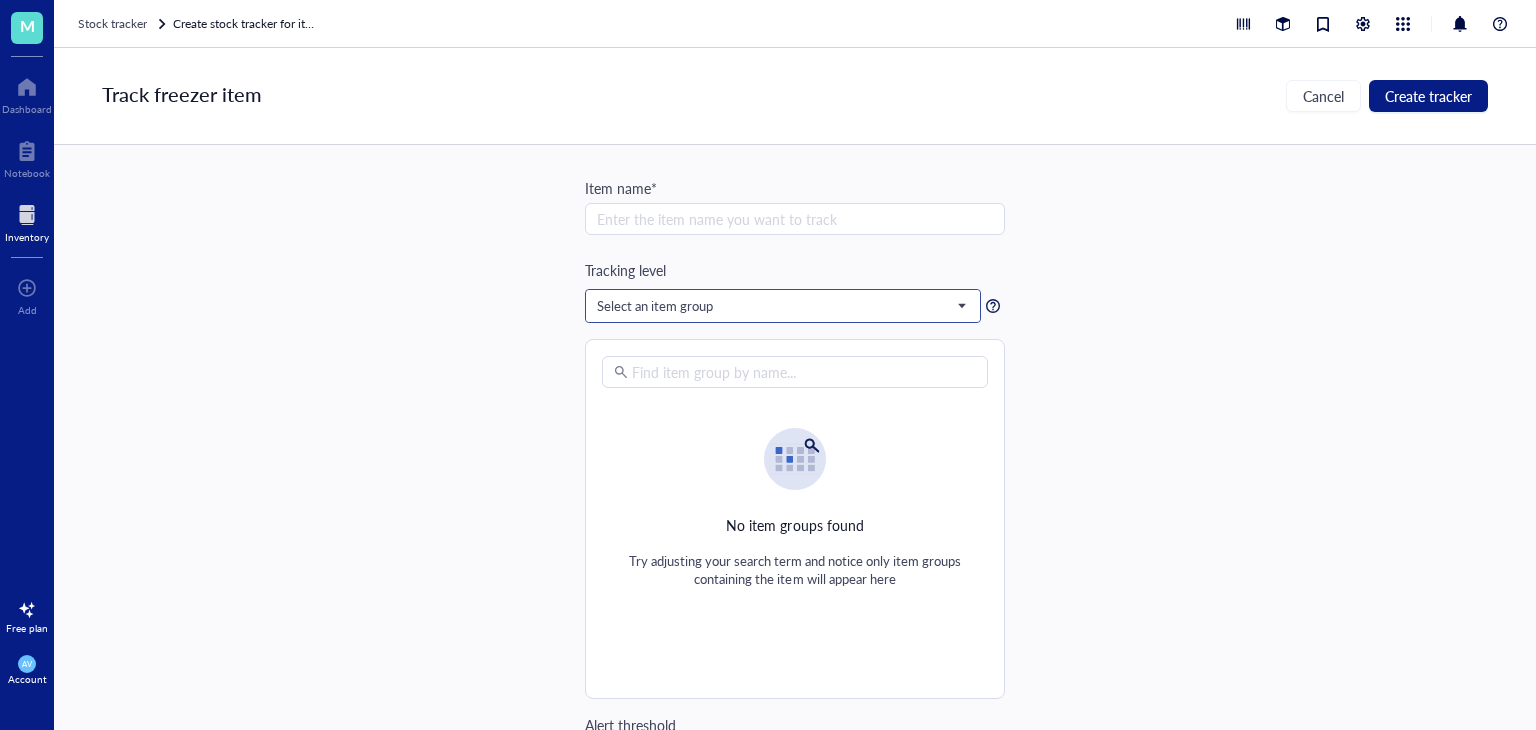 click on "Select an item group" at bounding box center (781, 306) 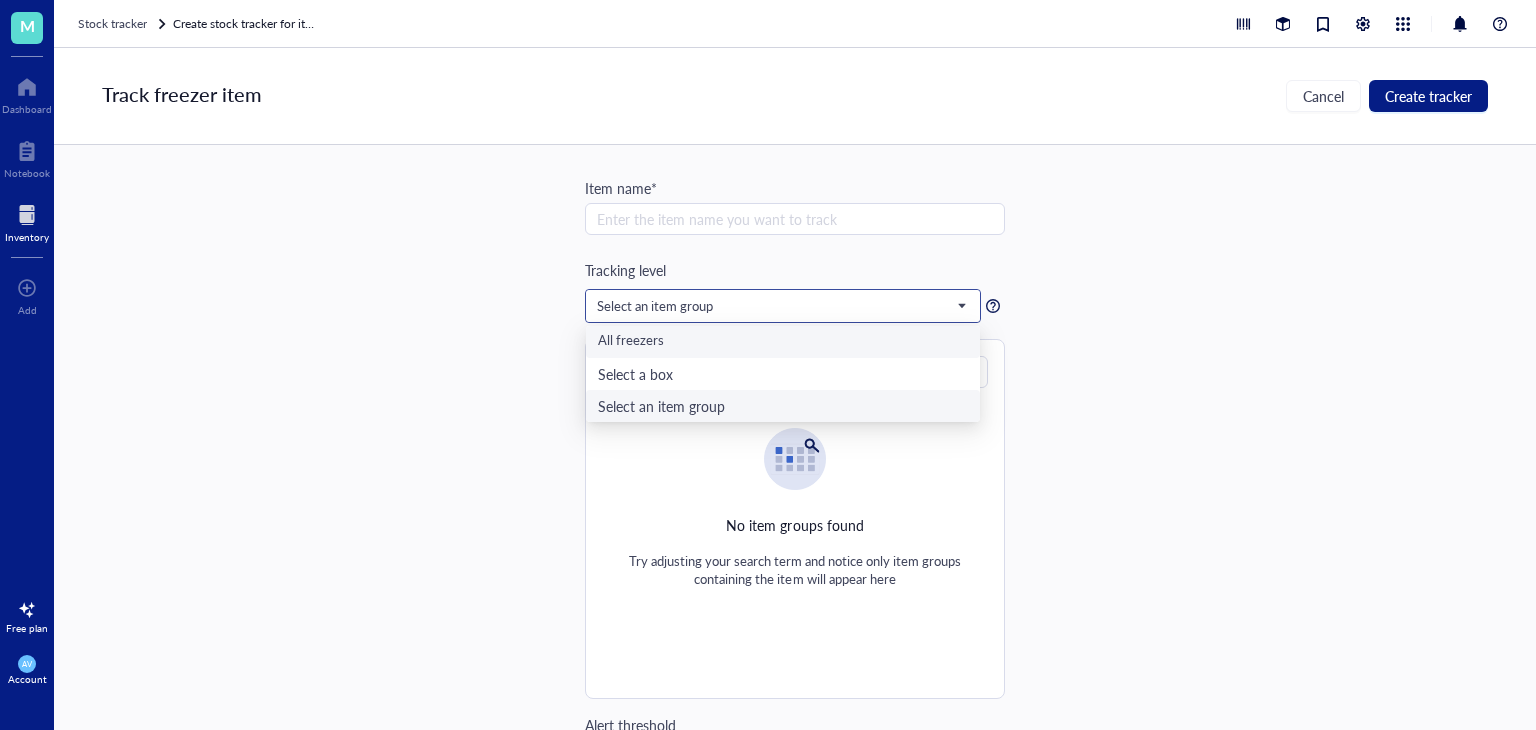 click on "All freezers" at bounding box center [783, 342] 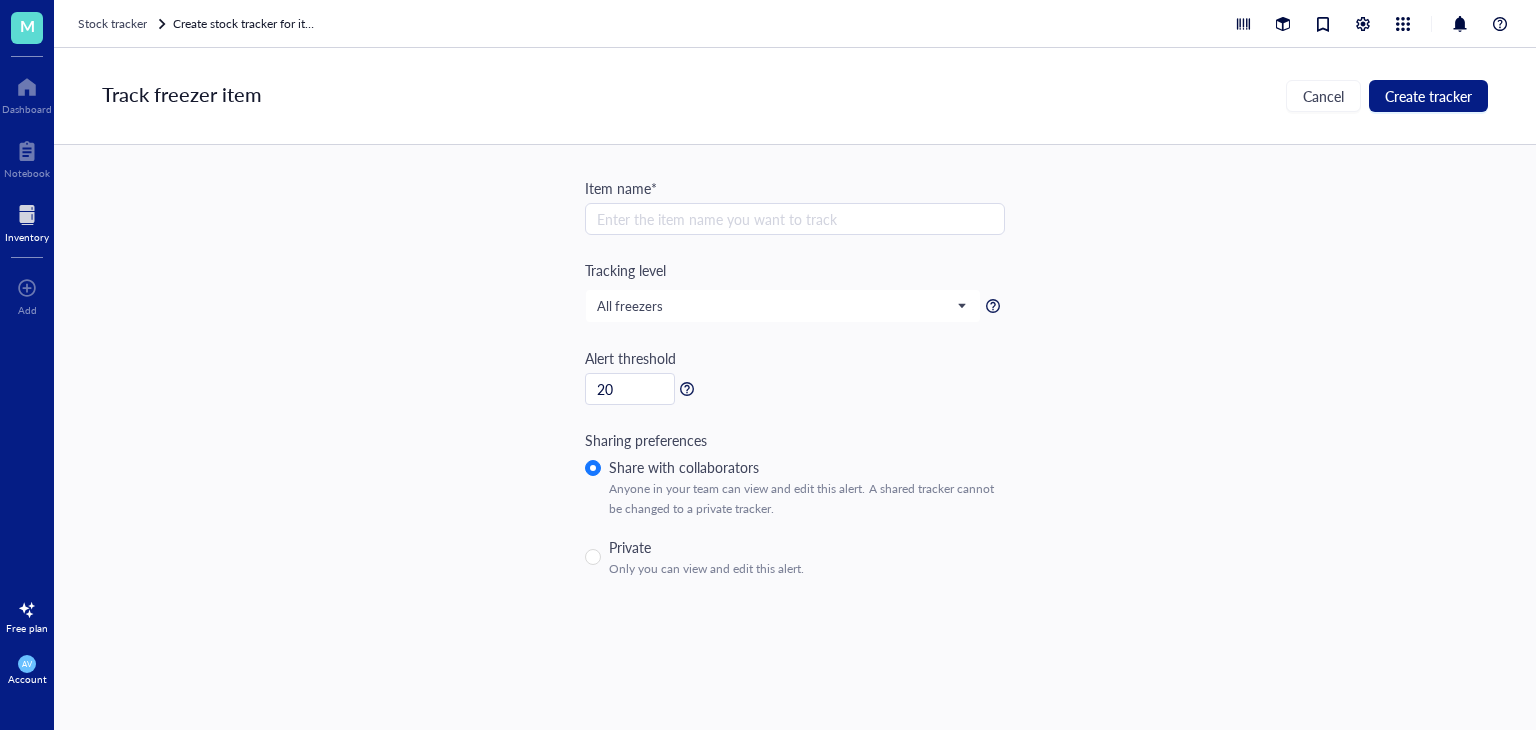 click at bounding box center (795, 219) 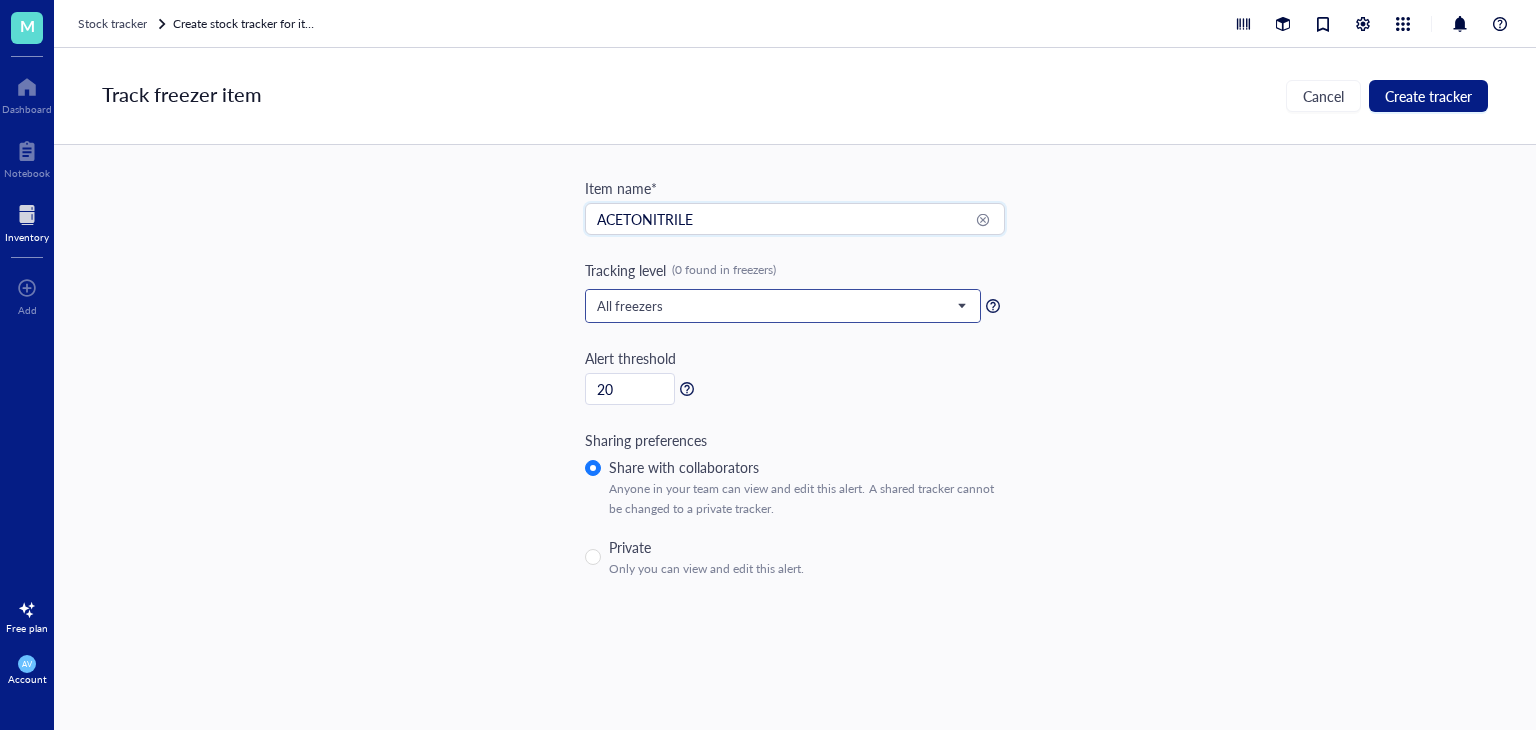 click on "All freezers" at bounding box center (781, 306) 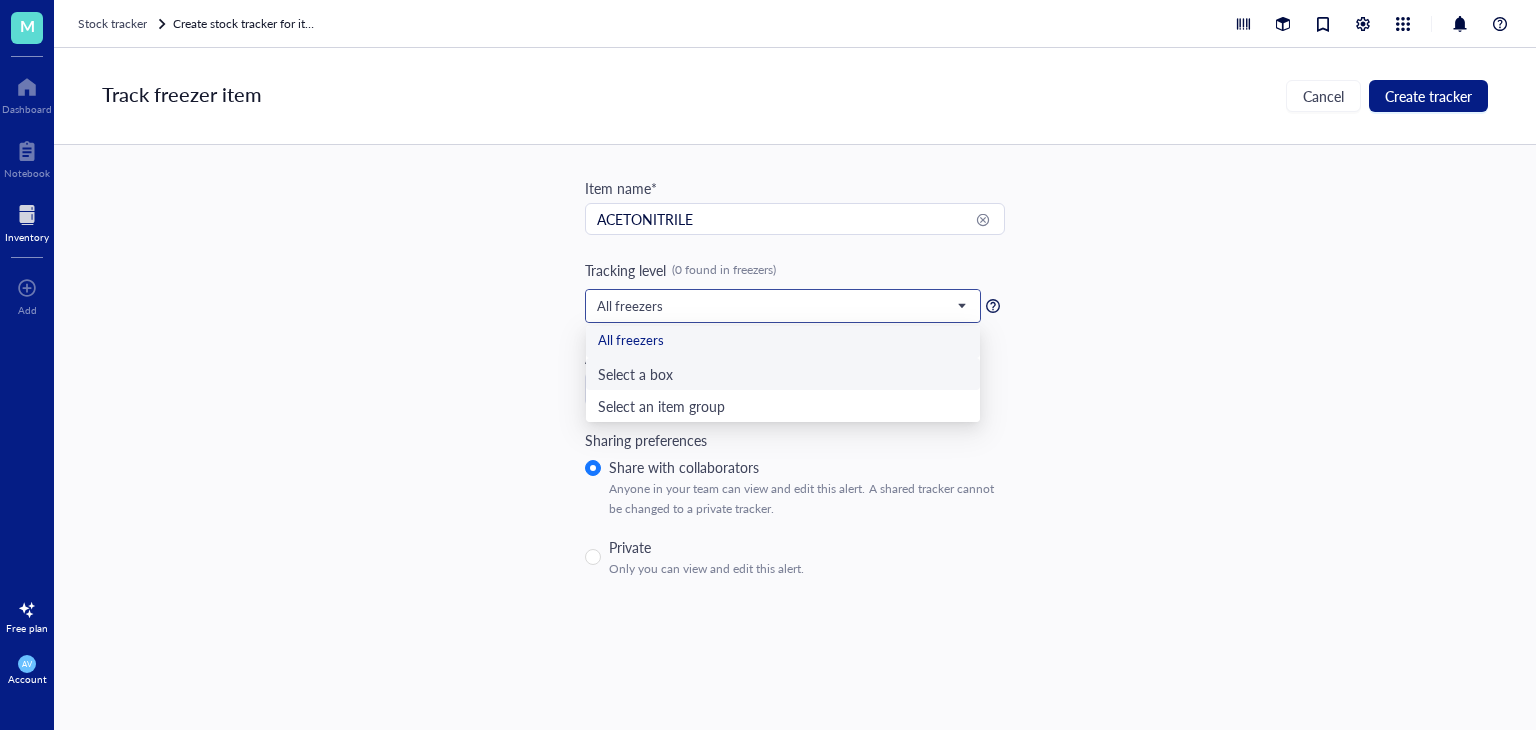 click on "Select a box" at bounding box center [783, 374] 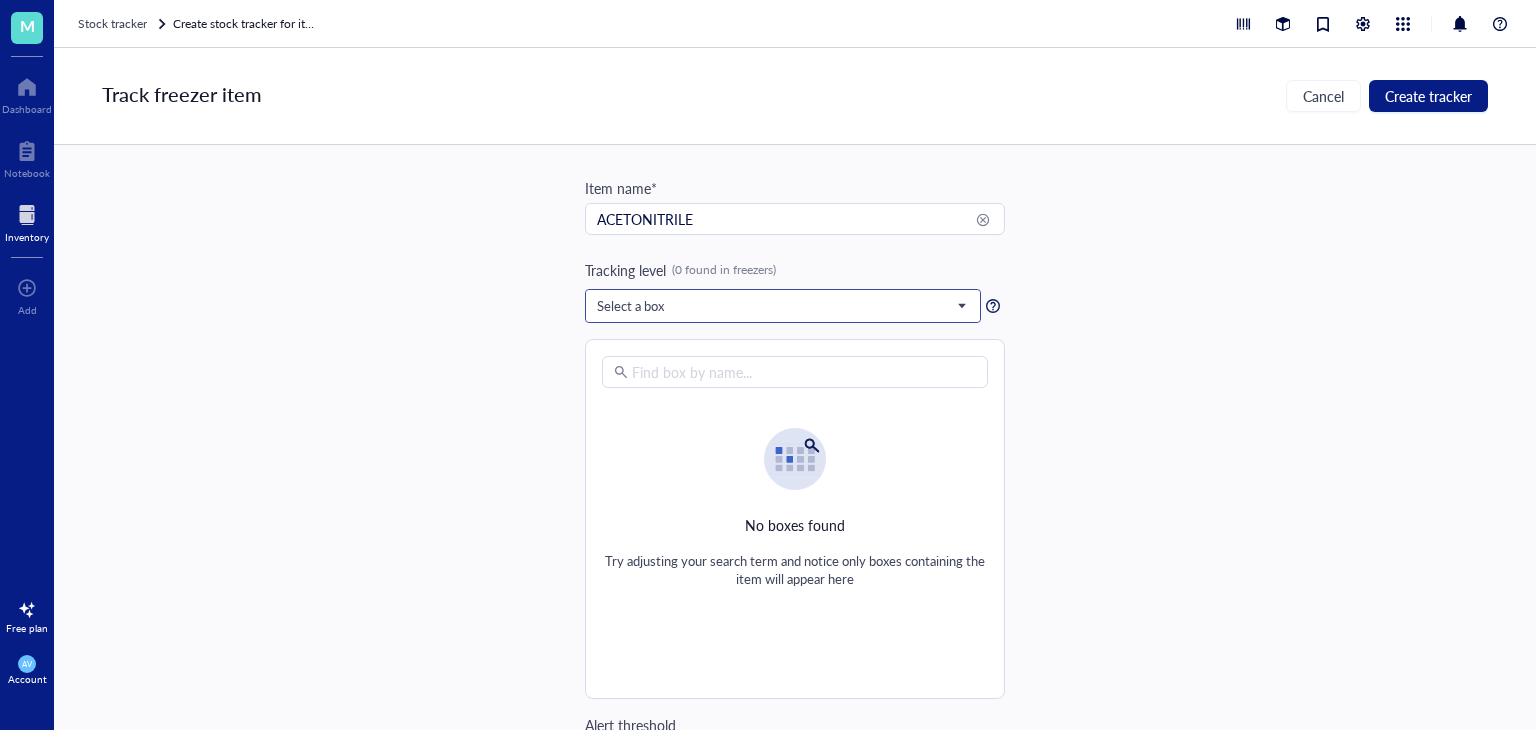 click at bounding box center (774, 306) 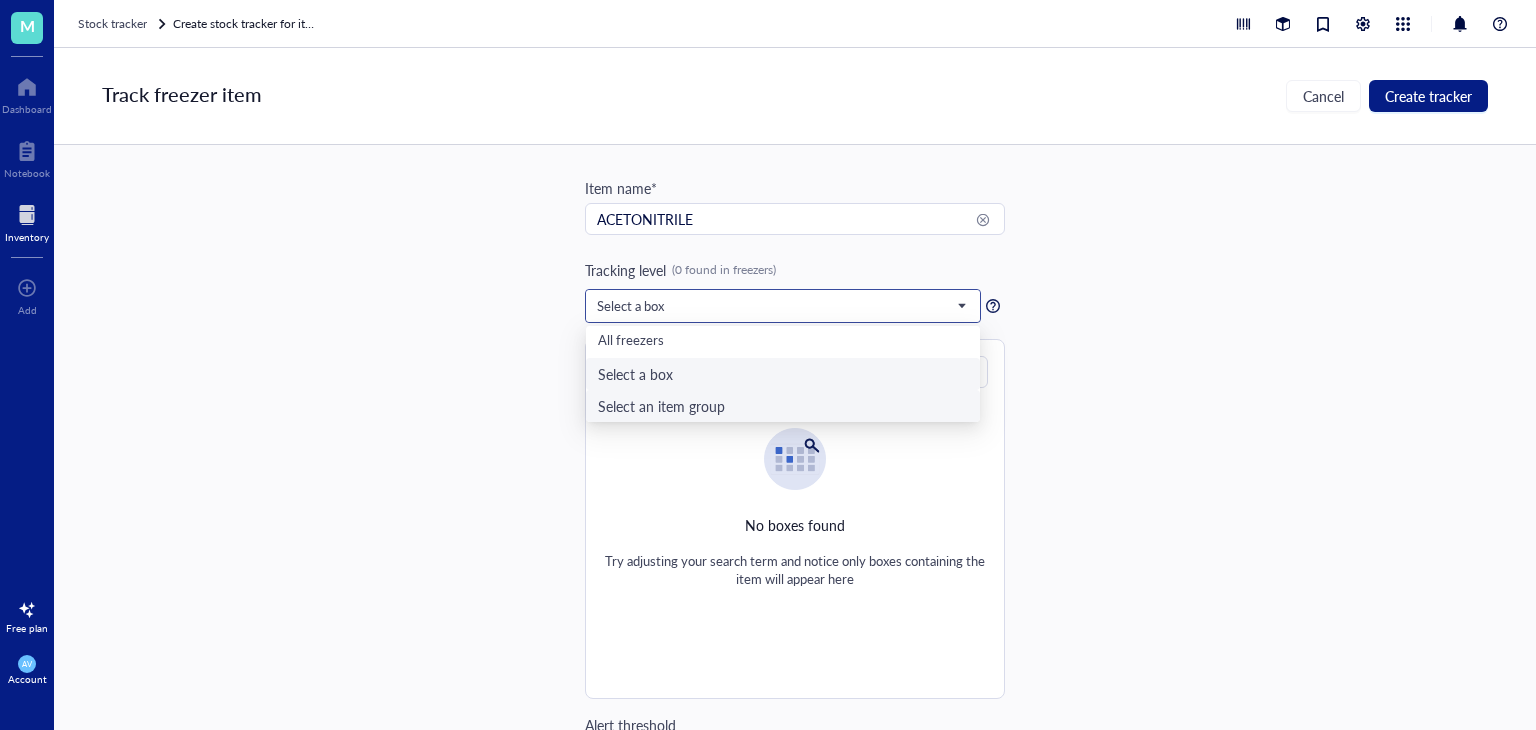 click on "Select an item group" at bounding box center [783, 406] 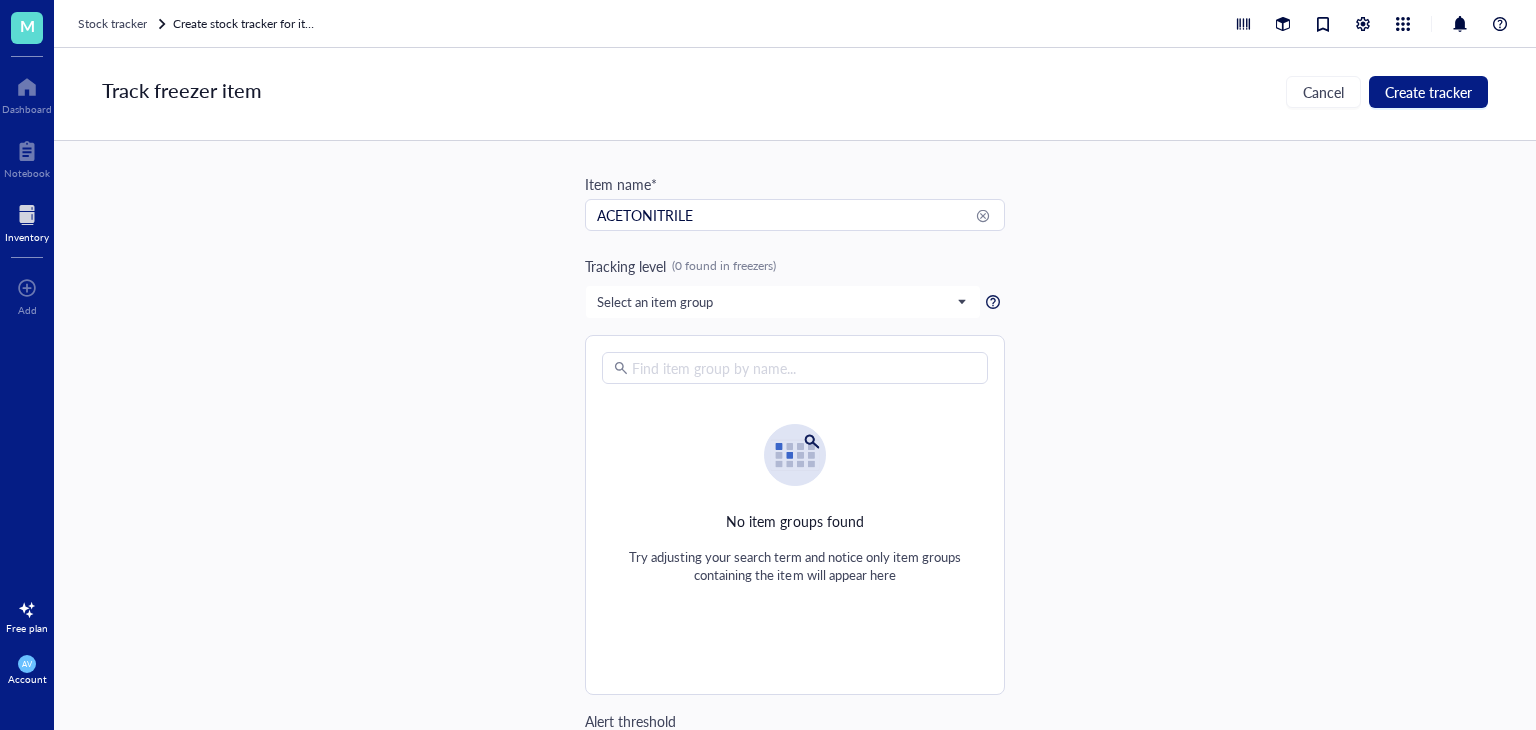 scroll, scrollTop: 0, scrollLeft: 0, axis: both 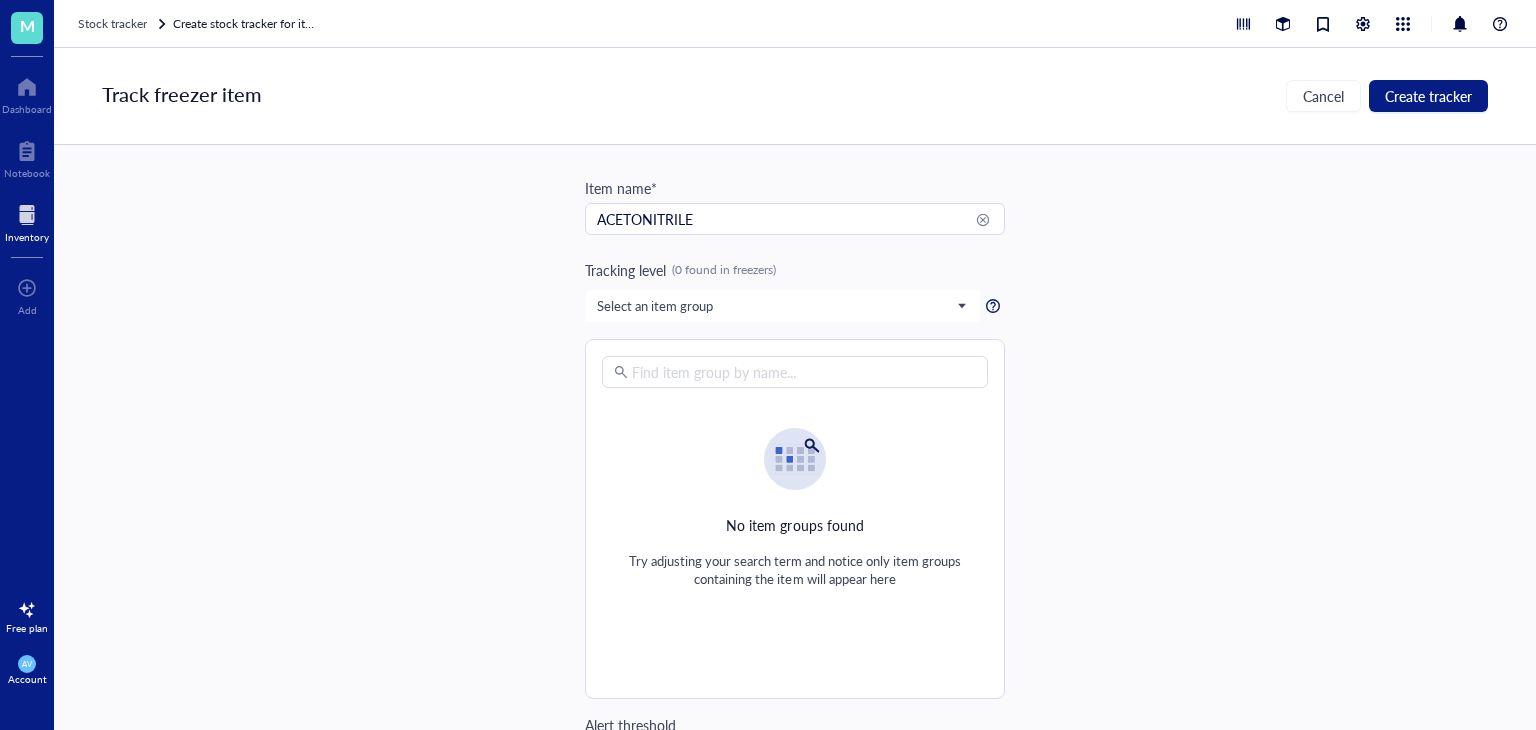 click on "Track freezer item Cancel Create tracker Item name* ACETONITRILE Tracking level (0 found in freezers) Select an item group Select an item group All freezers Select a box Select an item group Find item group by name... No item groups found Try adjusting your search term and notice only item groups containing the item will appear here Alert threshold 20 Sharing preferences Share with collaborators Anyone in your team can view and edit this alert. A shared tracker cannot be changed to a private tracker. Private Only you can view and edit this alert." at bounding box center (795, 389) 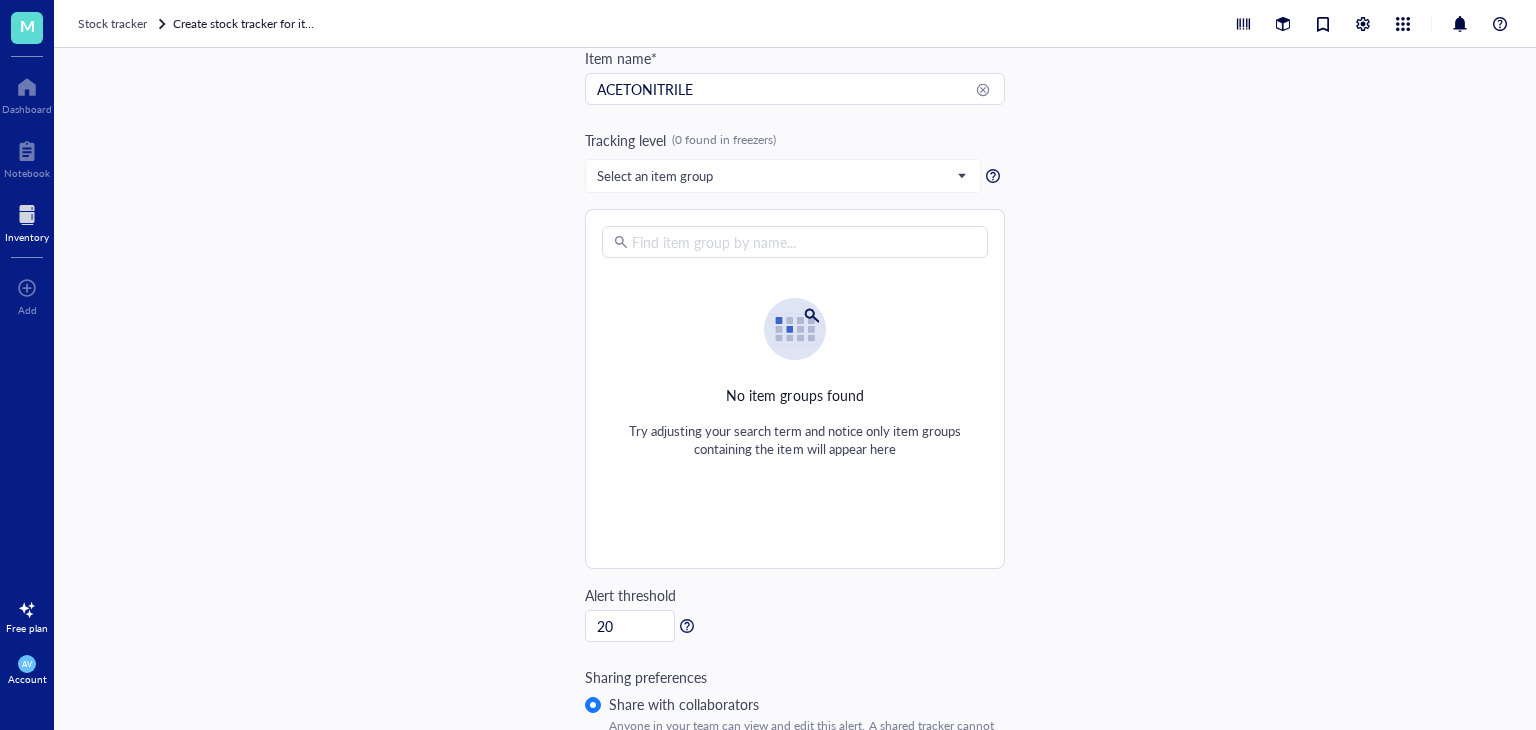scroll, scrollTop: 215, scrollLeft: 0, axis: vertical 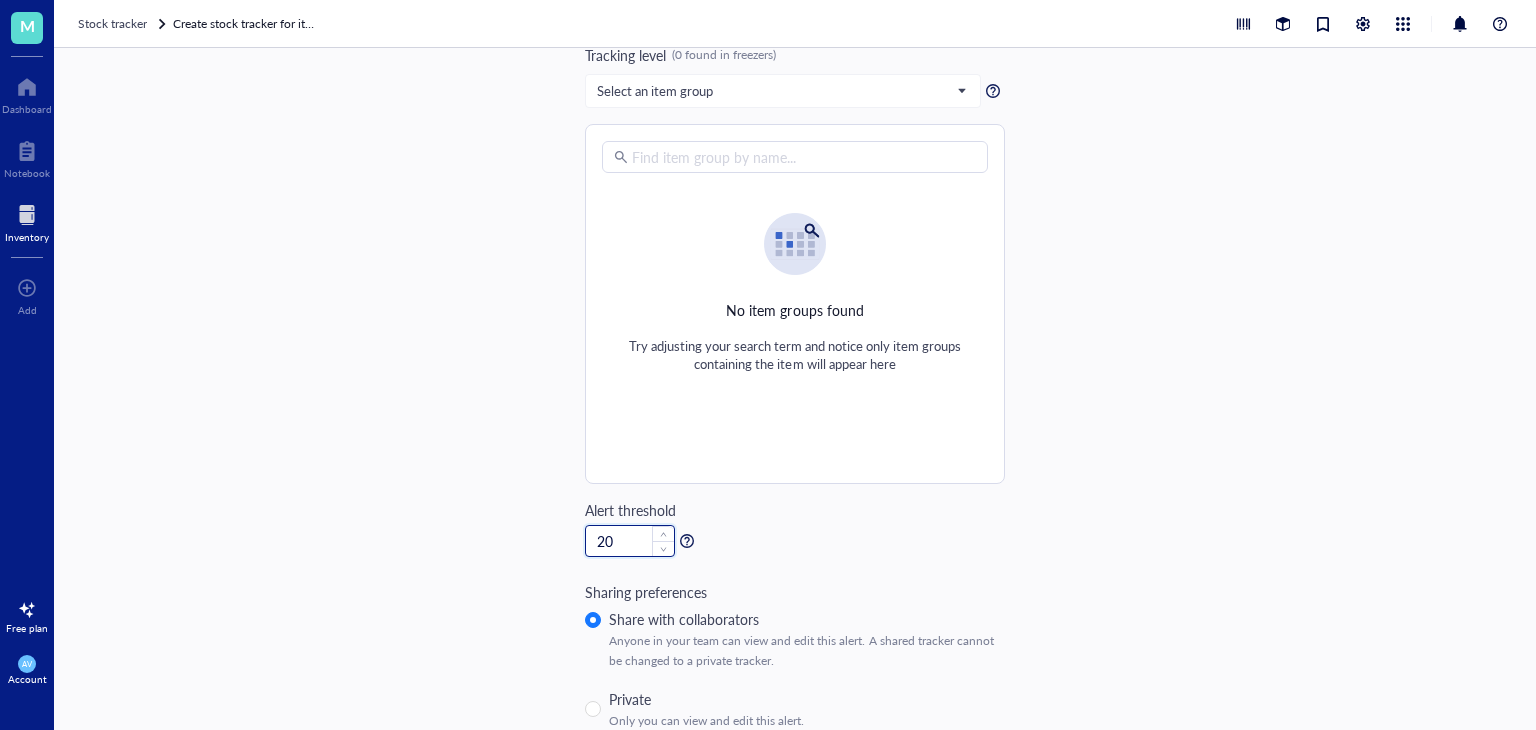 click on "20" at bounding box center [630, 541] 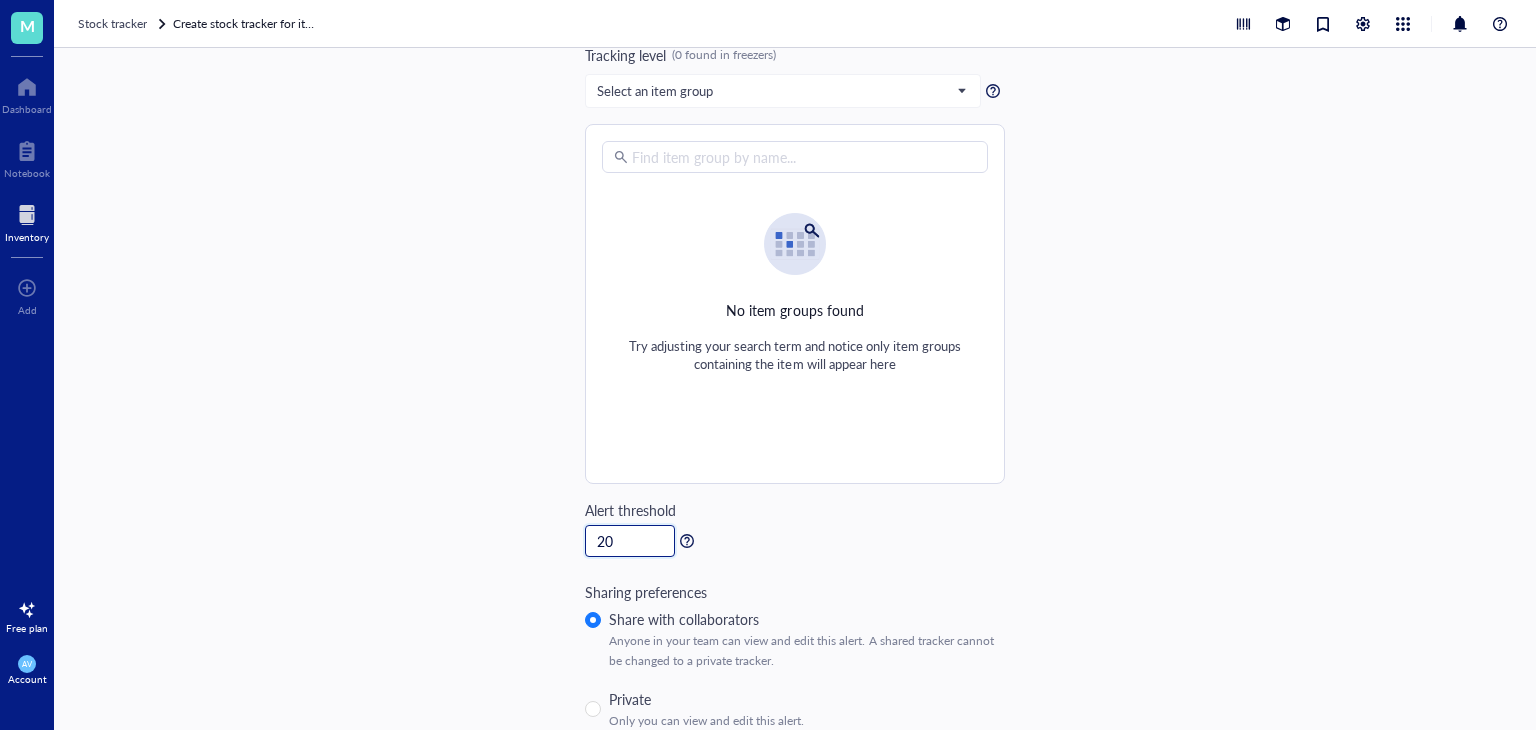 drag, startPoint x: 615, startPoint y: 538, endPoint x: 543, endPoint y: 525, distance: 73.1642 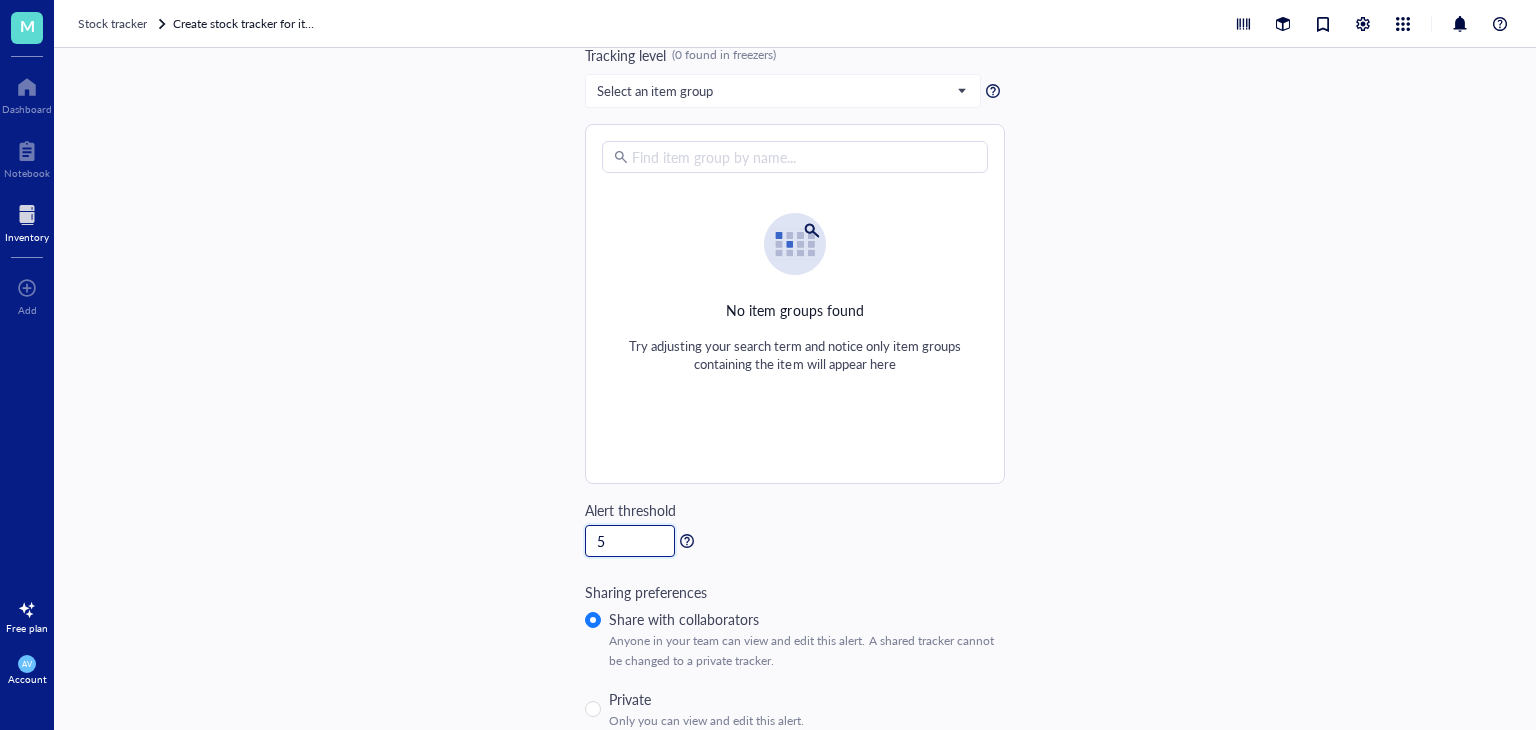 type on "5" 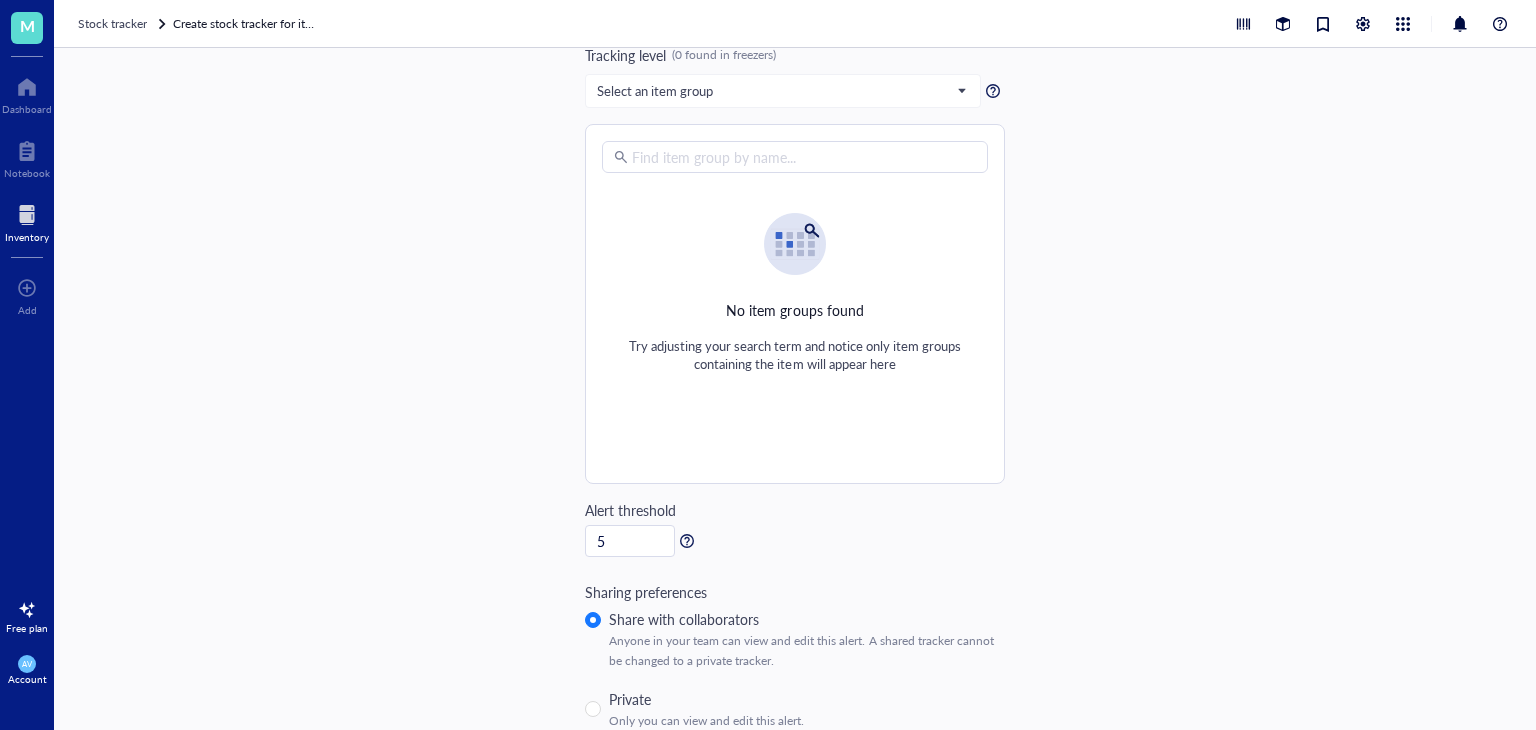 click on "Track freezer item Cancel Create tracker Item name* ACETONITRILE Tracking level (0 found in freezers) Select an item group All freezers Select a box Select an item group Find item group by name... No item groups found Try adjusting your search term and notice only item groups containing the item will appear here Alert threshold 5 Sharing preferences Share with collaborators Anyone in your team can view and edit this alert. A shared tracker cannot be changed to a private tracker. Private Only you can view and edit this alert." at bounding box center [795, 389] 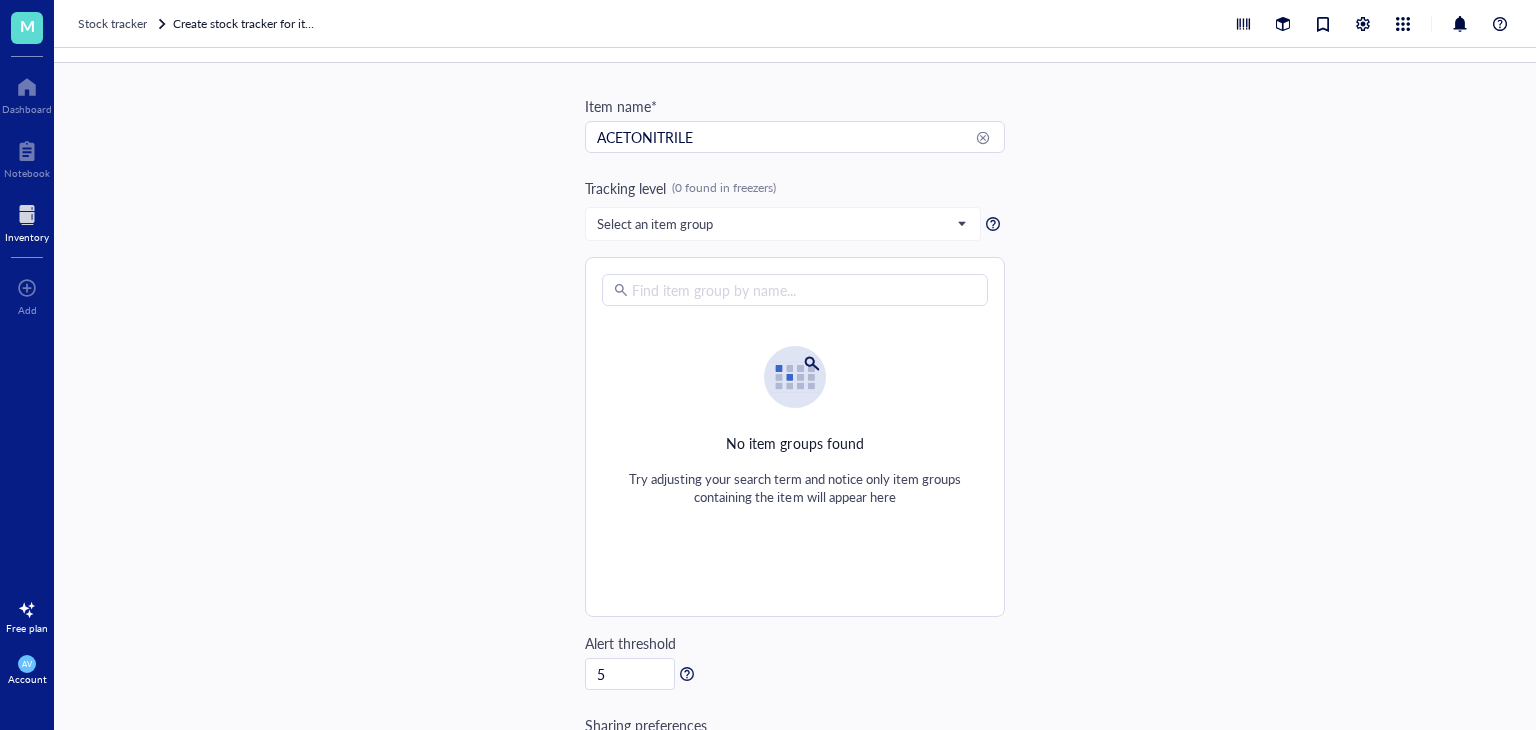 scroll, scrollTop: 0, scrollLeft: 0, axis: both 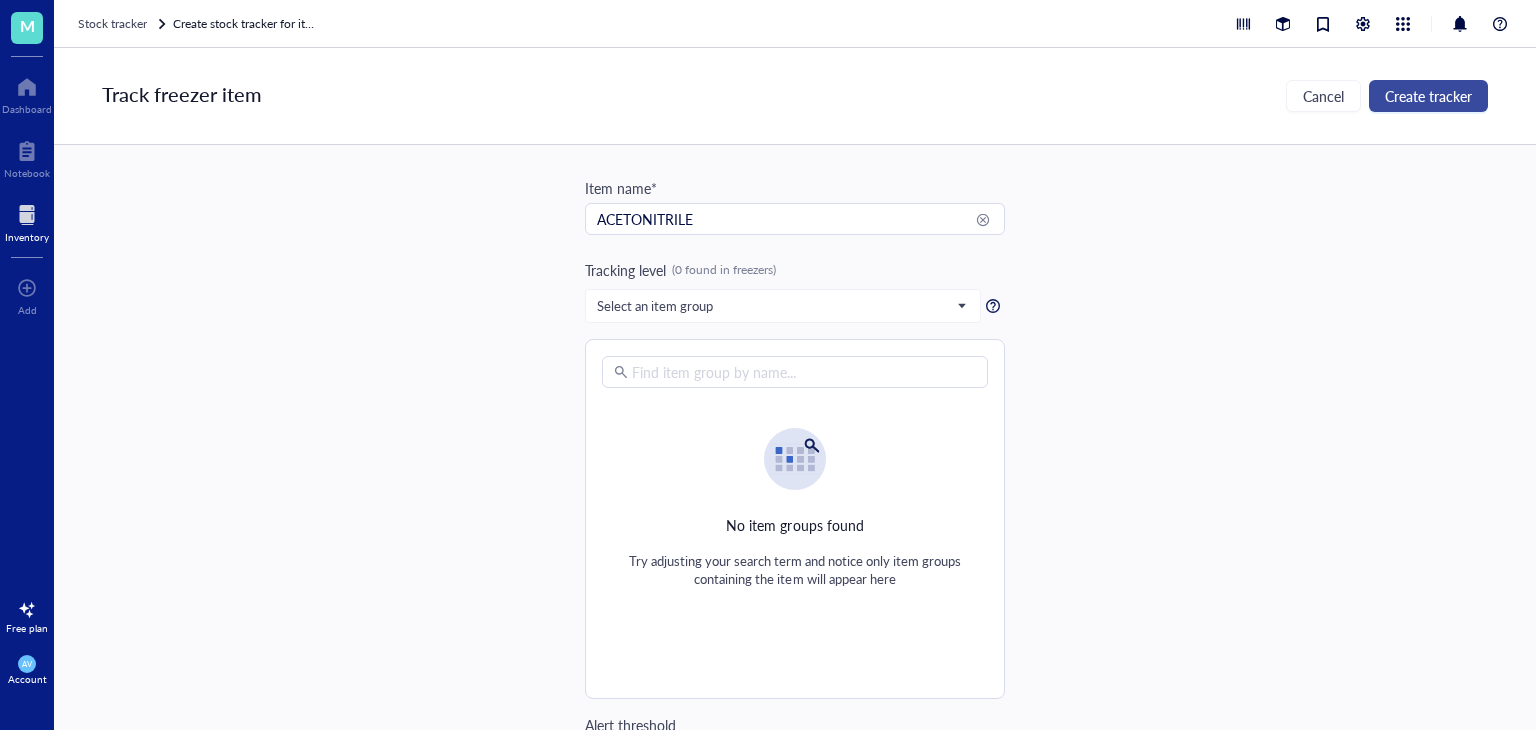 click on "Create tracker" at bounding box center (1428, 96) 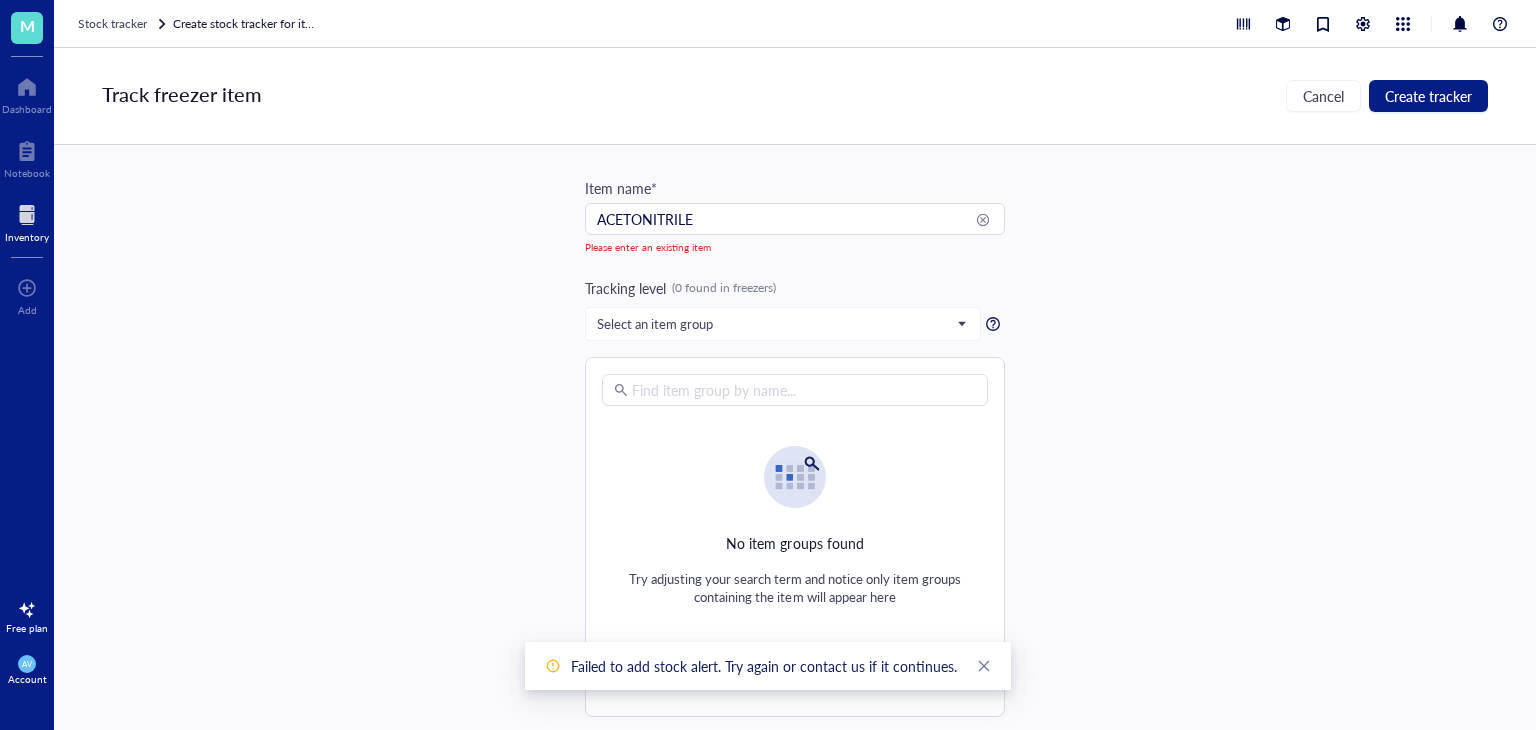 click on "Failed to add stock alert. Try again or contact us if it continues." at bounding box center (764, 666) 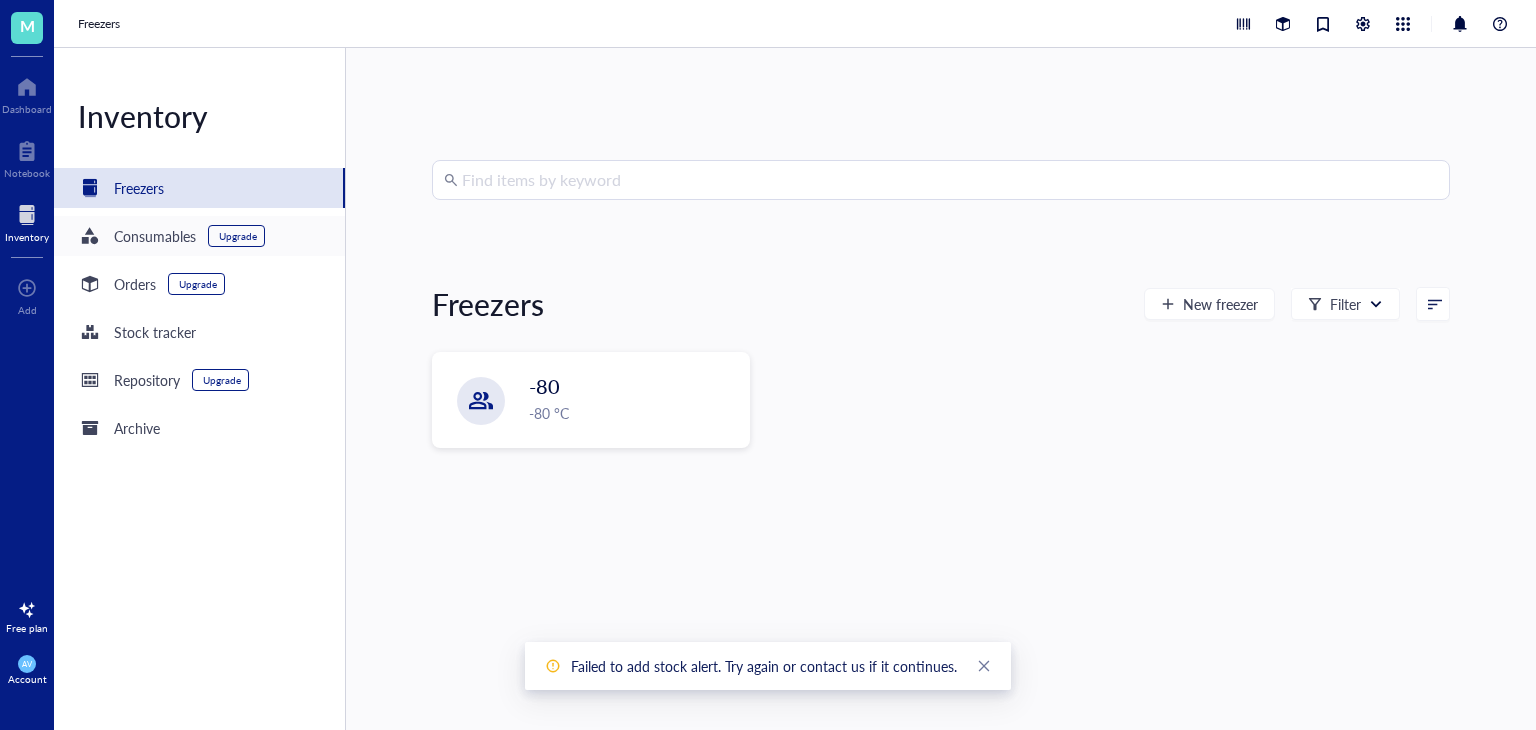 click on "Consumables Upgrade" at bounding box center (199, 236) 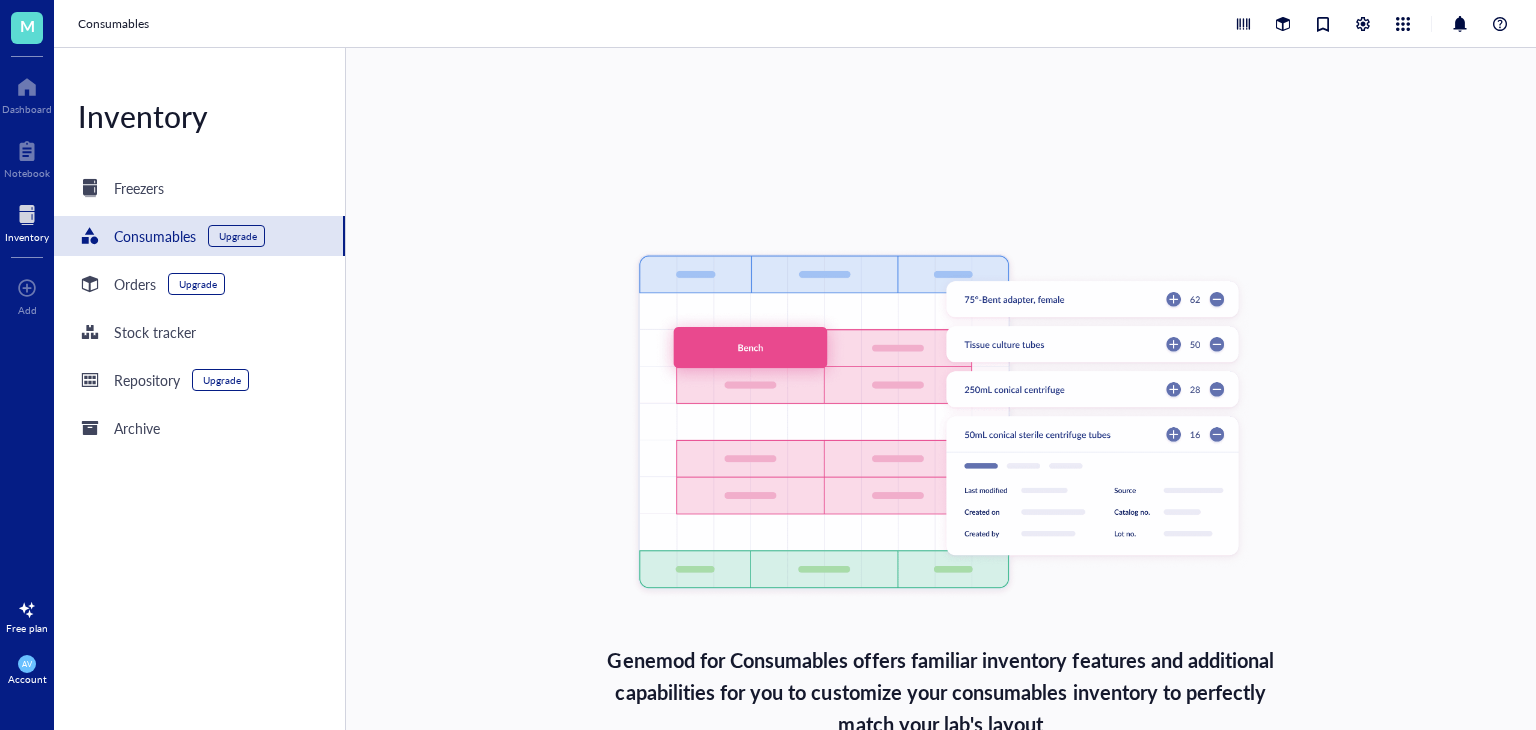 click on "Inventory Freezers Consumables Upgrade Orders Upgrade Stock tracker Repository Upgrade Archive" at bounding box center [200, 389] 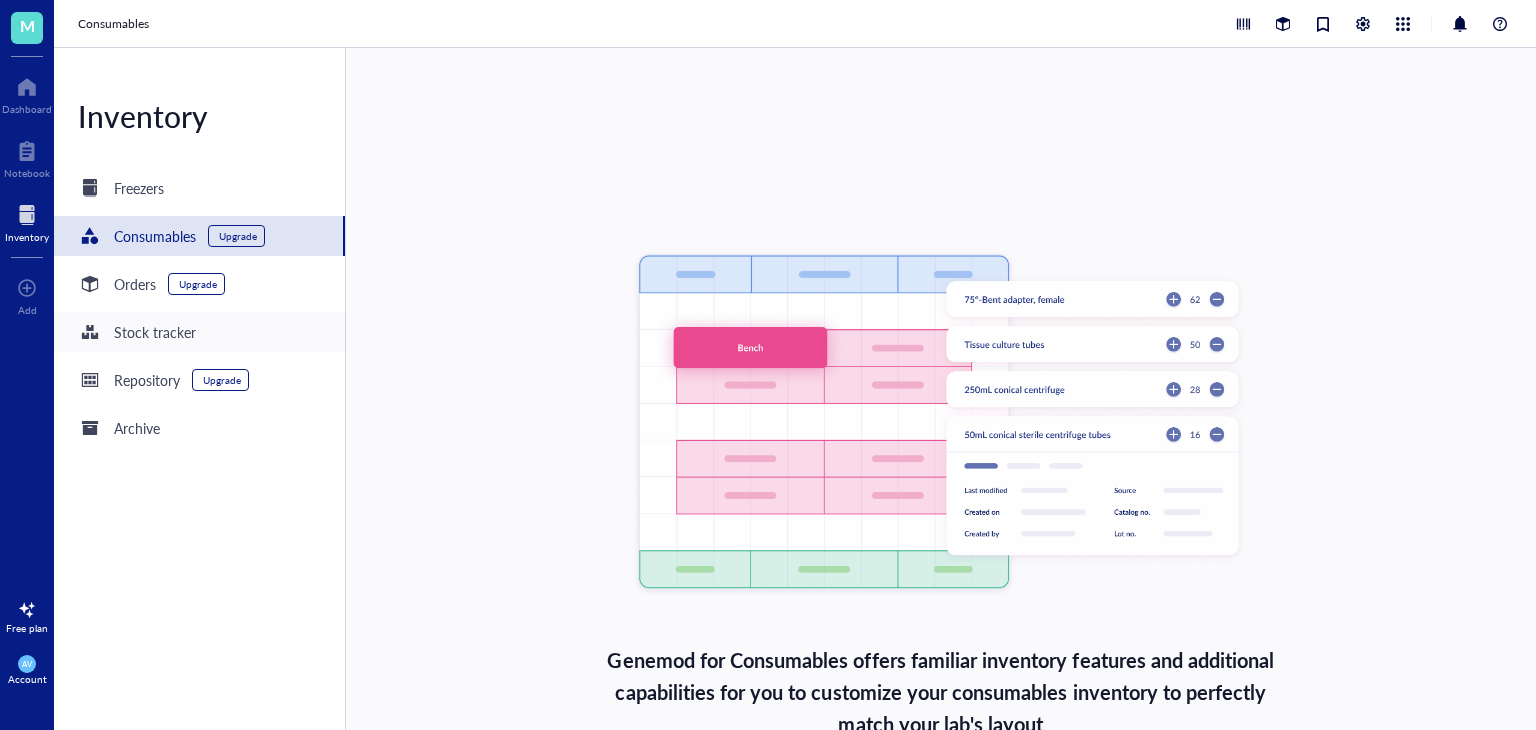 click on "Stock tracker" at bounding box center (199, 332) 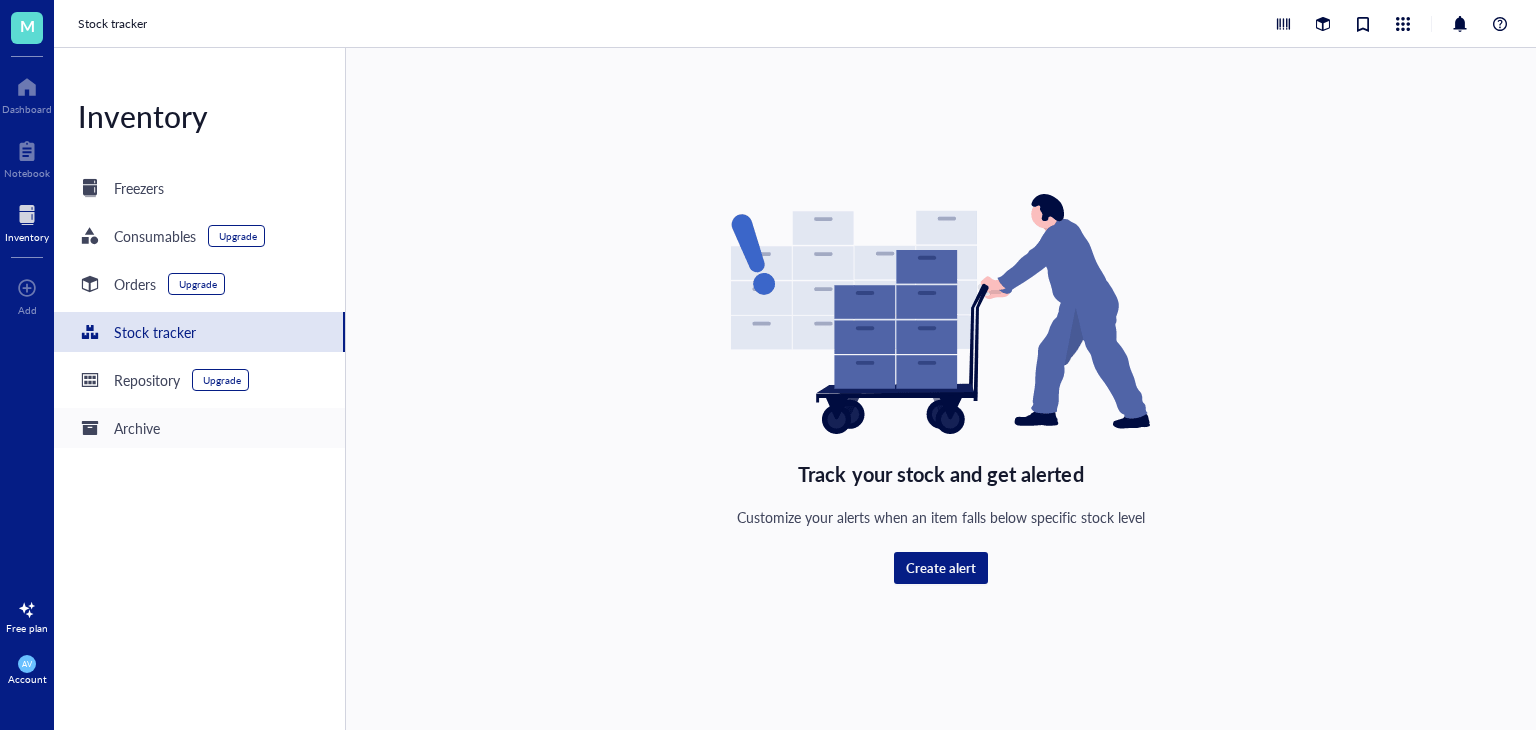 click on "Archive" at bounding box center [137, 428] 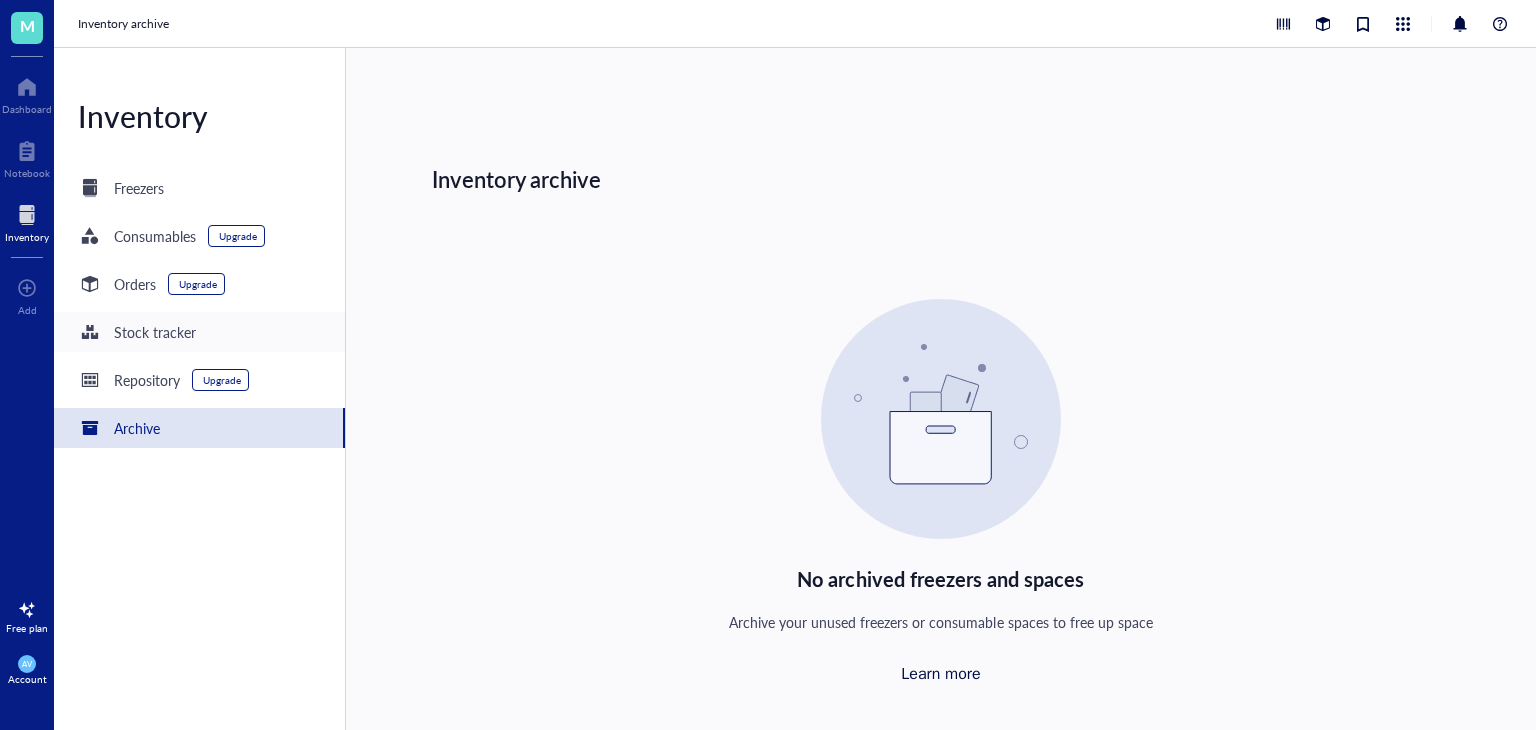 click on "Stock tracker" at bounding box center (155, 332) 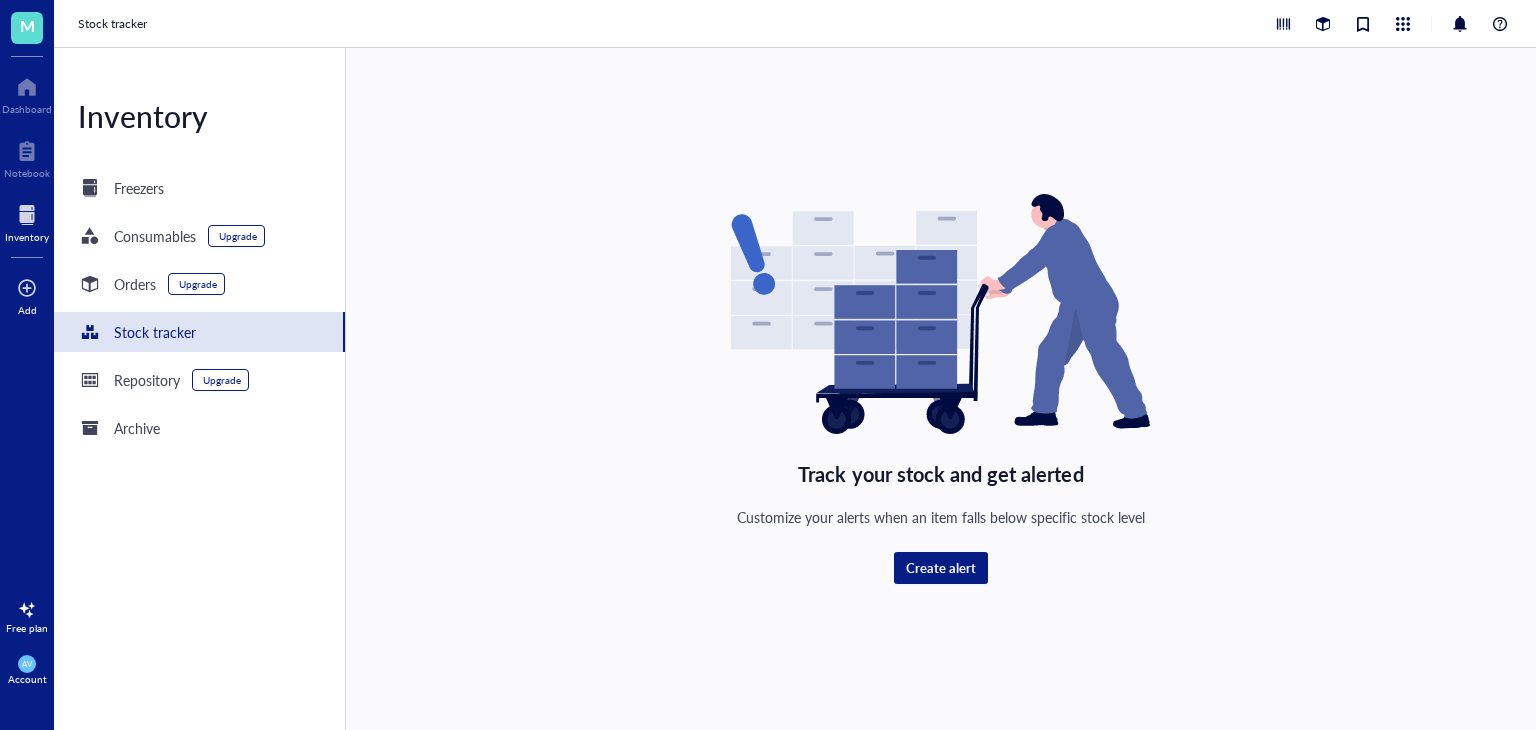 click at bounding box center [27, 288] 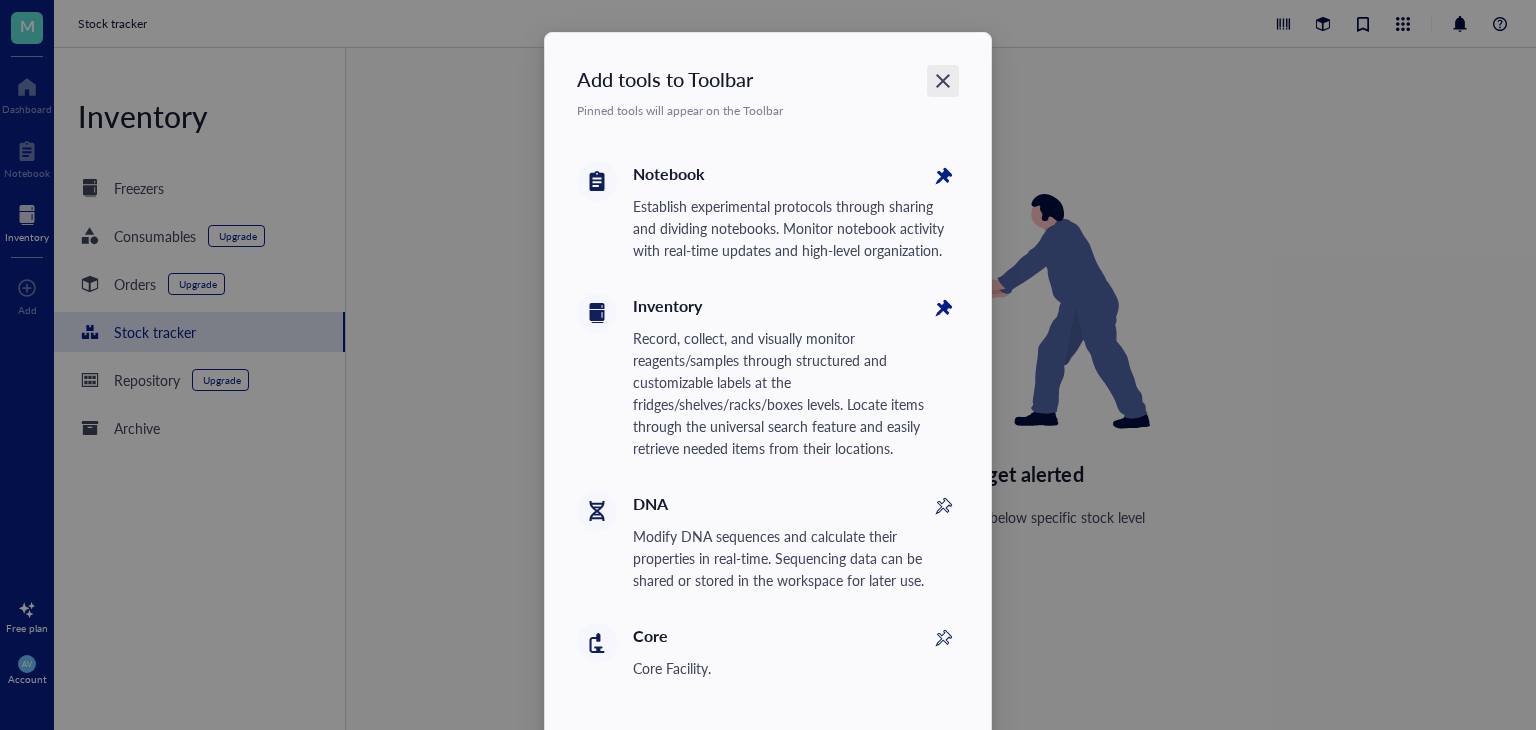 click at bounding box center [943, 81] 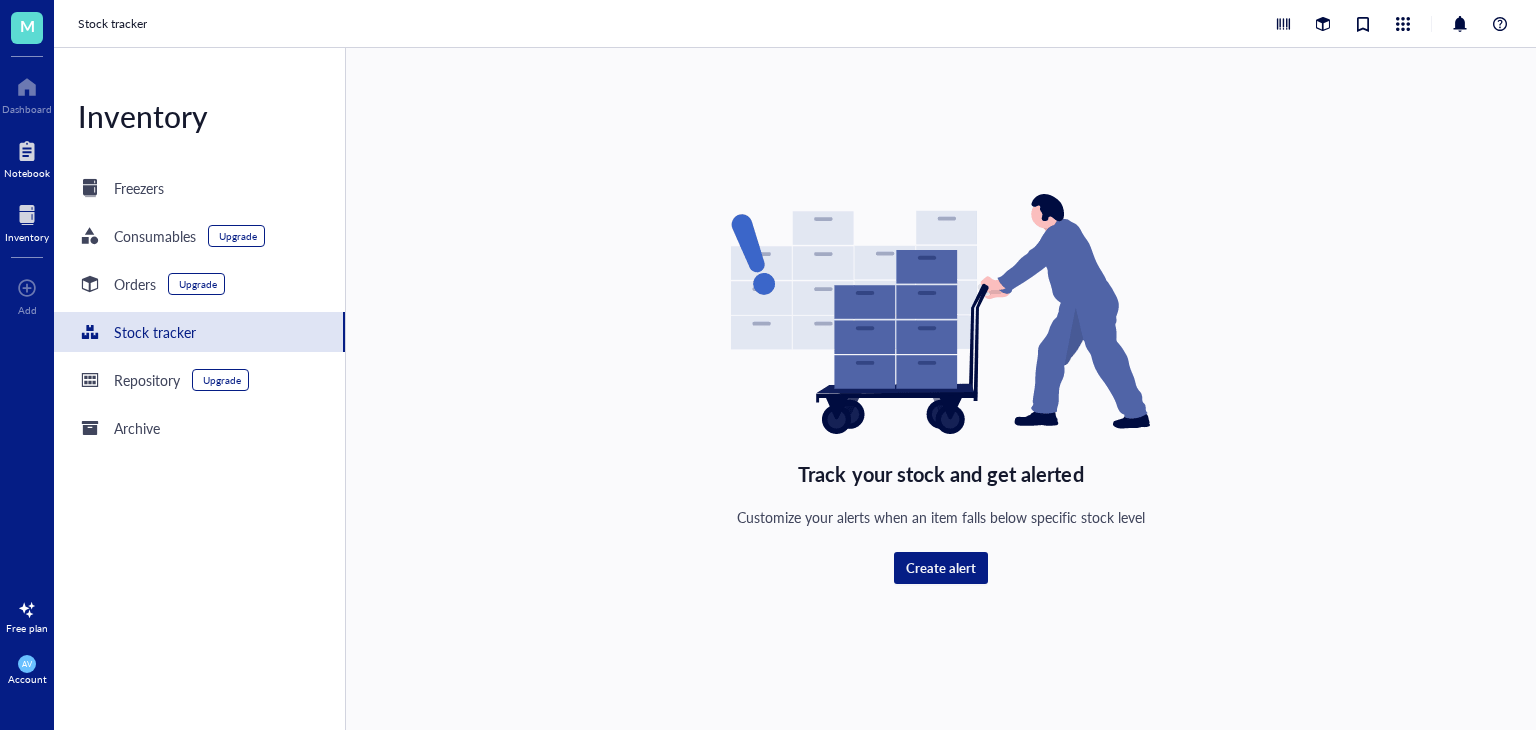 click on "Notebook" at bounding box center [27, 157] 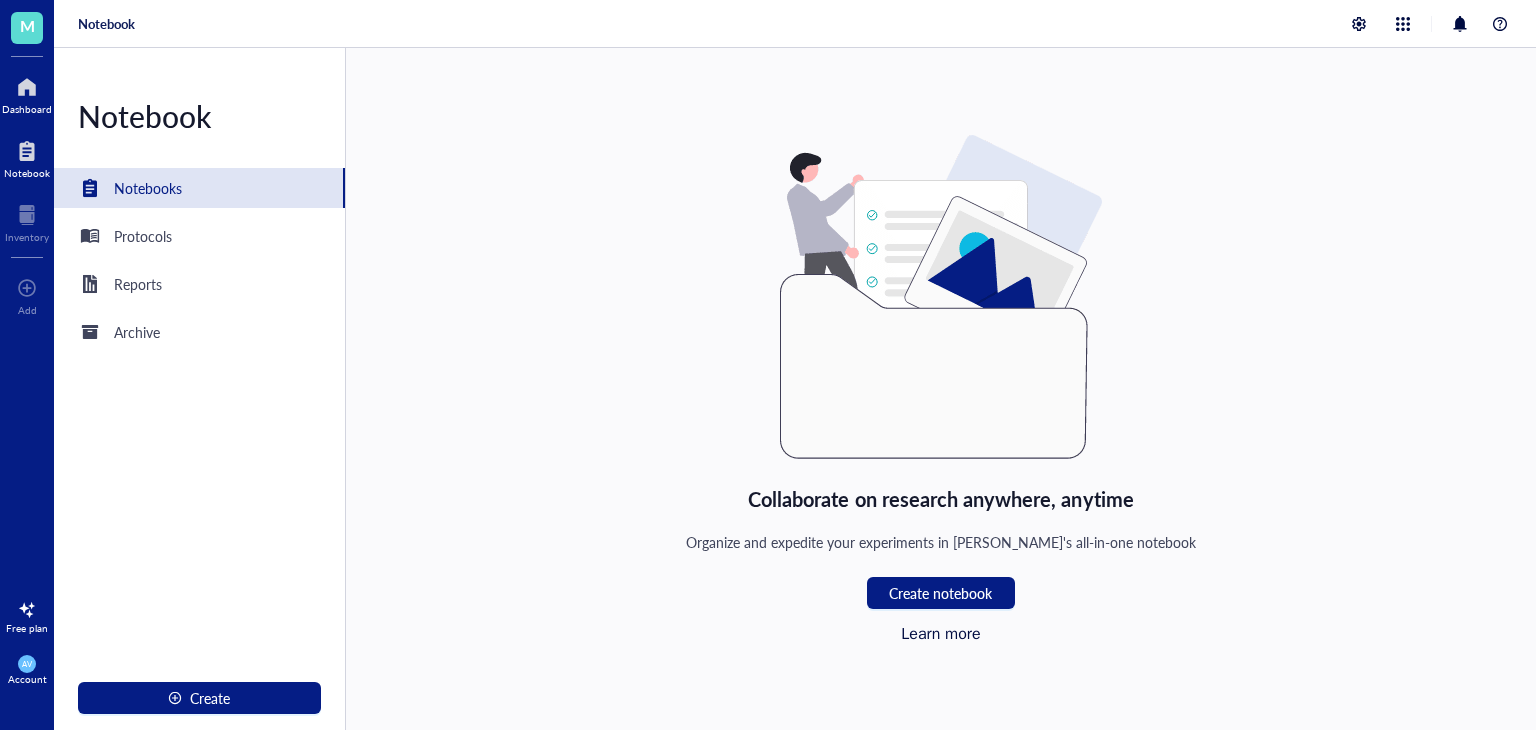 click on "Dashboard" at bounding box center (27, 109) 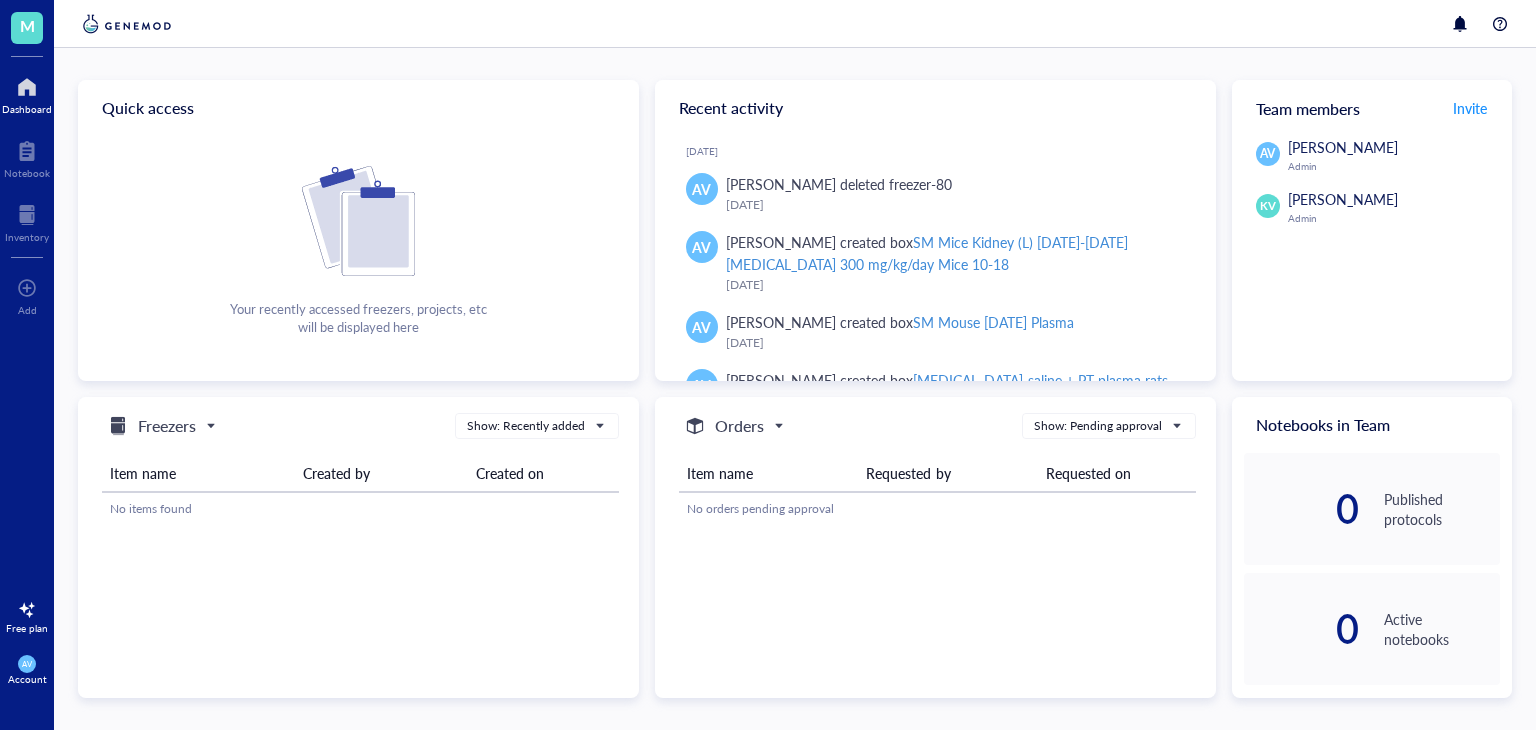 click at bounding box center (27, 87) 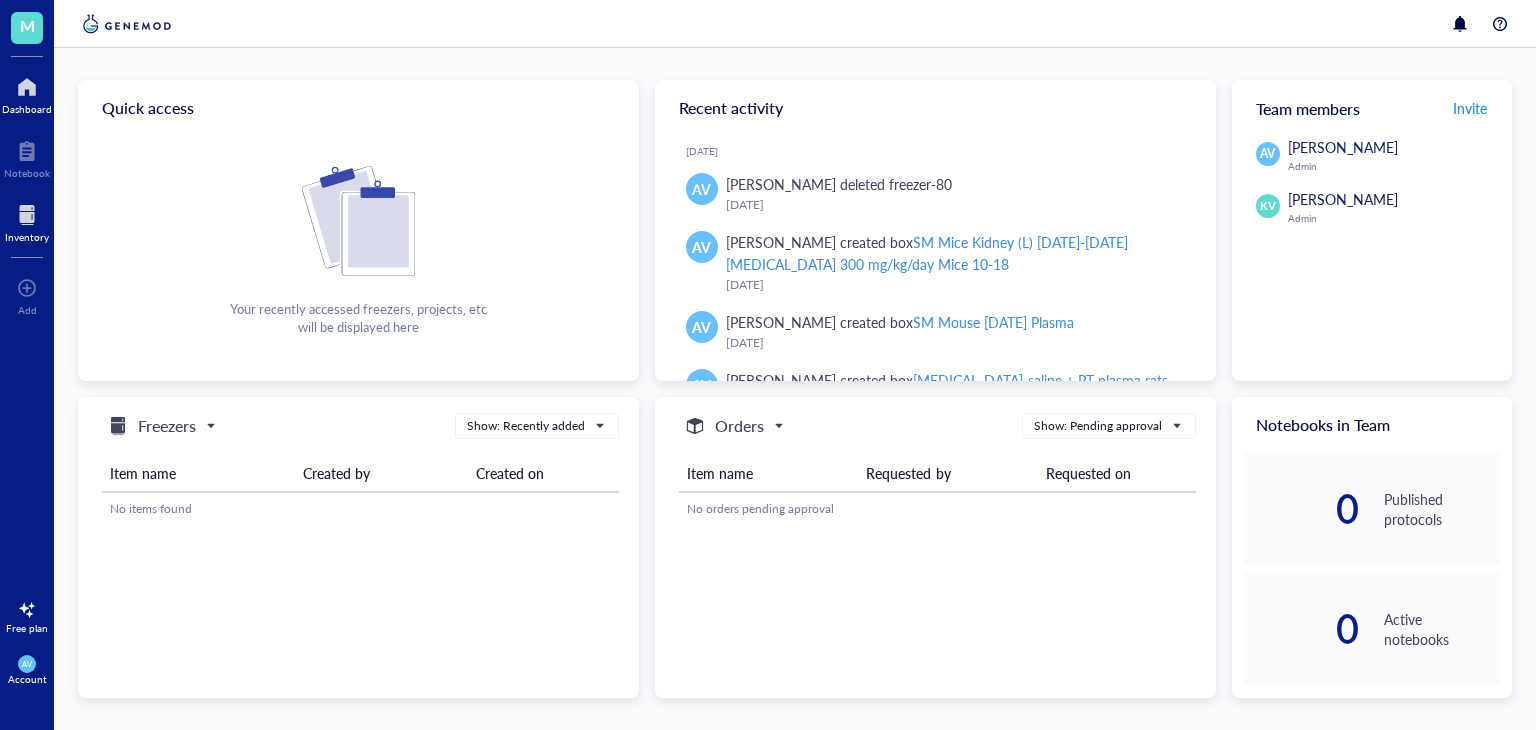 click at bounding box center (27, 215) 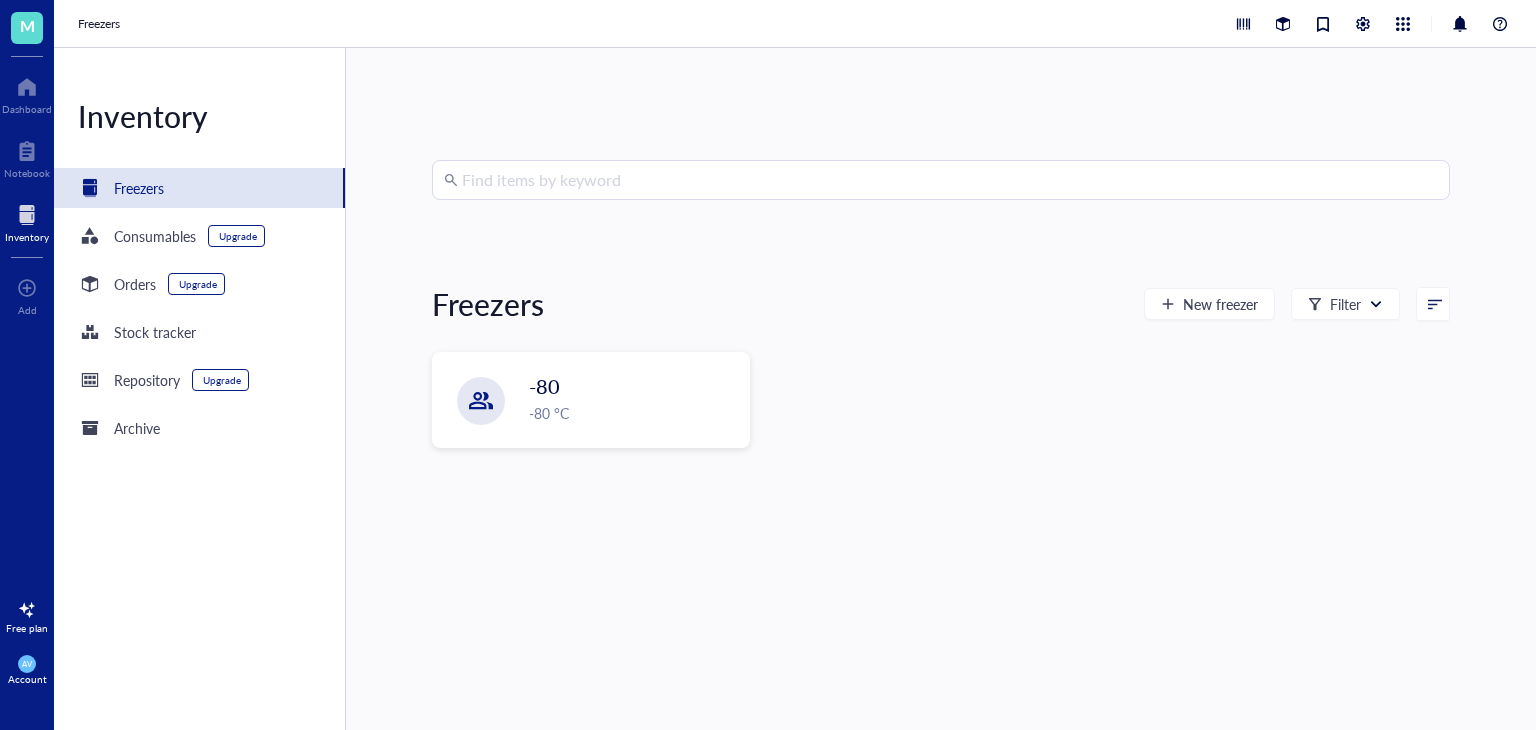 click at bounding box center (950, 180) 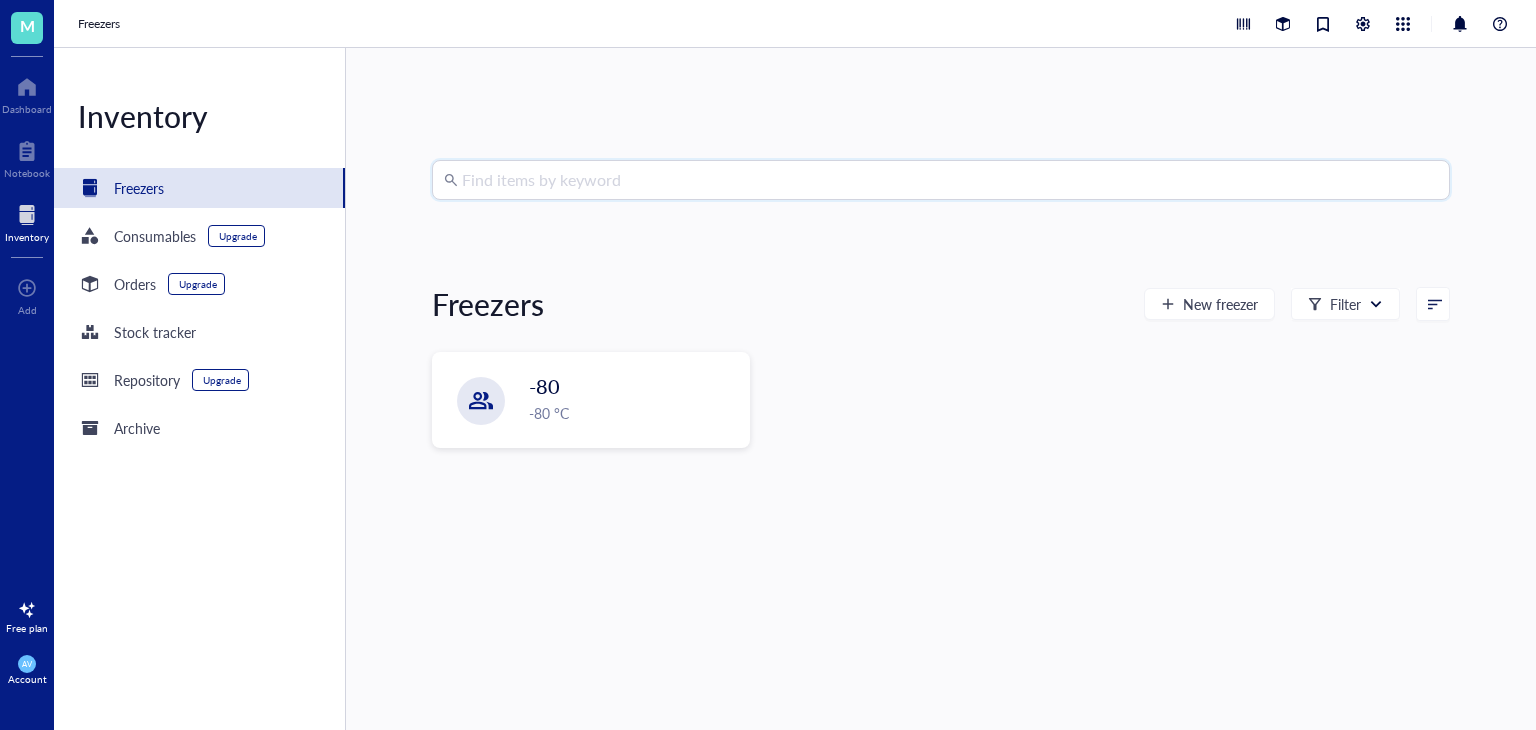 paste on "SM Mice Kidney (L) [DATE]-[DATE] [MEDICAL_DATA] 300 mg/kg/day Mice 10-18" 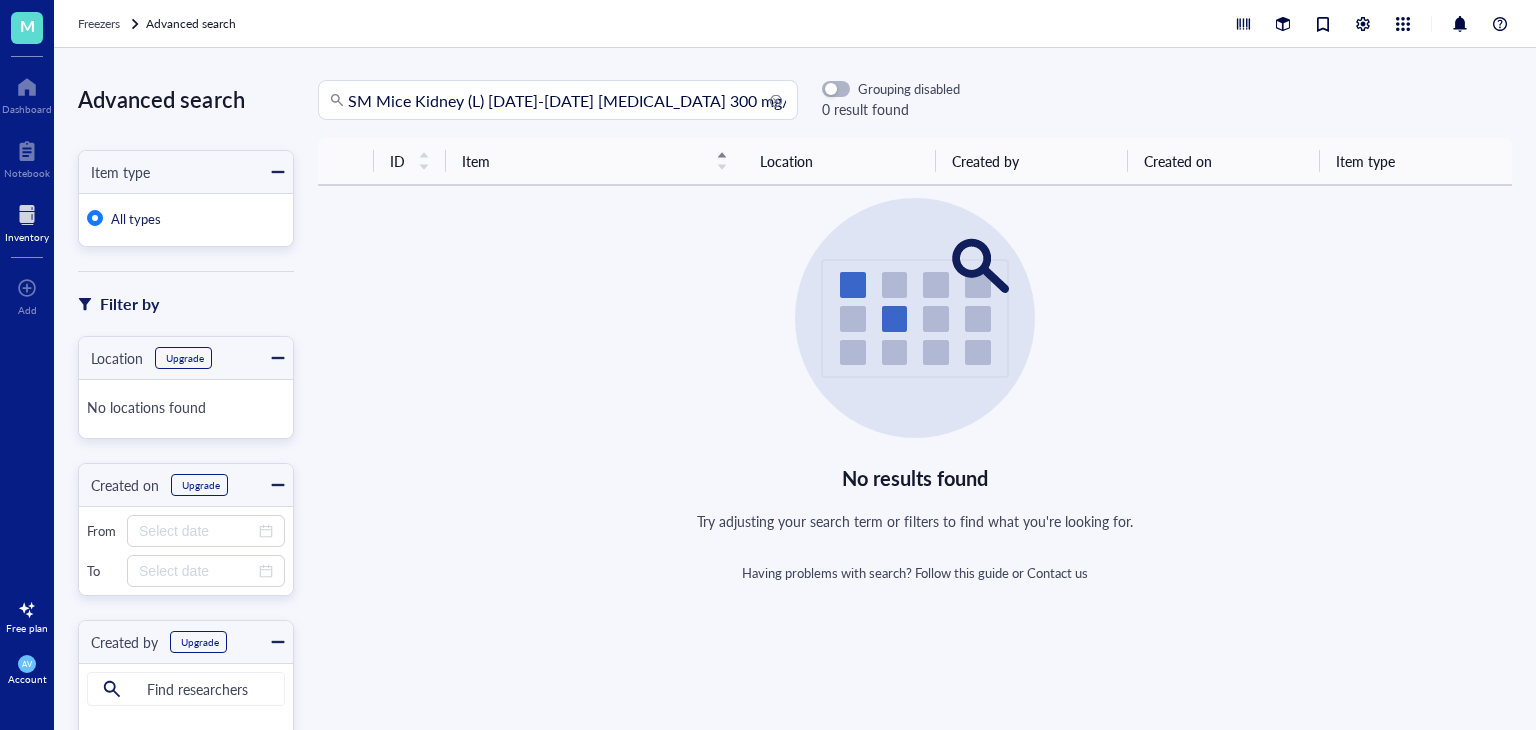 click on "SM Mice Kidney (L) [DATE]-[DATE] [MEDICAL_DATA] 300 mg/kg/day Mice 10-18" at bounding box center (567, 100) 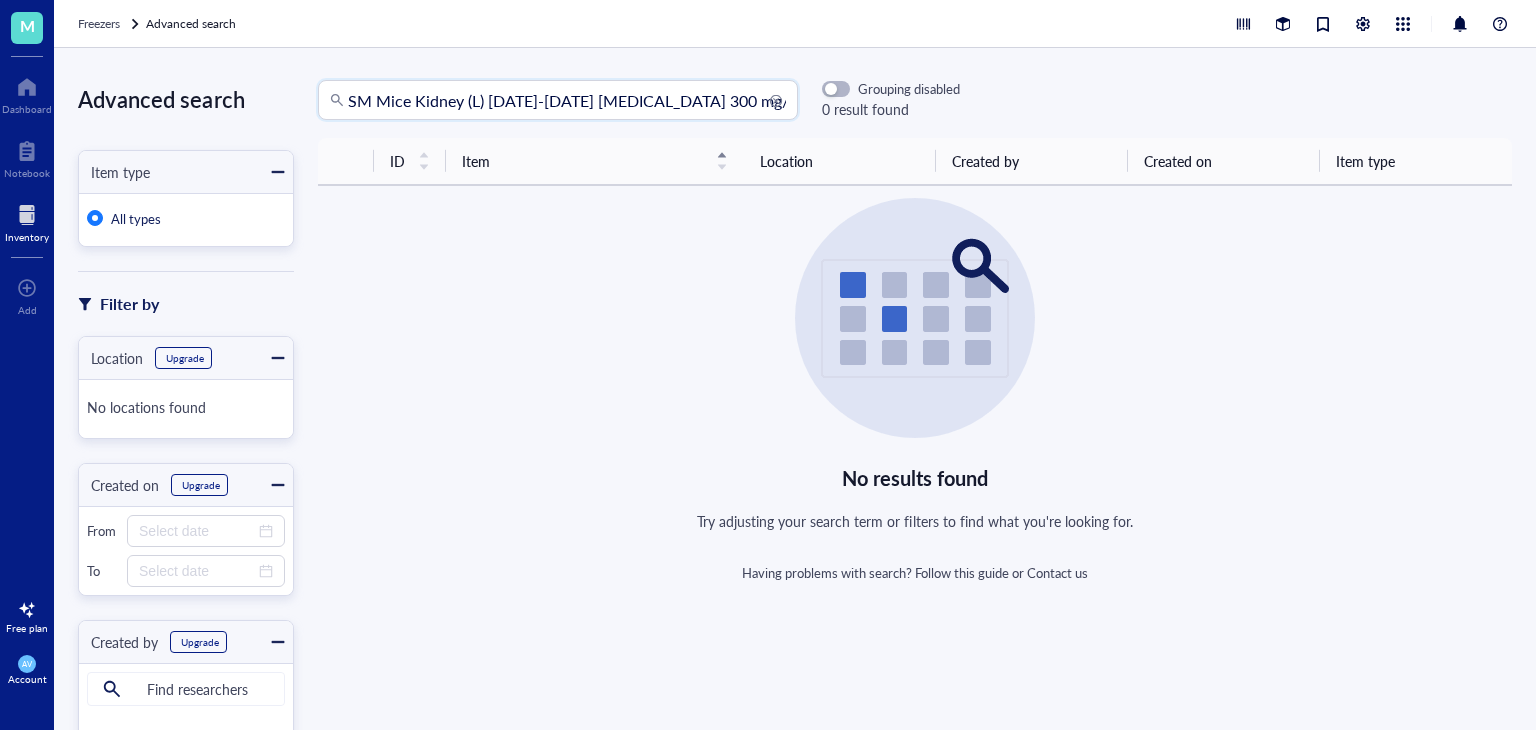 click on "SM Mice Kidney (L) [DATE]-[DATE] [MEDICAL_DATA] 300 mg/kg/day Mice 10-18" at bounding box center [567, 100] 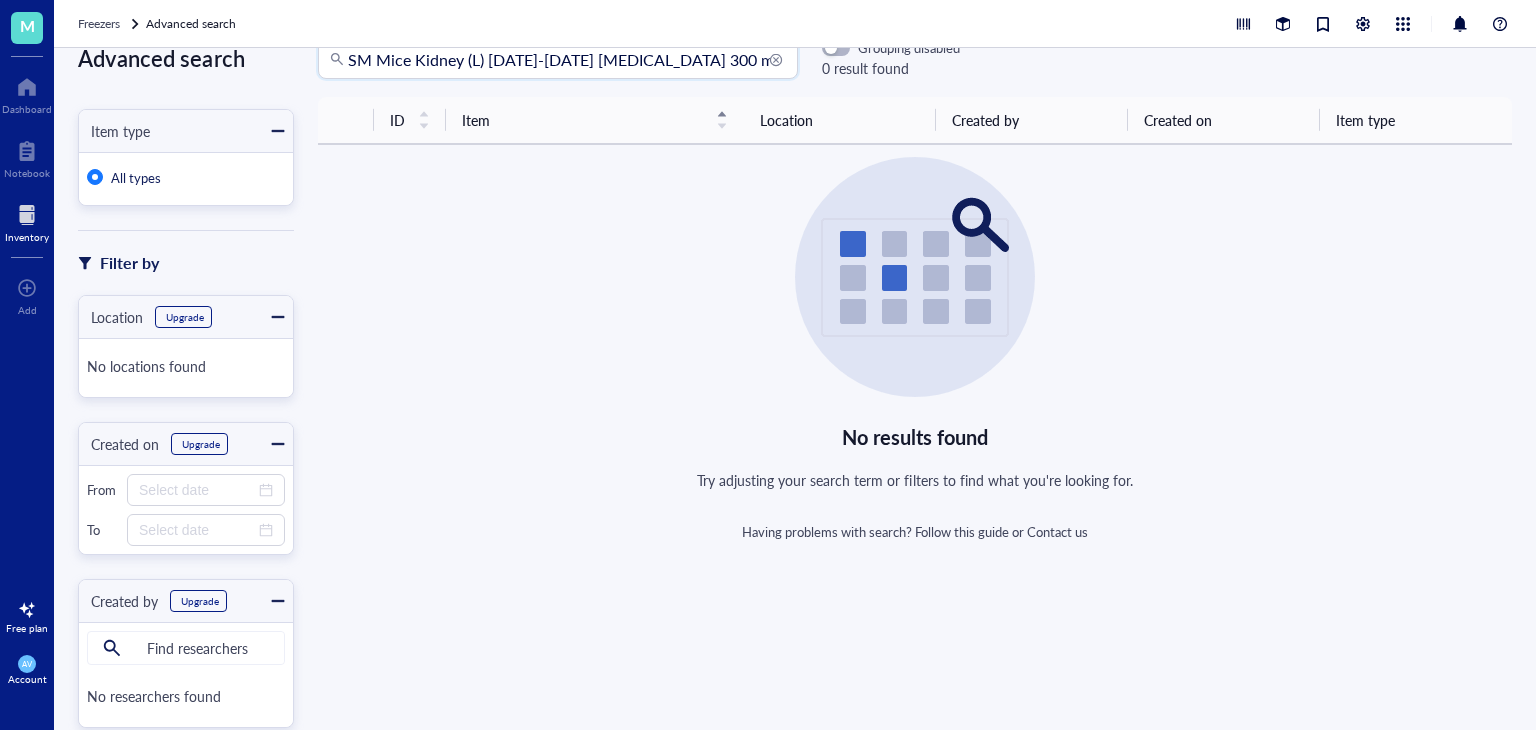scroll, scrollTop: 0, scrollLeft: 0, axis: both 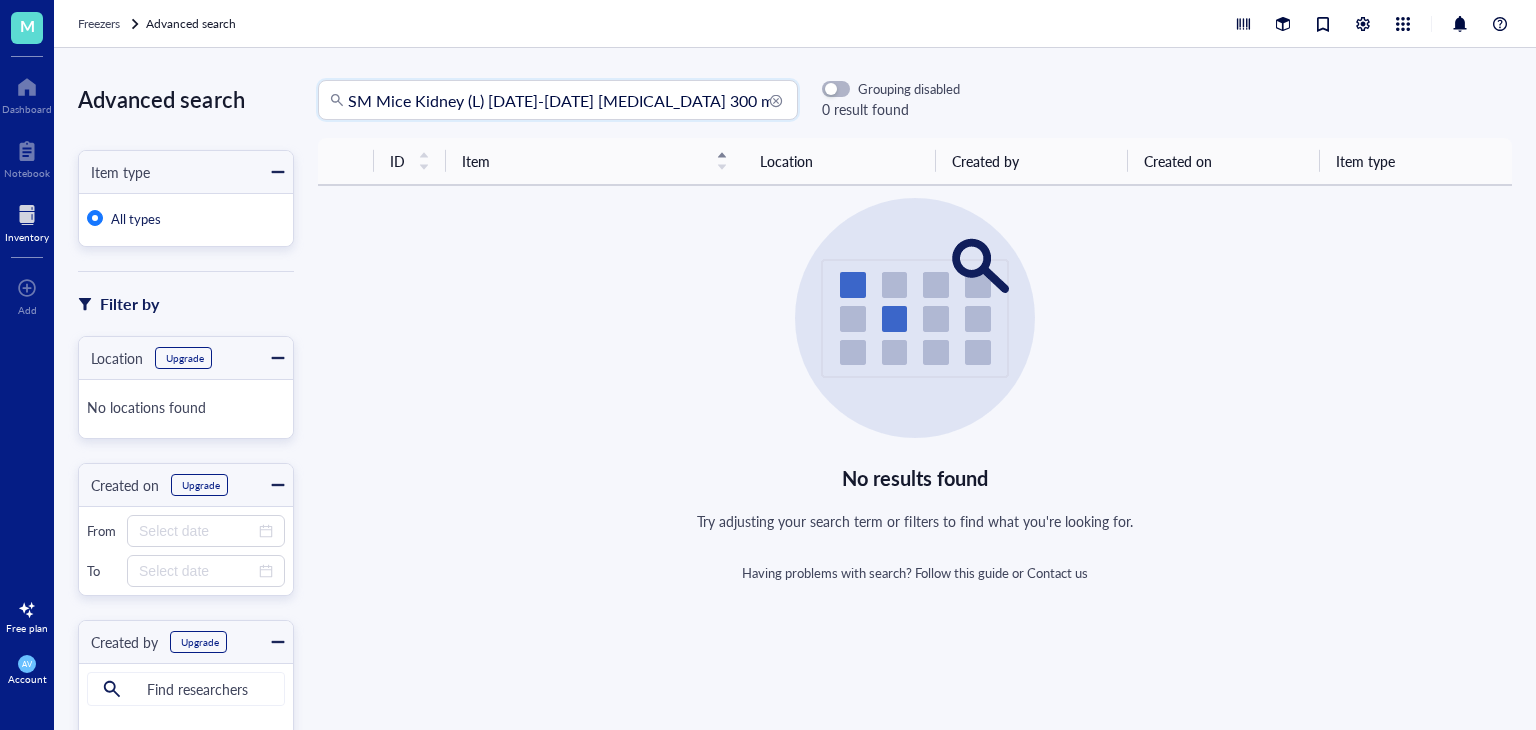 click on "Upgrade" at bounding box center (185, 358) 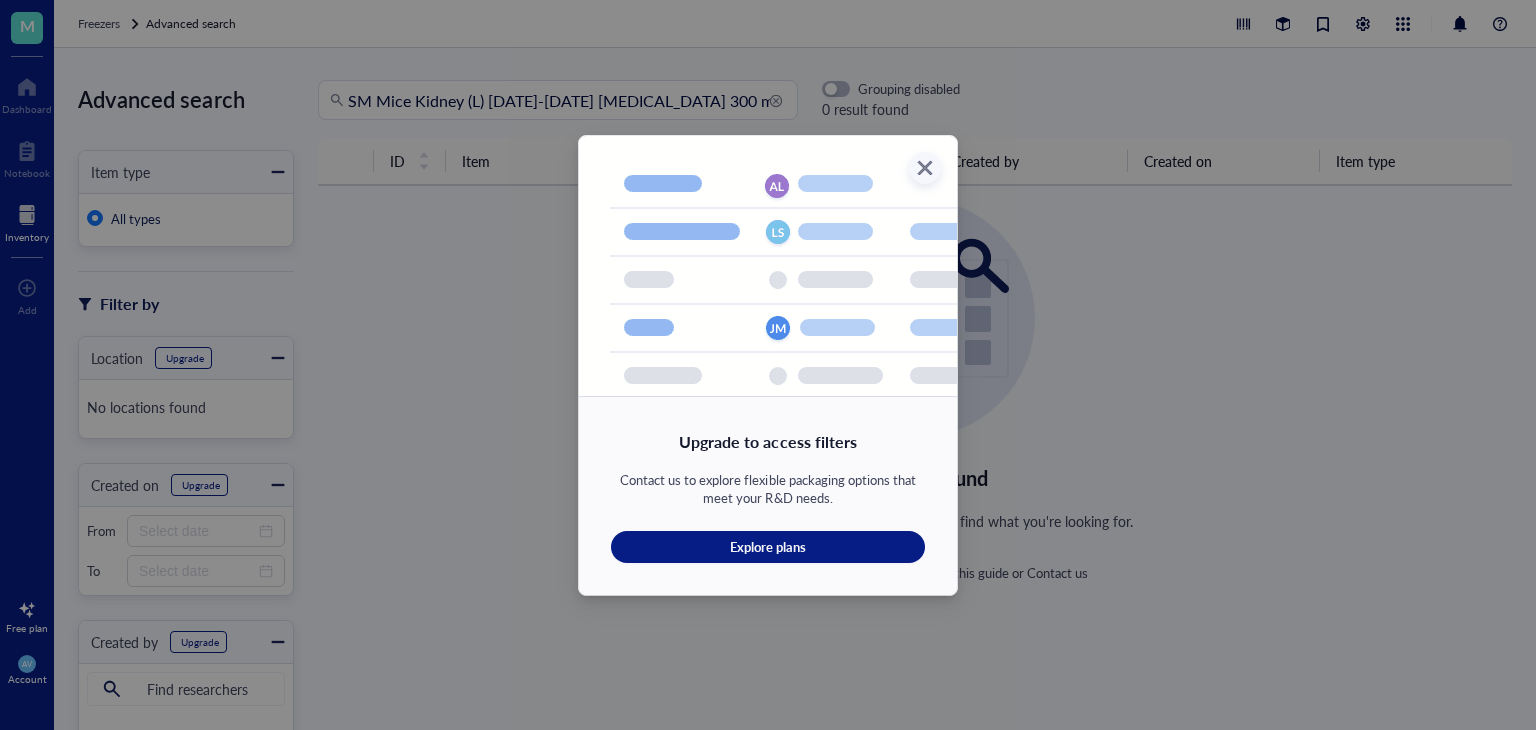 click on "Upgrade to access filters Contact us to explore flexible packaging options that meet your R&D needs. Explore plans" at bounding box center (768, 365) 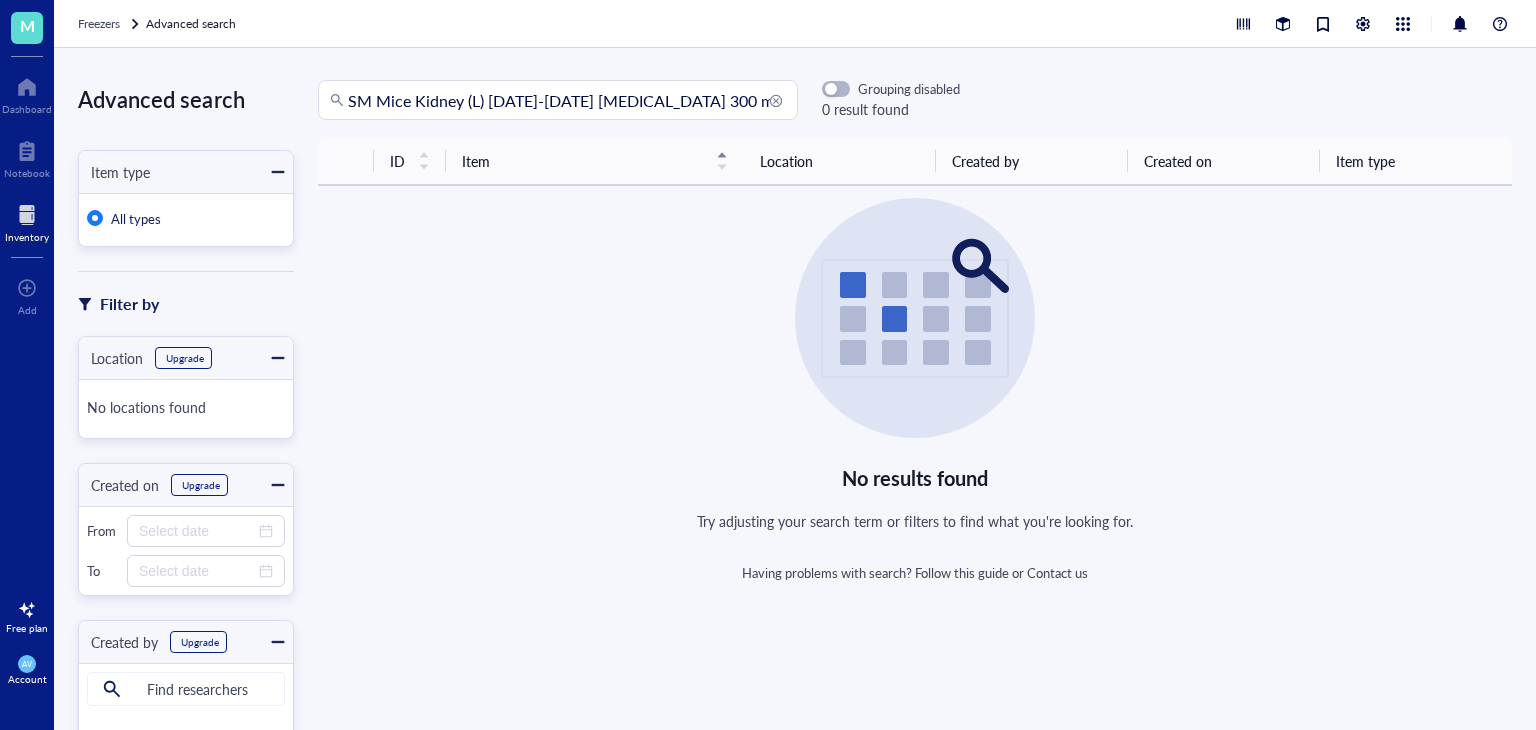click at bounding box center (27, 215) 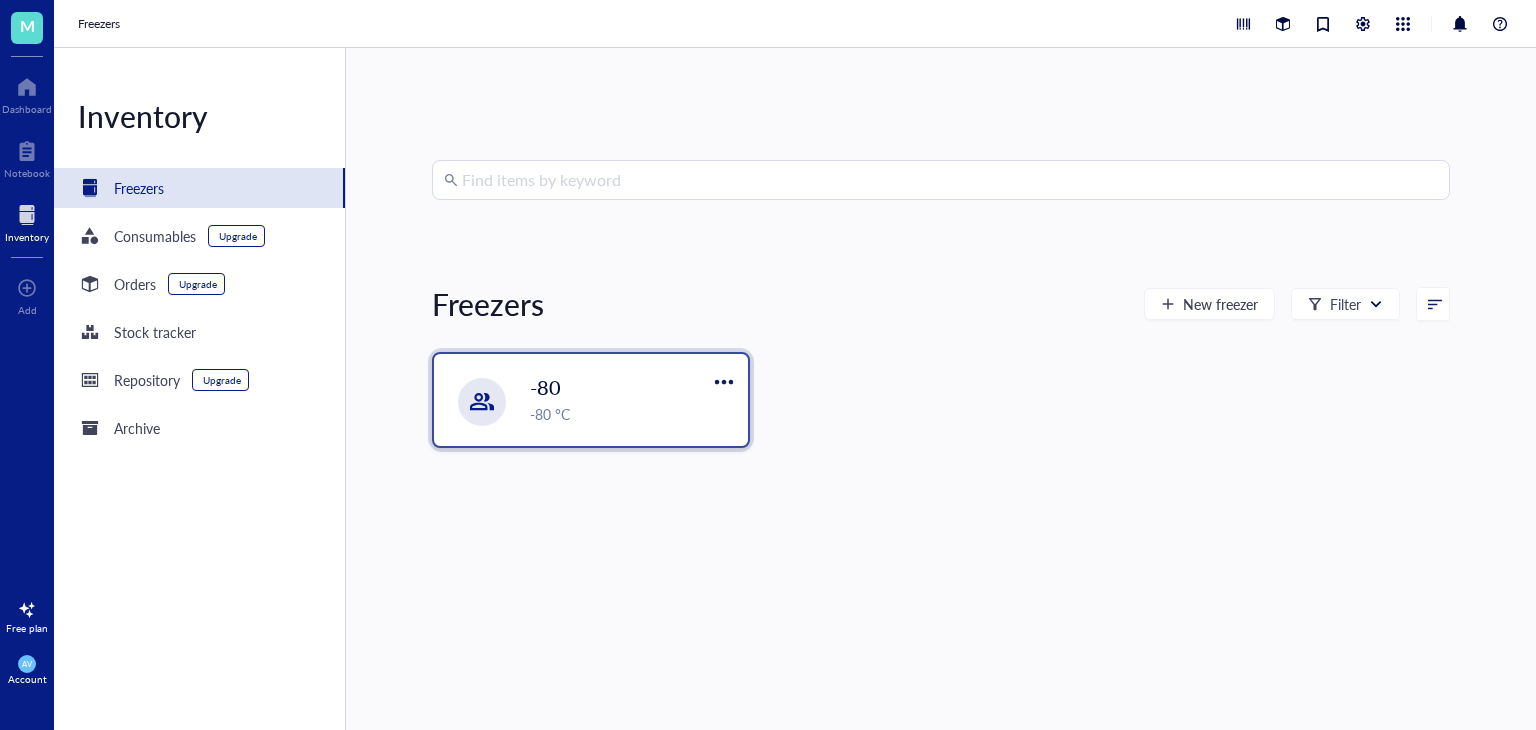 click on "-80" at bounding box center (618, 387) 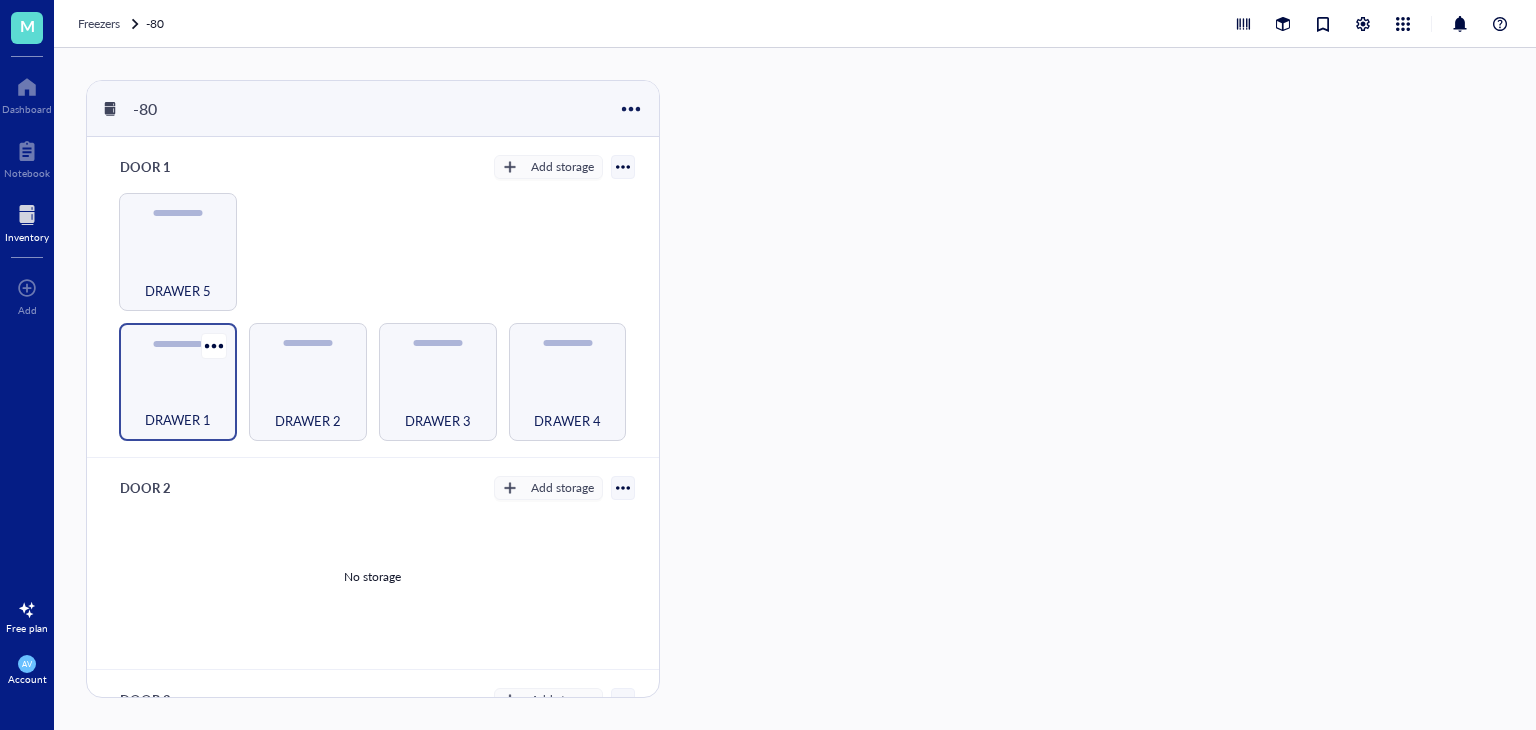 click on "DRAWER 1" at bounding box center [178, 382] 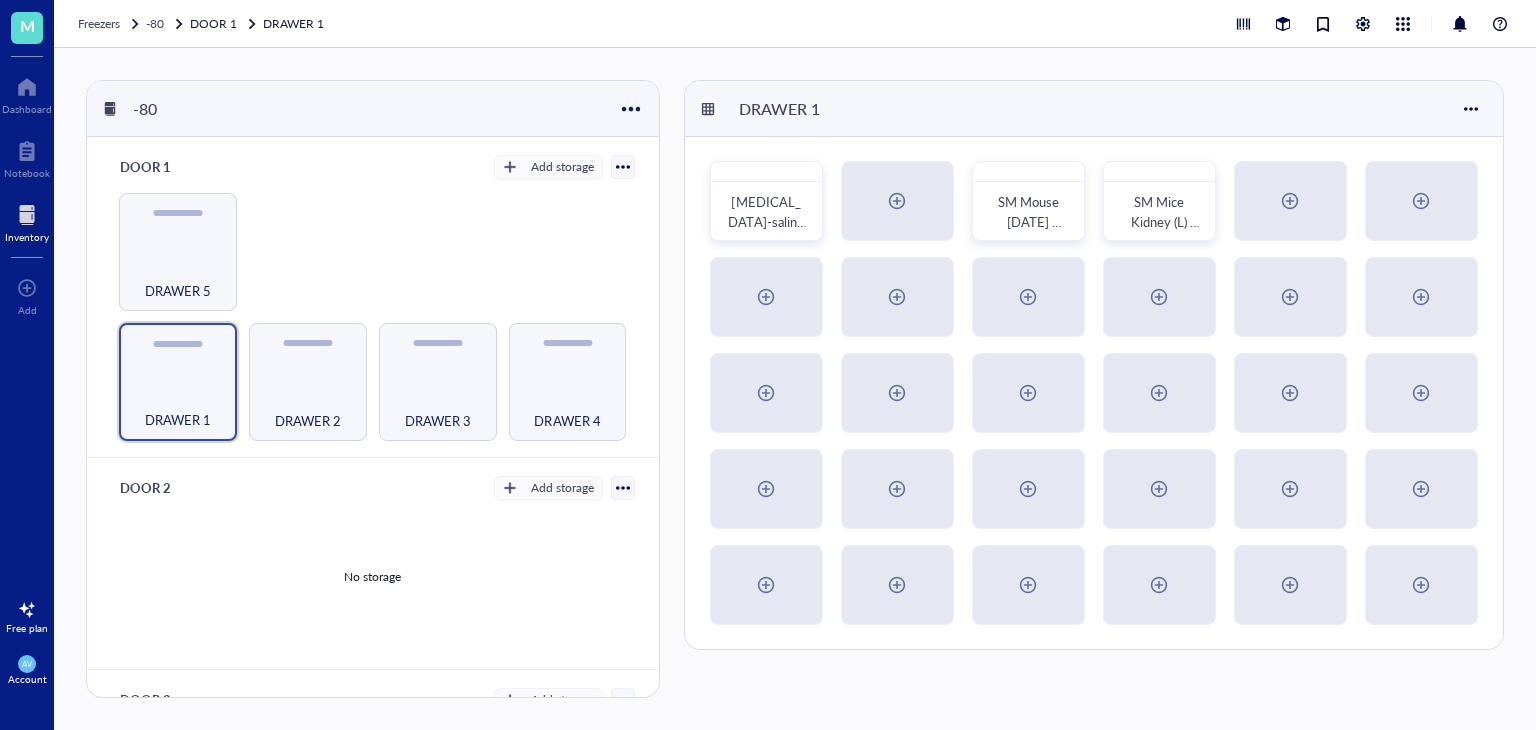 click on "Inventory" at bounding box center (27, 237) 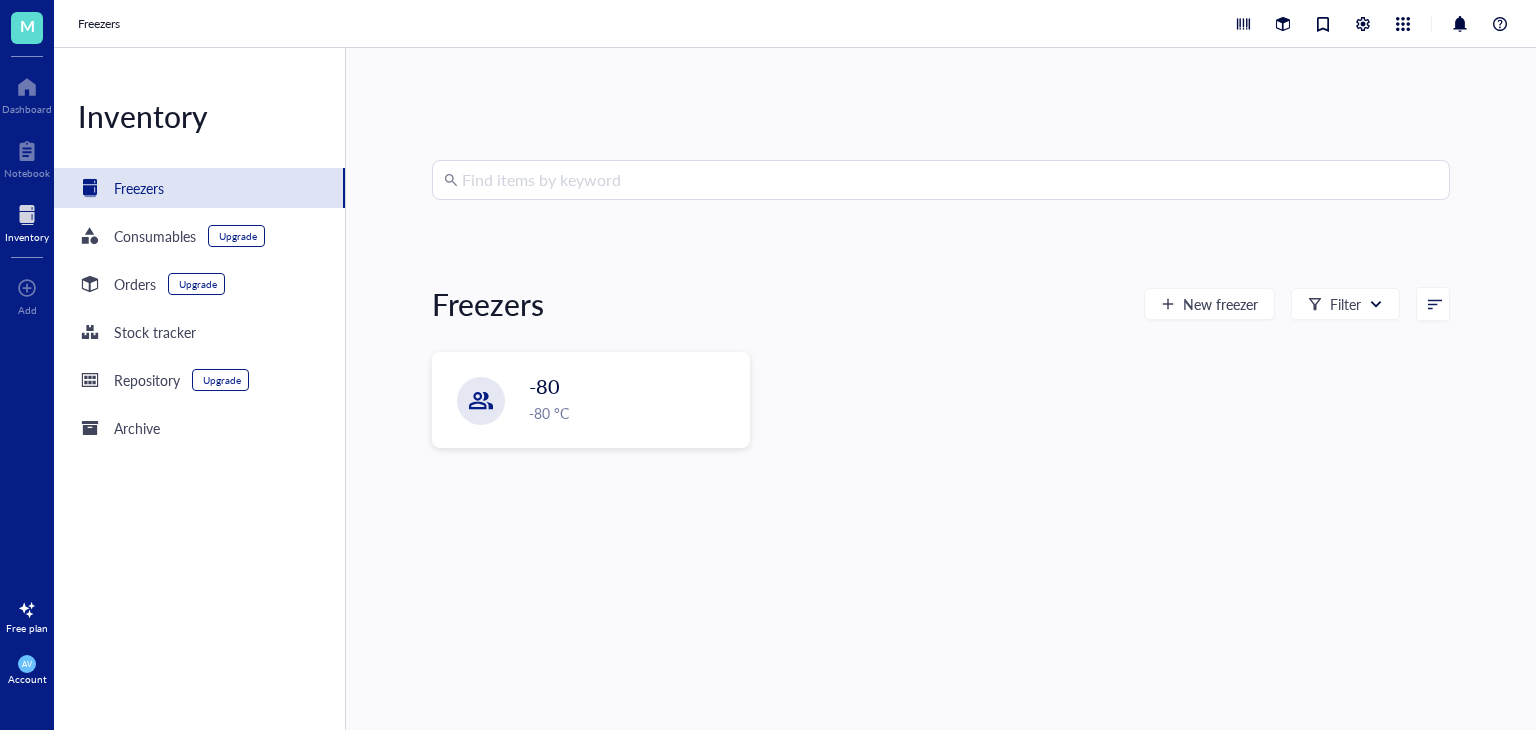 click at bounding box center [950, 180] 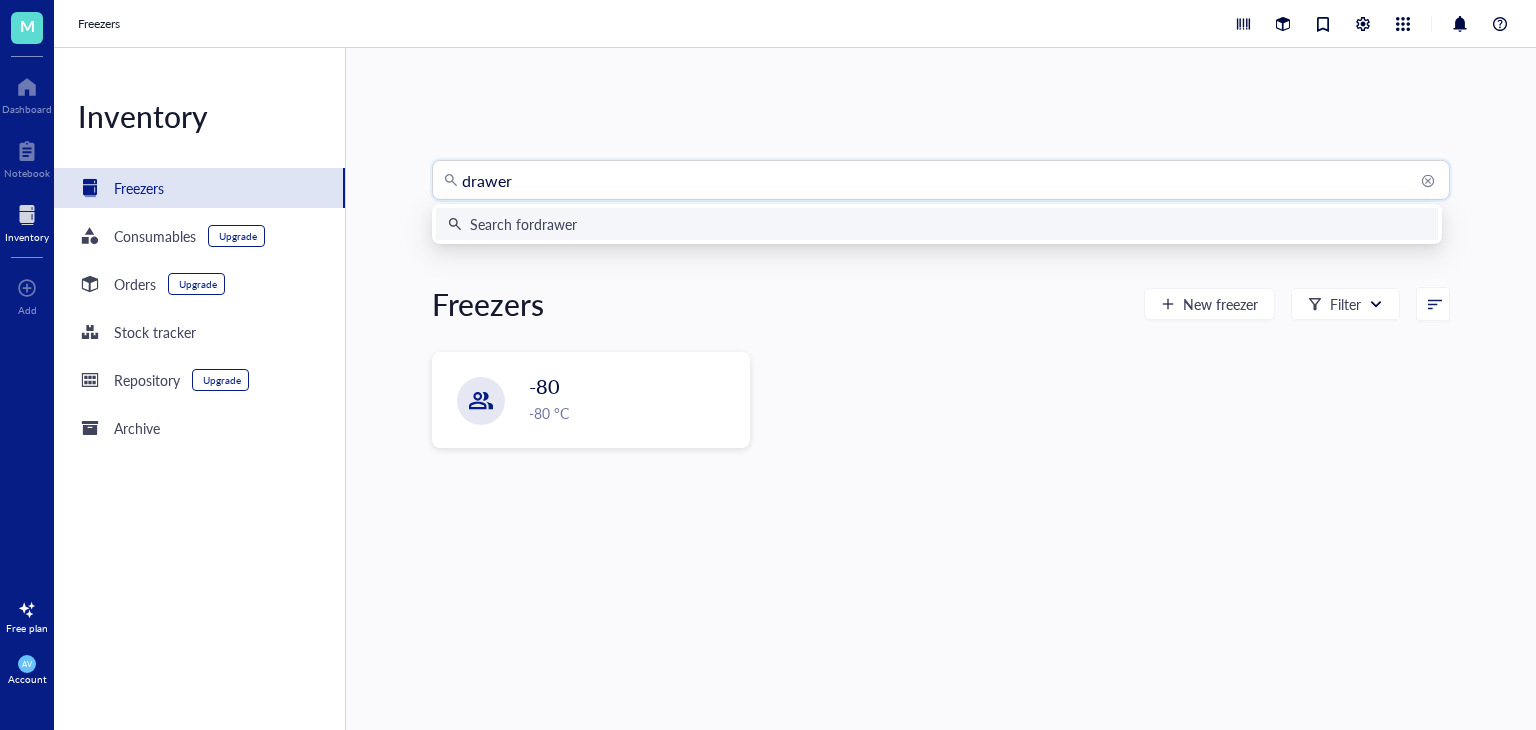 type on "drawer 1" 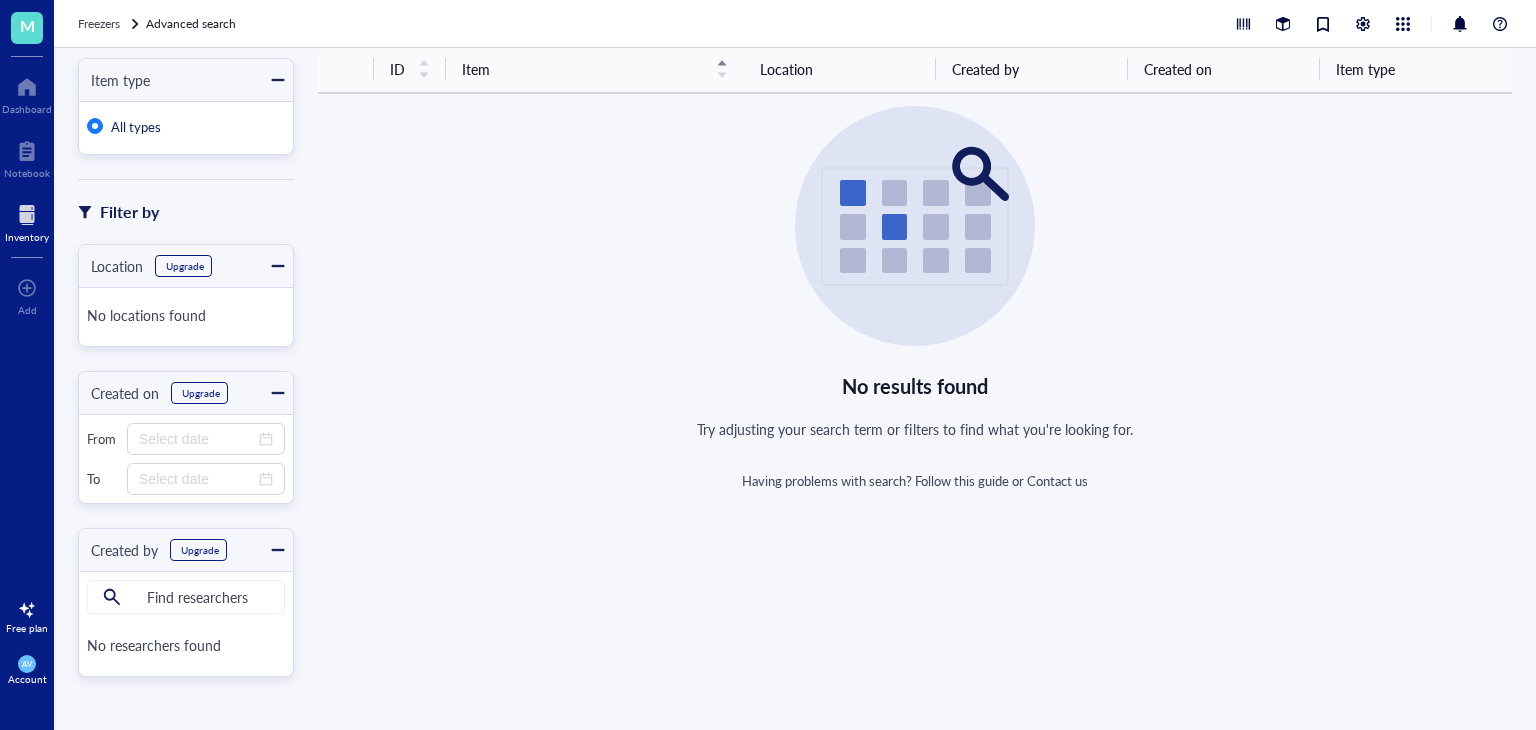 scroll, scrollTop: 0, scrollLeft: 0, axis: both 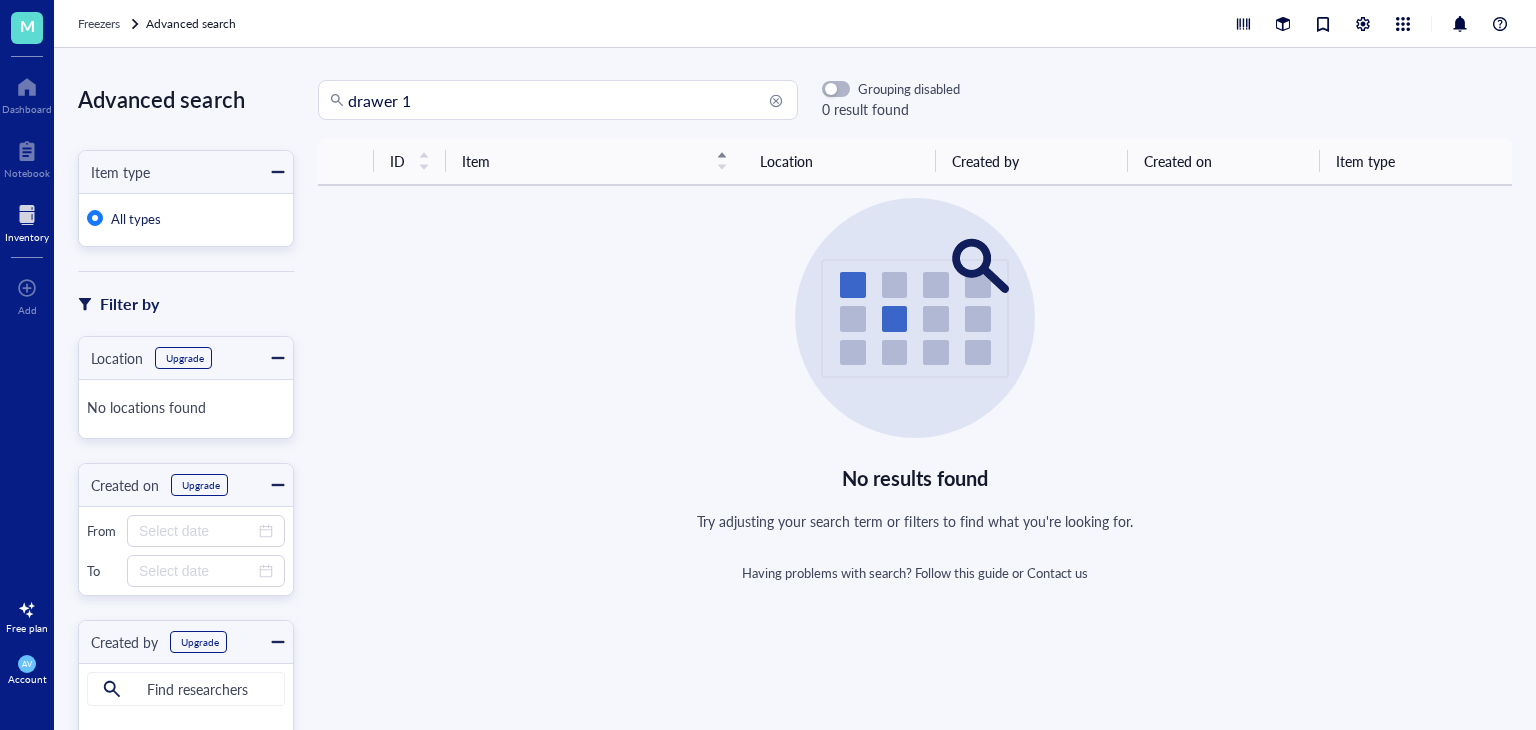 click at bounding box center (27, 215) 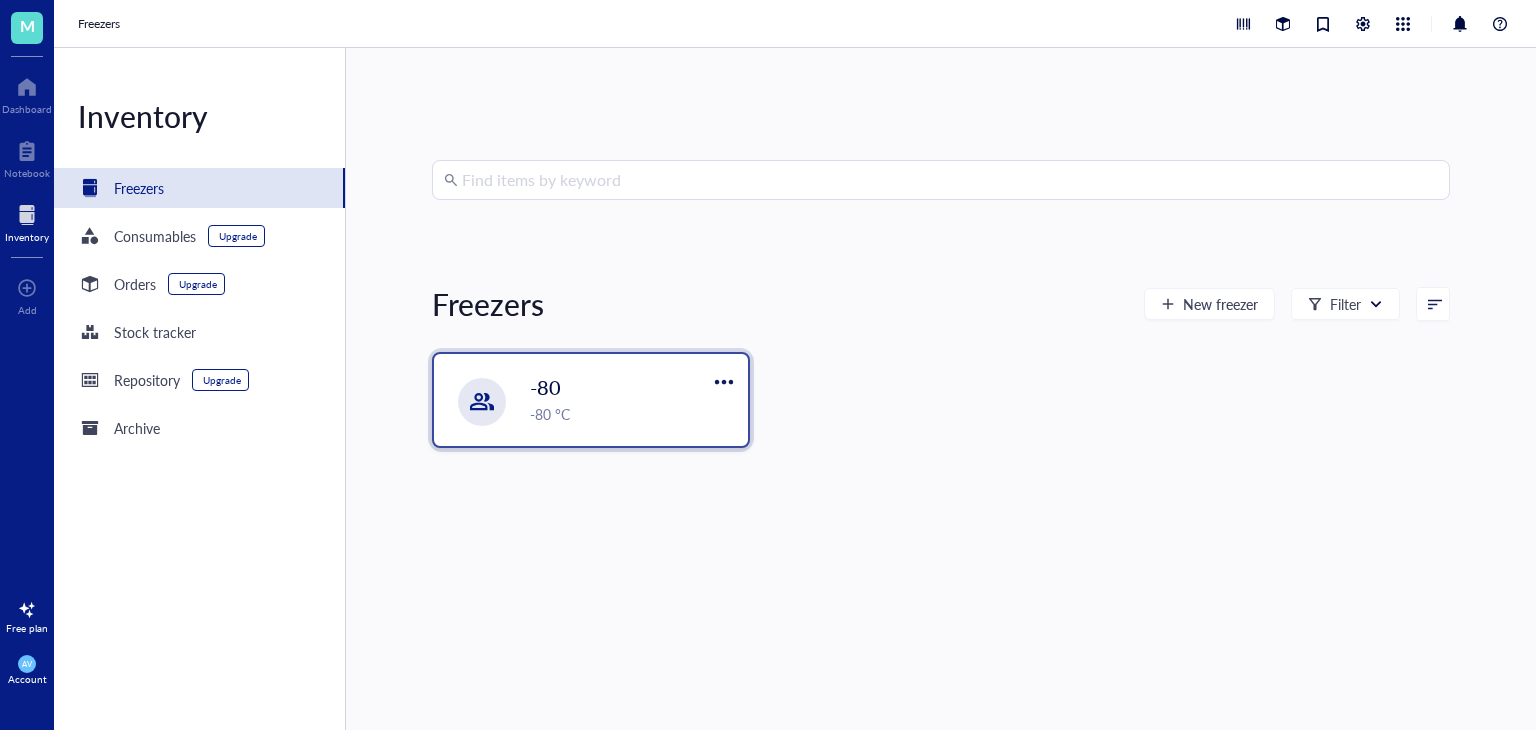 click on "-80 °C" at bounding box center (633, 414) 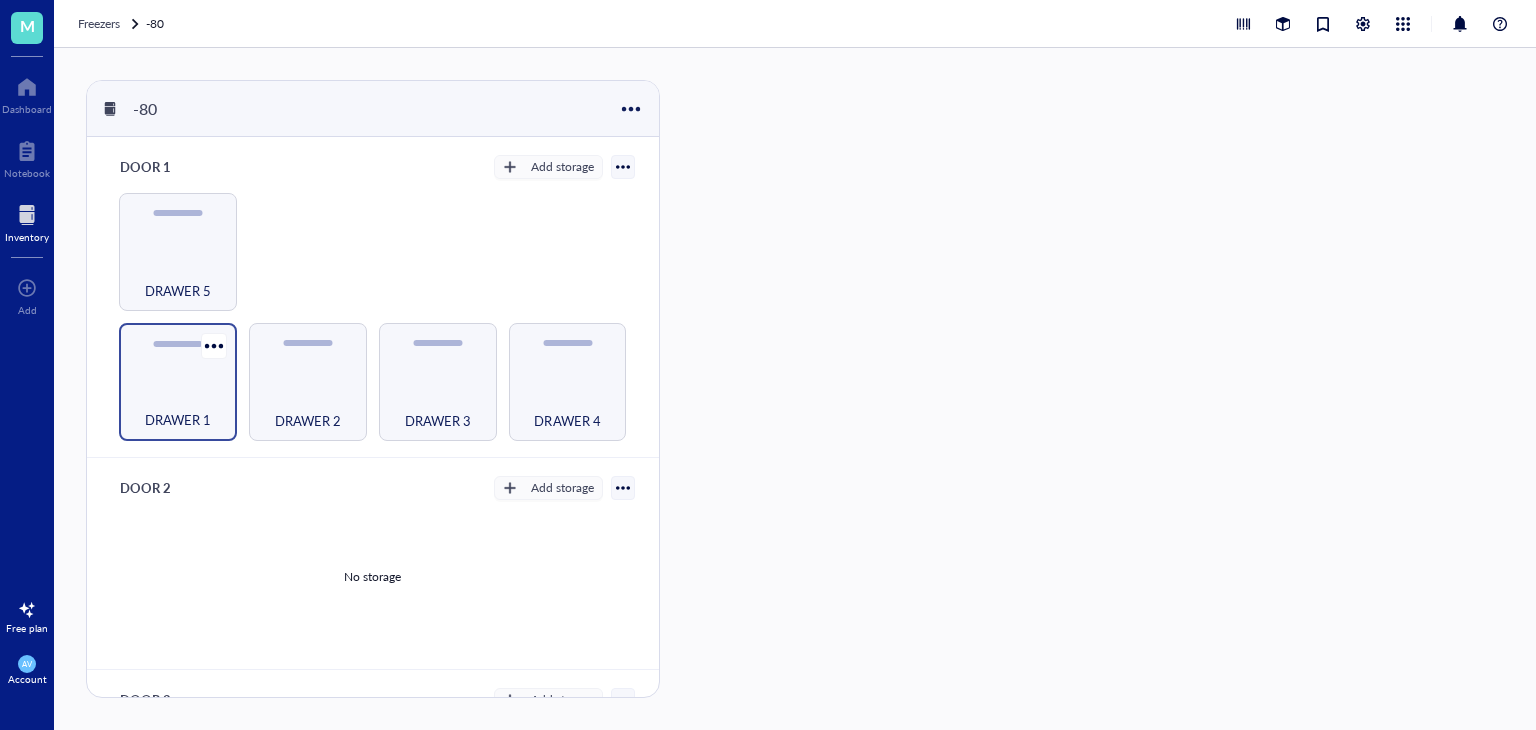 click on "DRAWER 1" at bounding box center [178, 382] 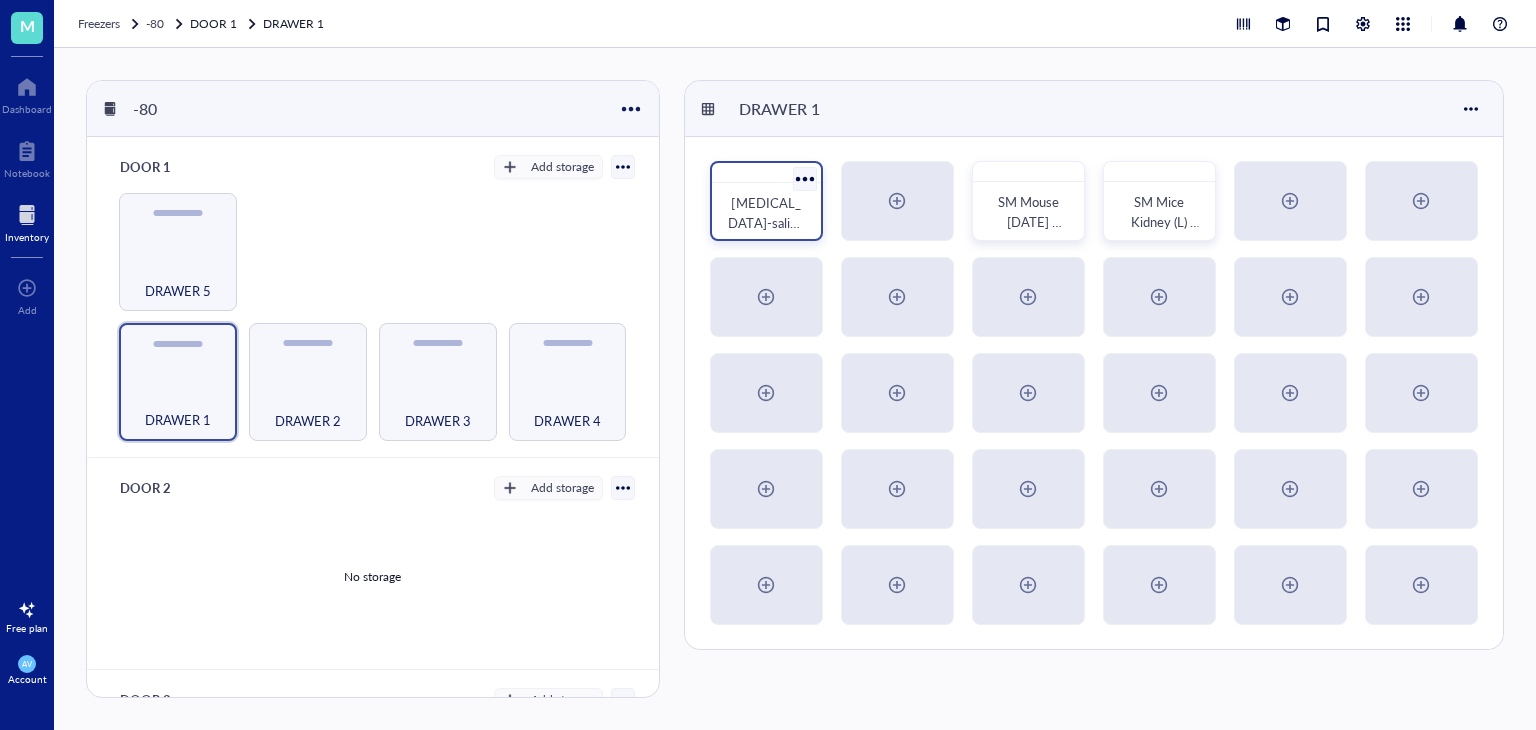 click on "[MEDICAL_DATA]-saline + PT plasma rats 95-100 plasma samples JChang [DATE]" at bounding box center (767, 272) 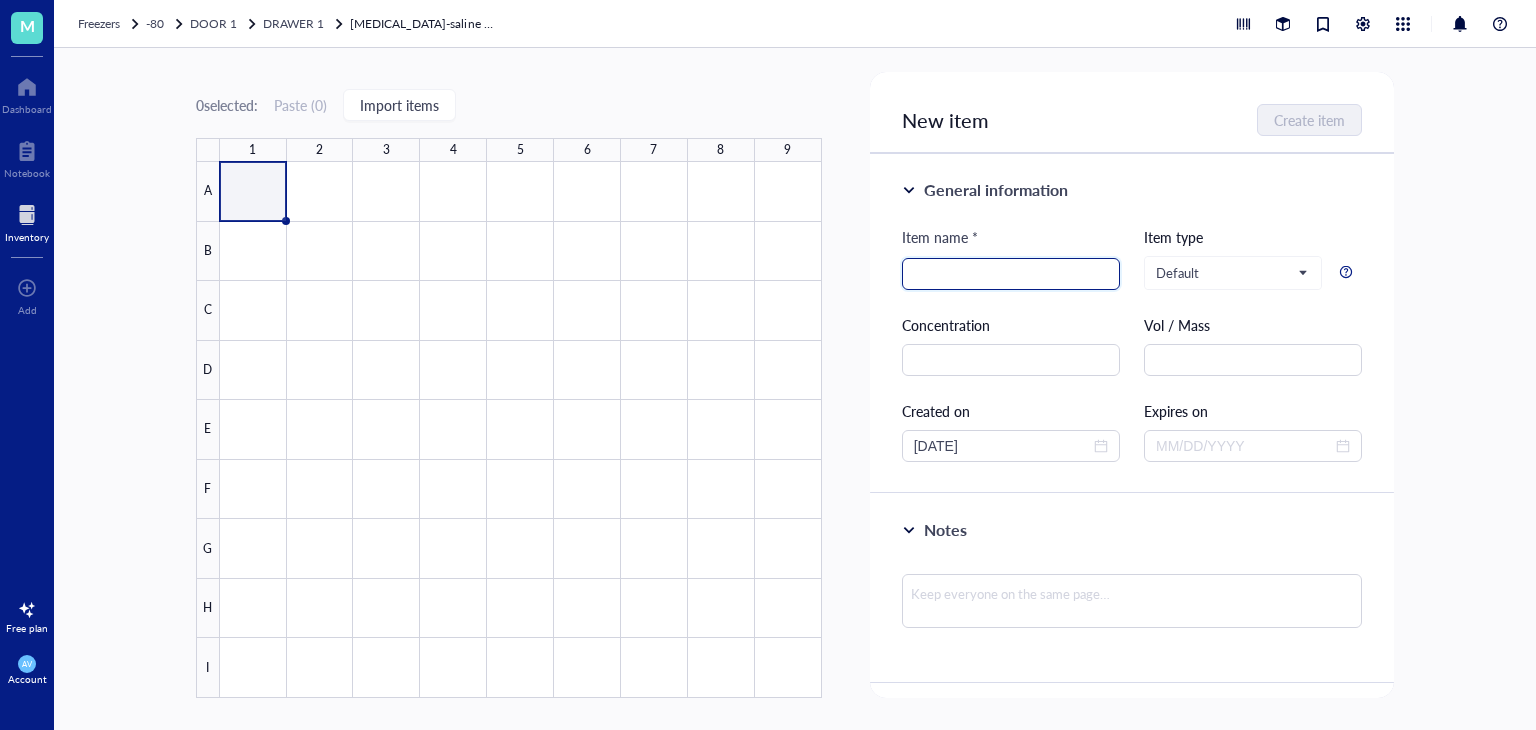 click at bounding box center (1011, 274) 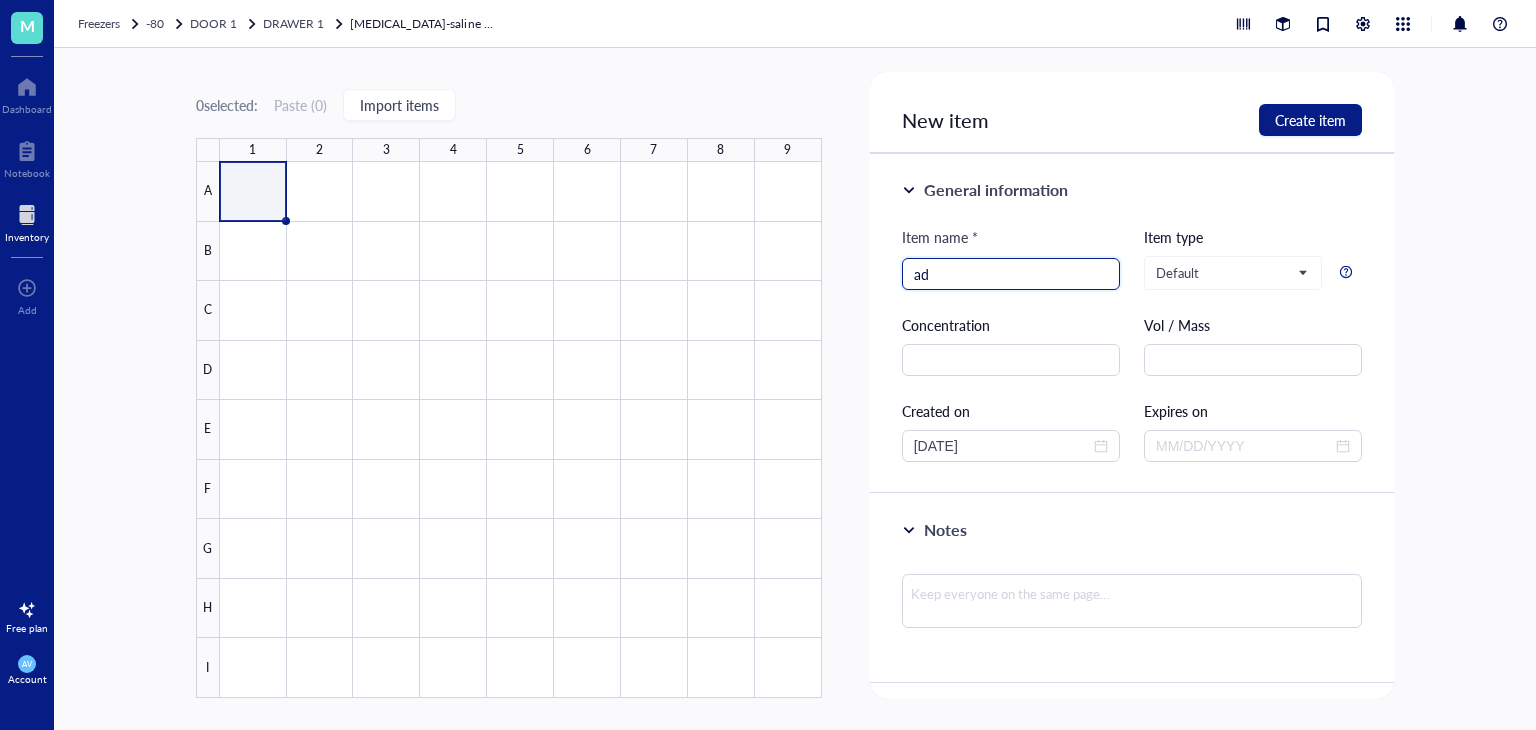 type on "a" 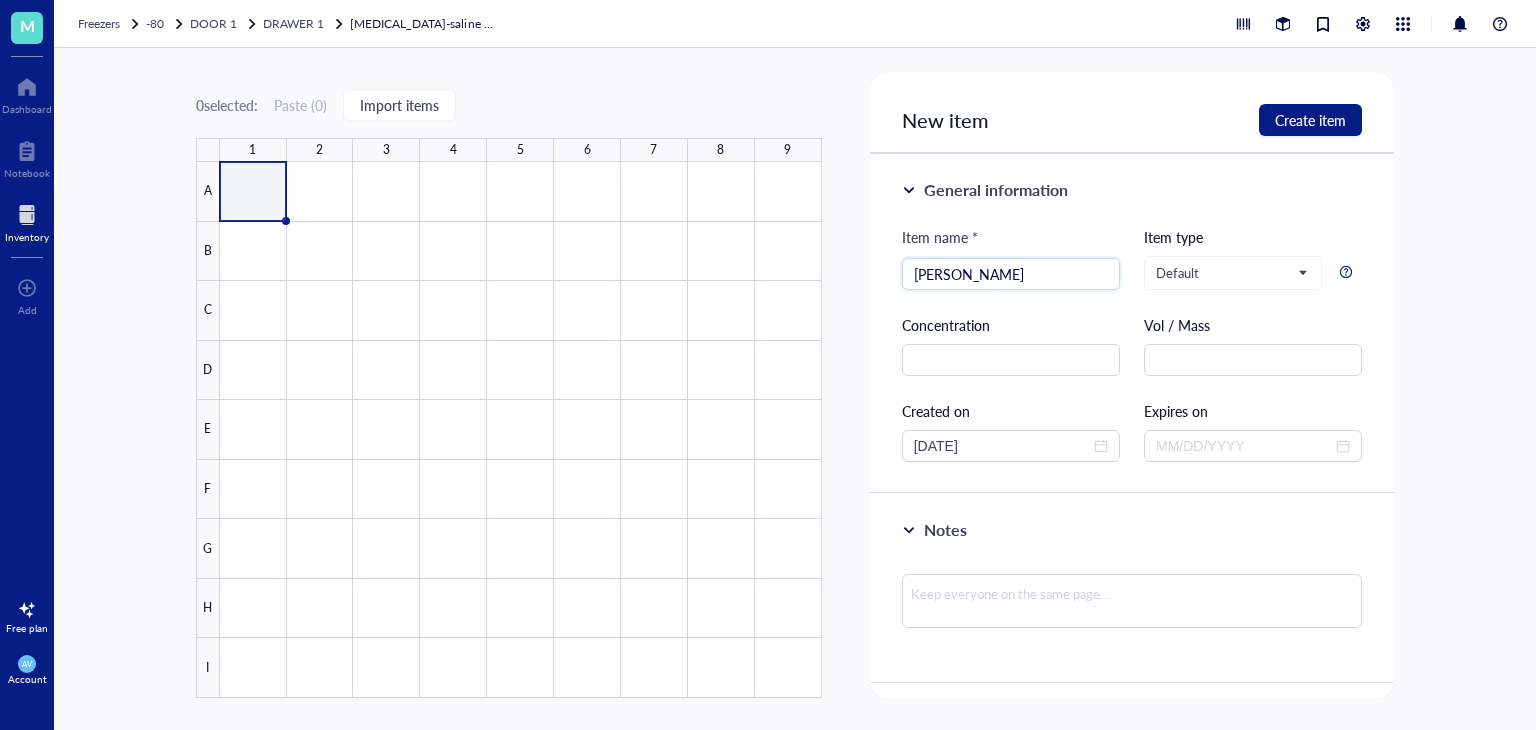 drag, startPoint x: 1041, startPoint y: 270, endPoint x: 736, endPoint y: 269, distance: 305.00165 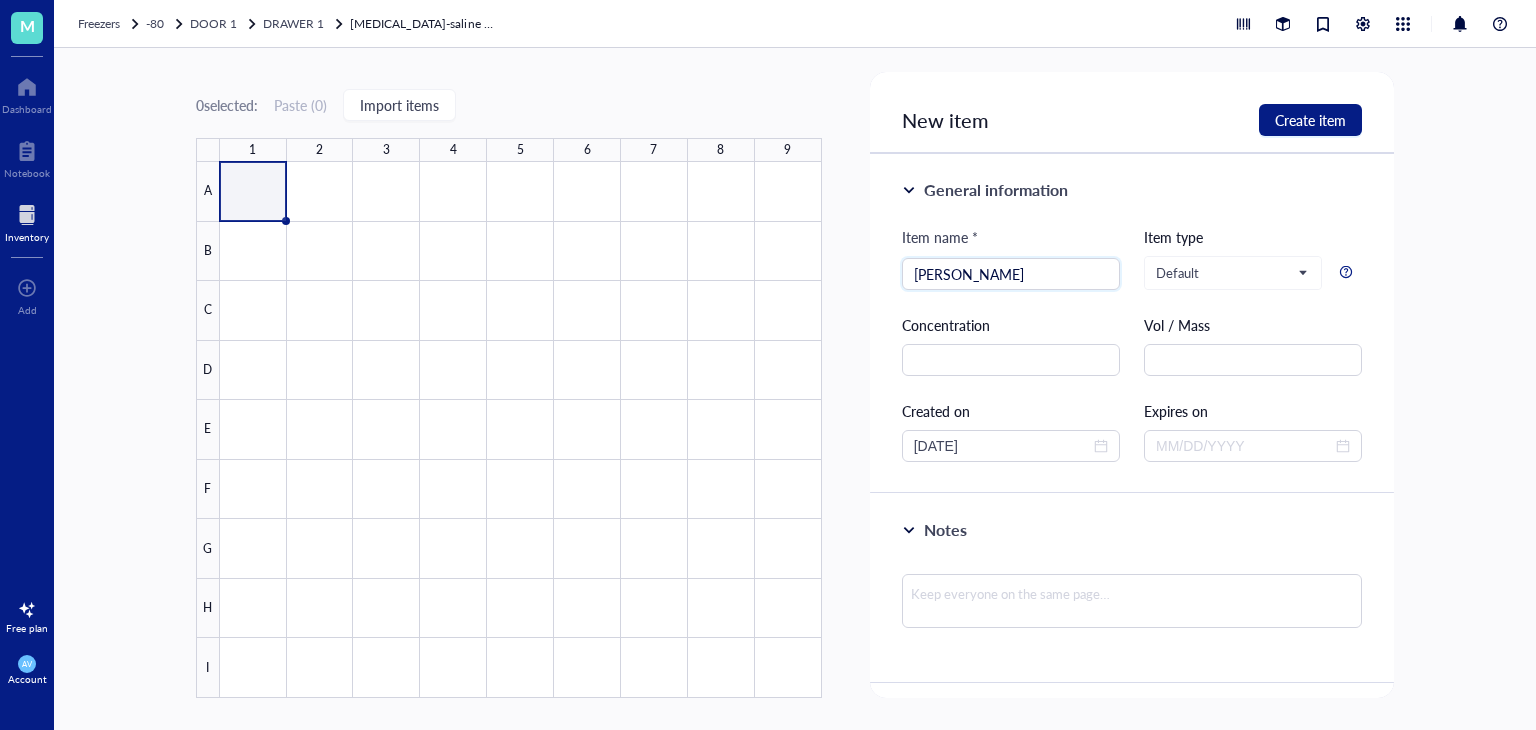 click on "0  selected: Paste ( 0 ) Import items 1 2 3 4 5 6 7 8 9 A B C D E F G H I [MEDICAL_DATA]-saline + PT plasma rats 95-100 plasma samples JChang [DATE] 0 items 9  x  9  dimension 0  contributor s Created on [DATE] Created by [PERSON_NAME] Modified on [DATE] Modified by [PERSON_NAME] [DATE] AV [PERSON_NAME] created box  [MEDICAL_DATA]-saline + PT plasma rats 95-100 plasma samples JChang [DATE] [DATE]   New item Create item General information Item name    * [PERSON_NAME] Item type   Default Concentration Vol / Mass Created on [DATE] Expires on Notes Source Source Reference Catalog # Lot # Packaging Price $ Attached files Click or drag file here to upload" at bounding box center (795, 389) 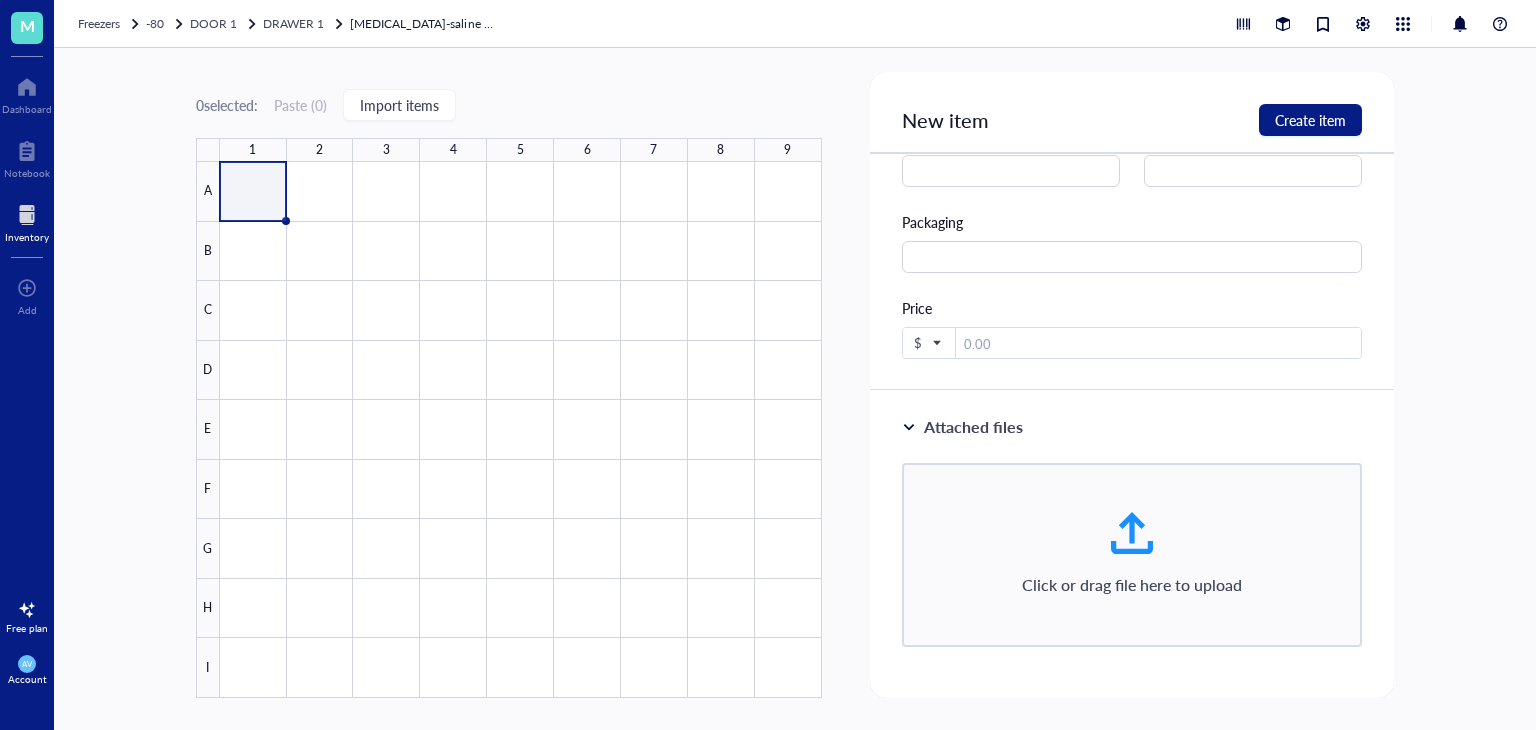 scroll, scrollTop: 804, scrollLeft: 0, axis: vertical 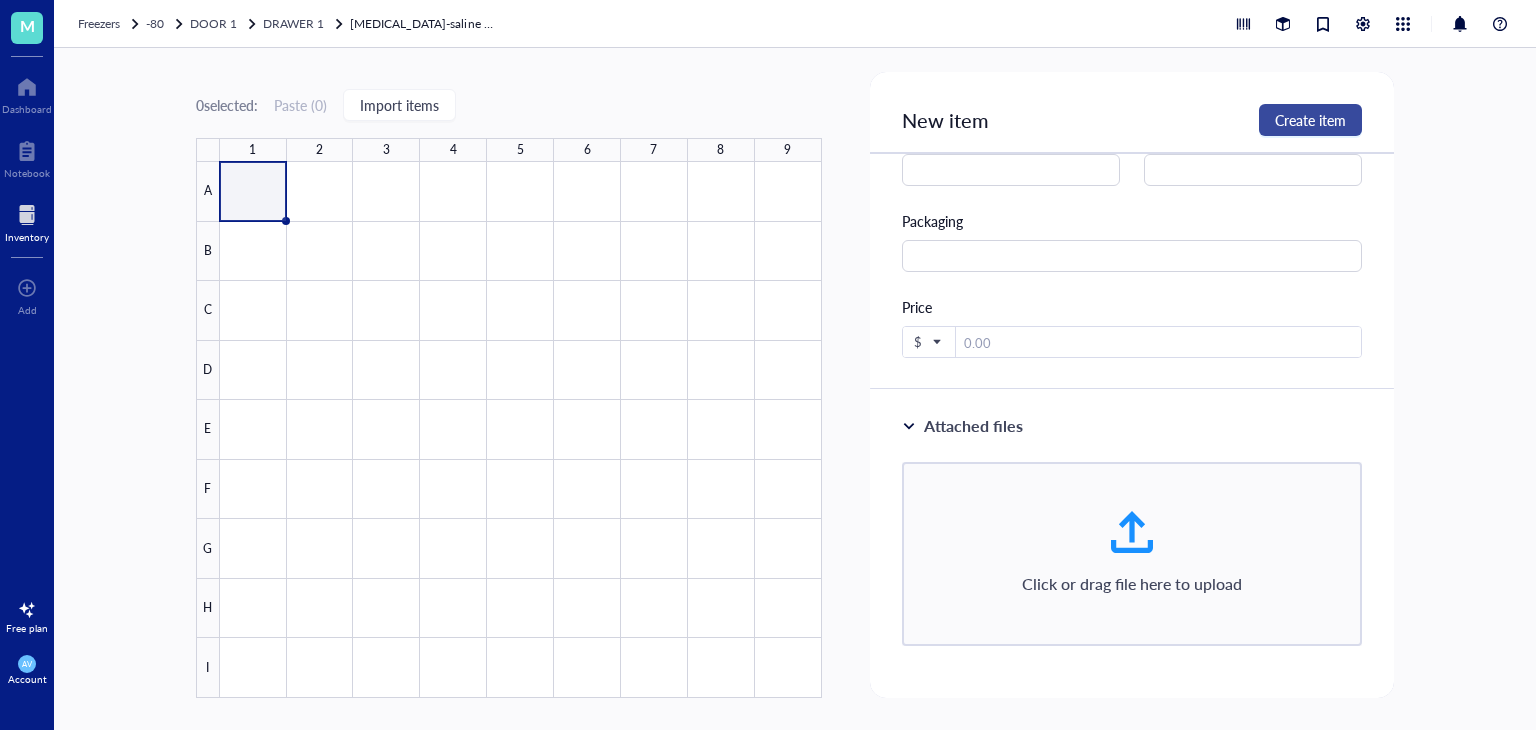 type on "1038-PLA-15" 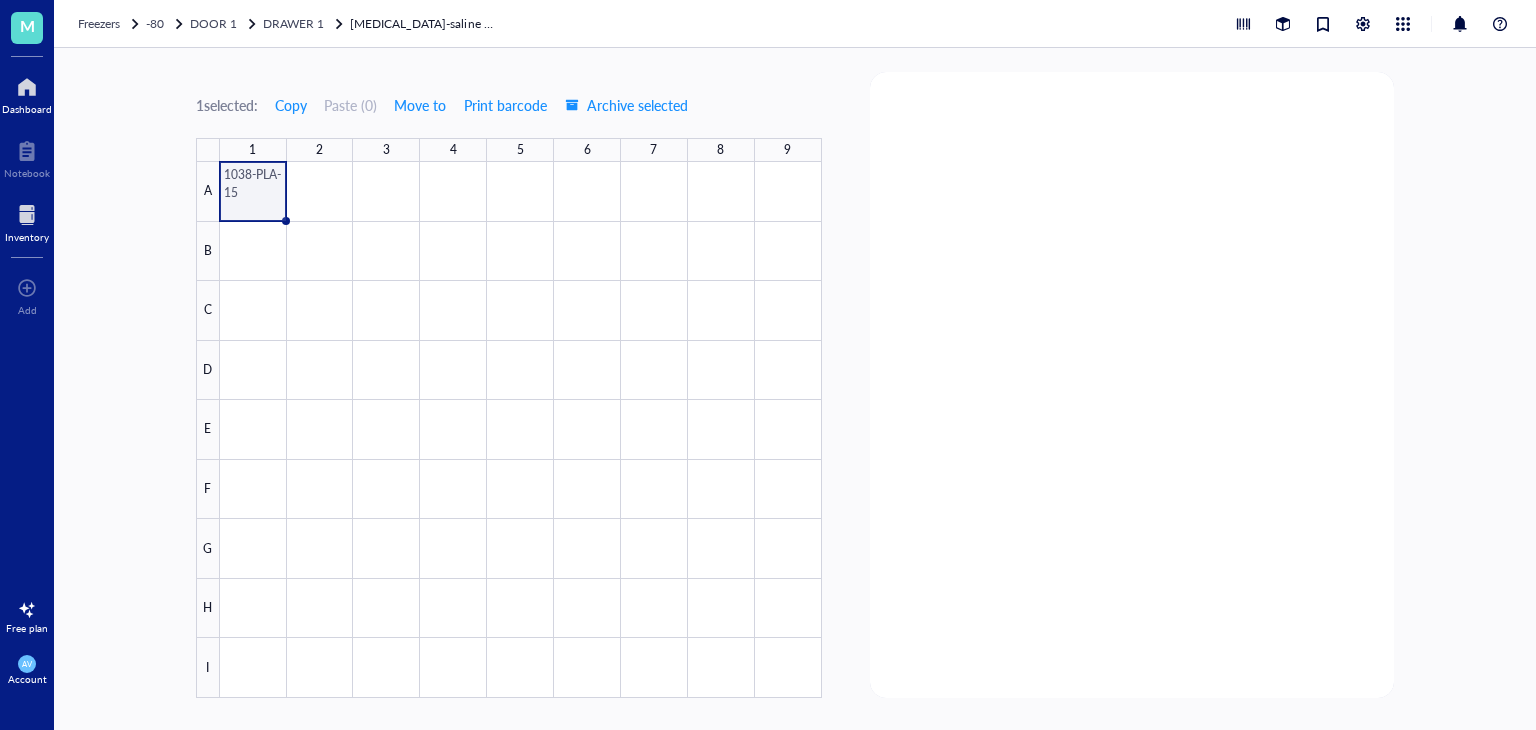 click at bounding box center [27, 87] 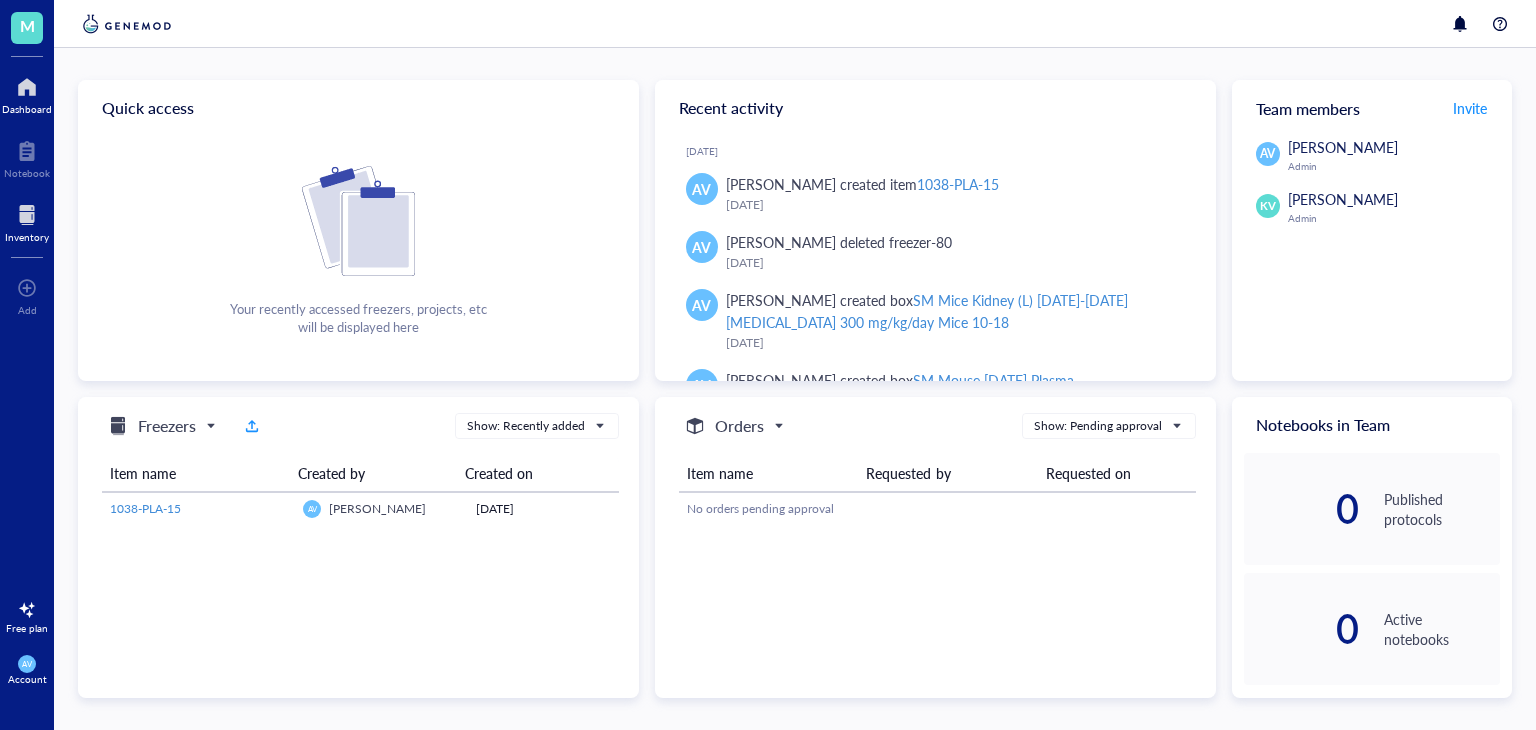 click at bounding box center [27, 215] 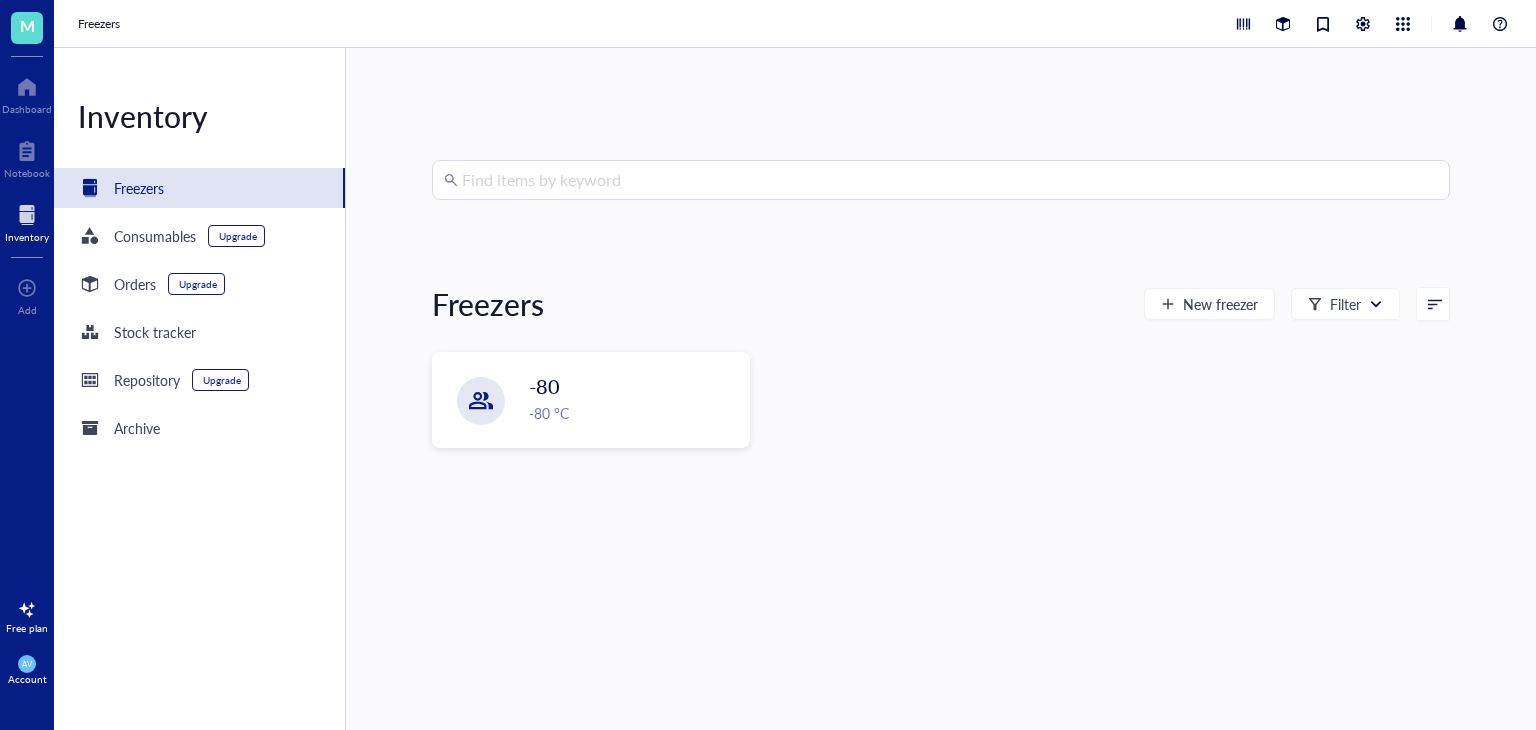 click at bounding box center (950, 180) 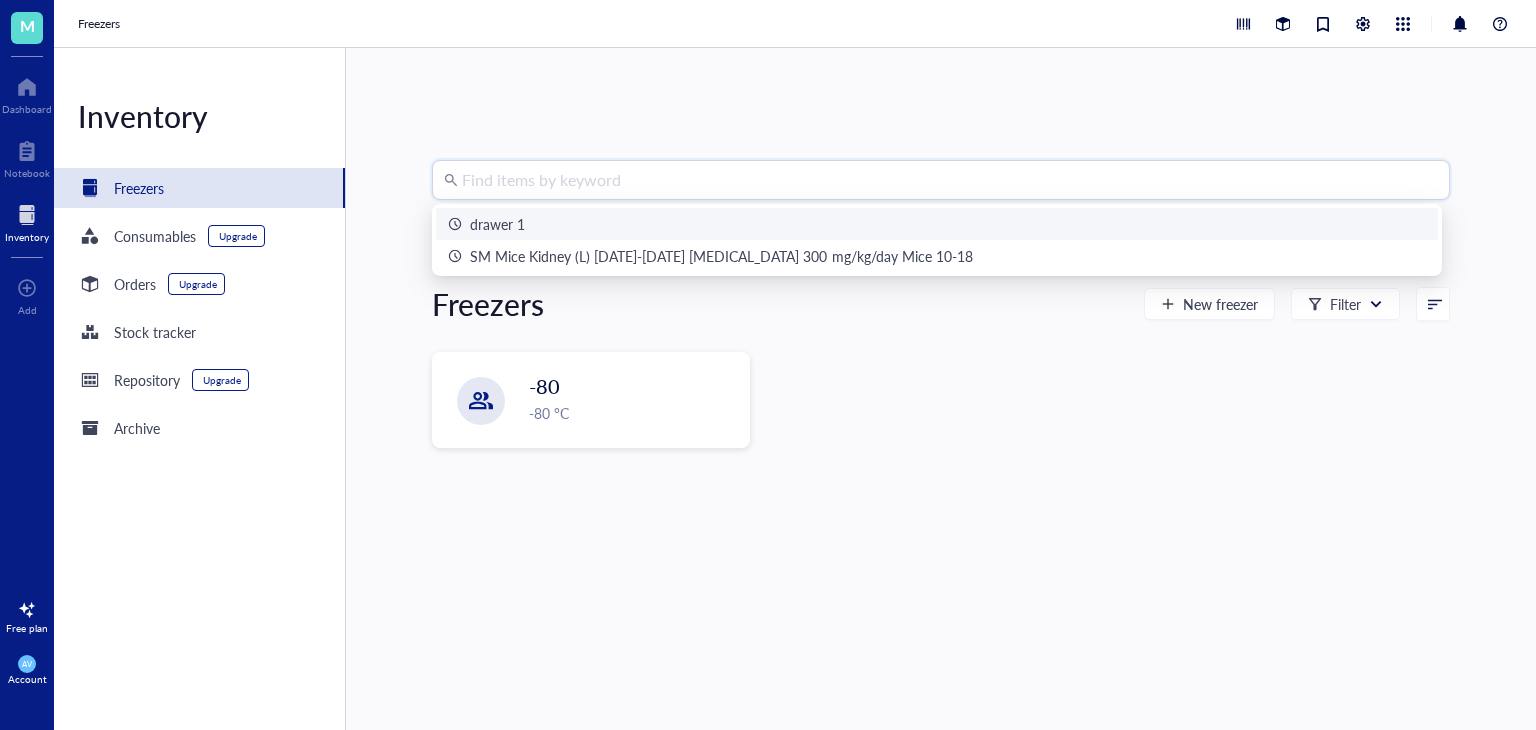 paste on "1038-PLA-15" 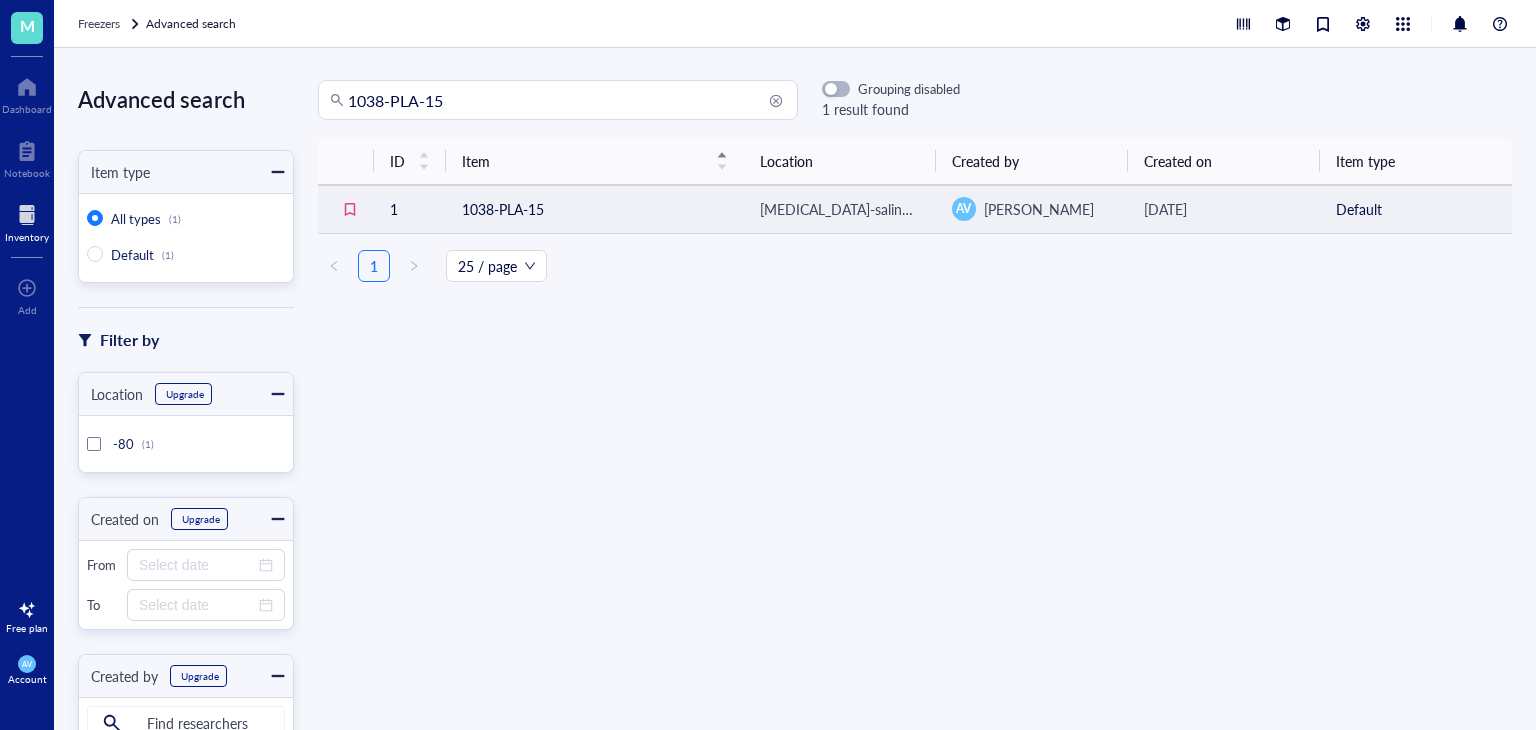 click on "1038-PLA-15" at bounding box center (595, 209) 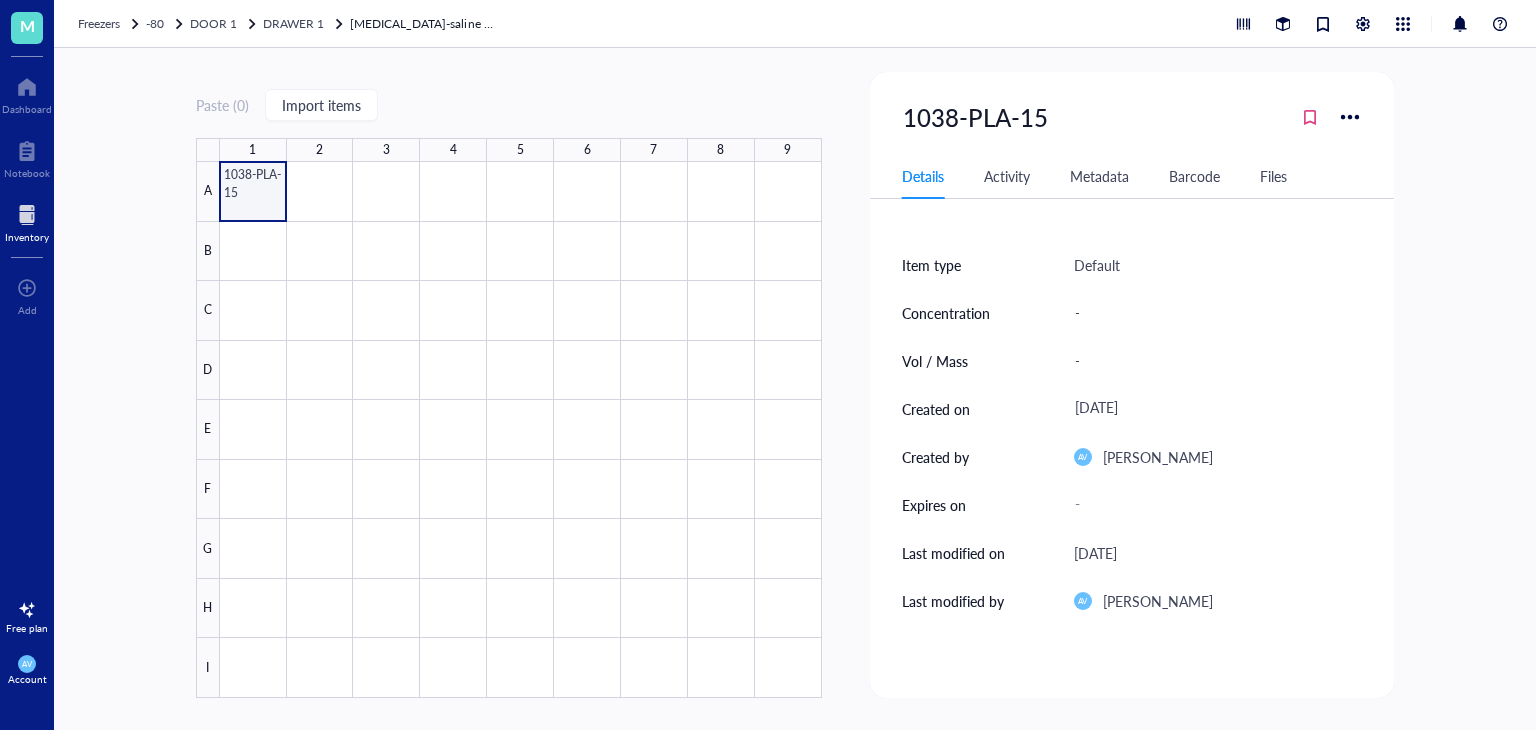 scroll, scrollTop: 0, scrollLeft: 0, axis: both 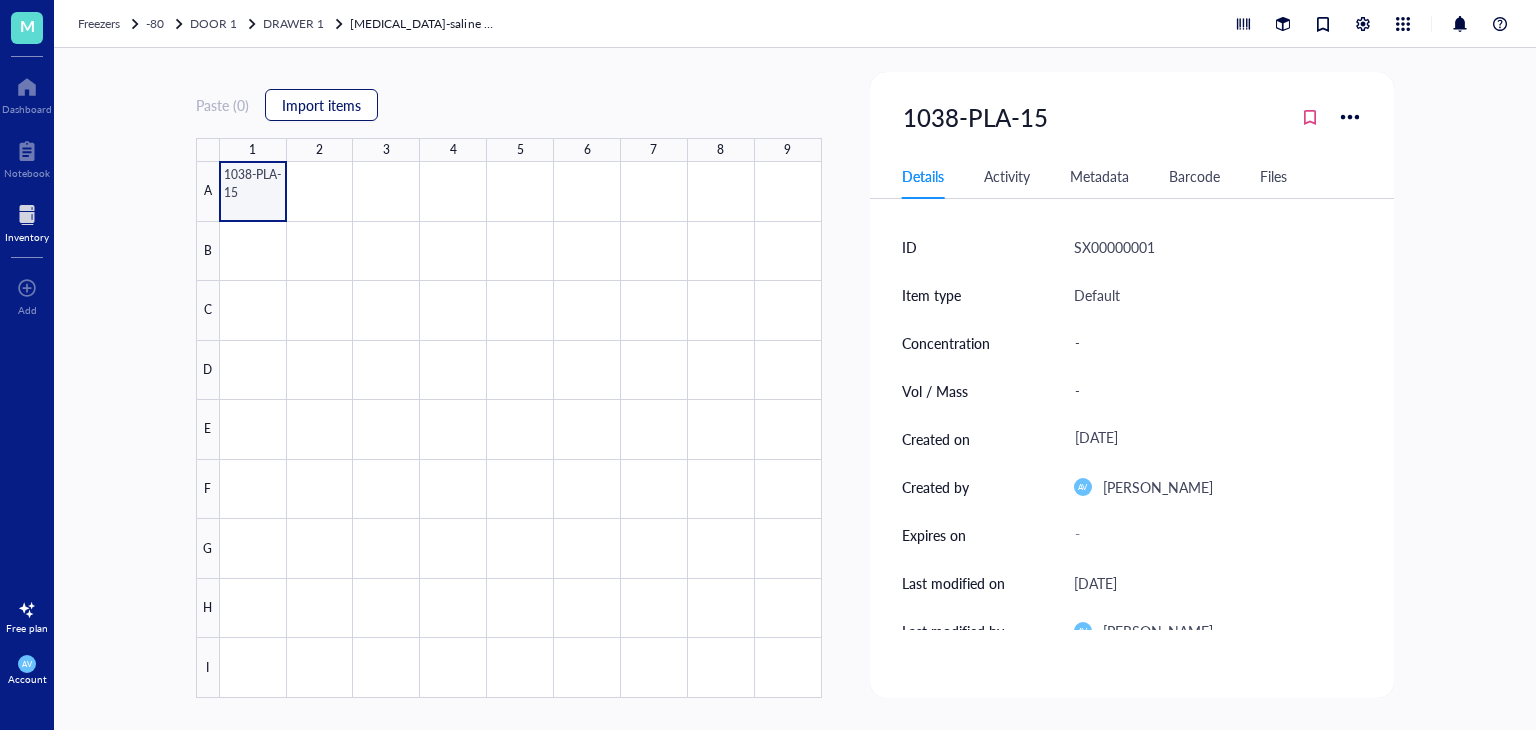 click on "Import items" at bounding box center (321, 105) 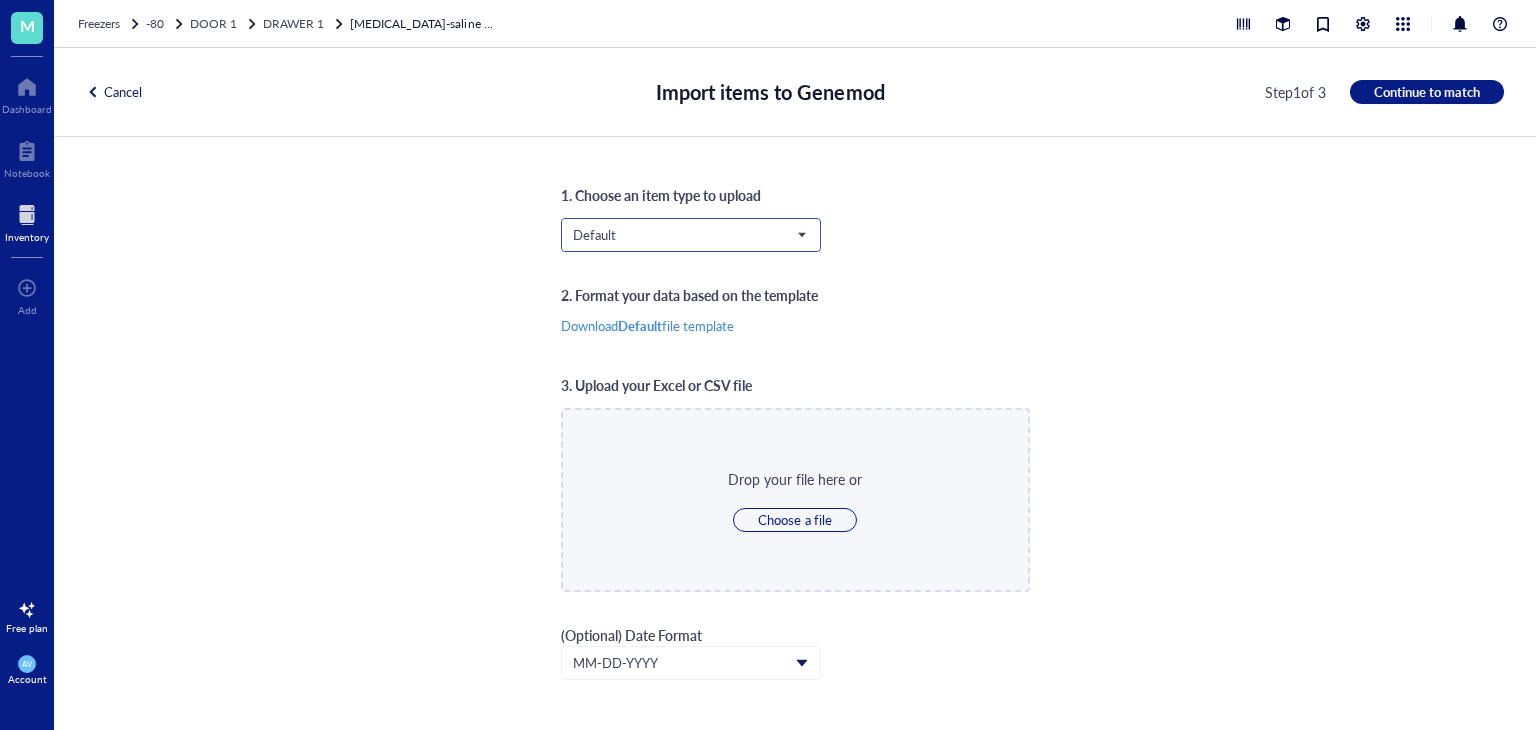 click on "Default" at bounding box center (689, 235) 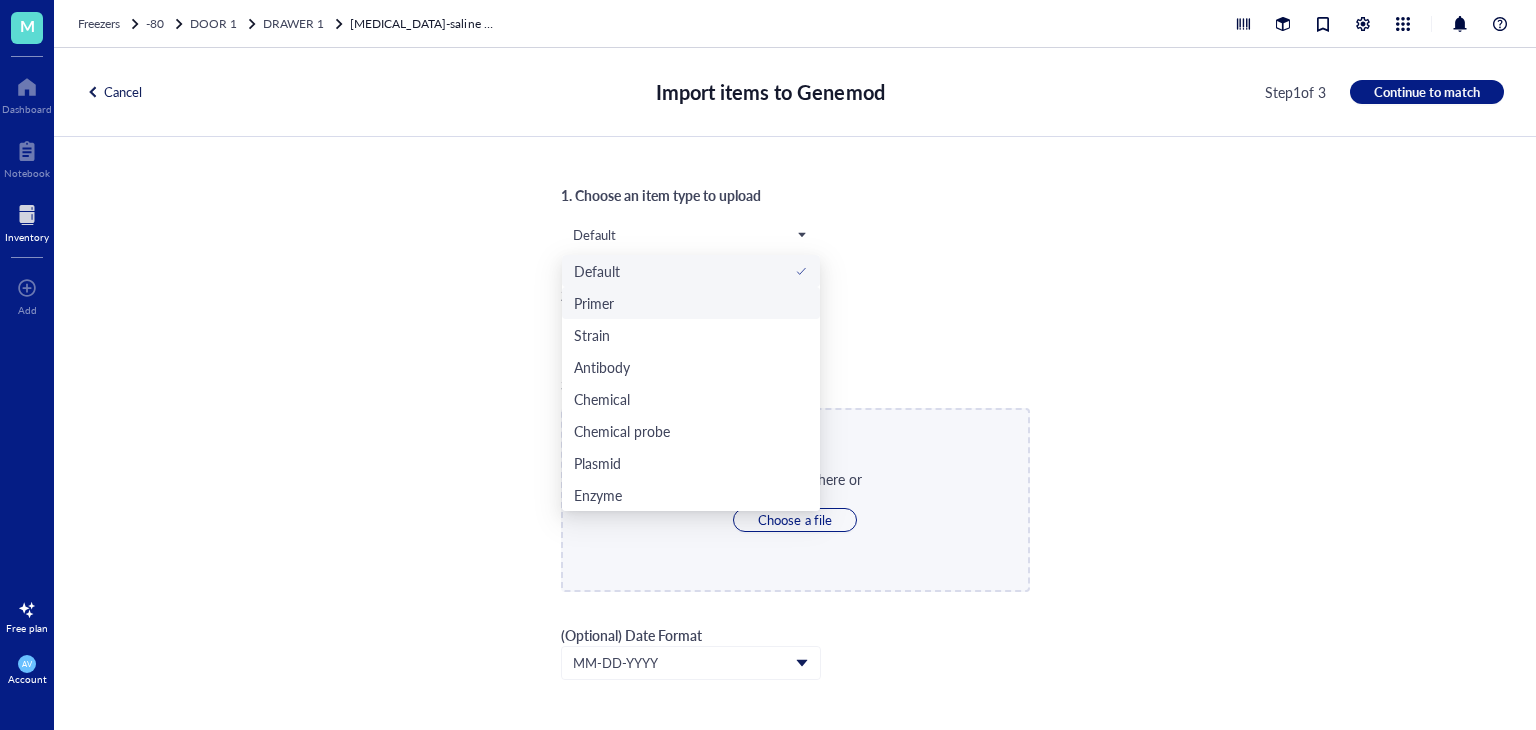 click on "Default Default Default   Primer   Strain   Antibody   Chemical   Chemical probe   Plasmid   Enzyme   Cell line   Custom type Upgrade" at bounding box center [795, 251] 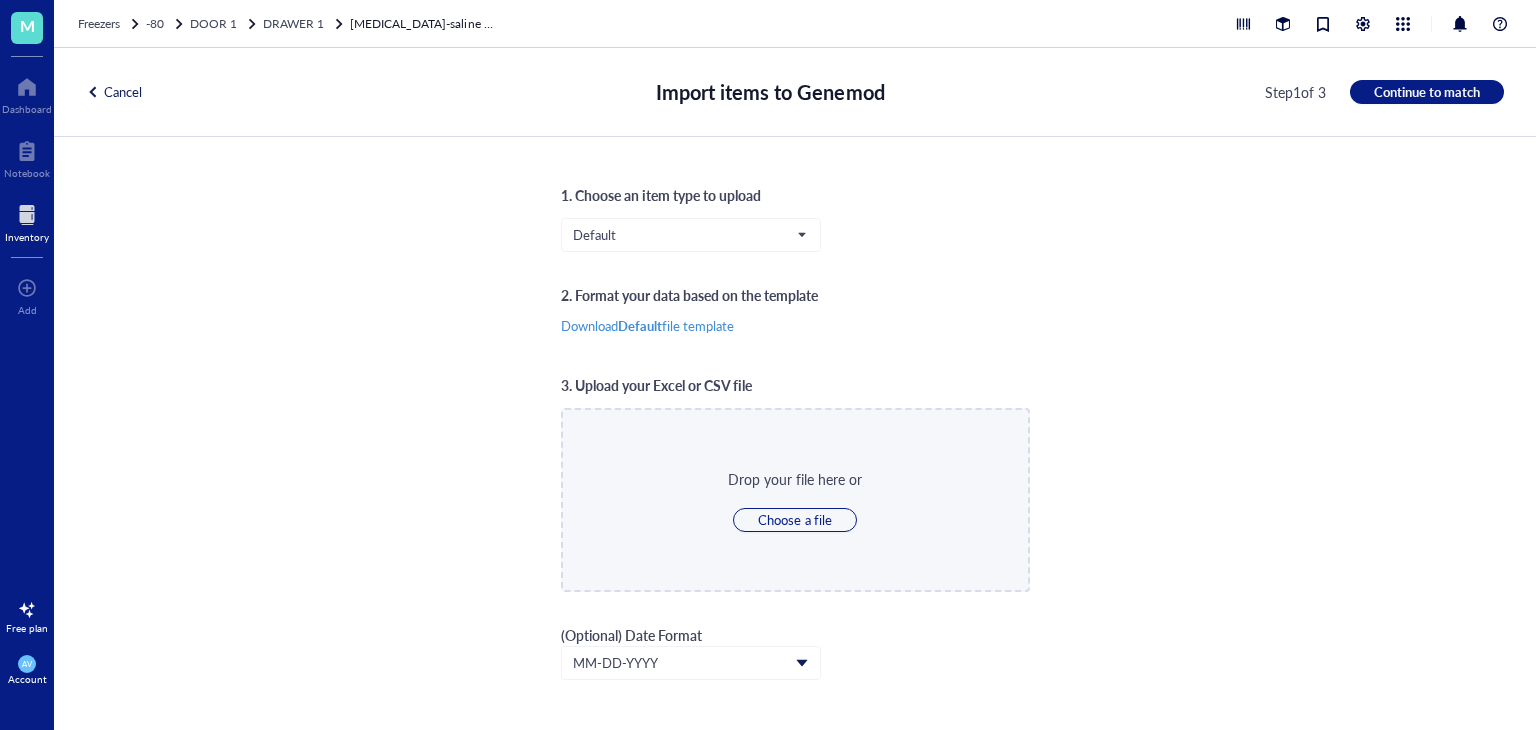 click on "Cancel" at bounding box center (114, 92) 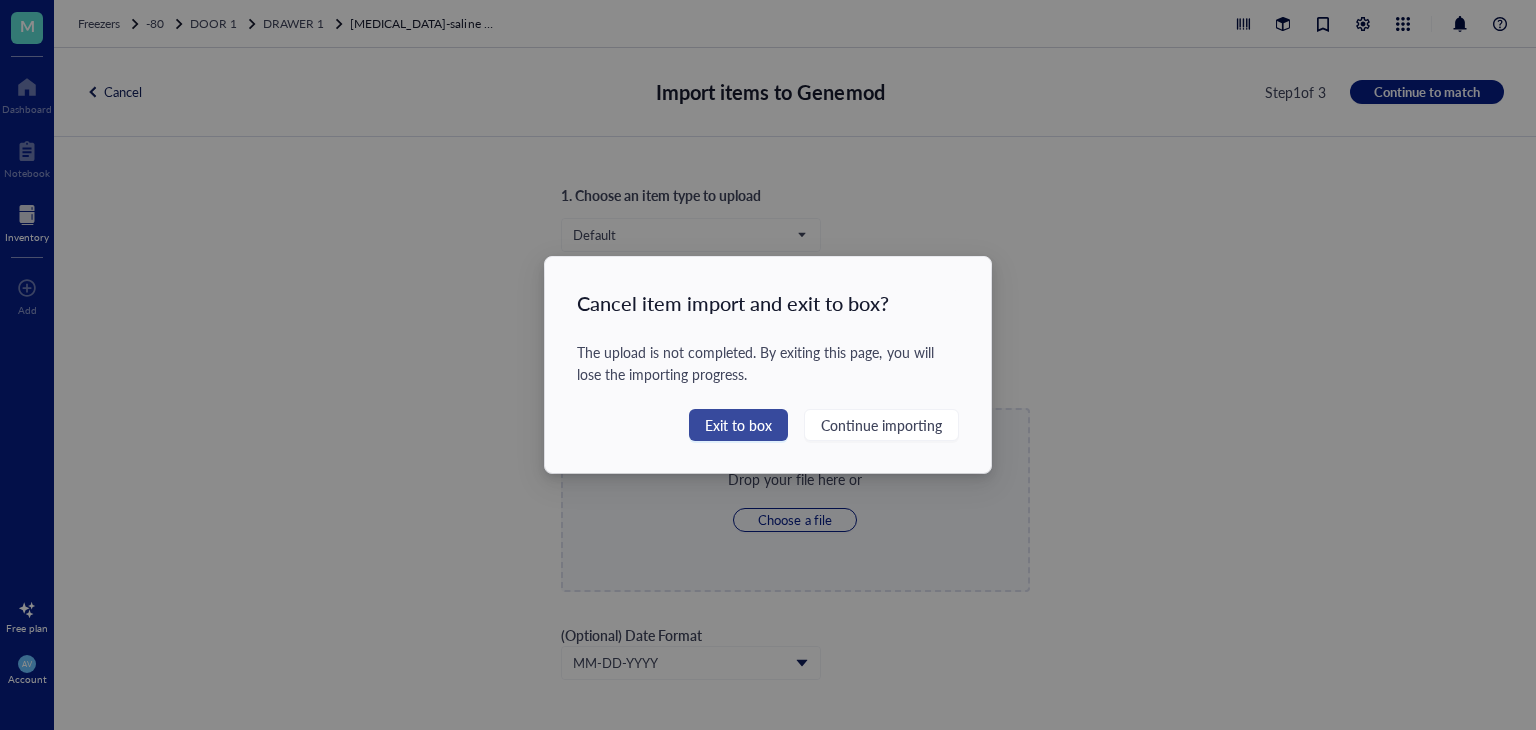 click on "Exit to box" at bounding box center [738, 425] 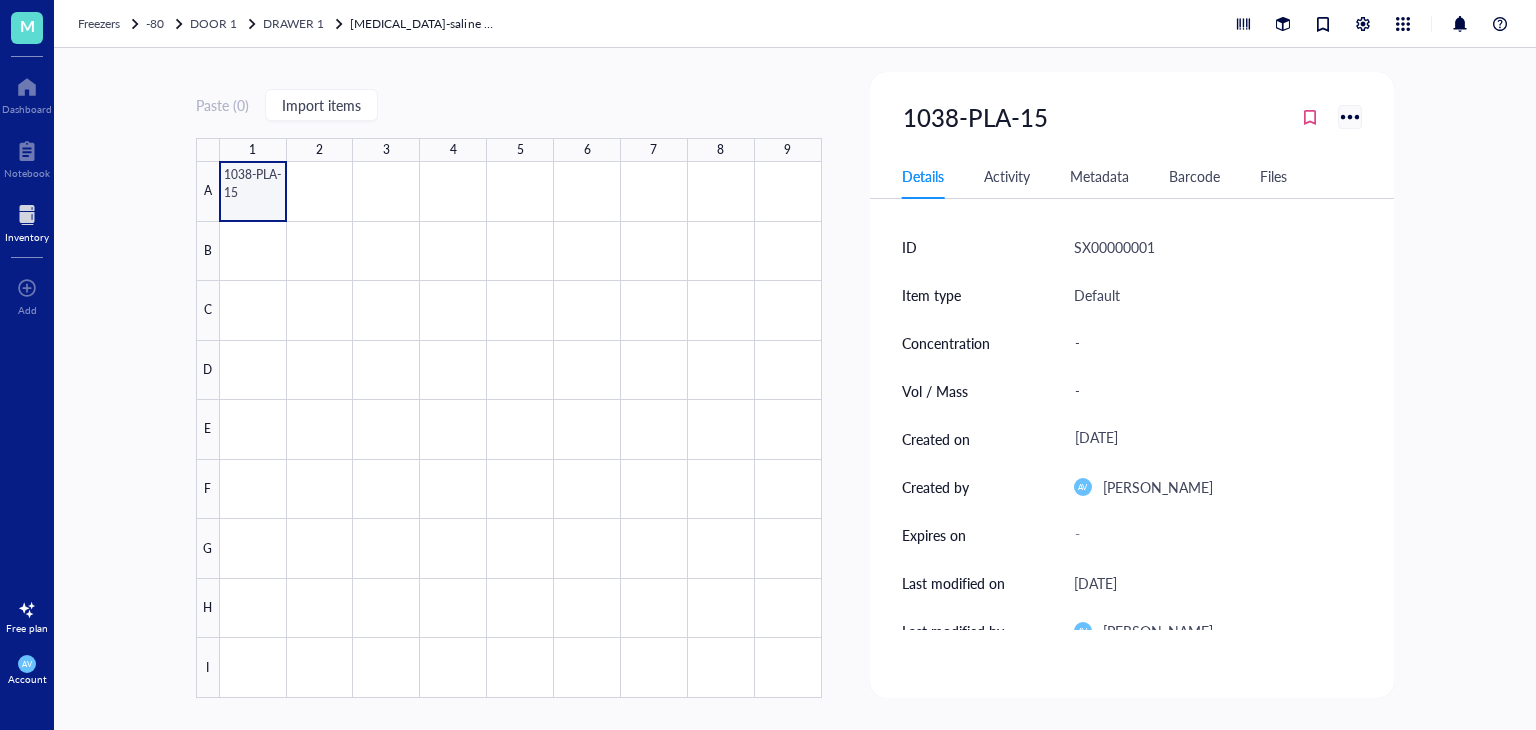 click at bounding box center [1350, 116] 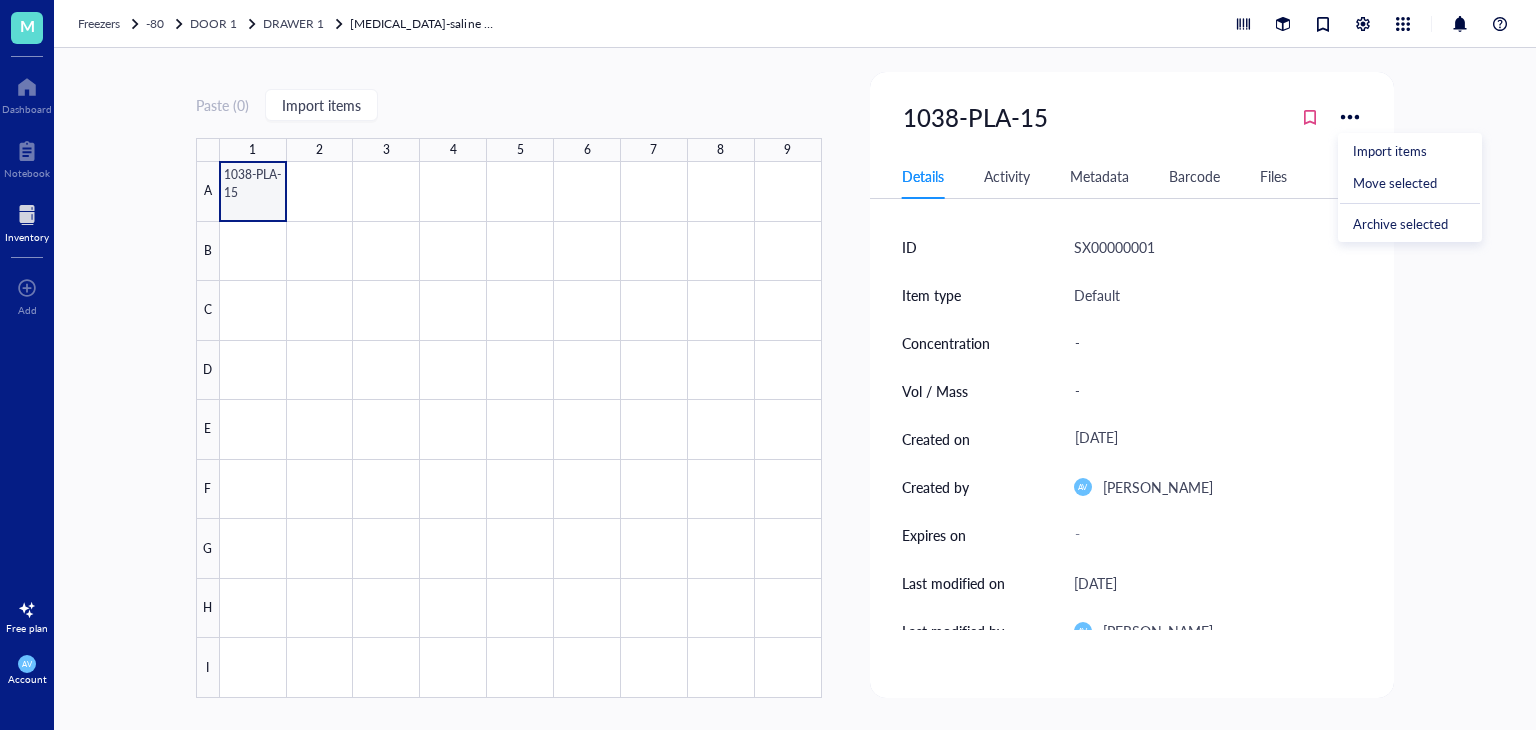 click on "SX00000001" at bounding box center (1218, 247) 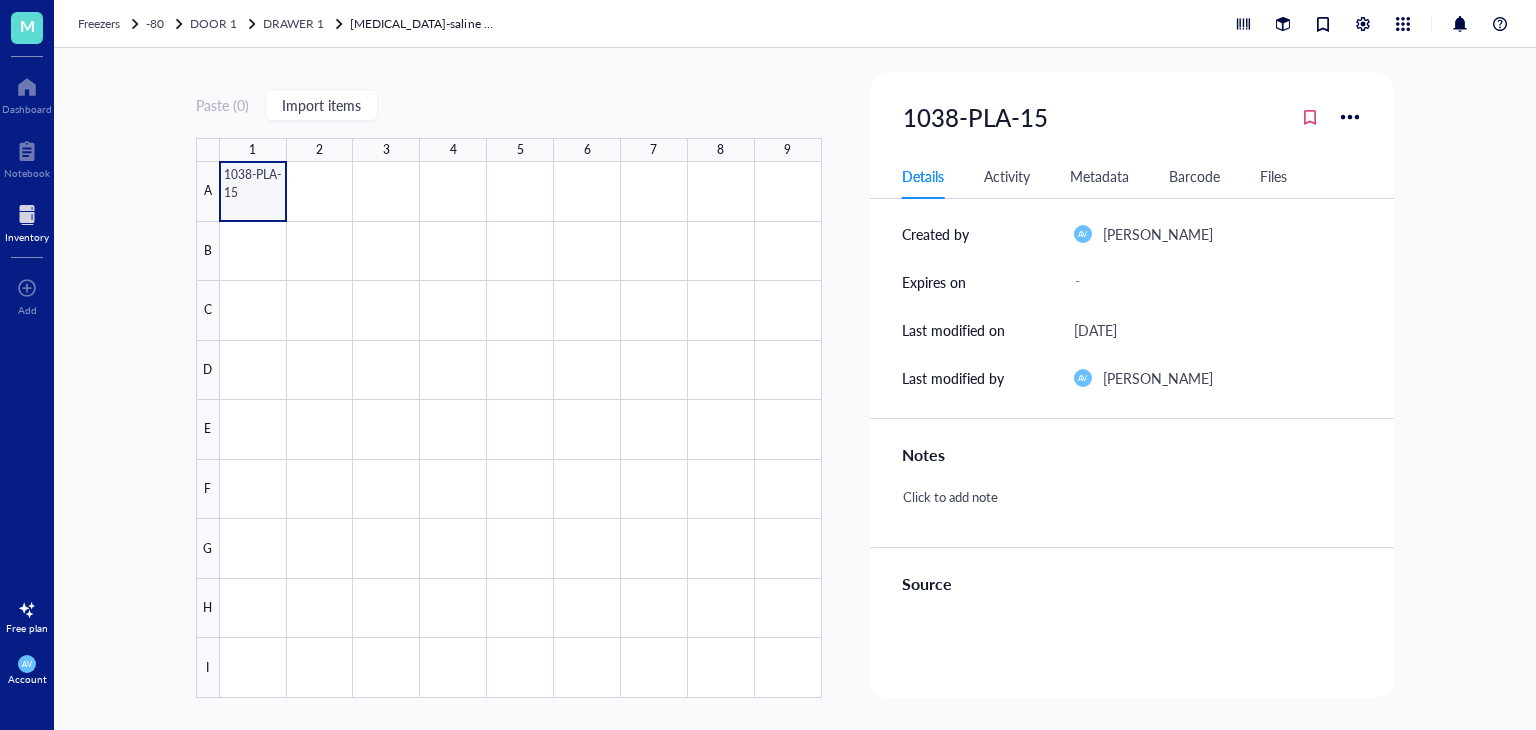 scroll, scrollTop: 0, scrollLeft: 0, axis: both 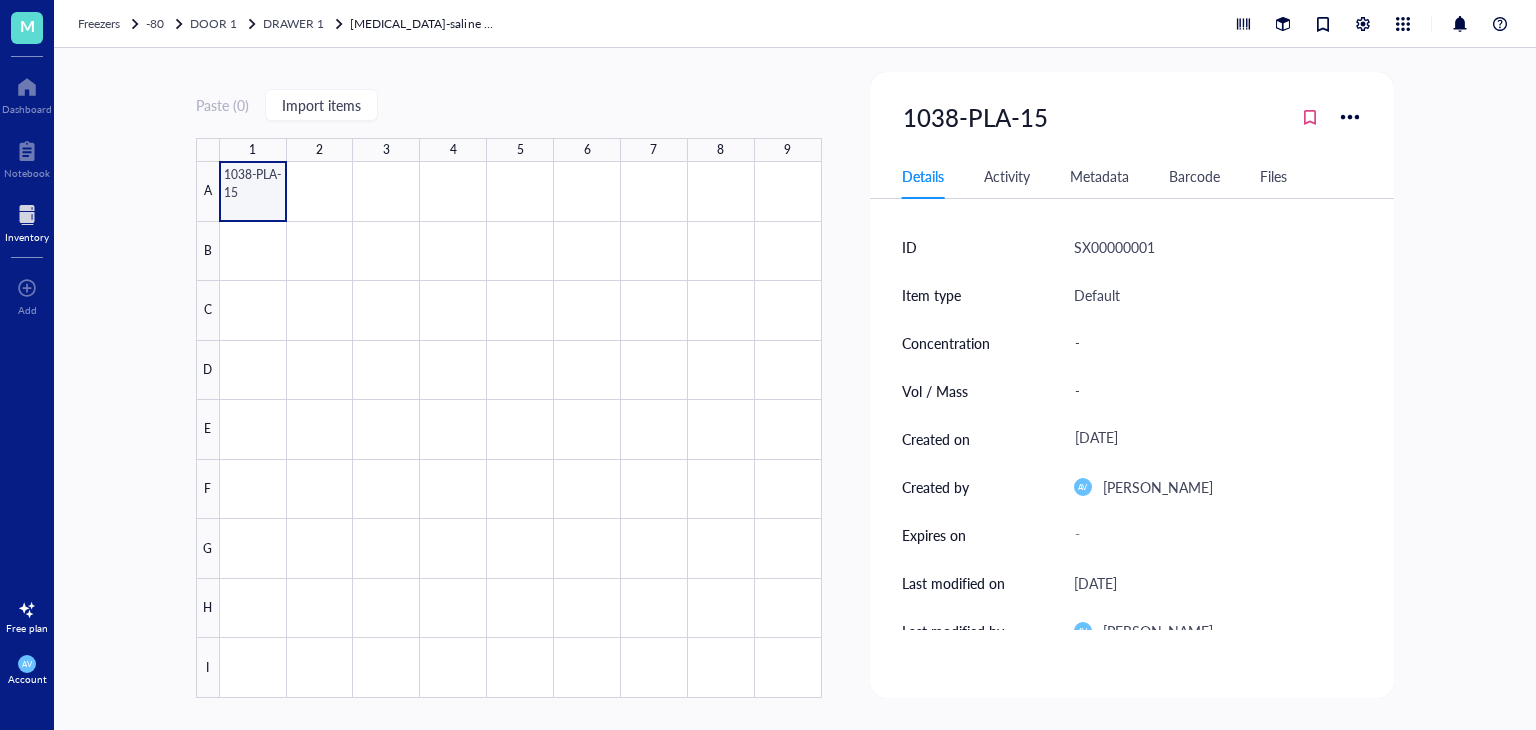 click on "1038-PLA-15" at bounding box center [1132, 117] 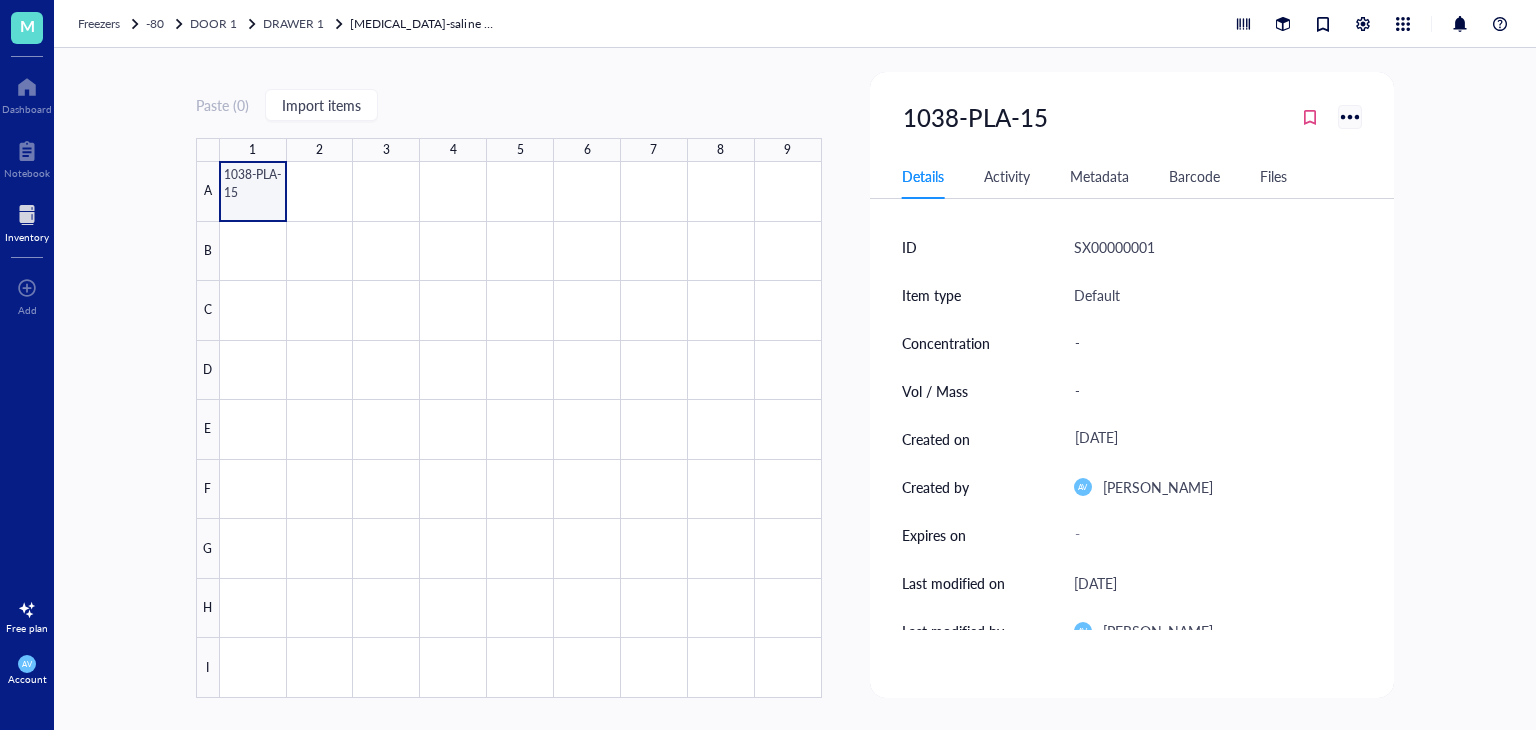 click at bounding box center [1350, 116] 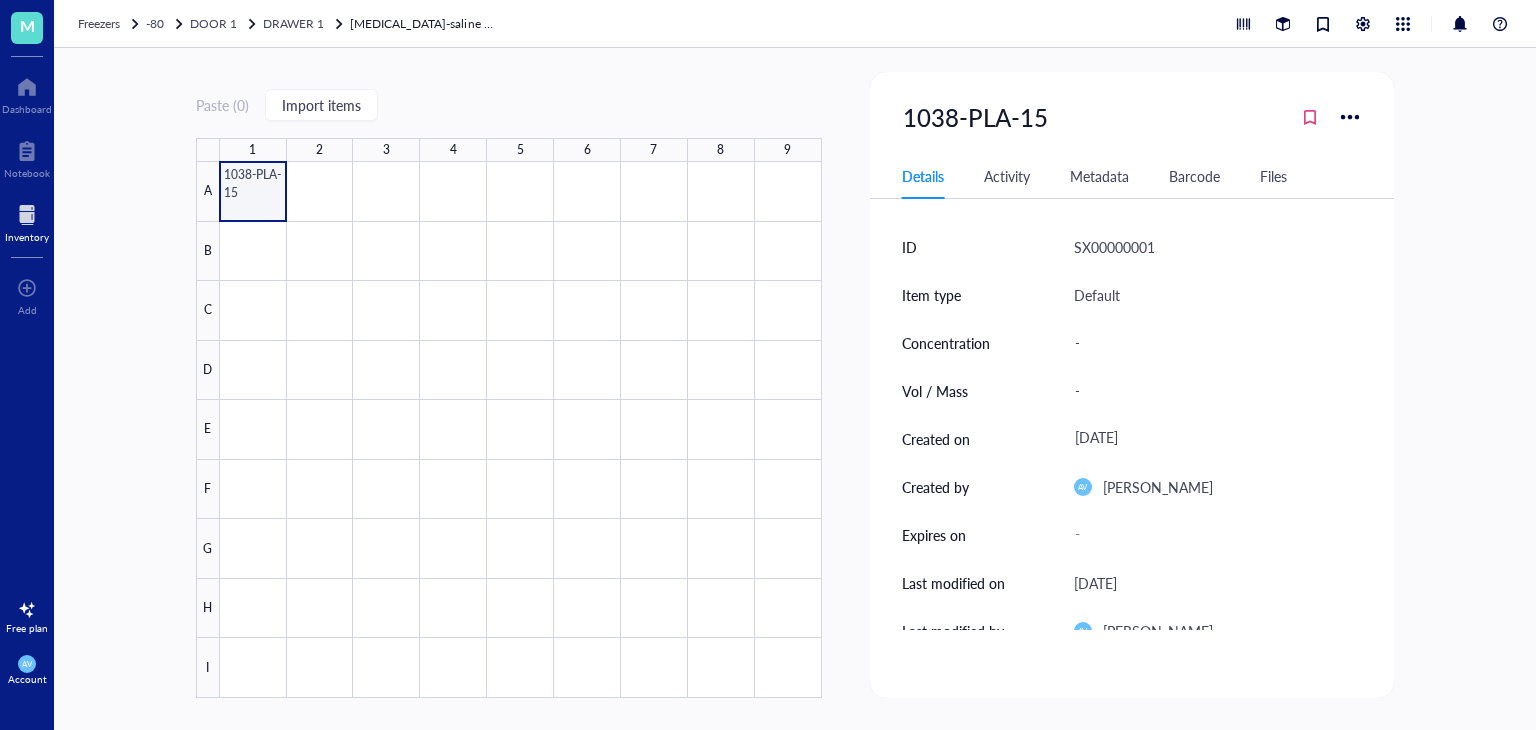 click on "Details Activity Metadata Barcode Files" at bounding box center [1132, 176] 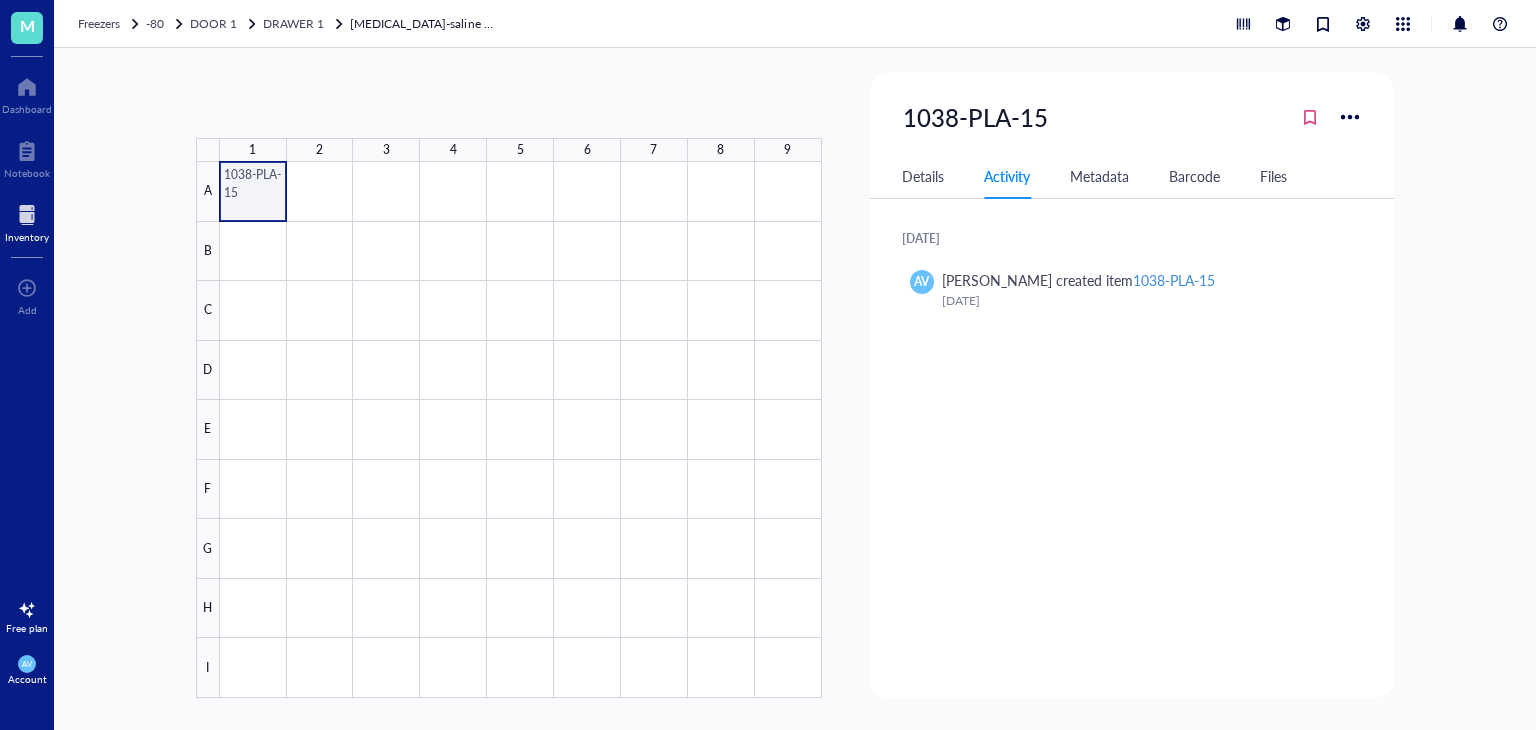 click at bounding box center [521, 430] 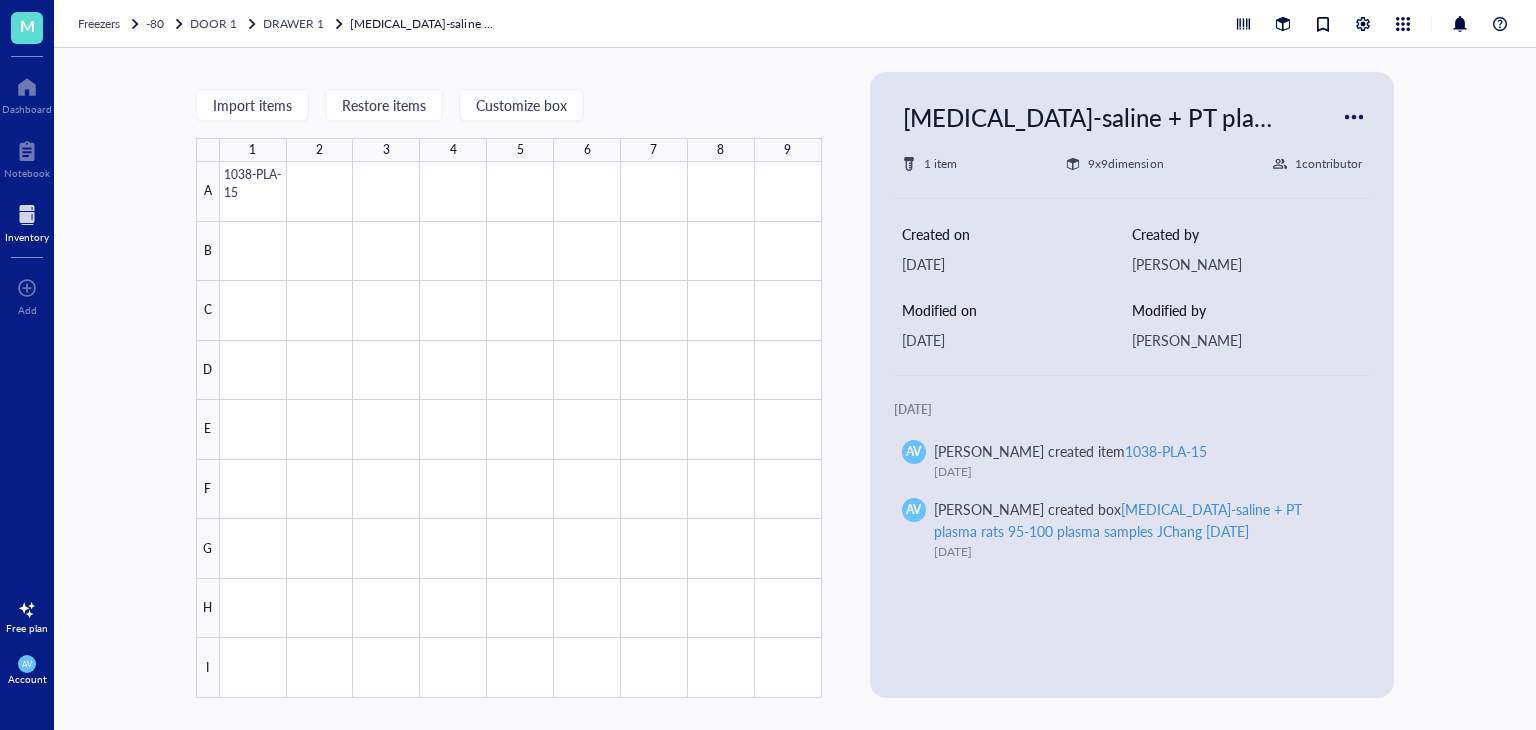 click at bounding box center (1354, 117) 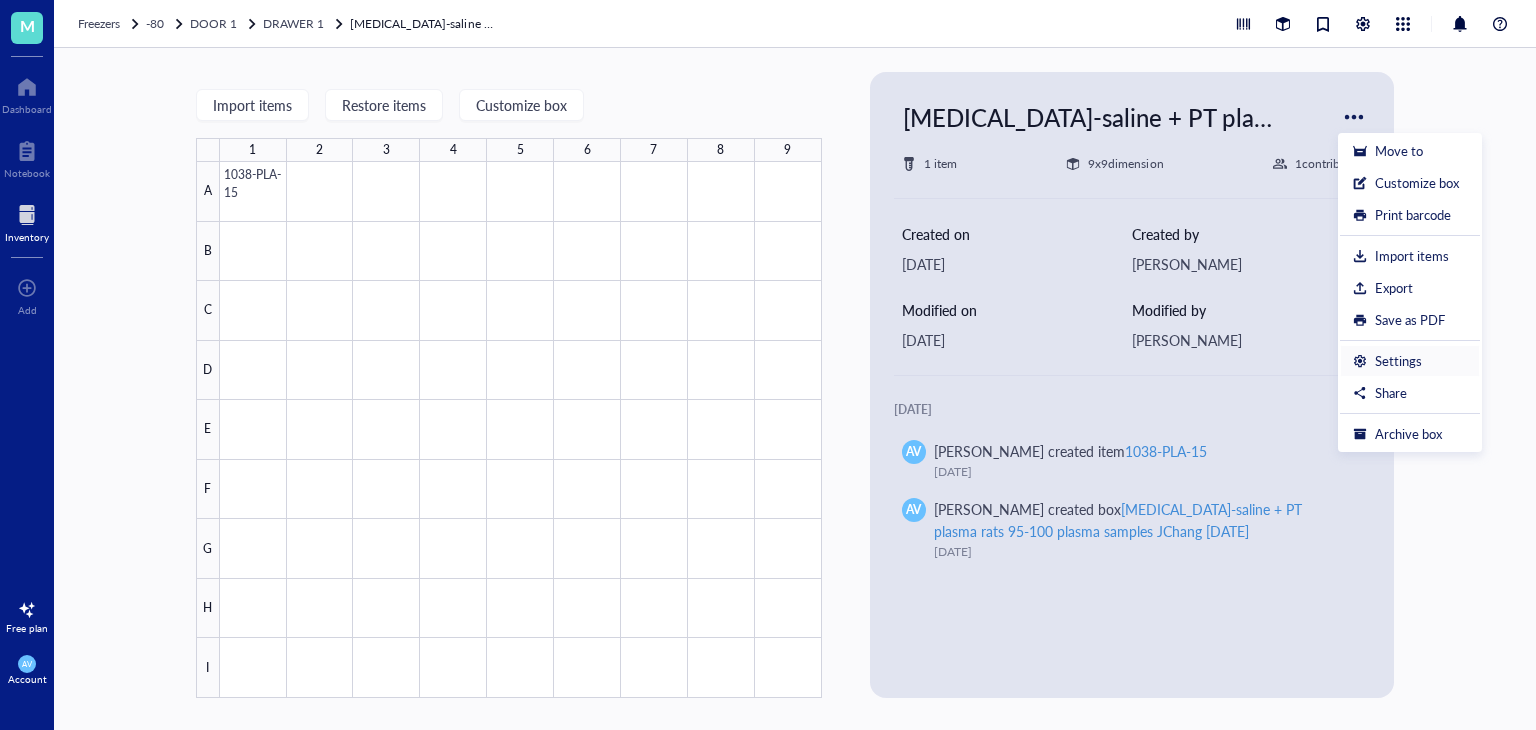 click on "Settings" at bounding box center [1398, 361] 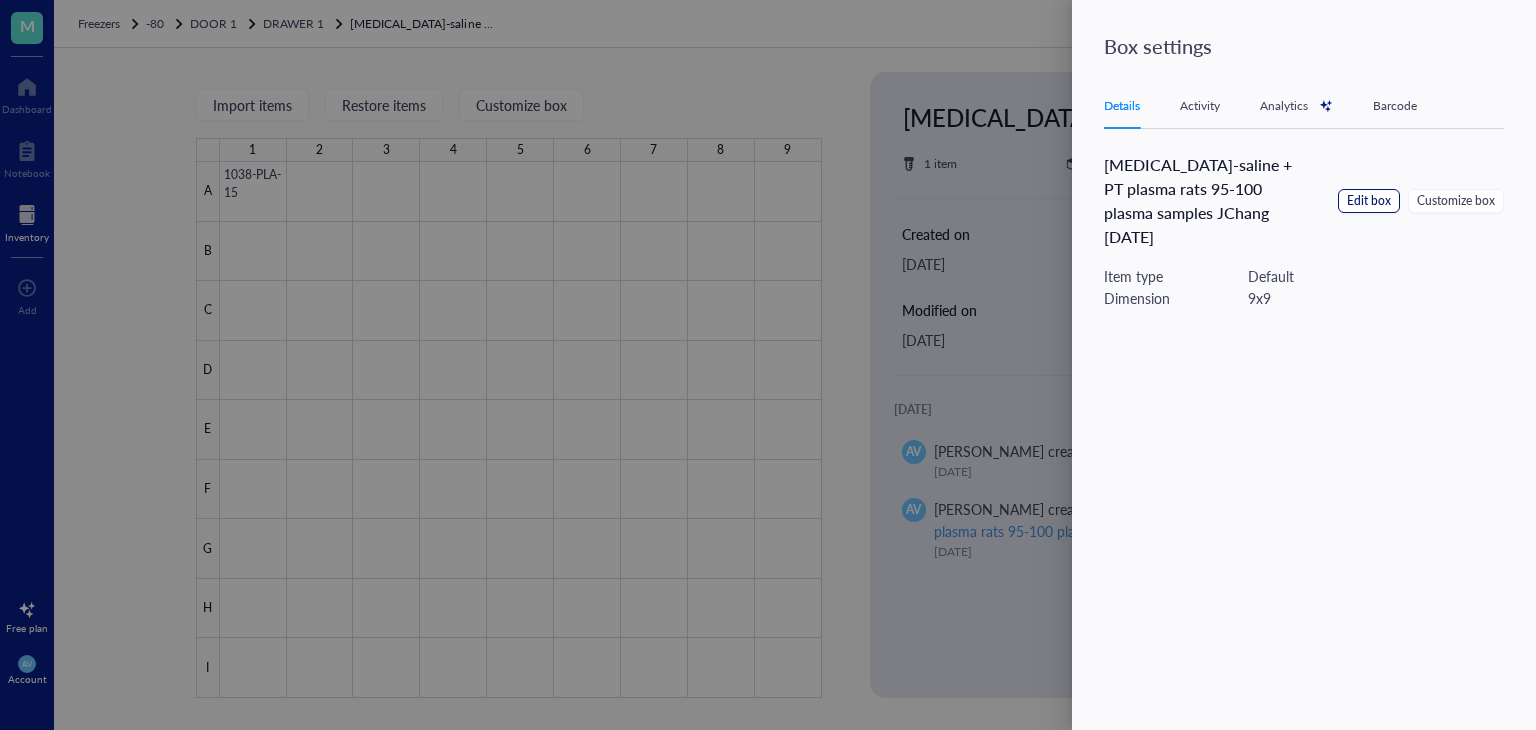 click on "Edit box" at bounding box center (1369, 201) 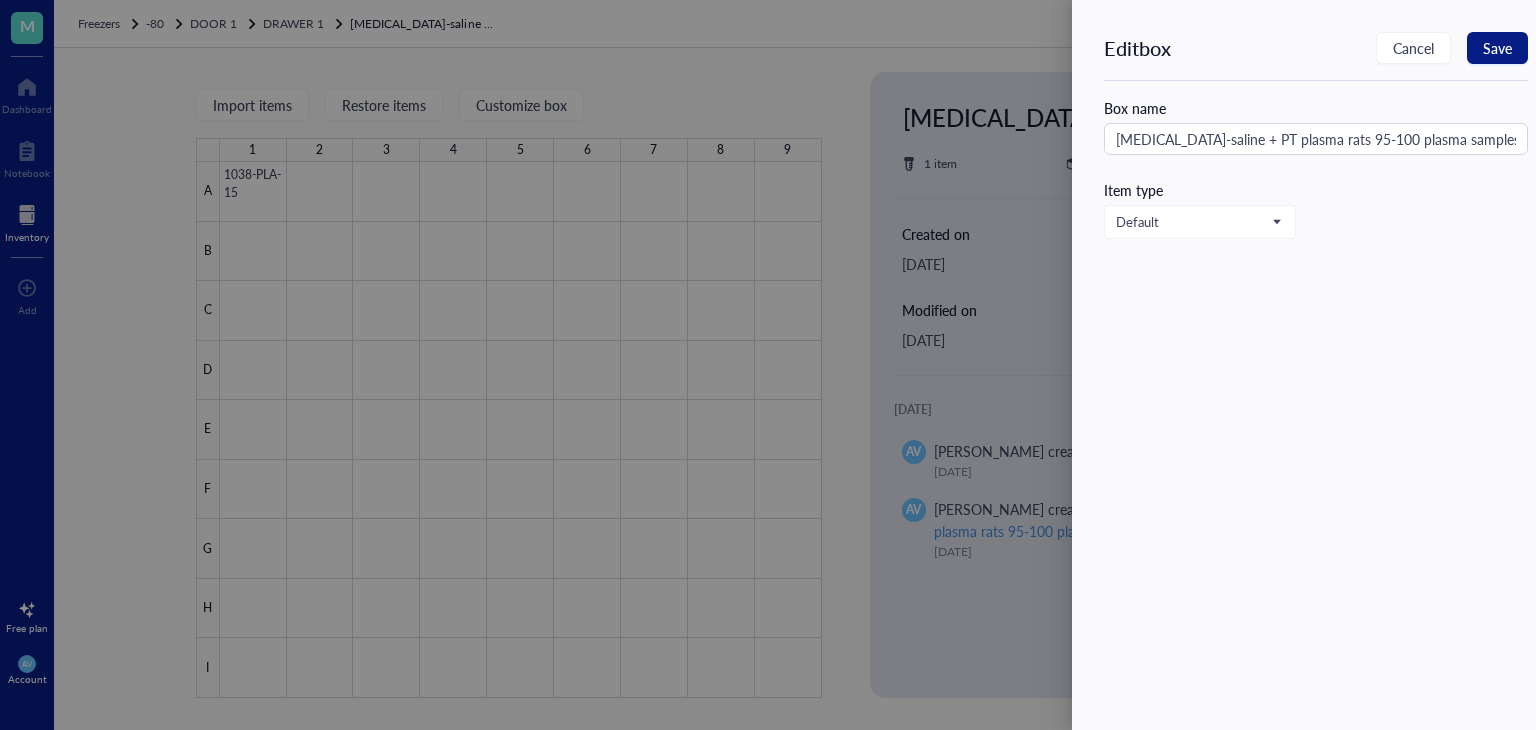 click at bounding box center [768, 365] 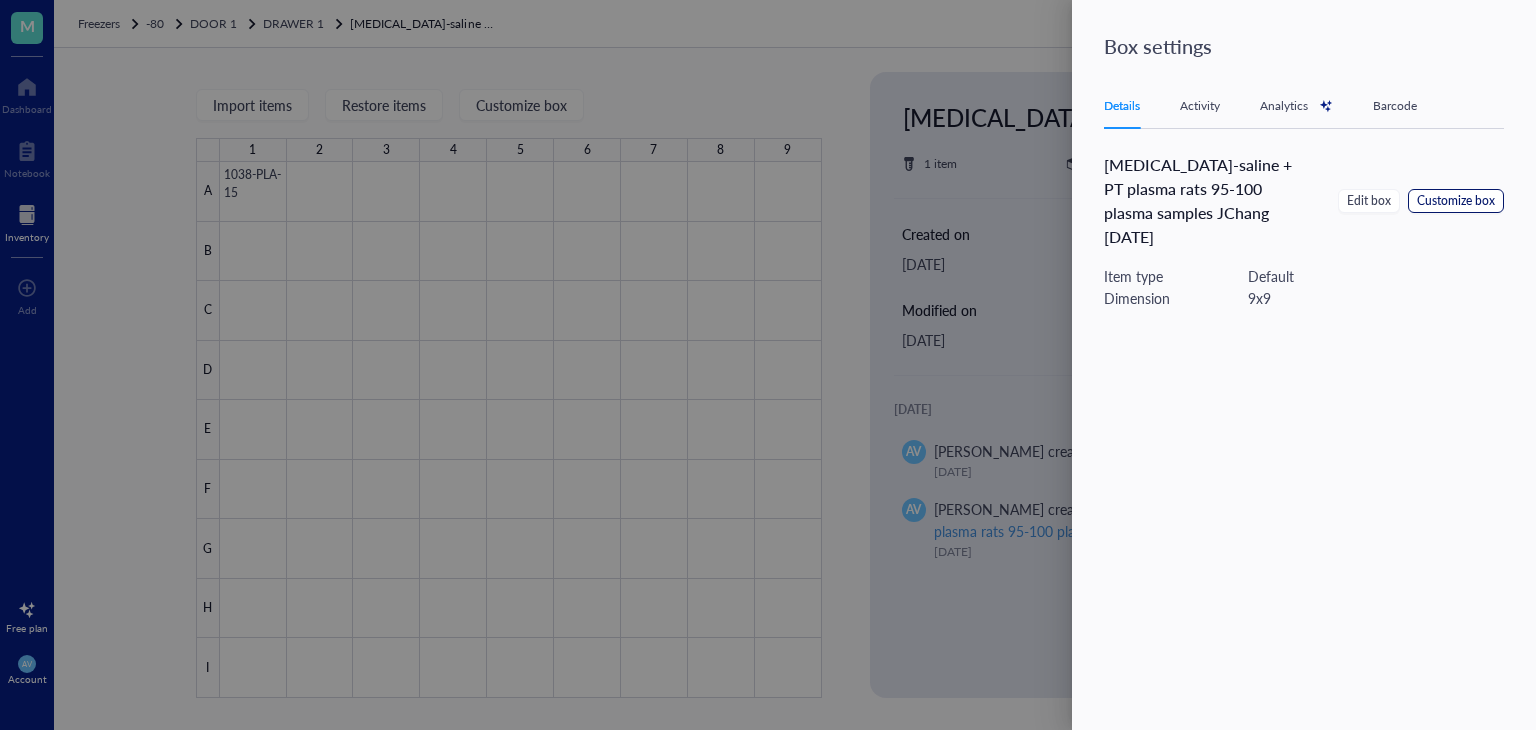 click on "Customize box" at bounding box center (1456, 201) 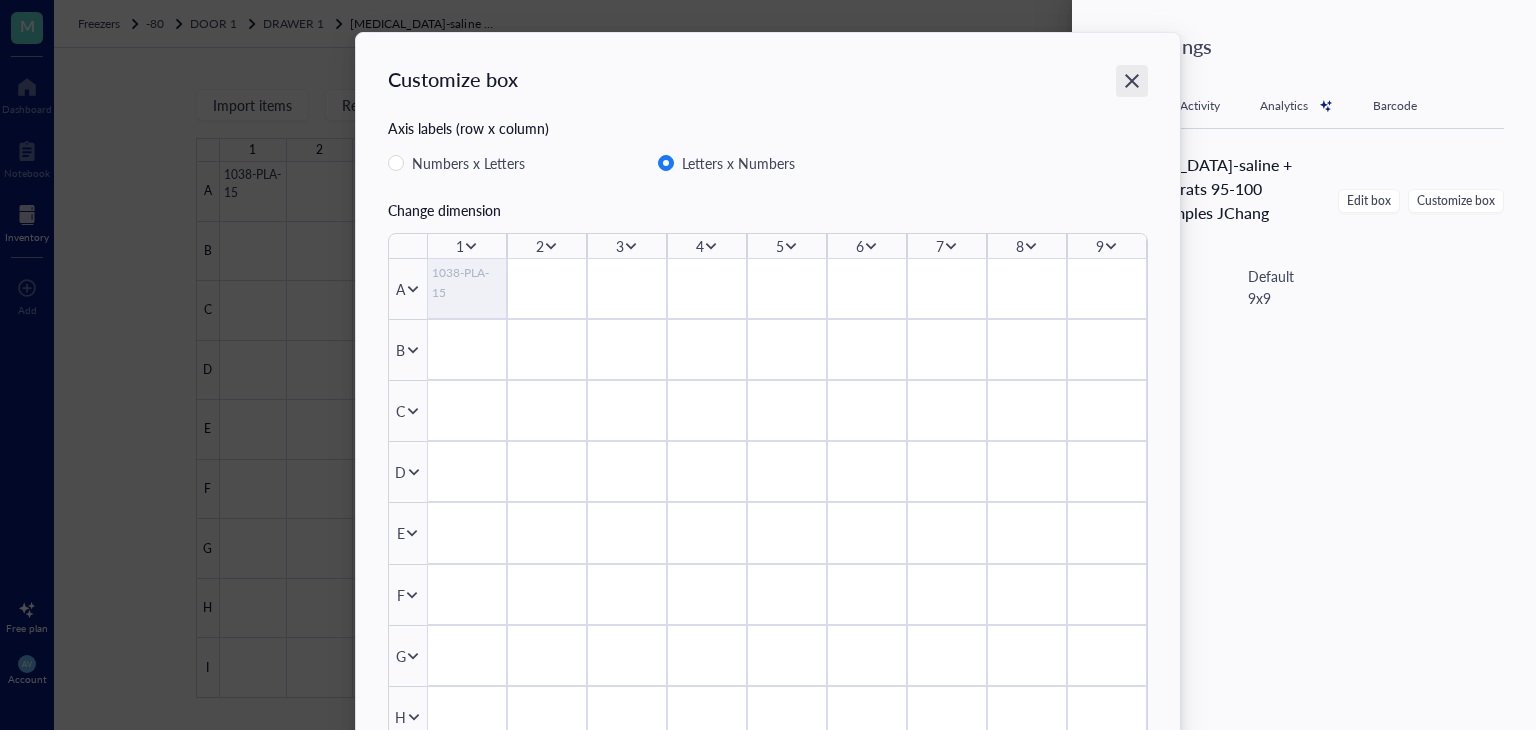click 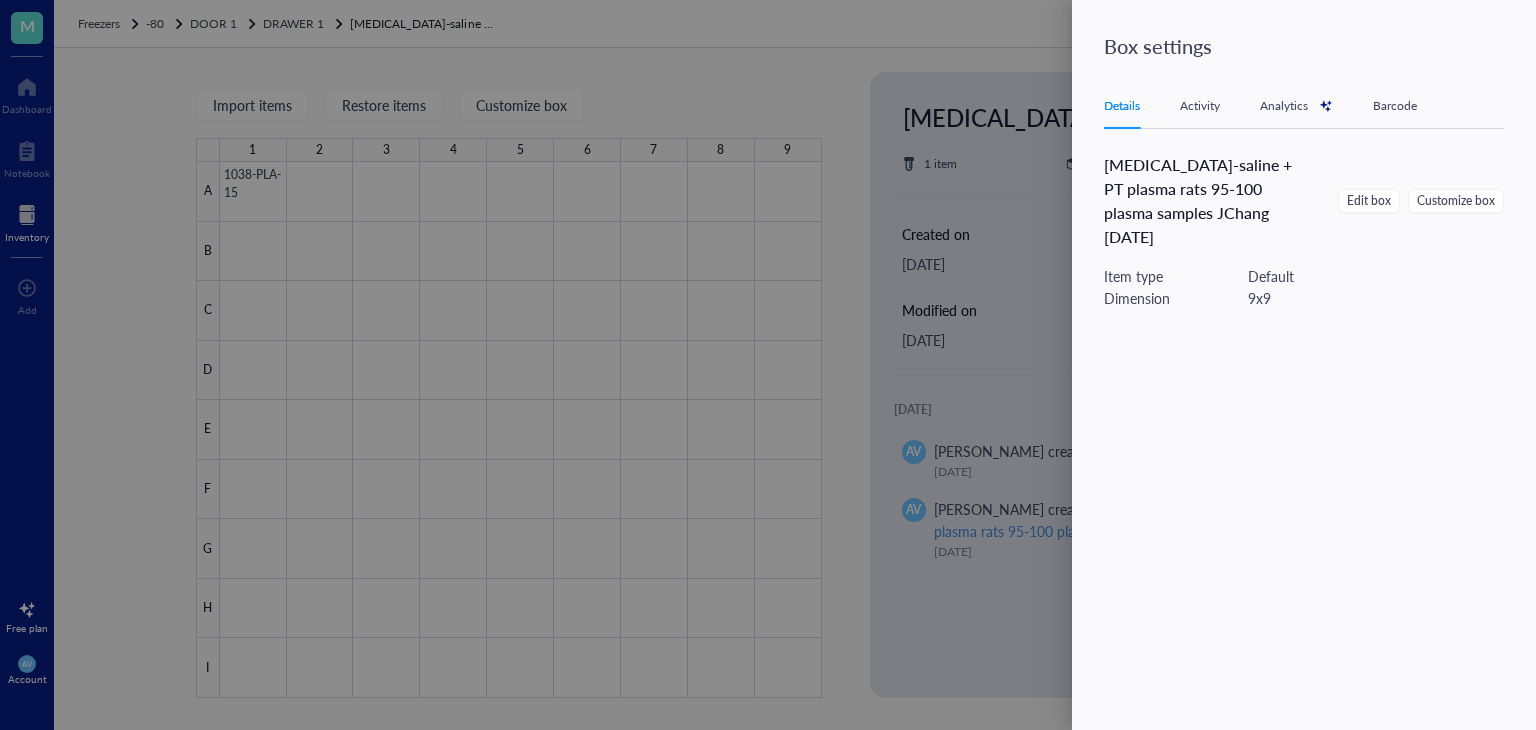 click on "Activity" at bounding box center (1200, 106) 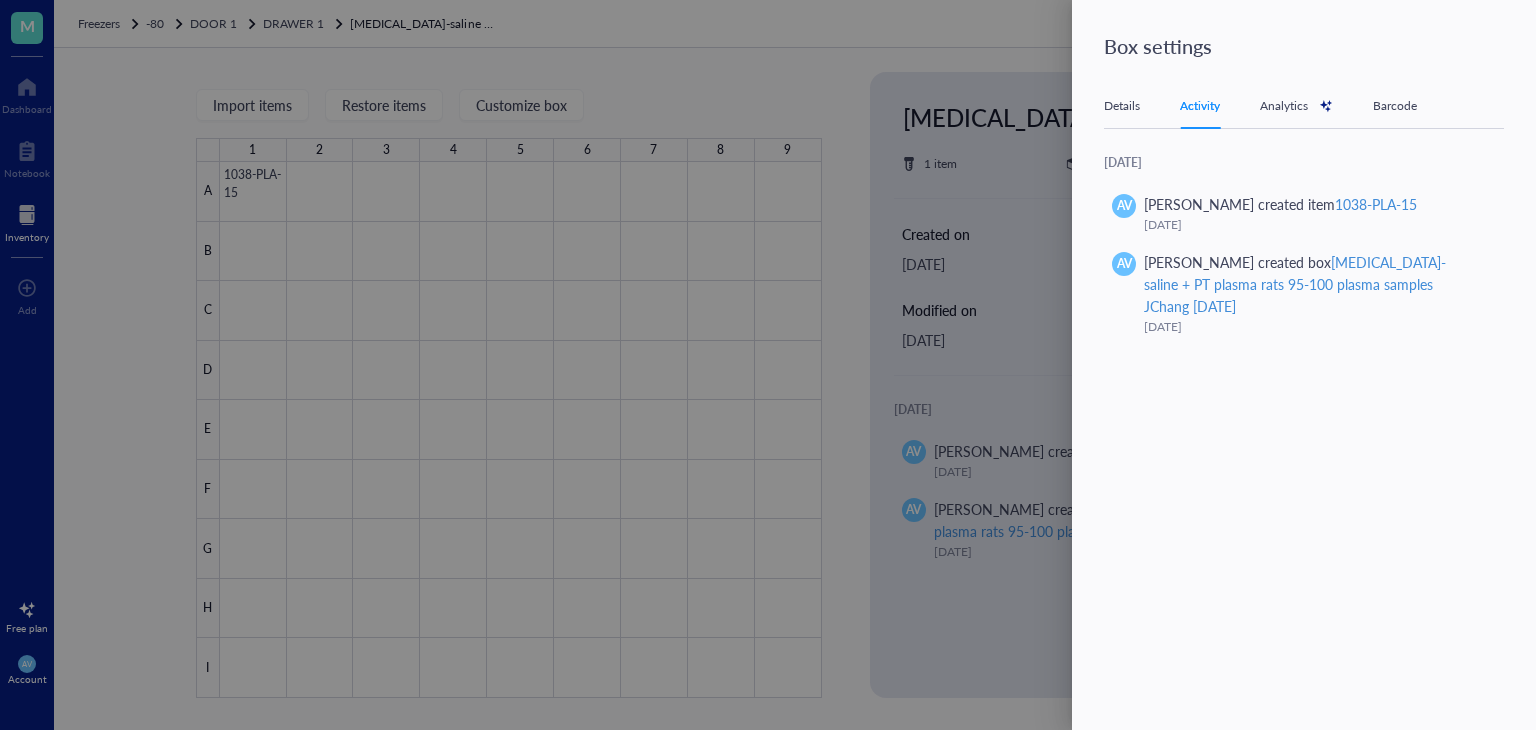 click at bounding box center (768, 365) 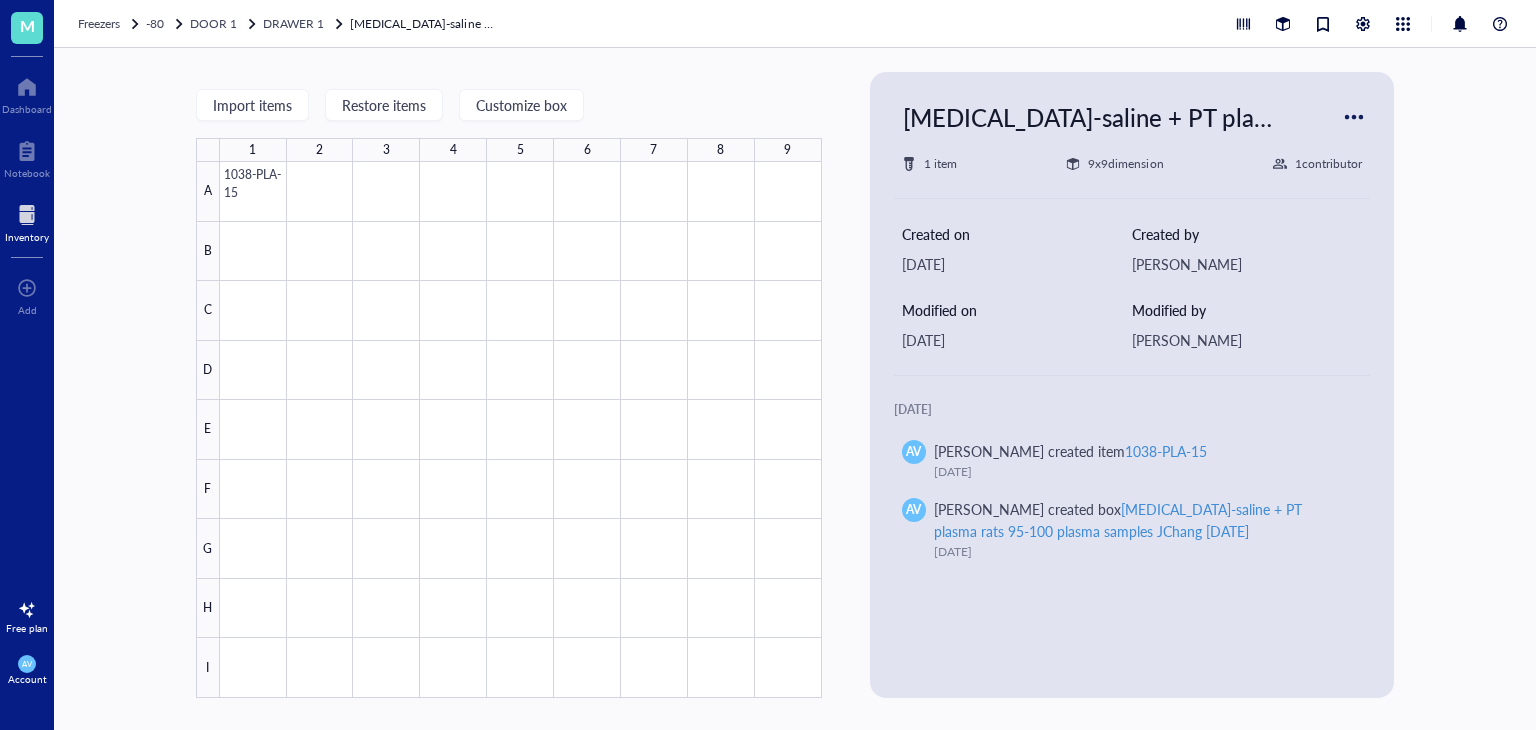 click at bounding box center [1354, 117] 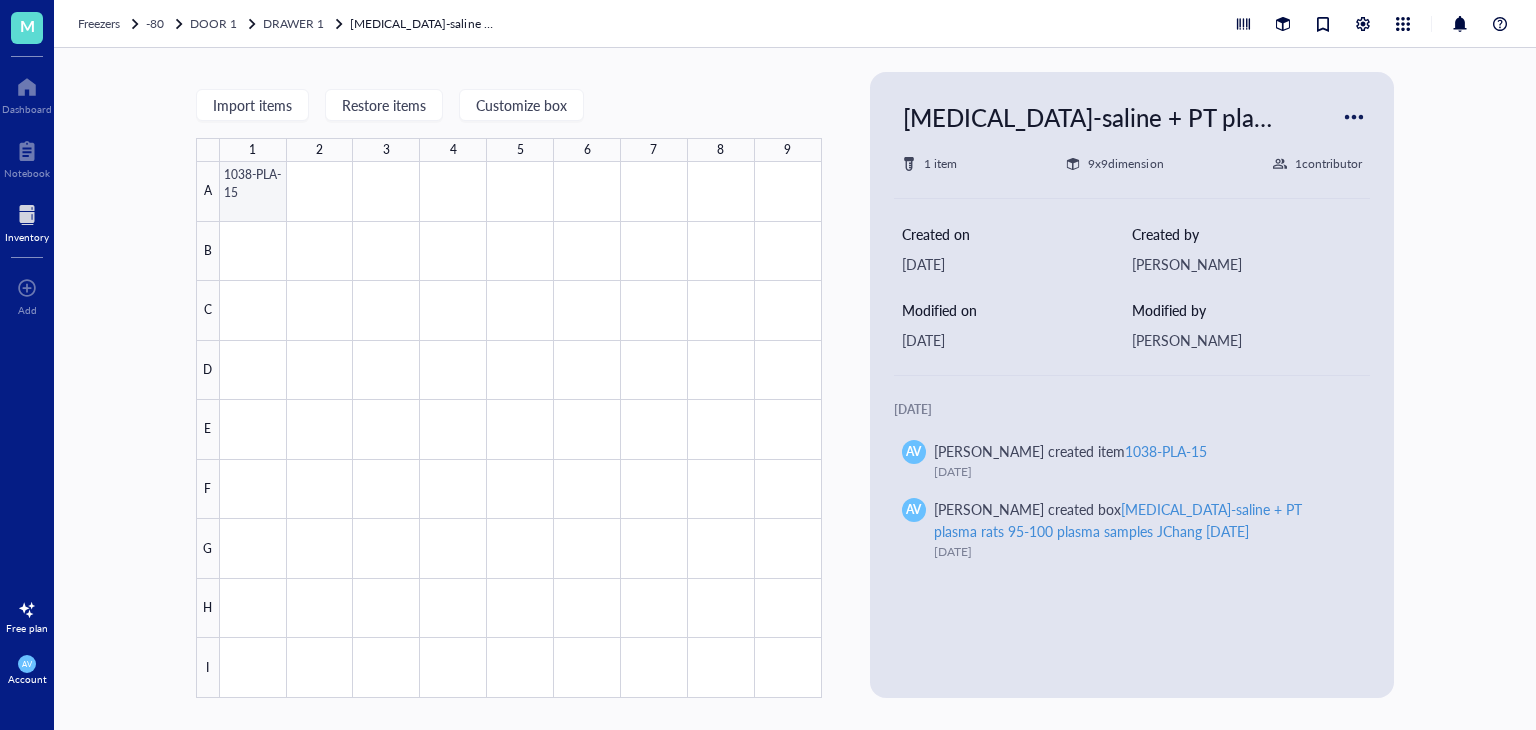 click at bounding box center [521, 430] 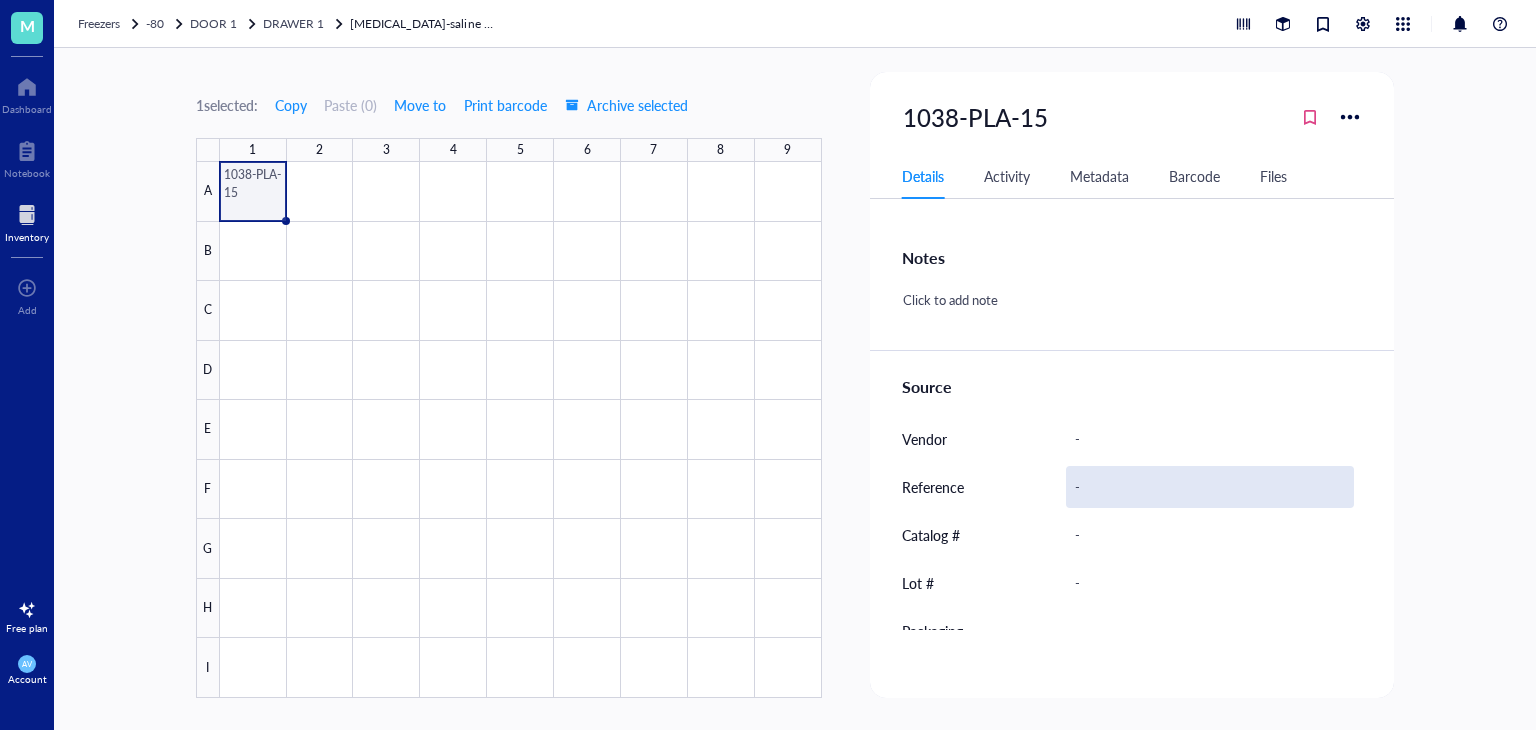 scroll, scrollTop: 0, scrollLeft: 0, axis: both 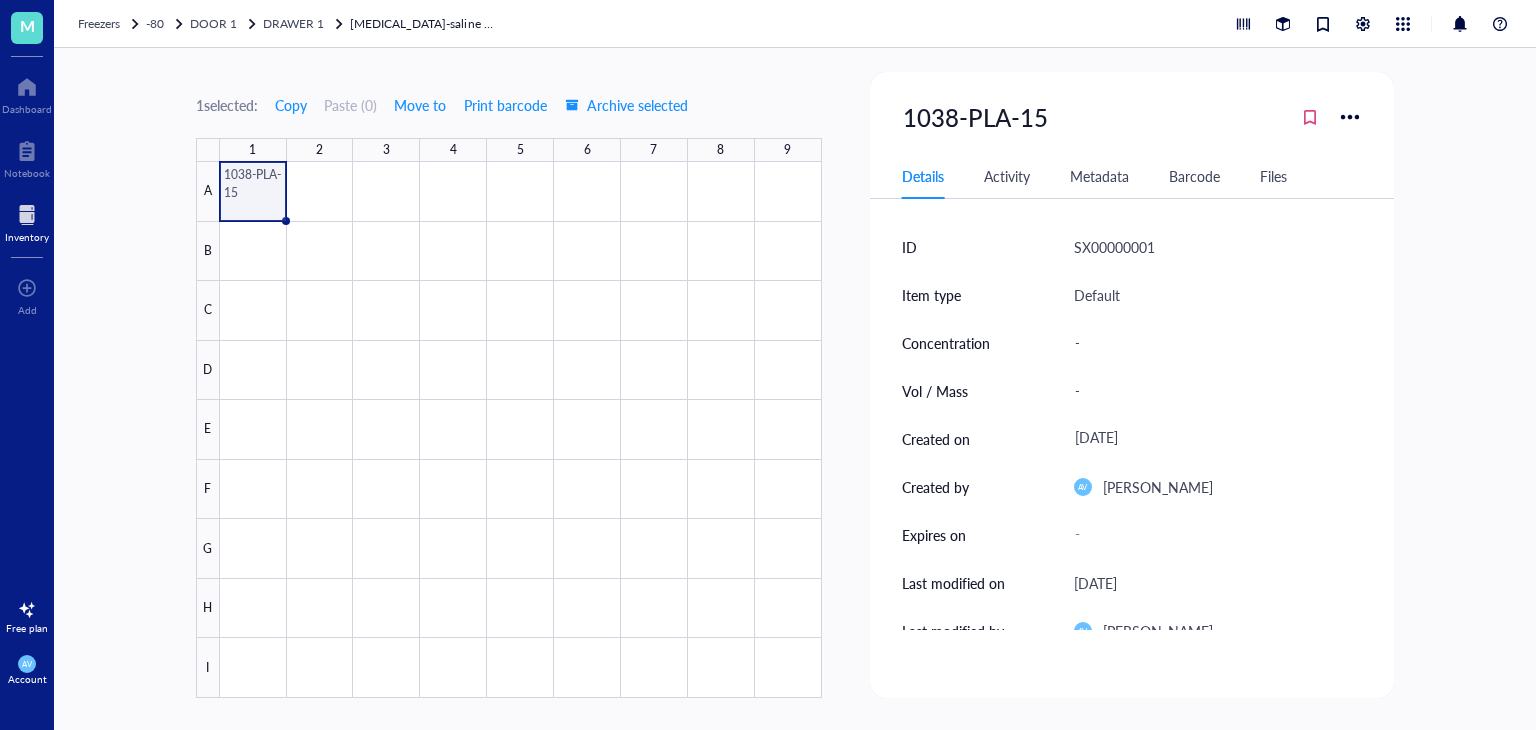 click on "SX00000001" at bounding box center (1114, 247) 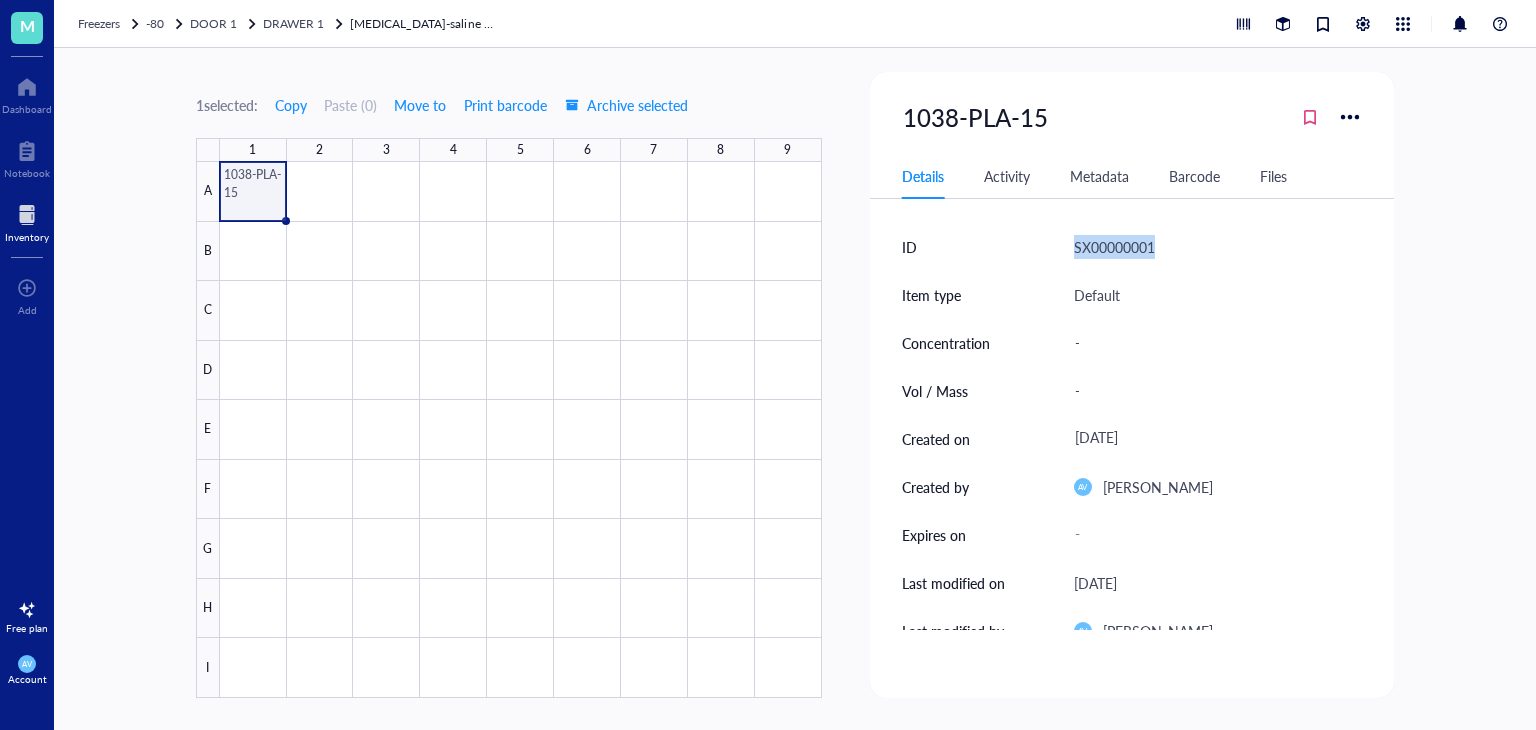 click on "SX00000001" at bounding box center [1114, 247] 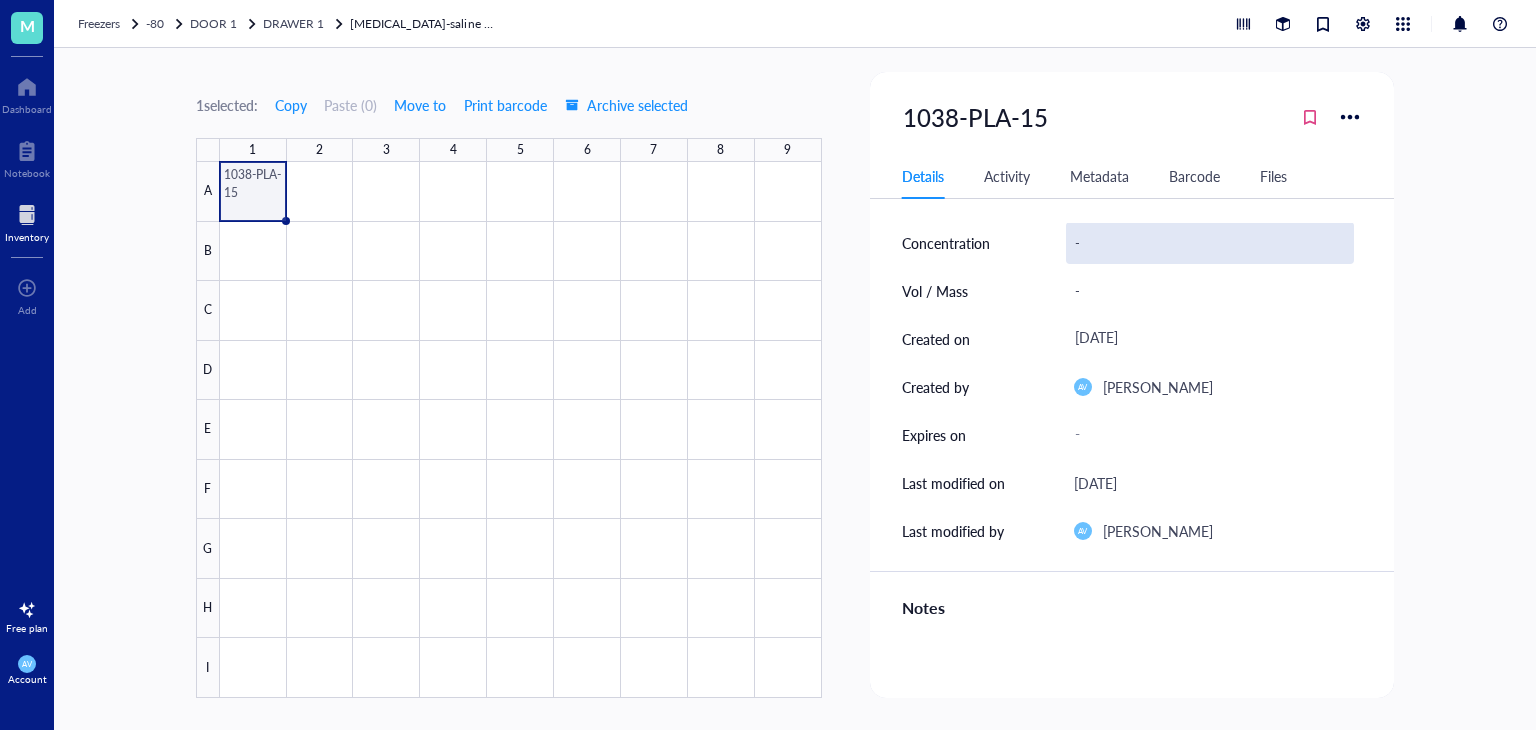 scroll, scrollTop: 0, scrollLeft: 0, axis: both 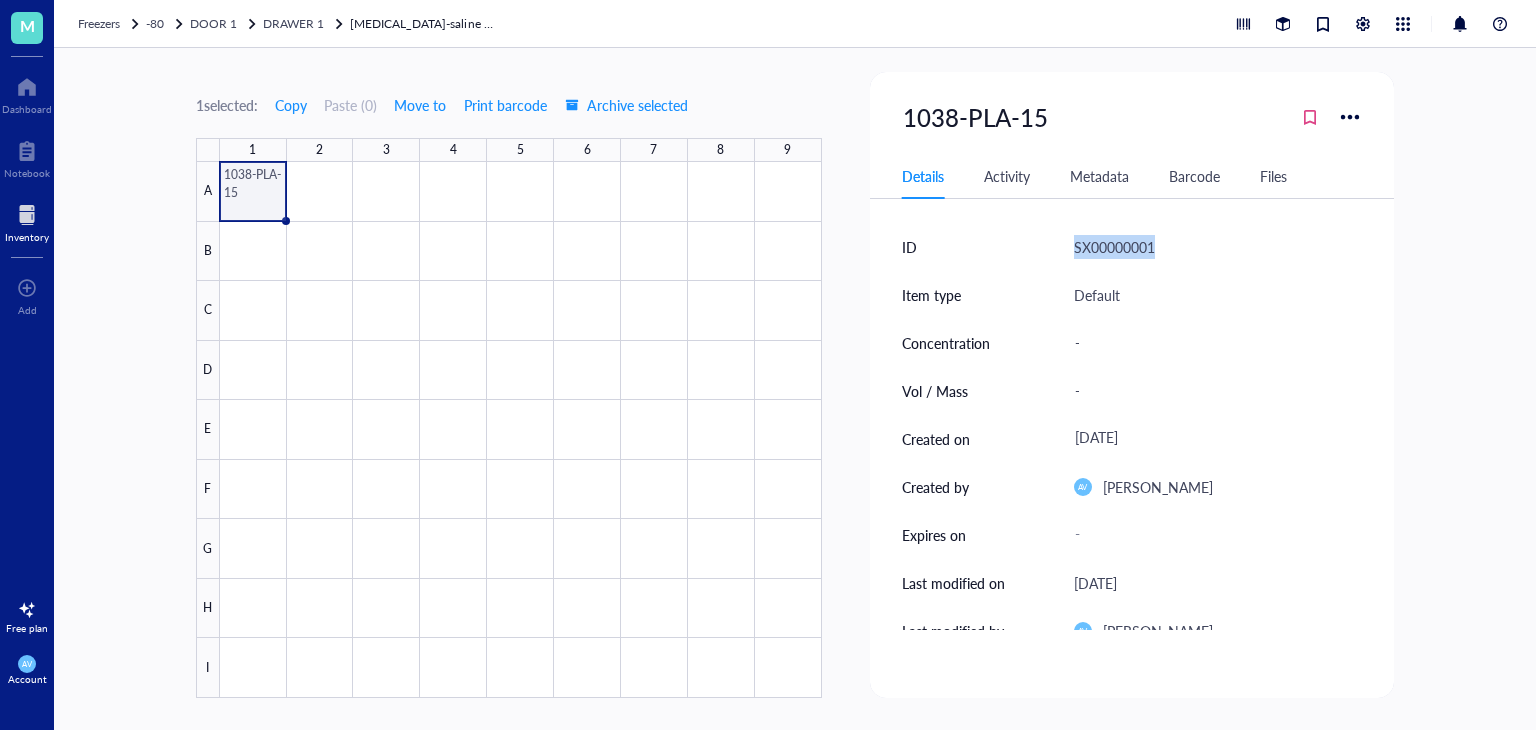 click on "Concentration" at bounding box center (976, 343) 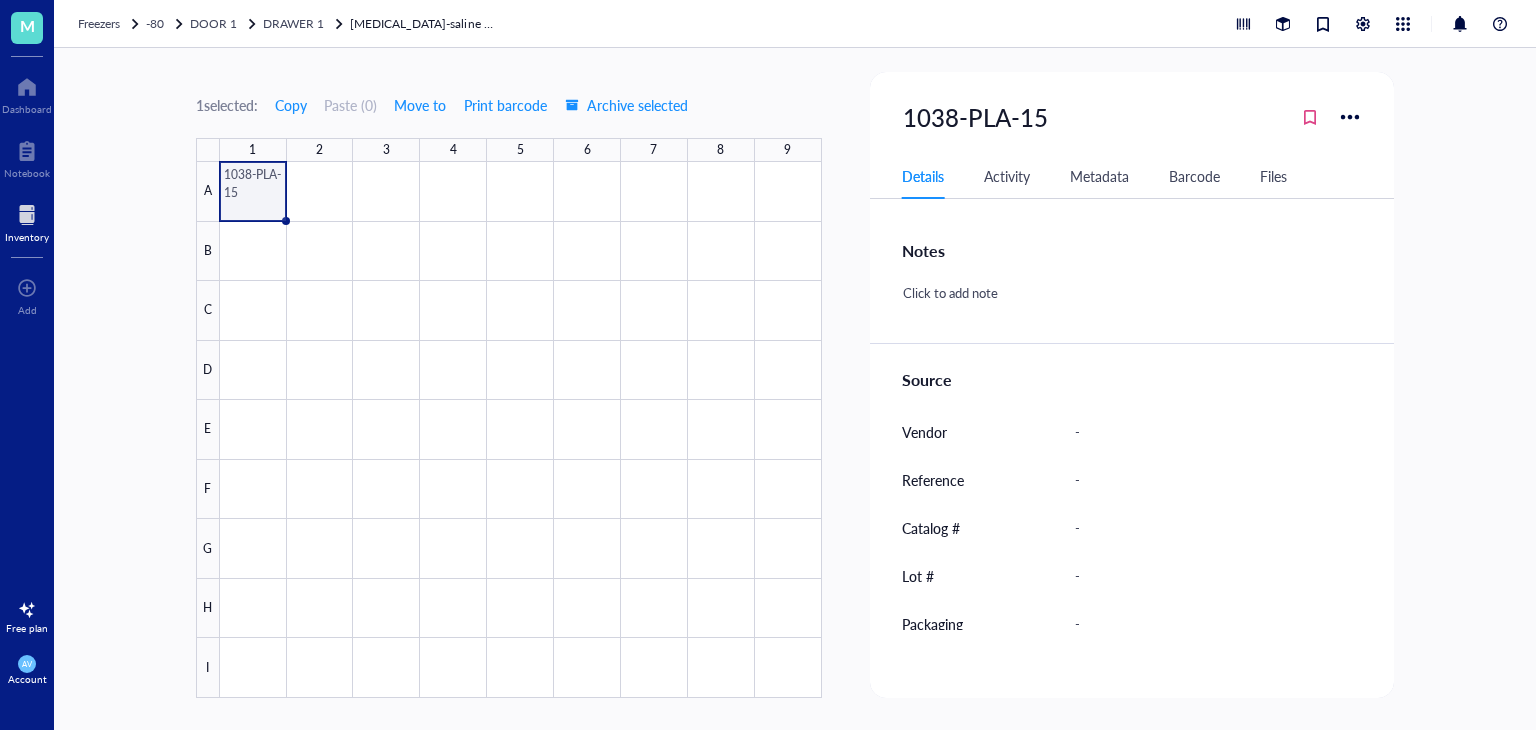 scroll, scrollTop: 538, scrollLeft: 0, axis: vertical 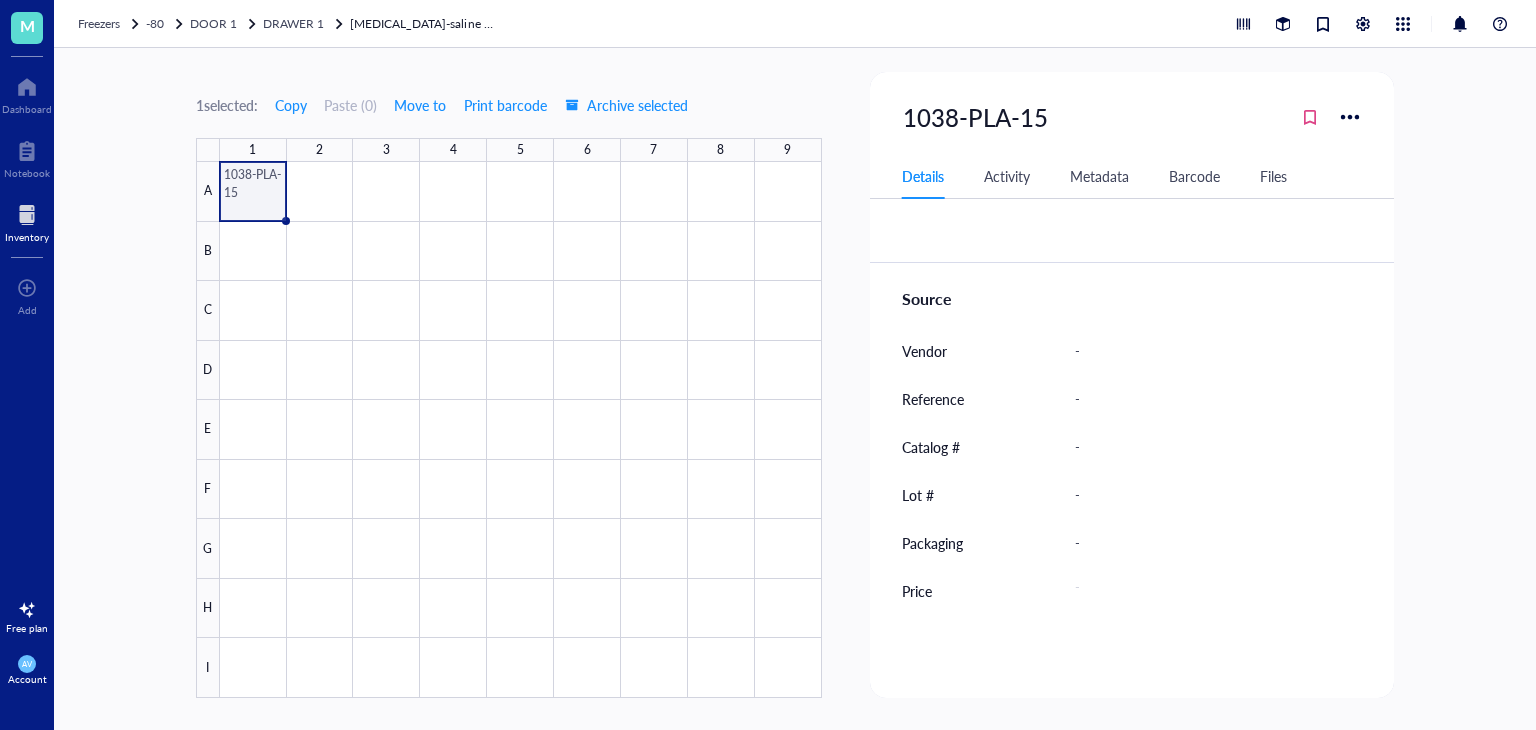 click at bounding box center [208, 150] 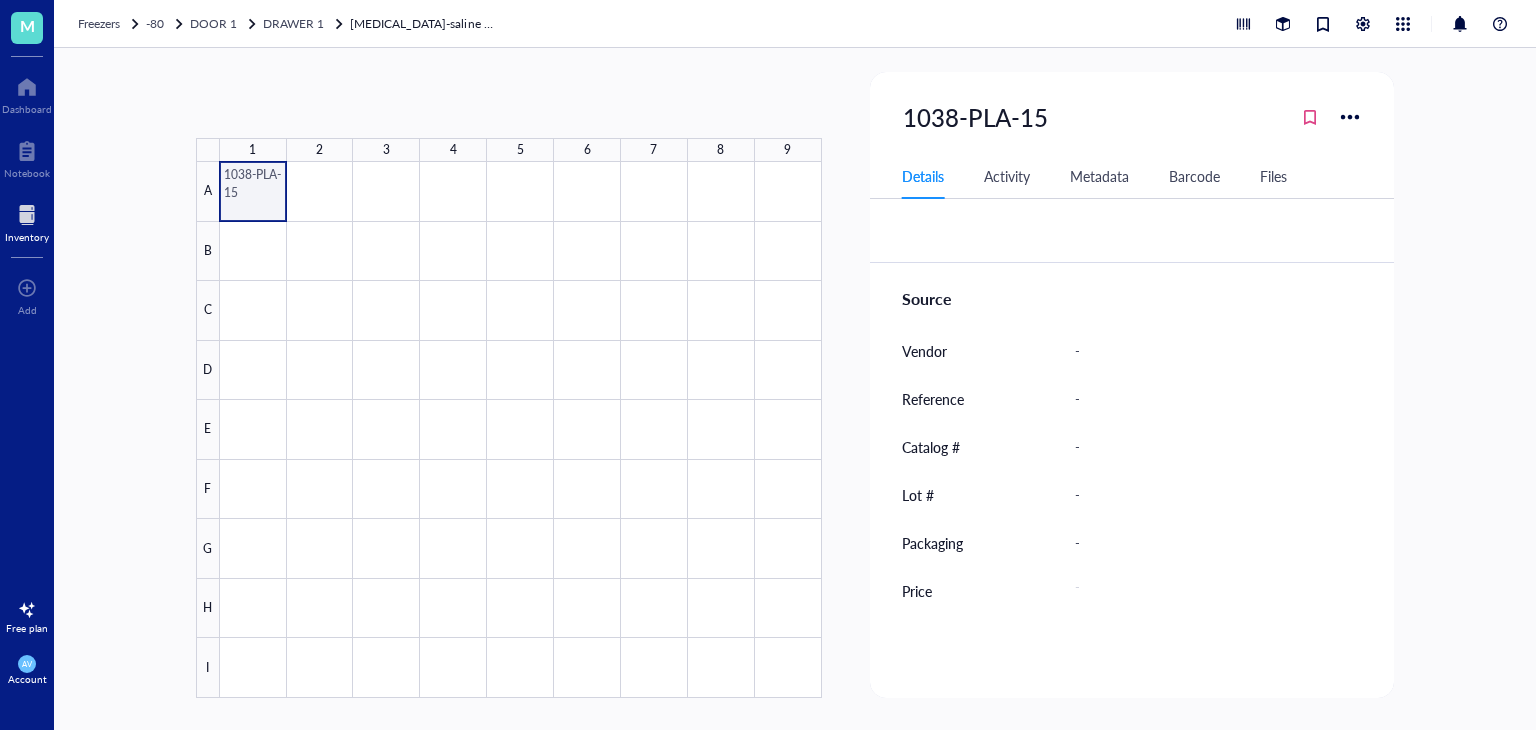 click at bounding box center [521, 430] 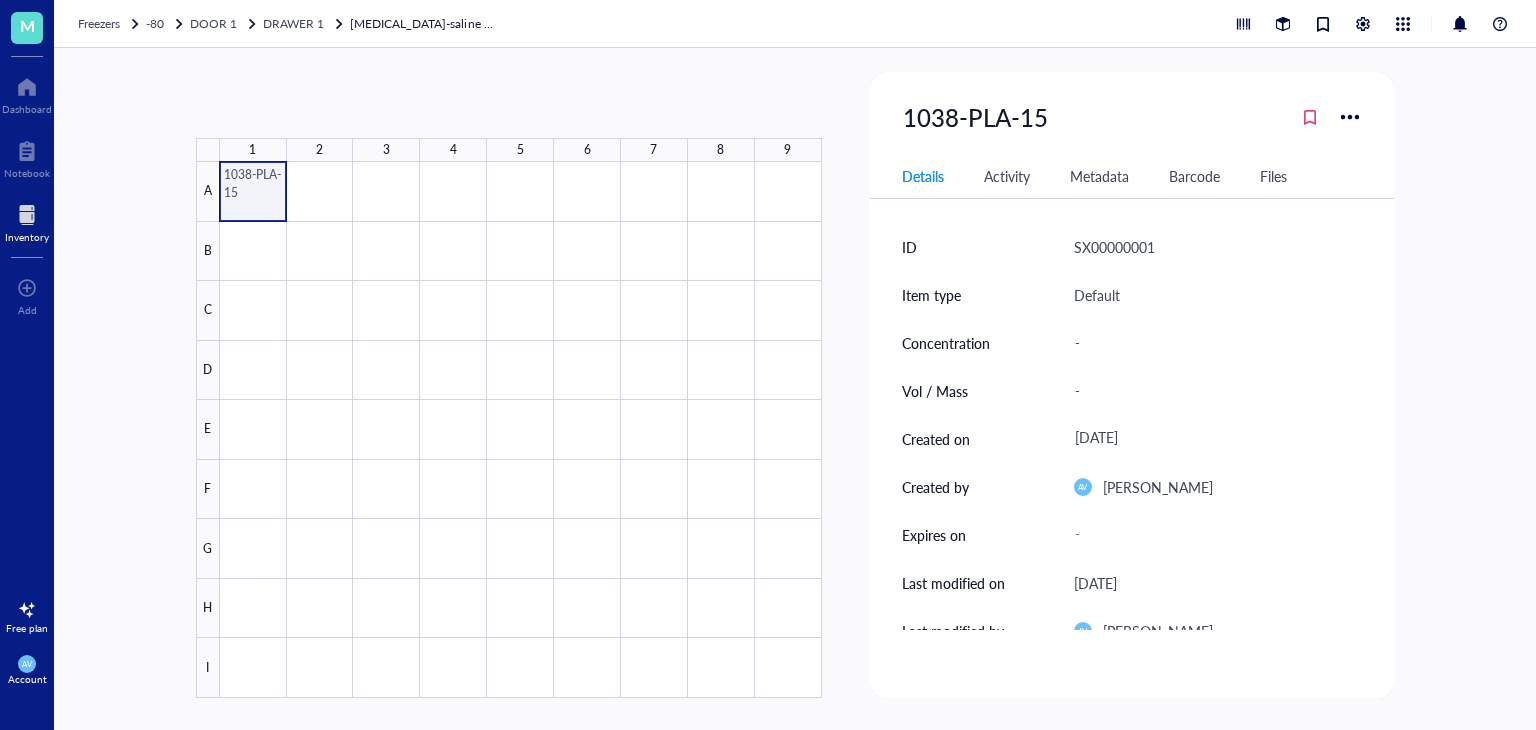 click at bounding box center (521, 430) 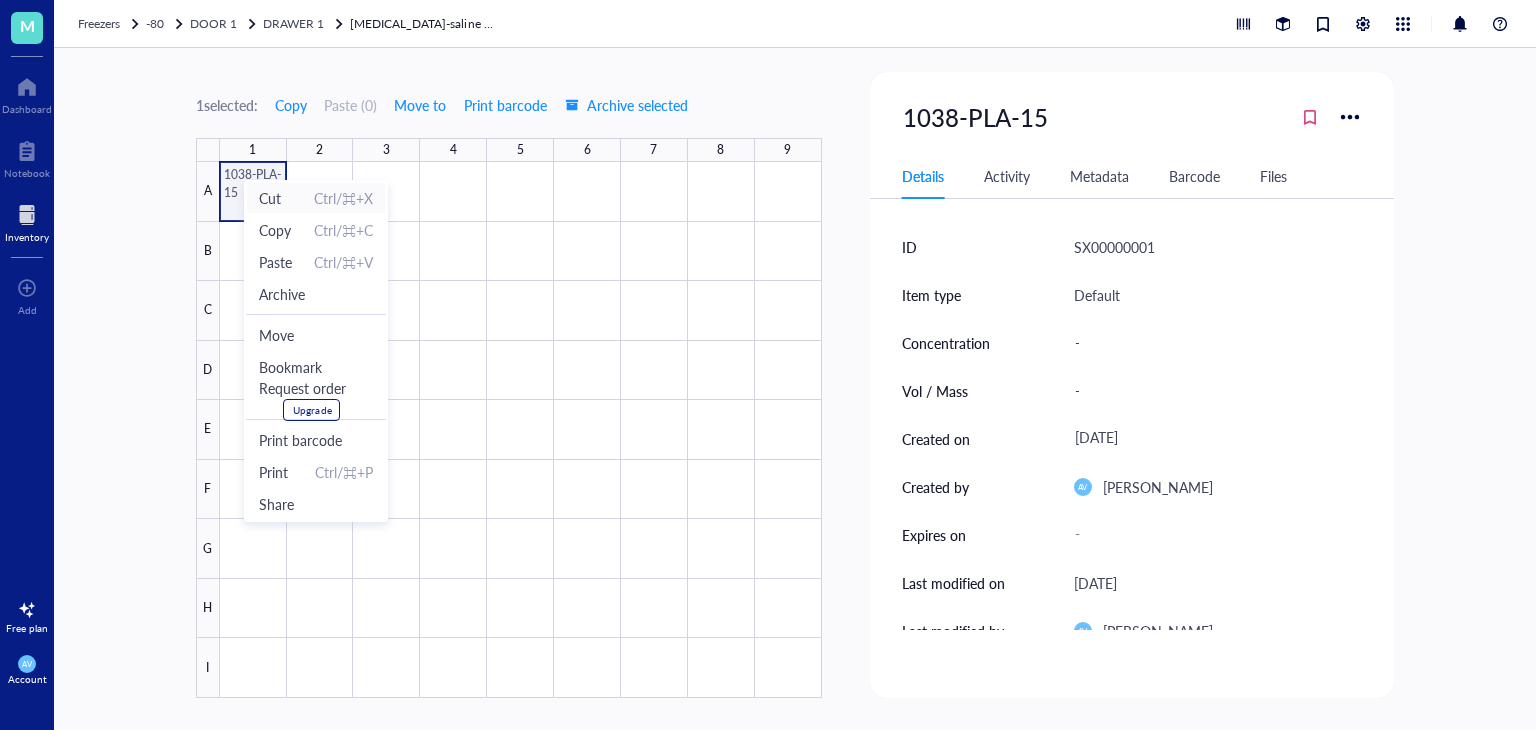 click on "Cut" at bounding box center [270, 198] 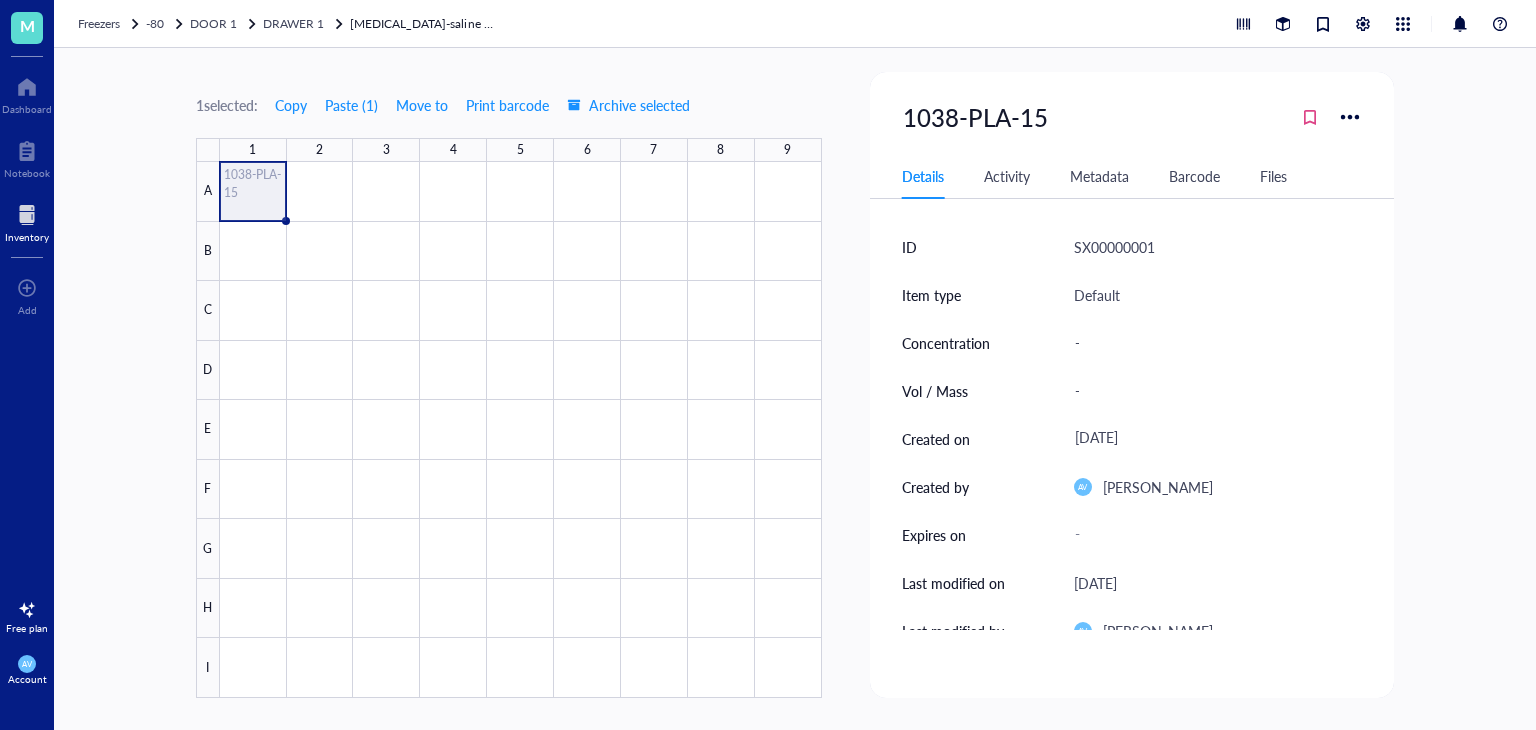 click on "1  selected: Copy Paste ( 1 ) Move to Print barcode Archive selected" at bounding box center (509, 105) 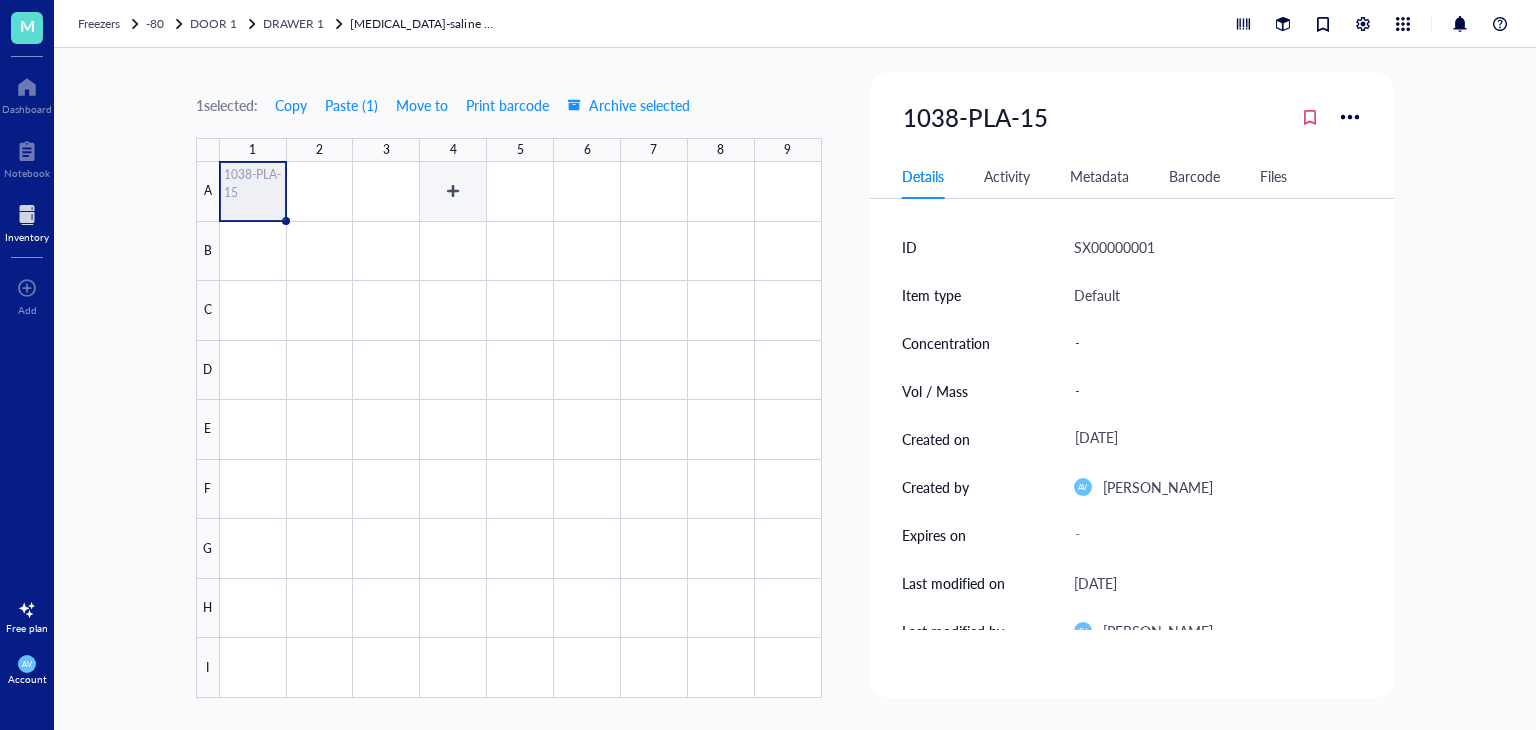 click at bounding box center [521, 430] 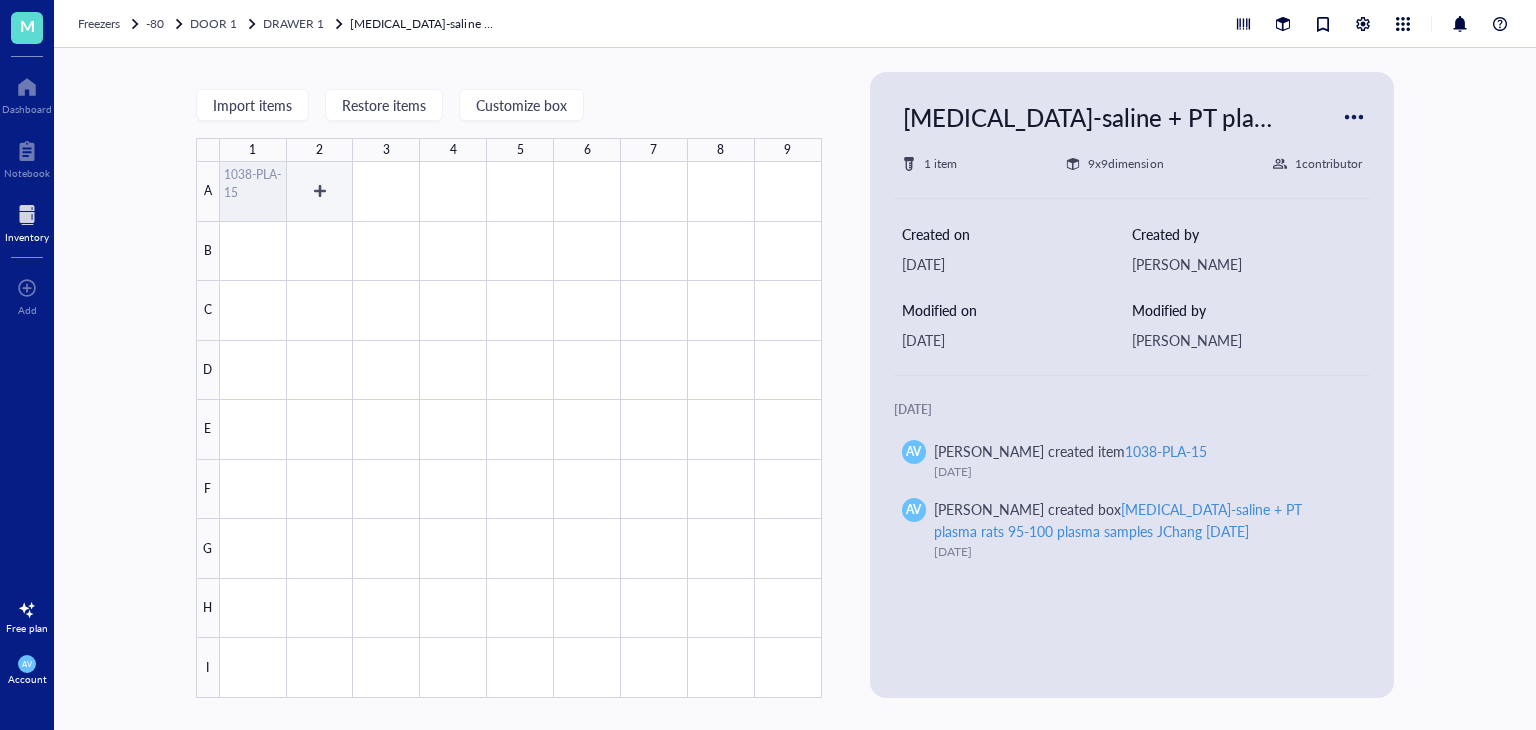click at bounding box center [521, 430] 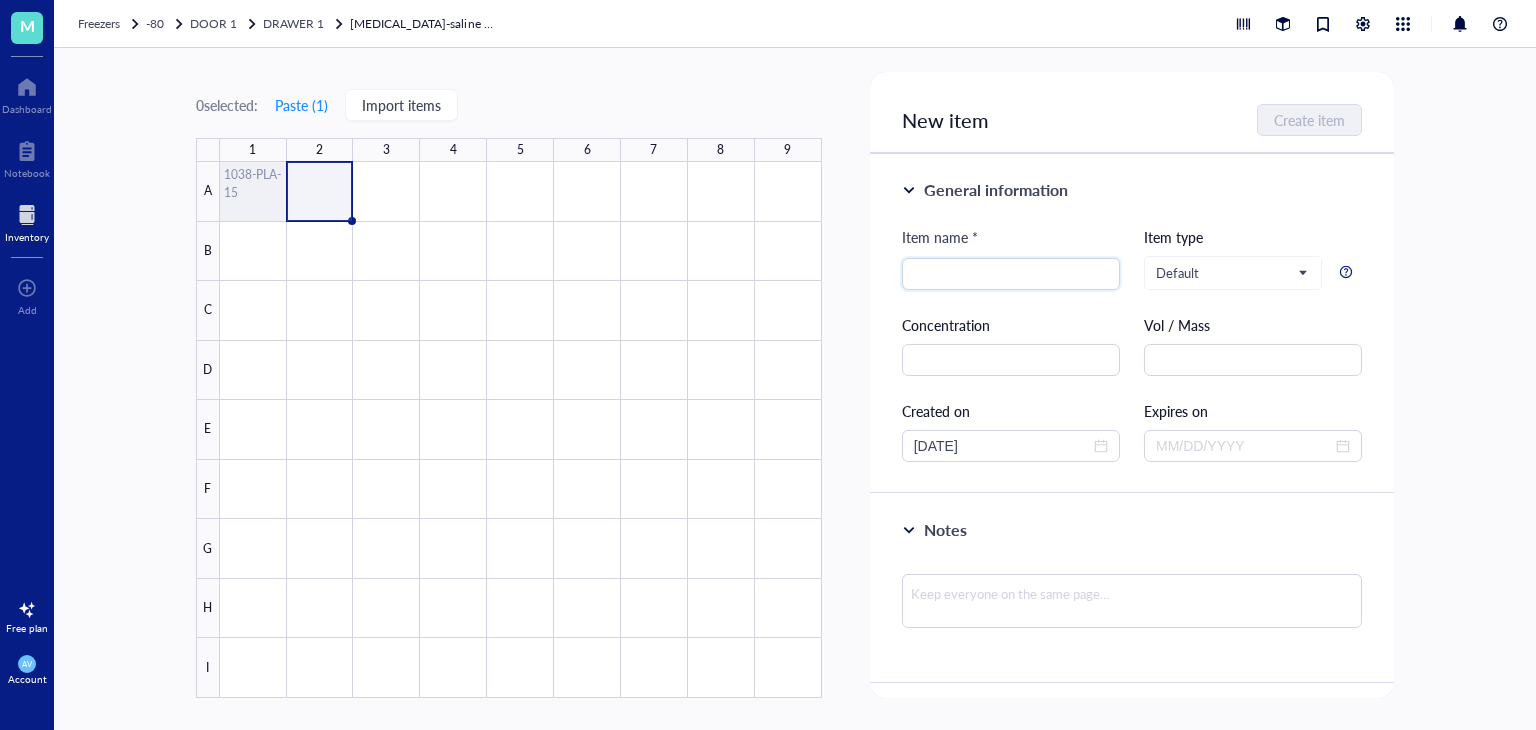 click at bounding box center (521, 430) 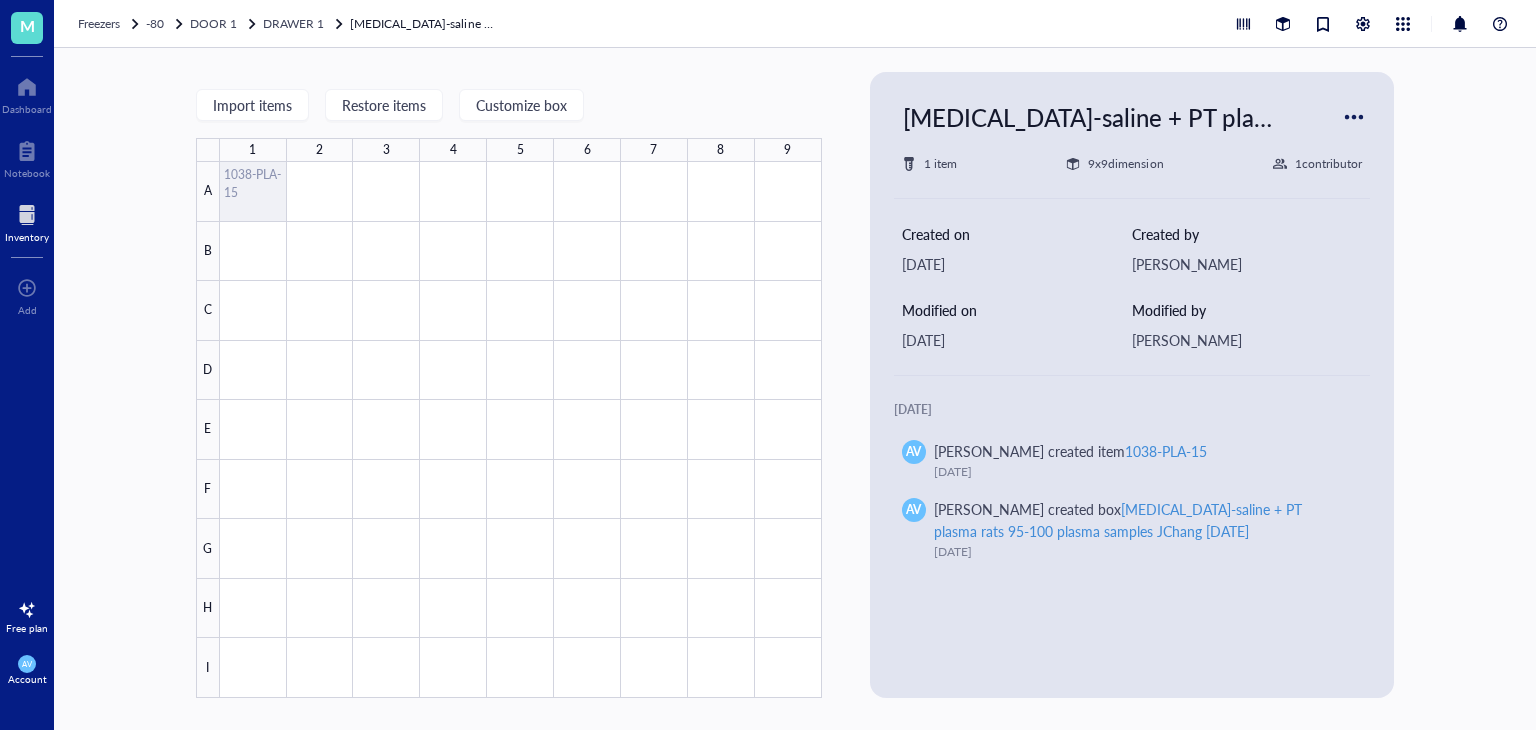 click at bounding box center [521, 430] 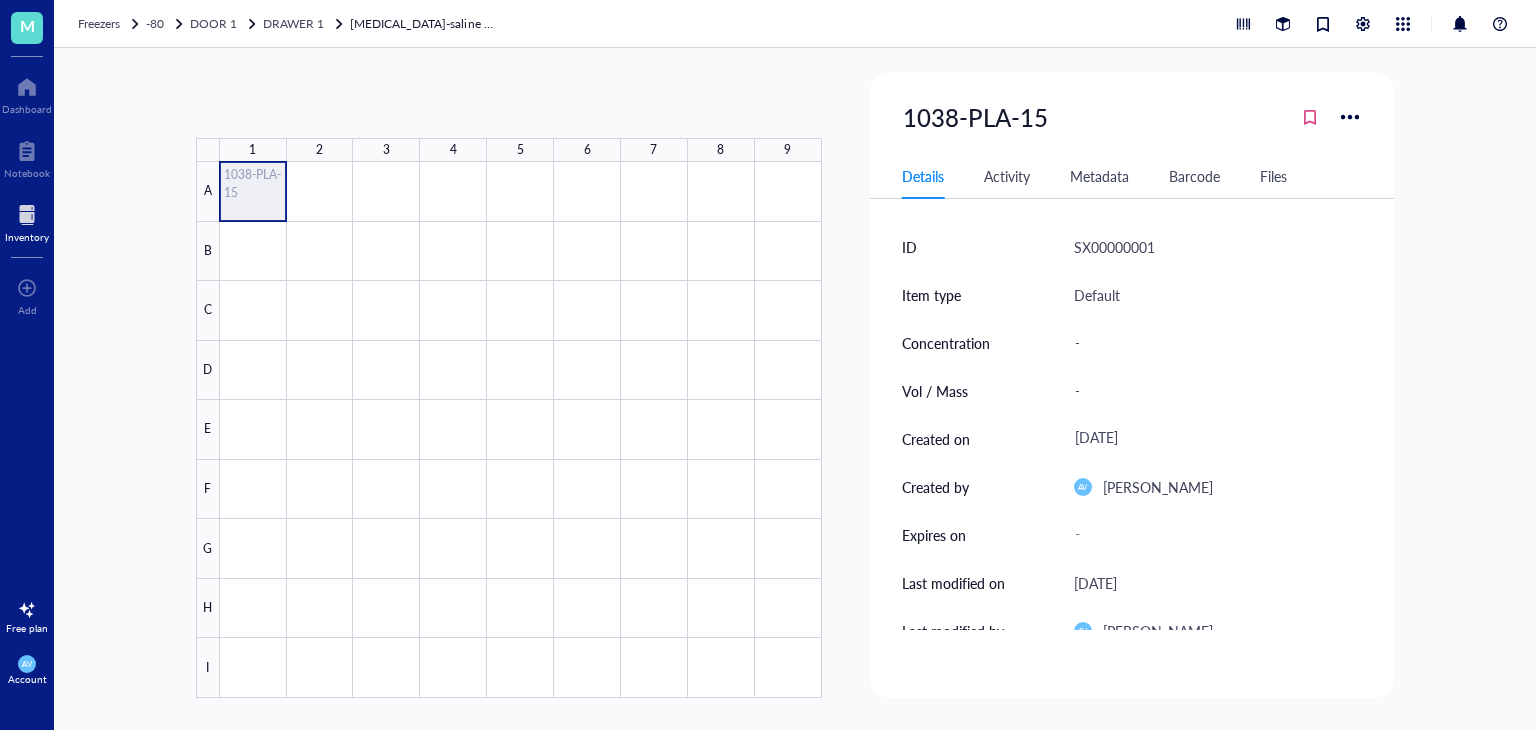 click at bounding box center (521, 430) 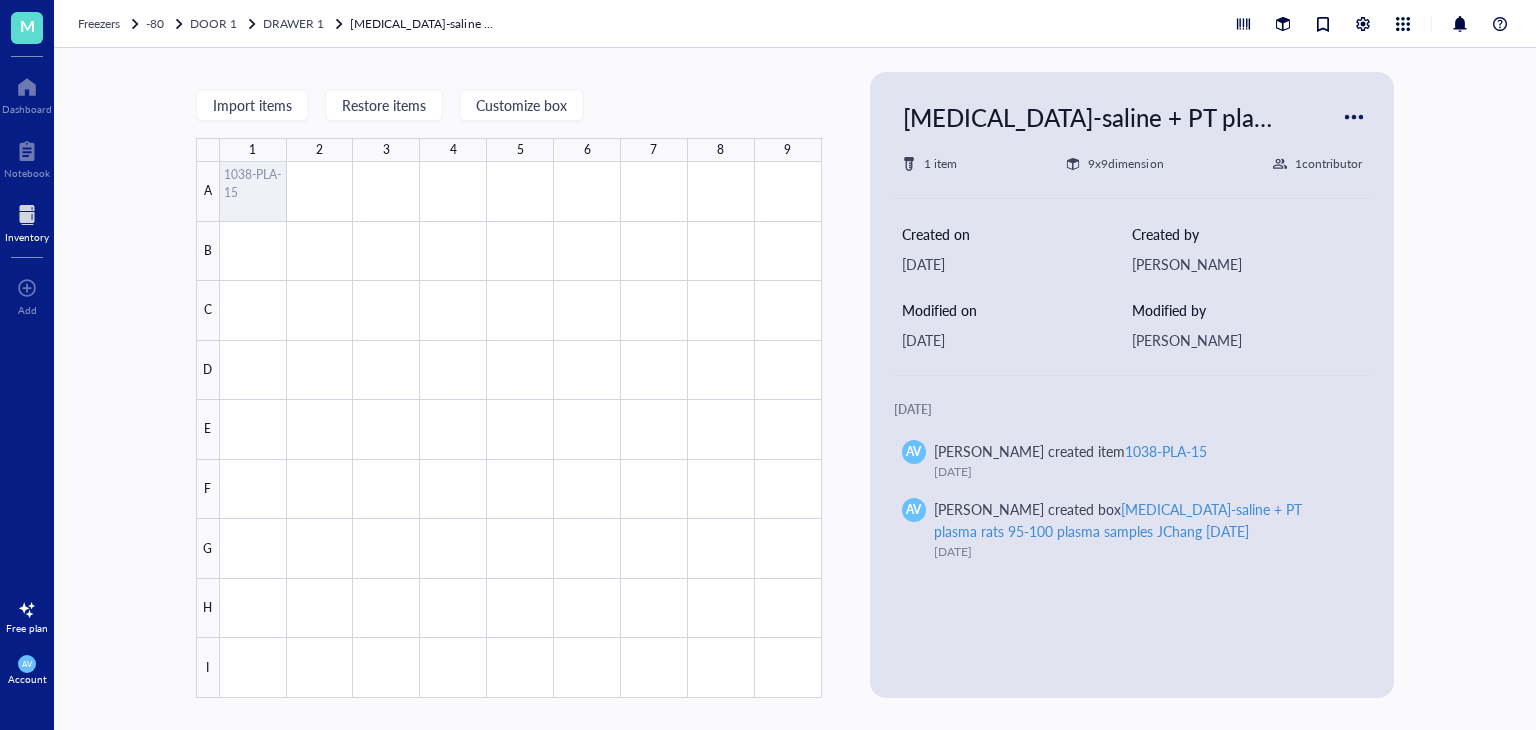 click at bounding box center [1354, 117] 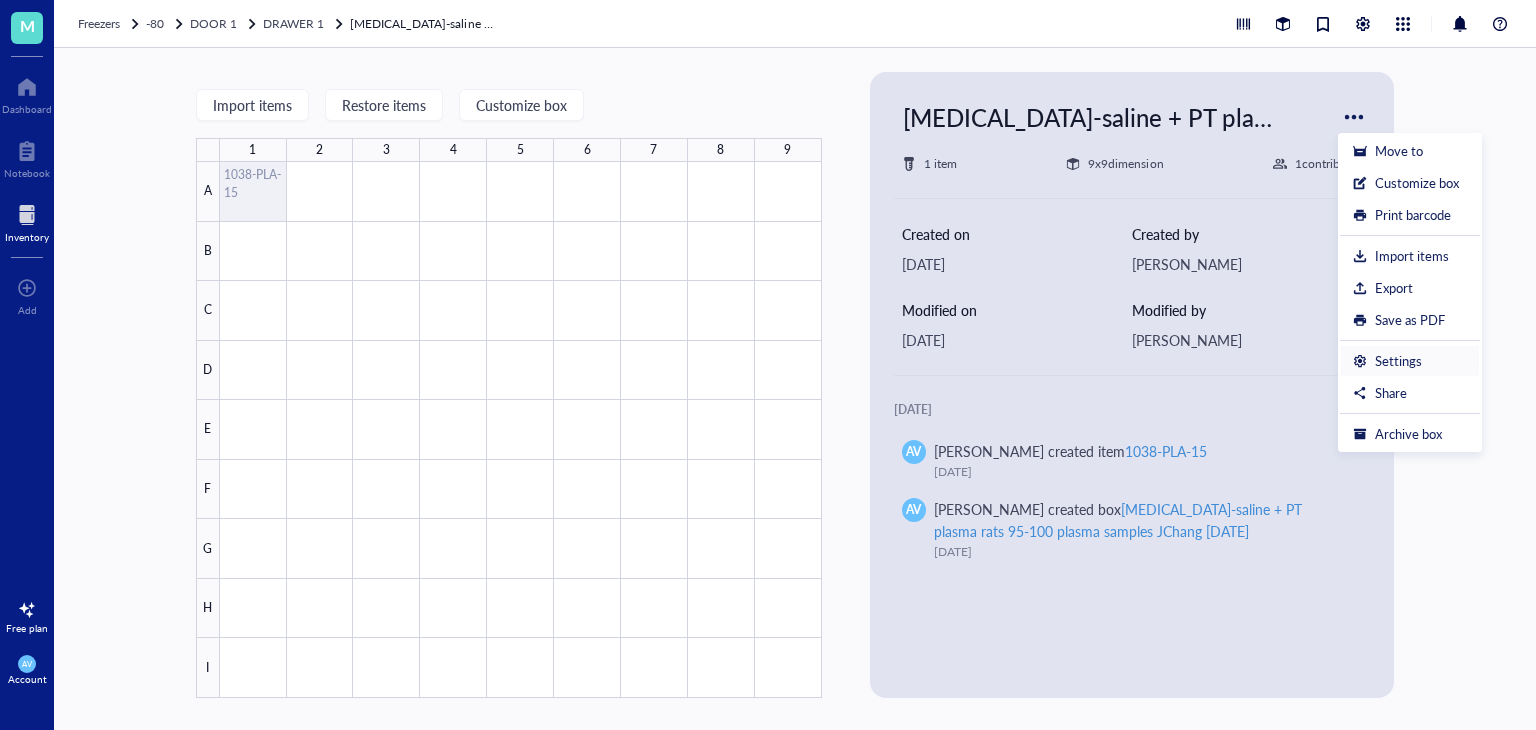 click on "Settings" at bounding box center [1398, 361] 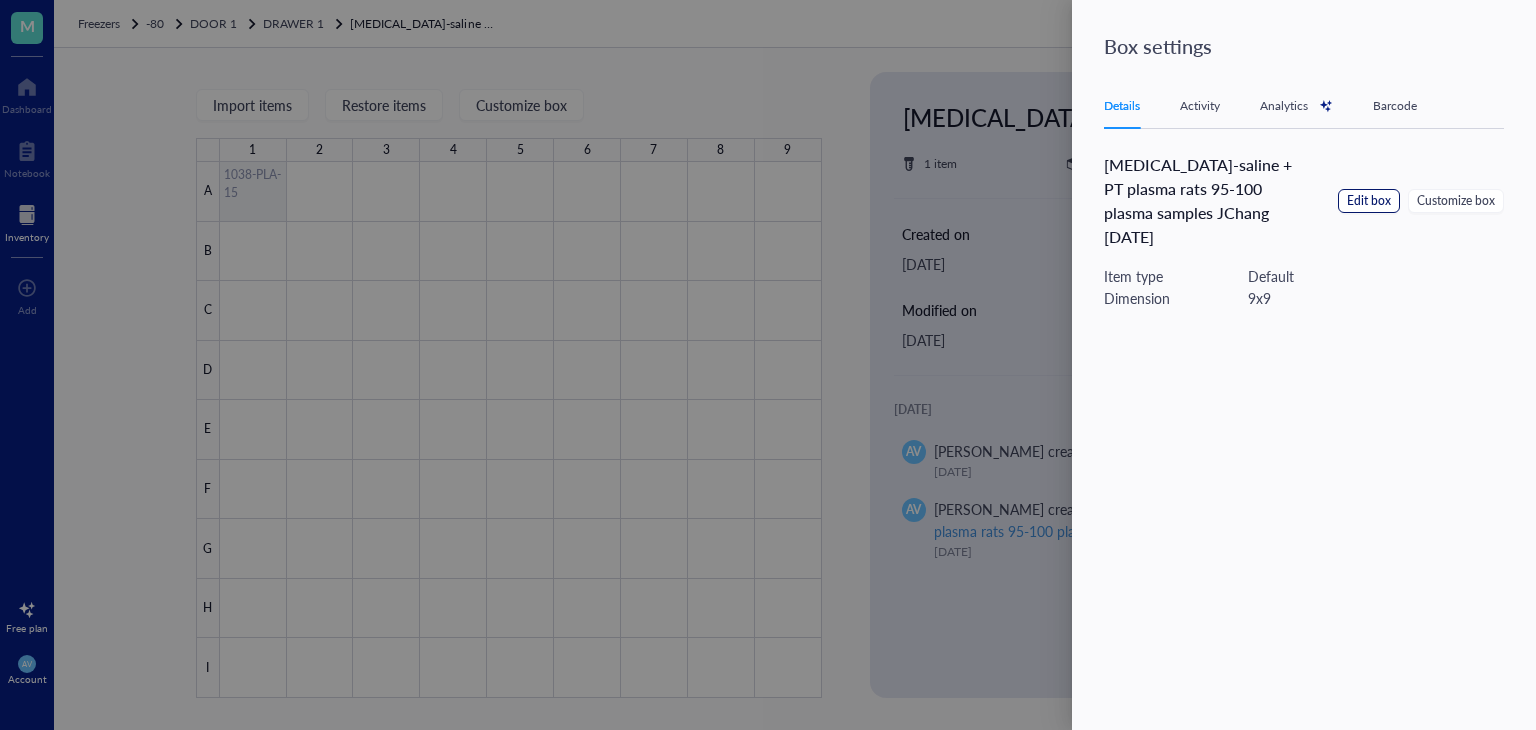 click on "Edit box" at bounding box center (1369, 201) 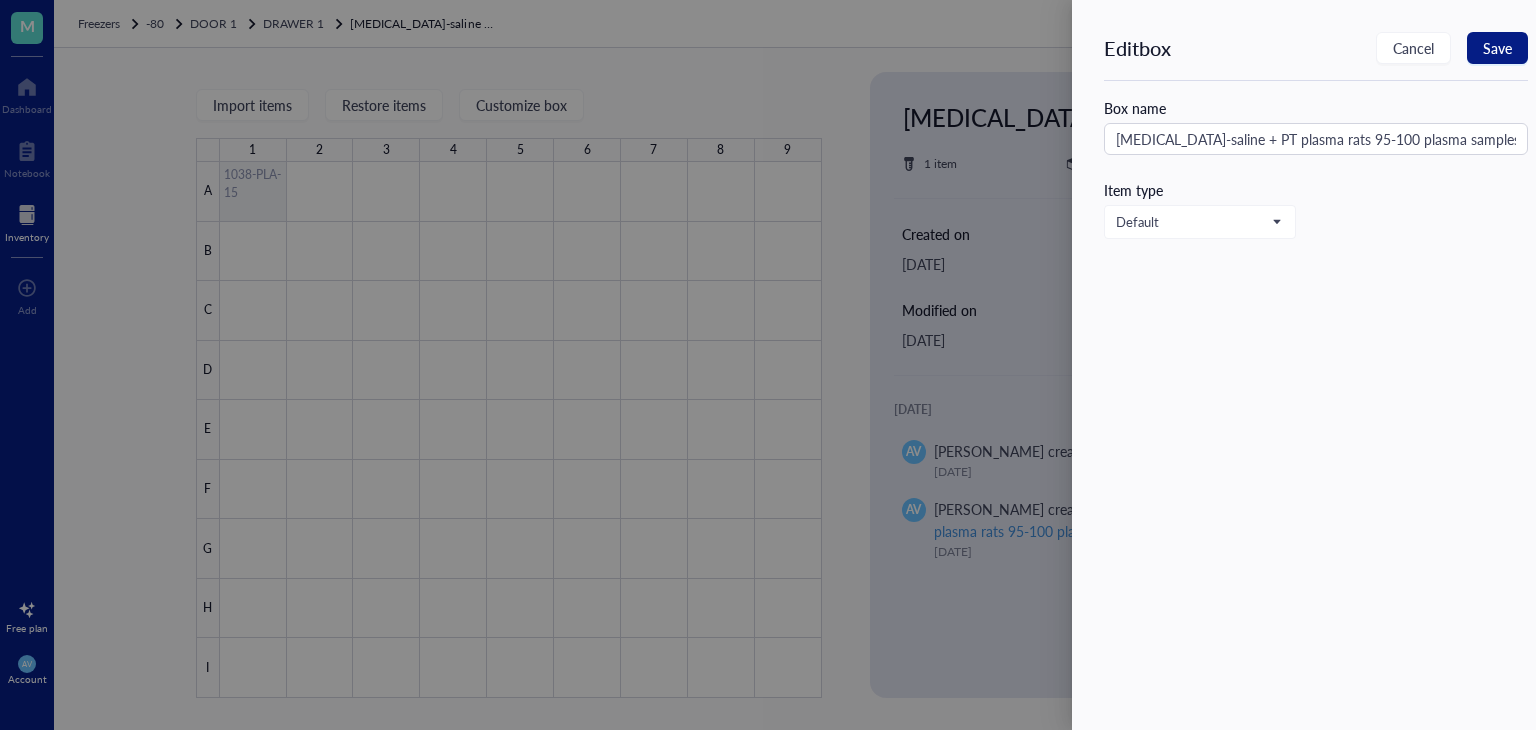 click on "Box name [MEDICAL_DATA]-saline + PT plasma rats 95-100 plasma samples JChang [DATE] Item type   Default" at bounding box center (1316, 168) 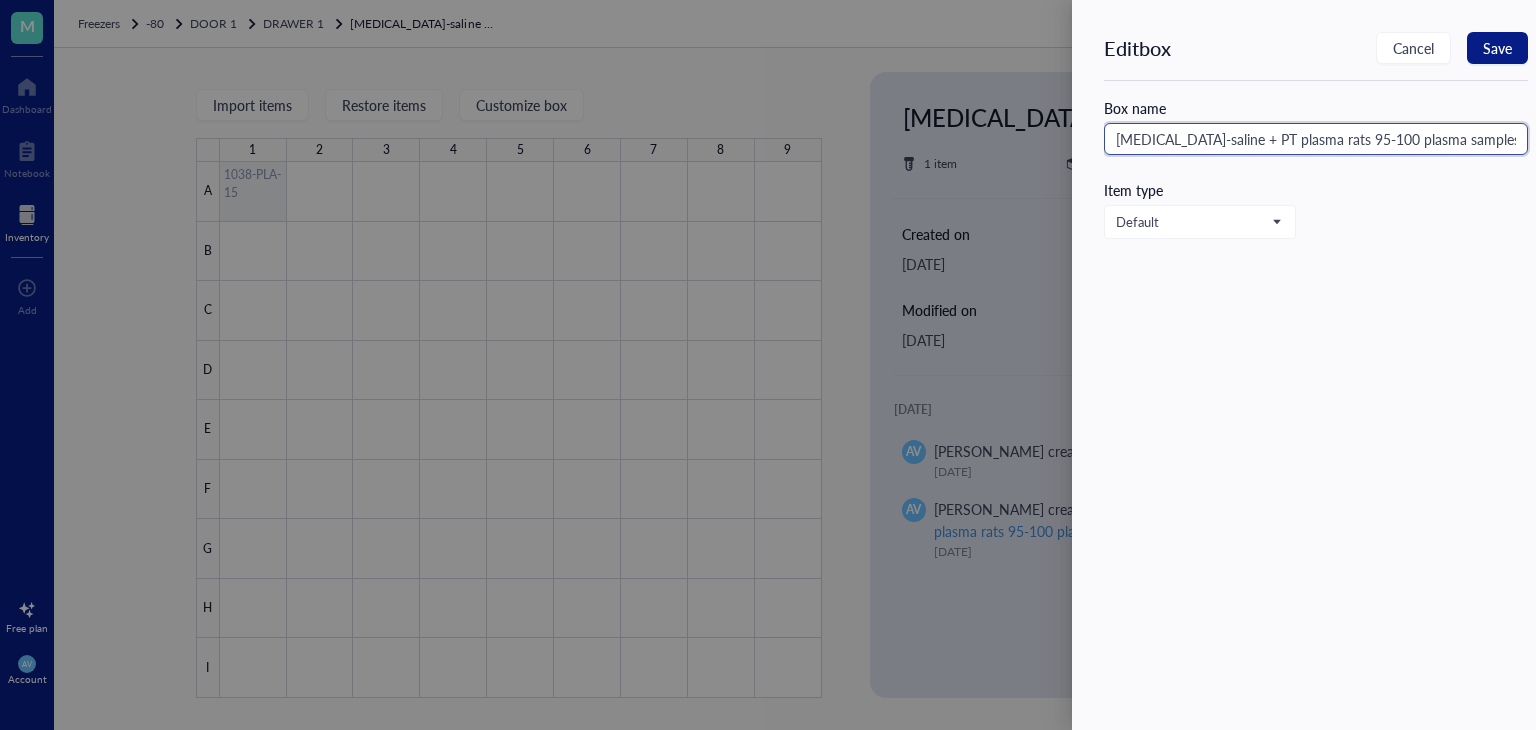 click on "[MEDICAL_DATA]-saline + PT plasma rats 95-100 plasma samples JChang [DATE]" at bounding box center (1316, 139) 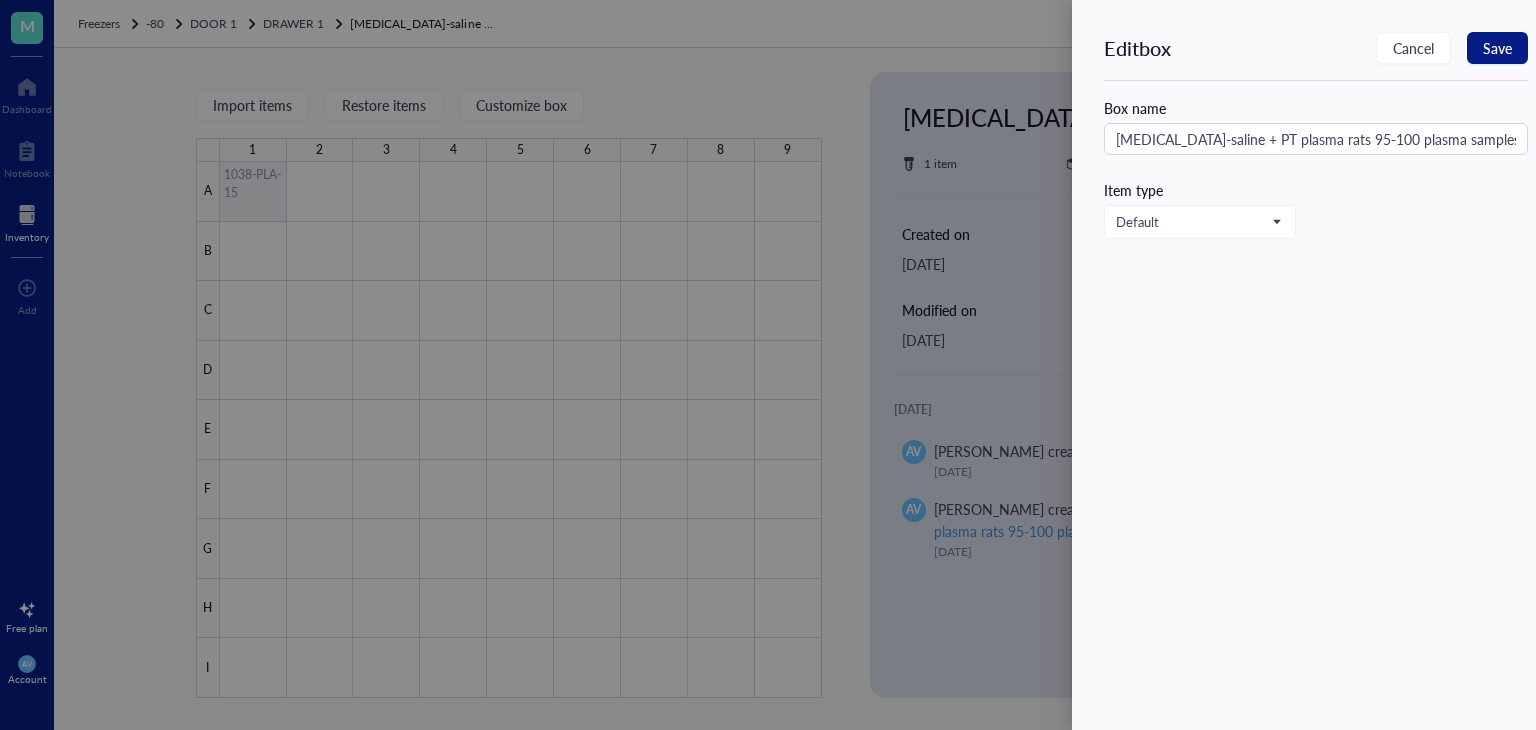 drag, startPoint x: 1452, startPoint y: 232, endPoint x: 1457, endPoint y: 186, distance: 46.270943 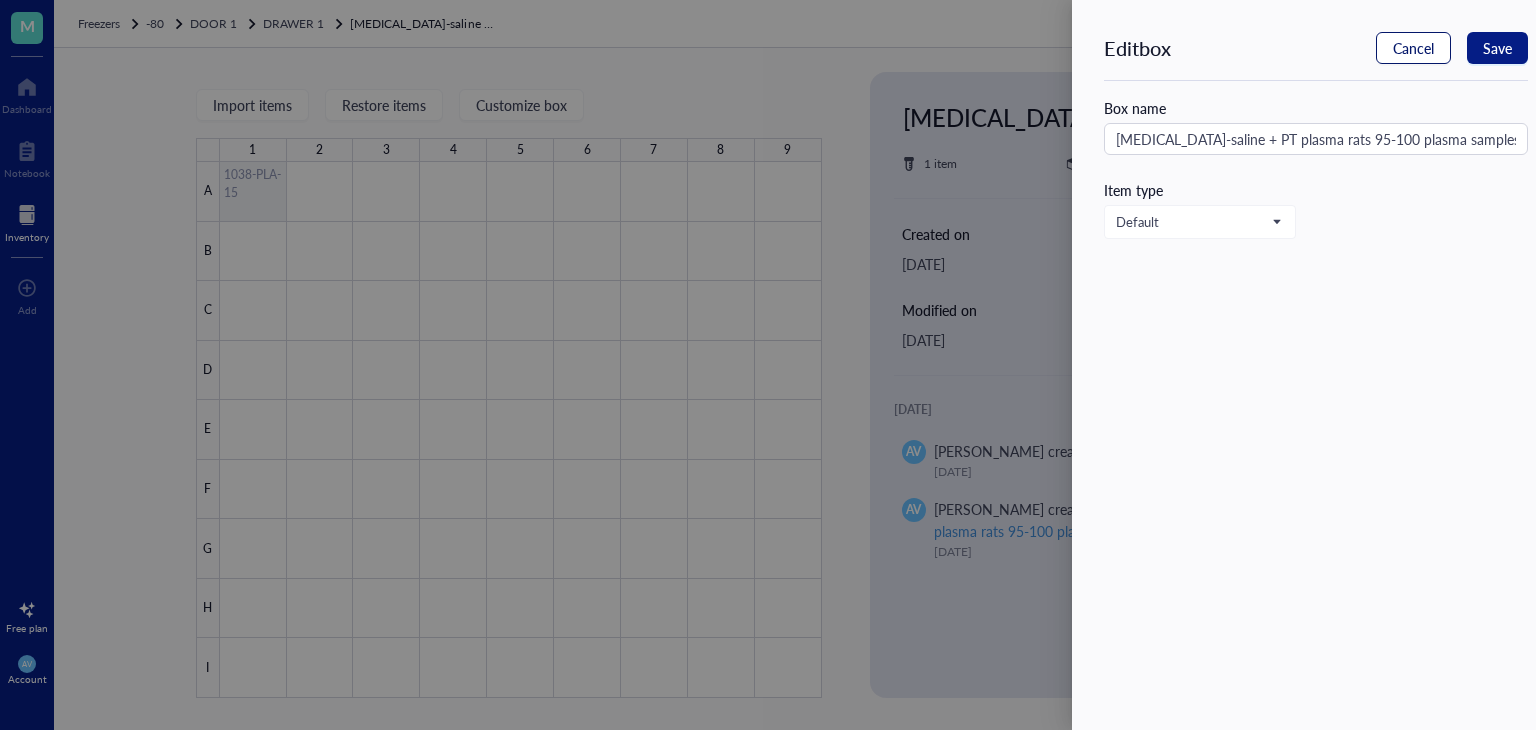 click on "Cancel" at bounding box center [1413, 48] 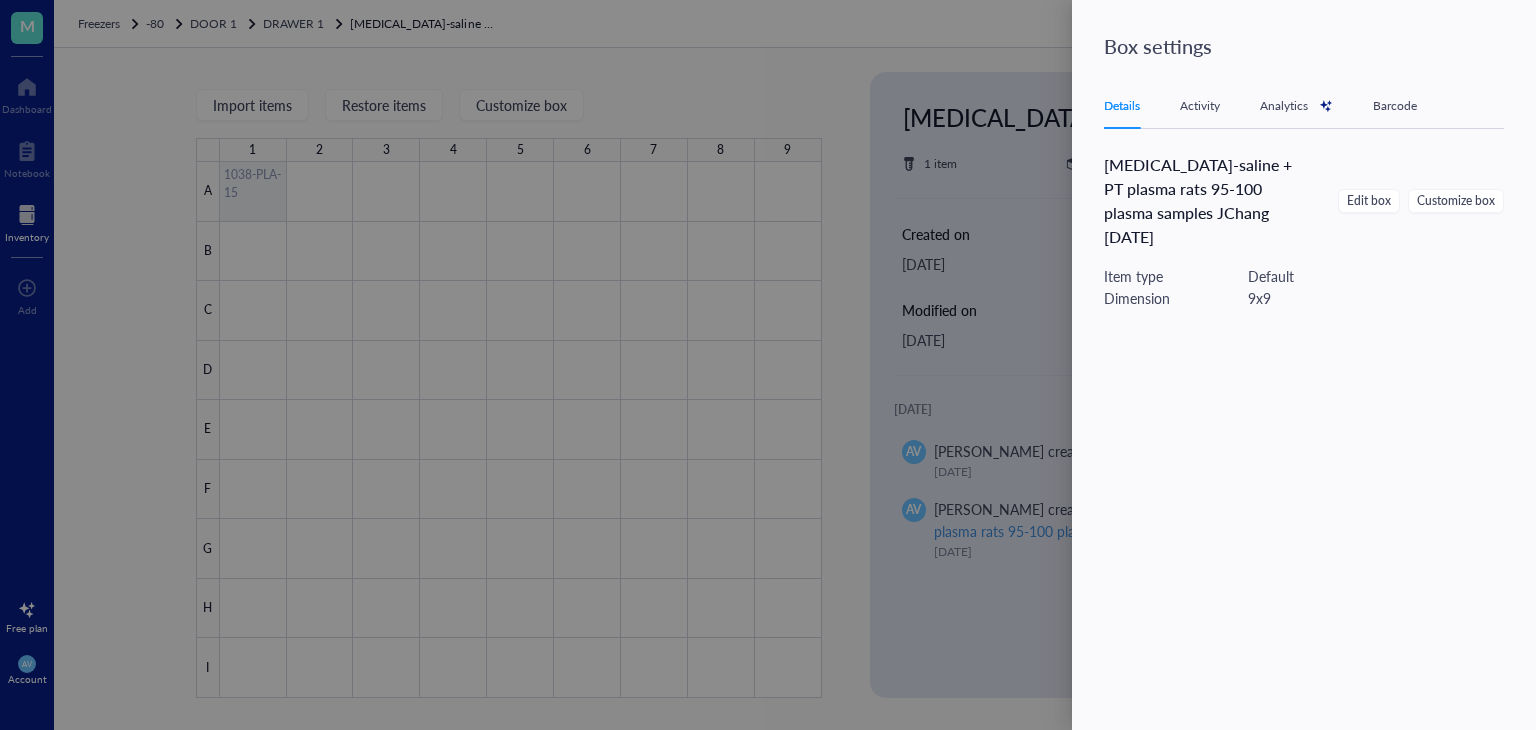 click at bounding box center [768, 365] 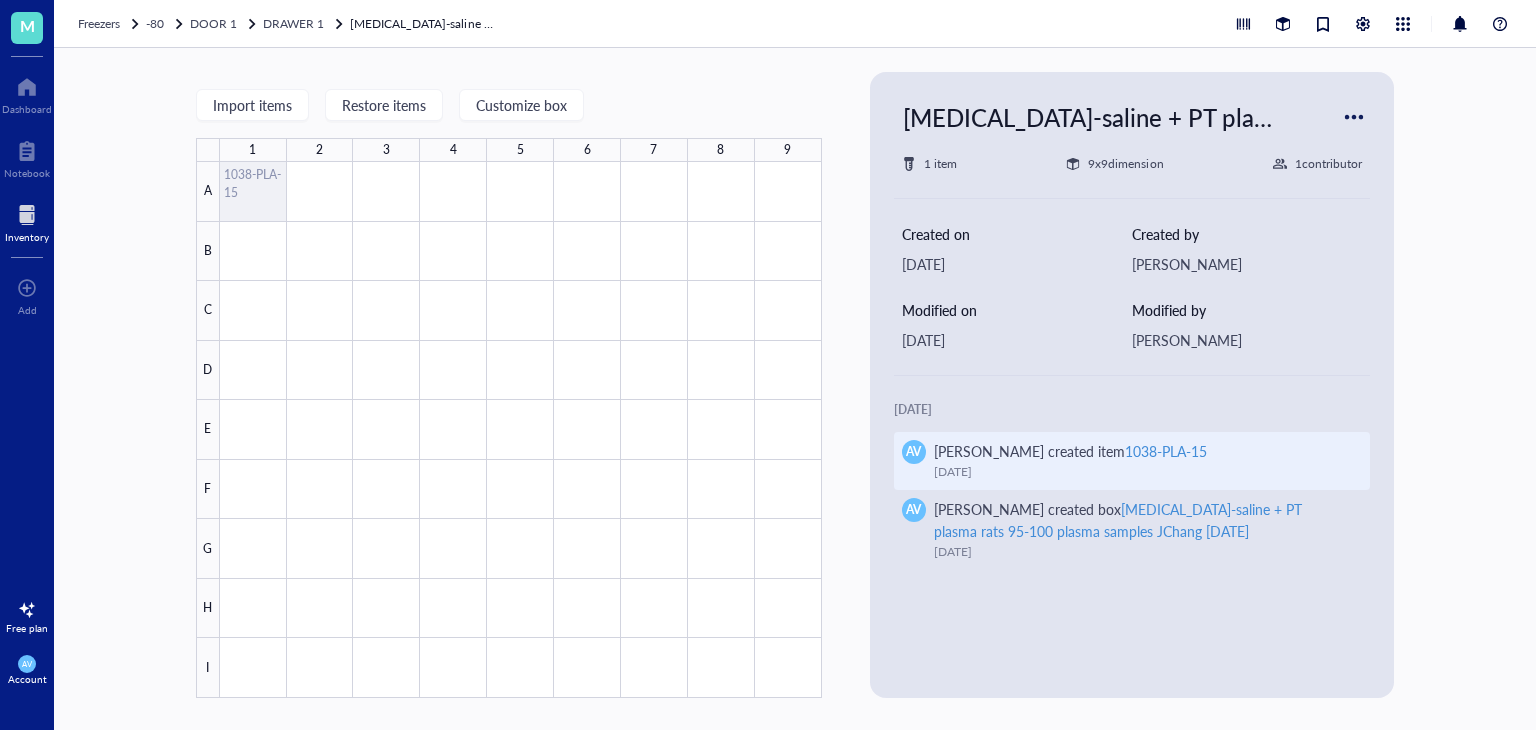 click on "1038-PLA-15" at bounding box center [1166, 451] 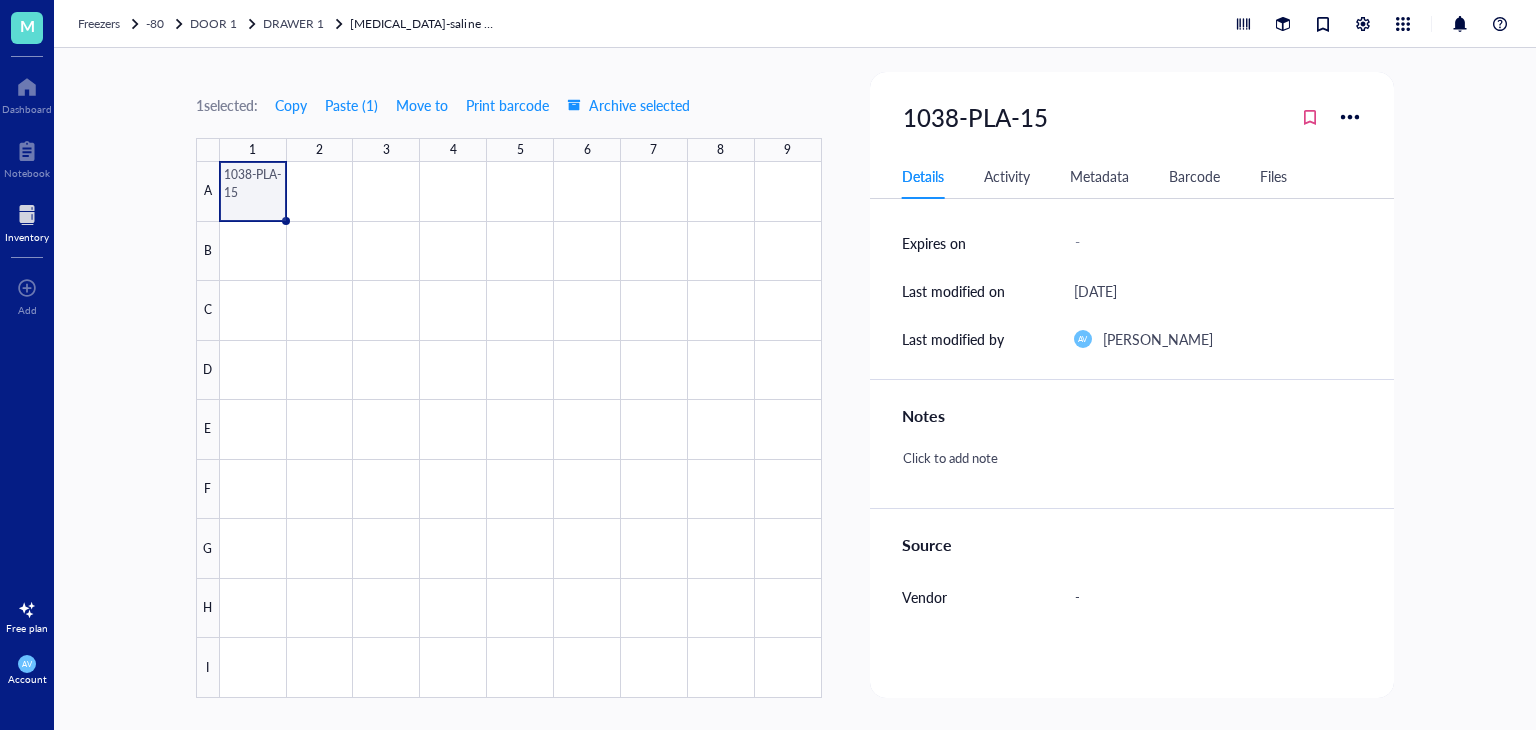 scroll, scrollTop: 0, scrollLeft: 0, axis: both 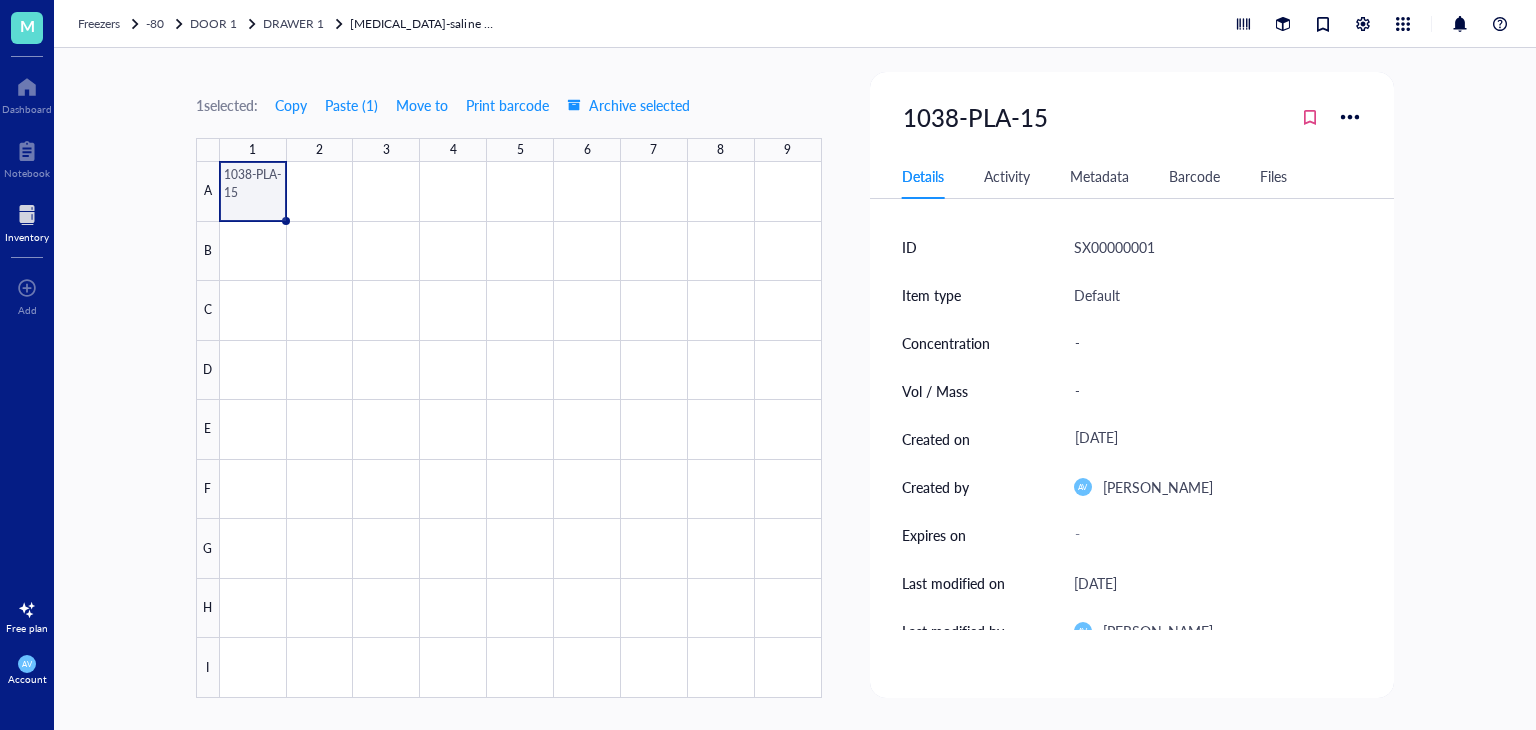 click on "SX00000001" at bounding box center (1114, 247) 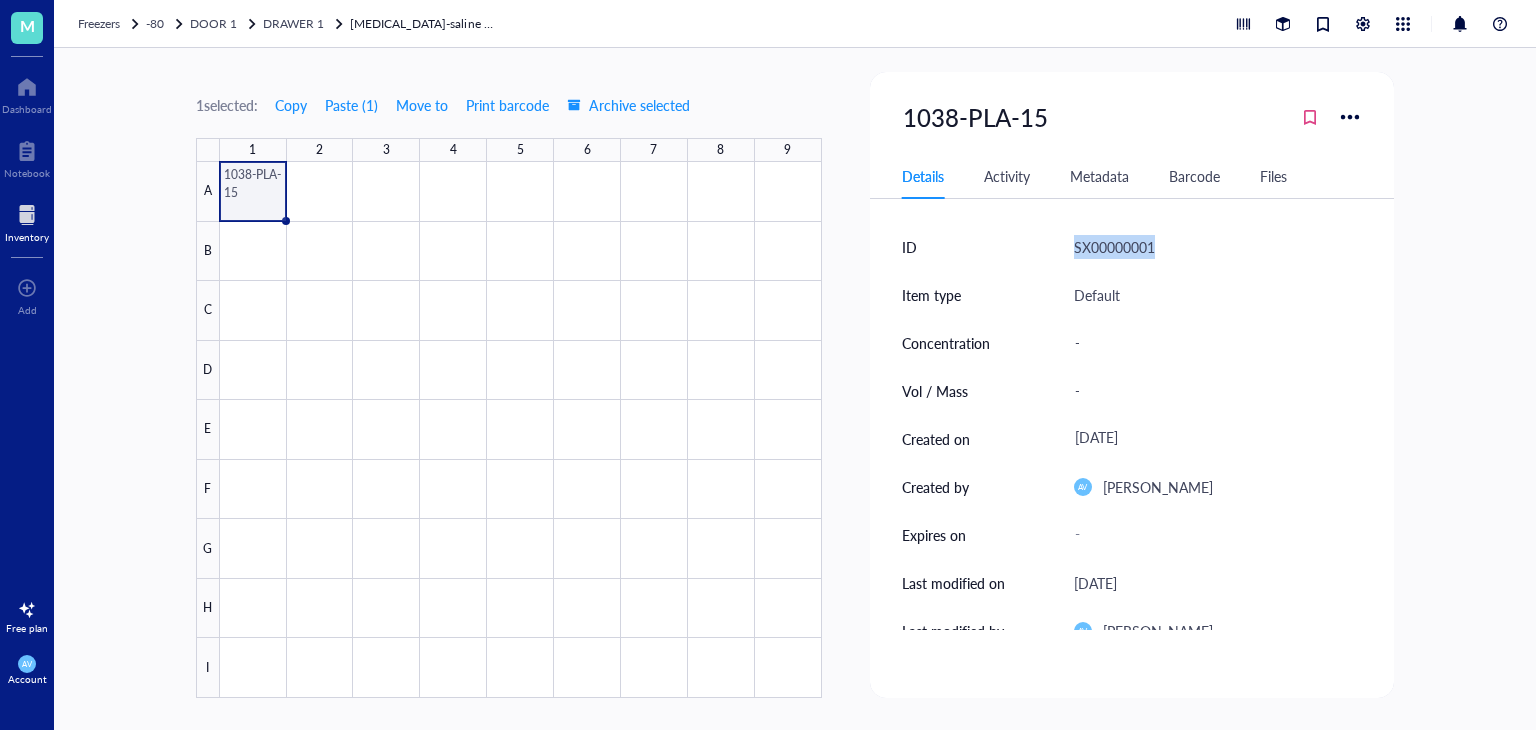 click on "SX00000001" at bounding box center [1114, 247] 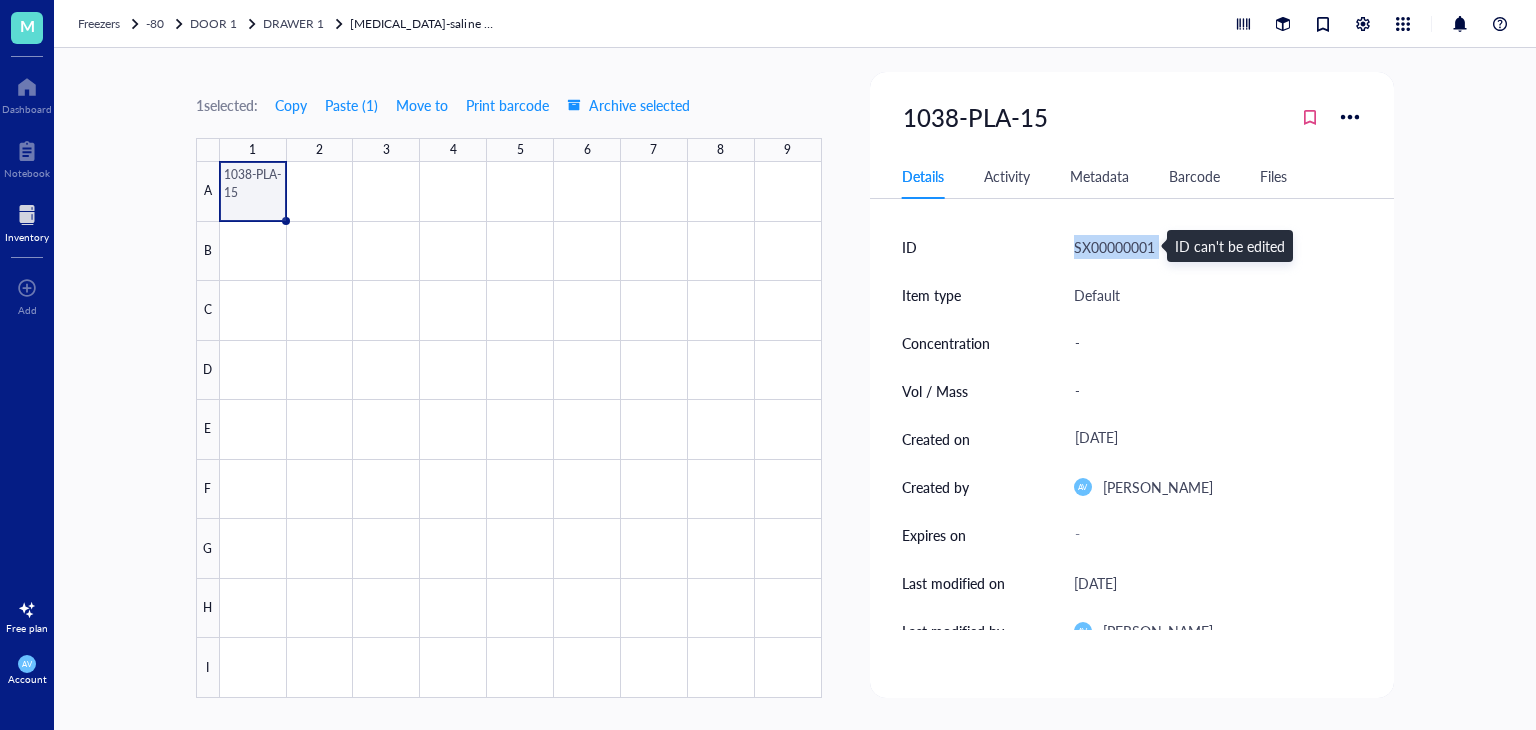 click on "SX00000001" at bounding box center (1114, 247) 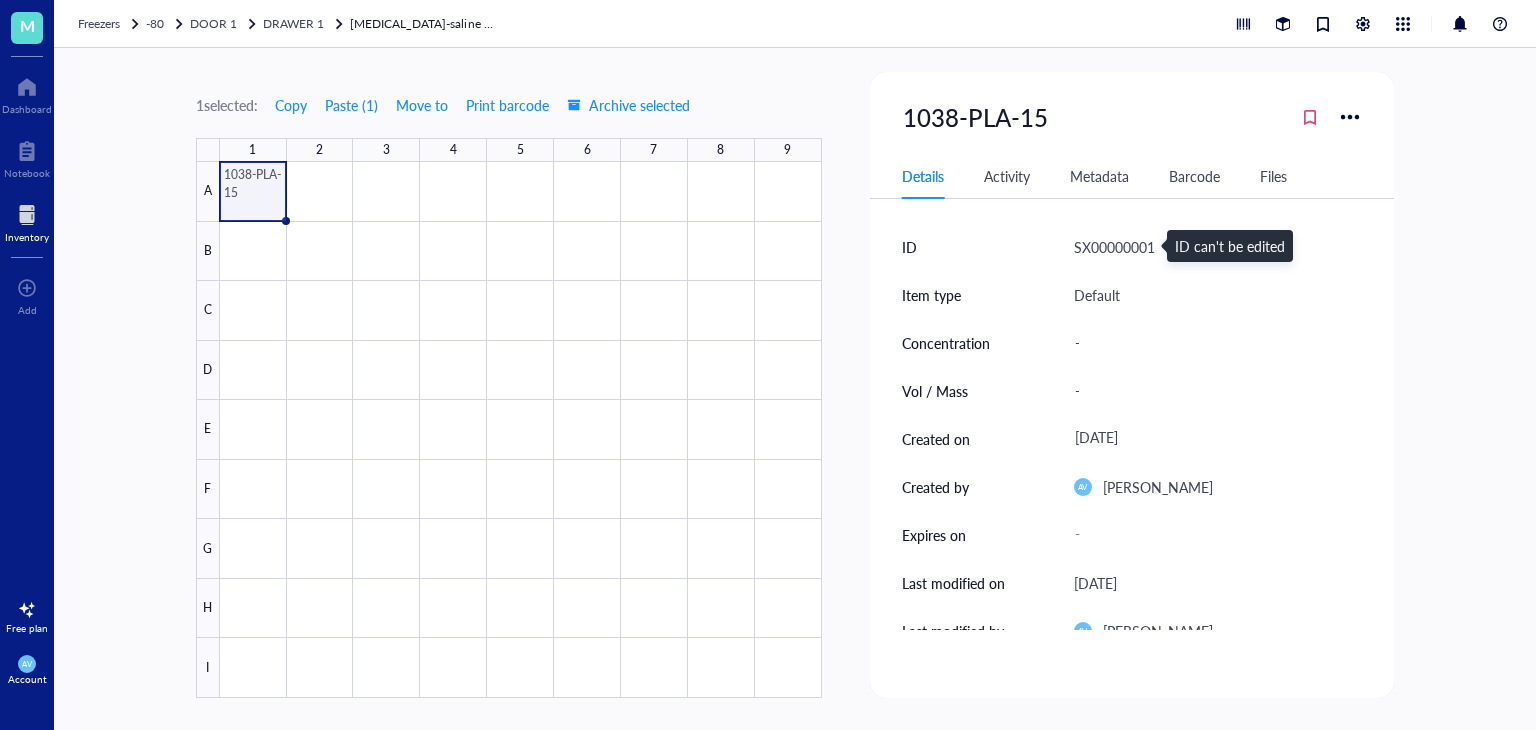 click on "ID can't be edited" at bounding box center (1230, 246) 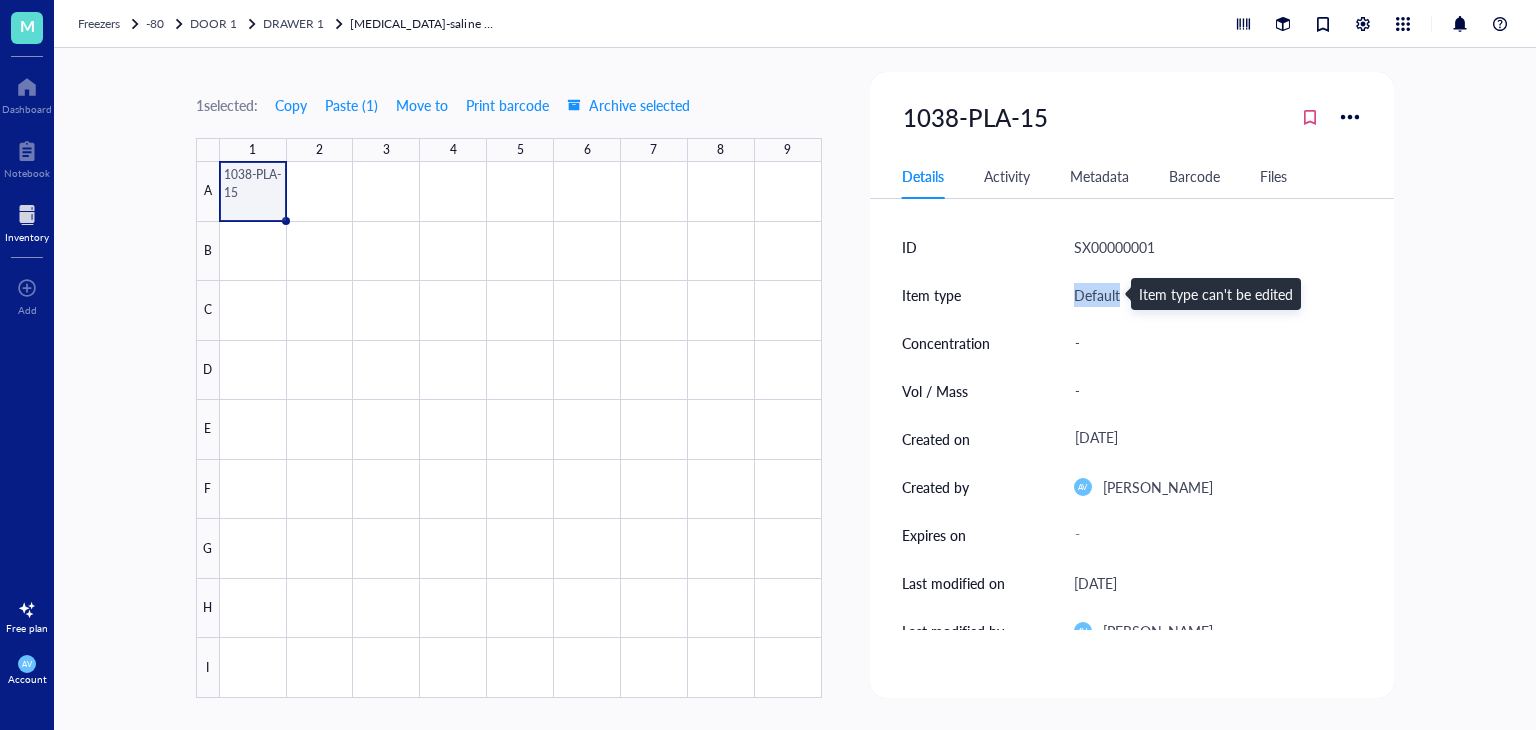 click on "Default" at bounding box center (1097, 295) 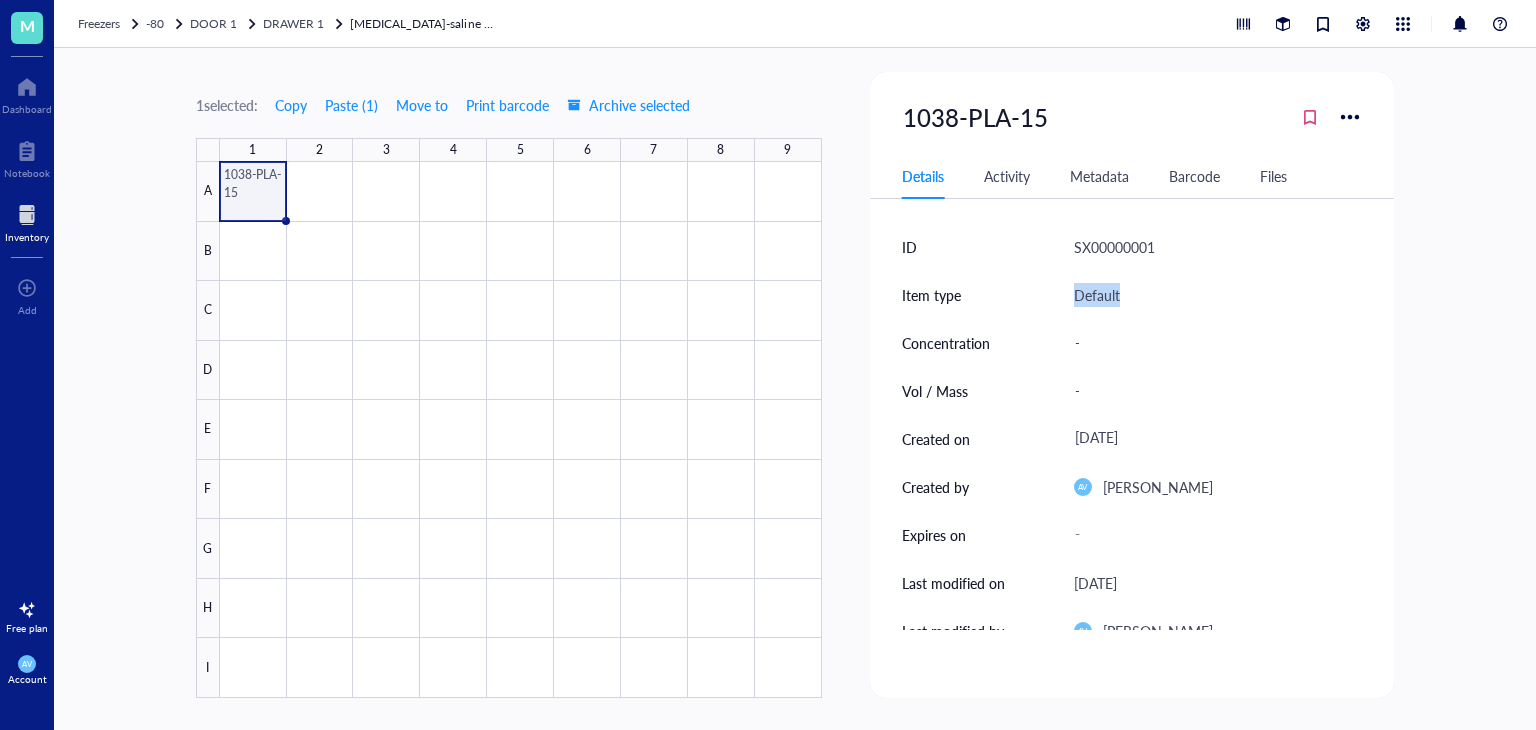 click at bounding box center (27, 215) 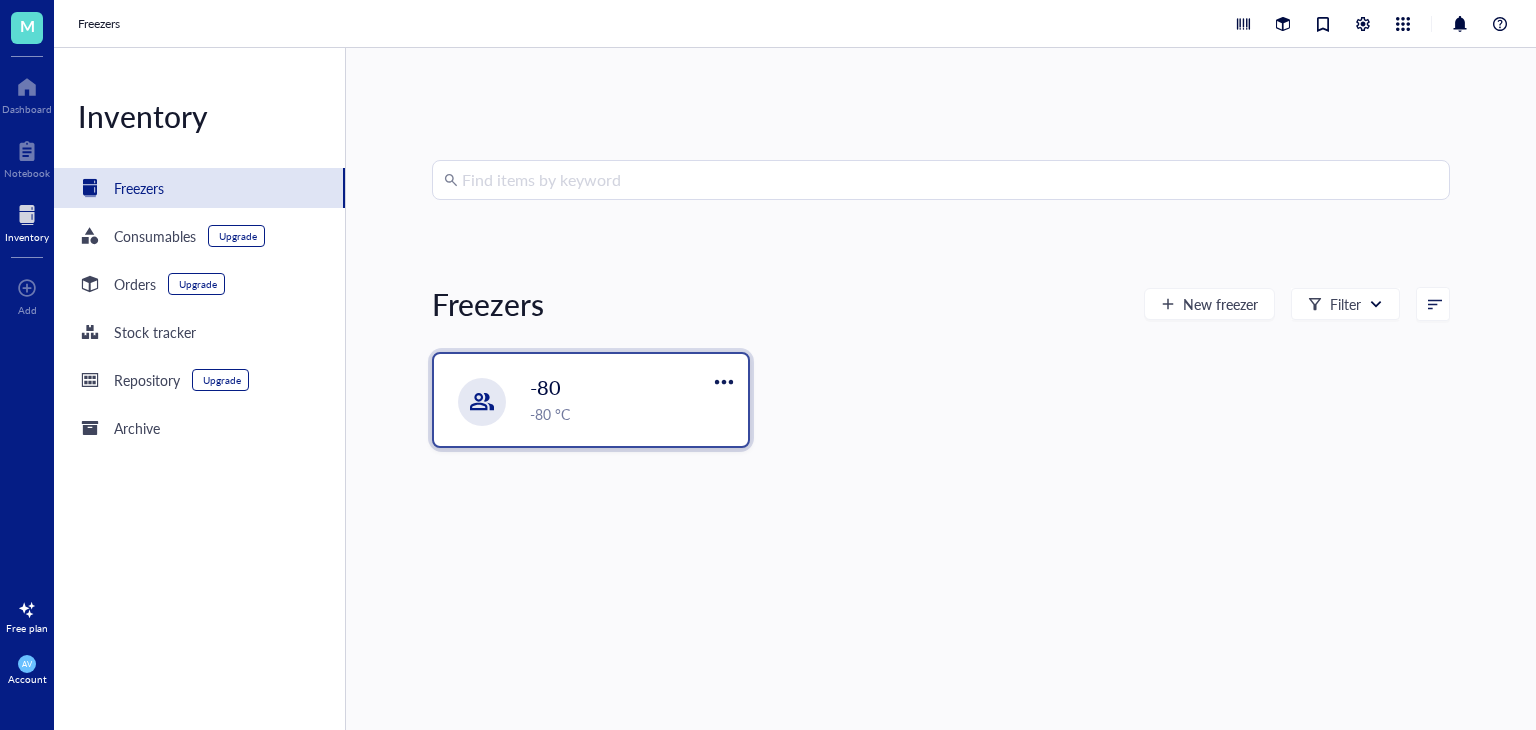 click on "-80 -80 °C" at bounding box center (591, 400) 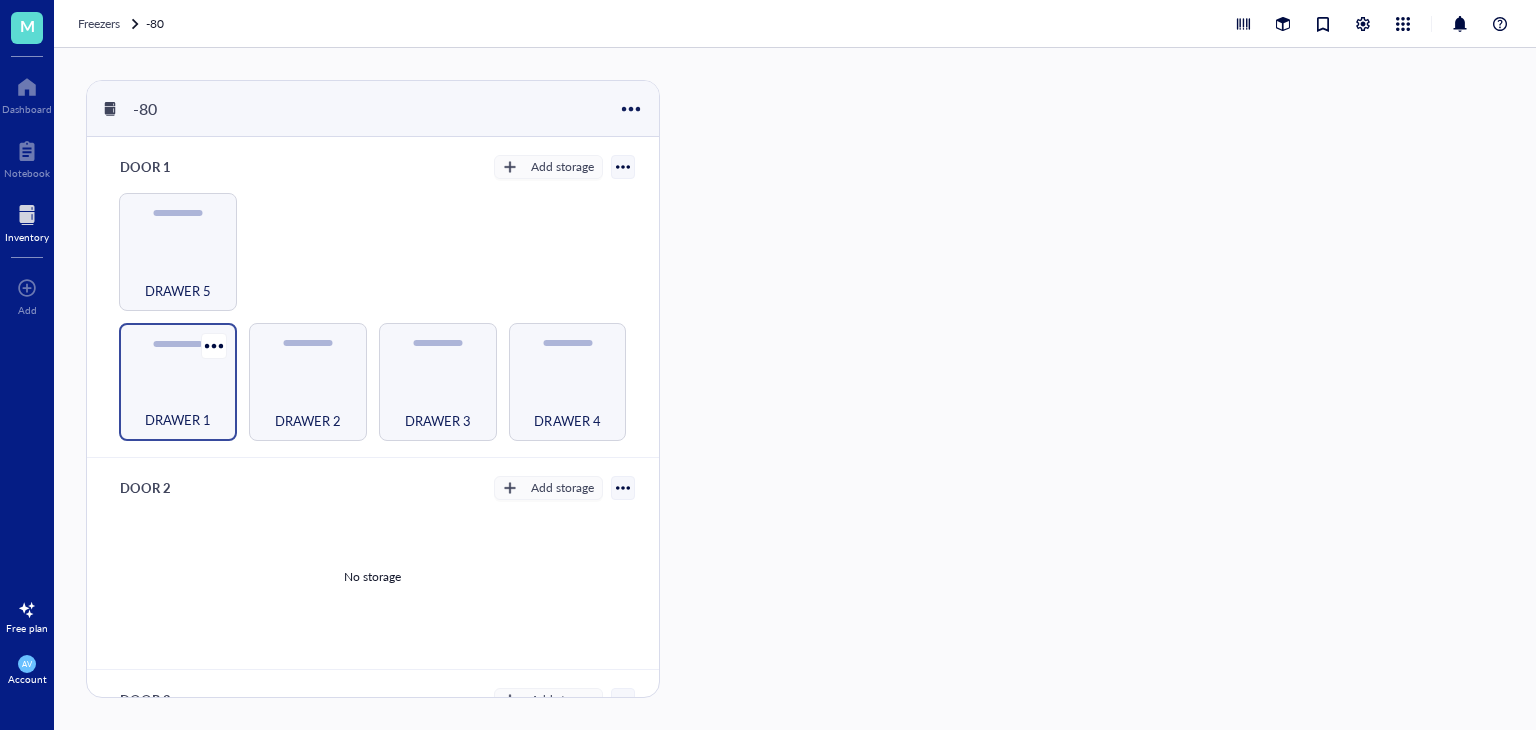 click on "DRAWER 1" at bounding box center [178, 382] 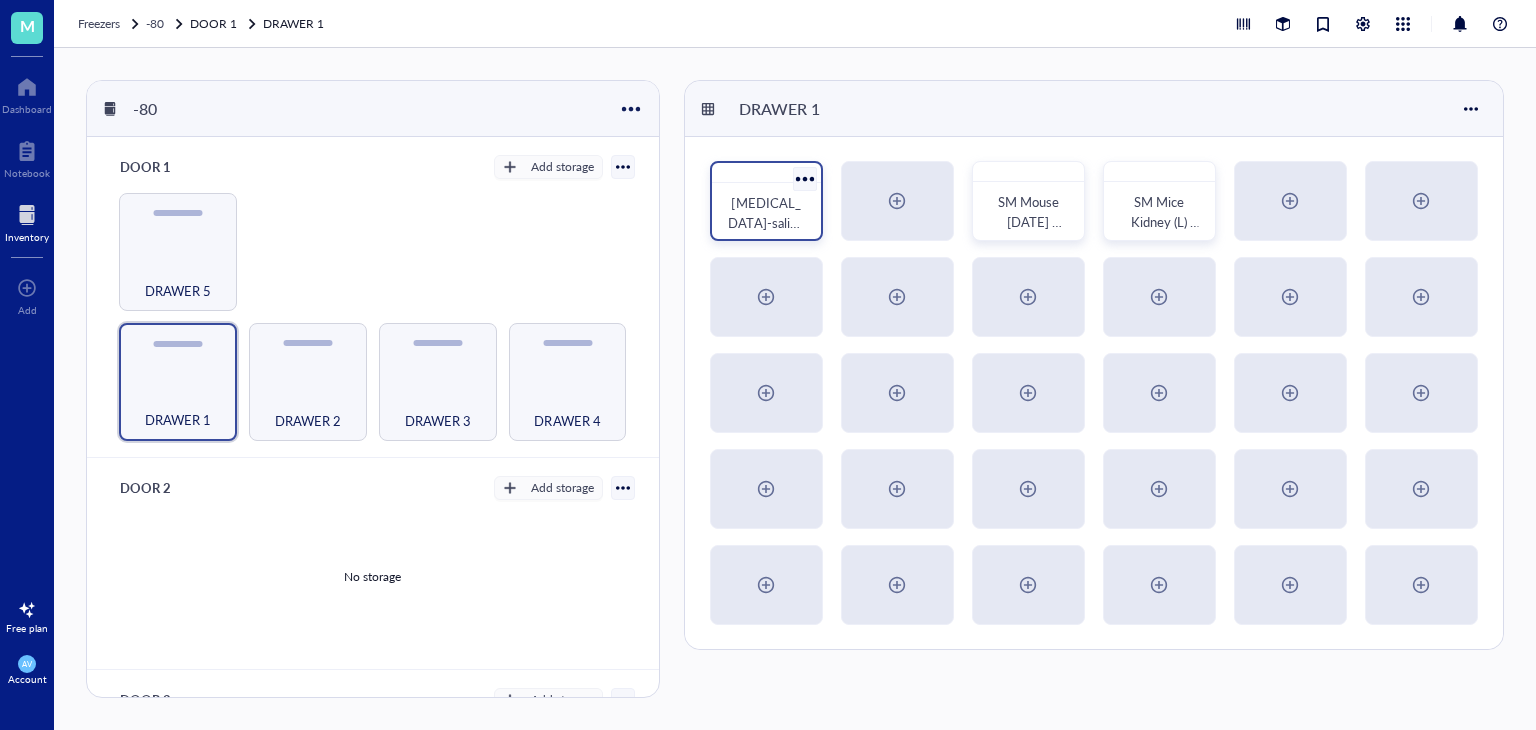 click on "[MEDICAL_DATA]-saline + PT plasma rats 95-100 plasma samples JChang [DATE]" at bounding box center (767, 272) 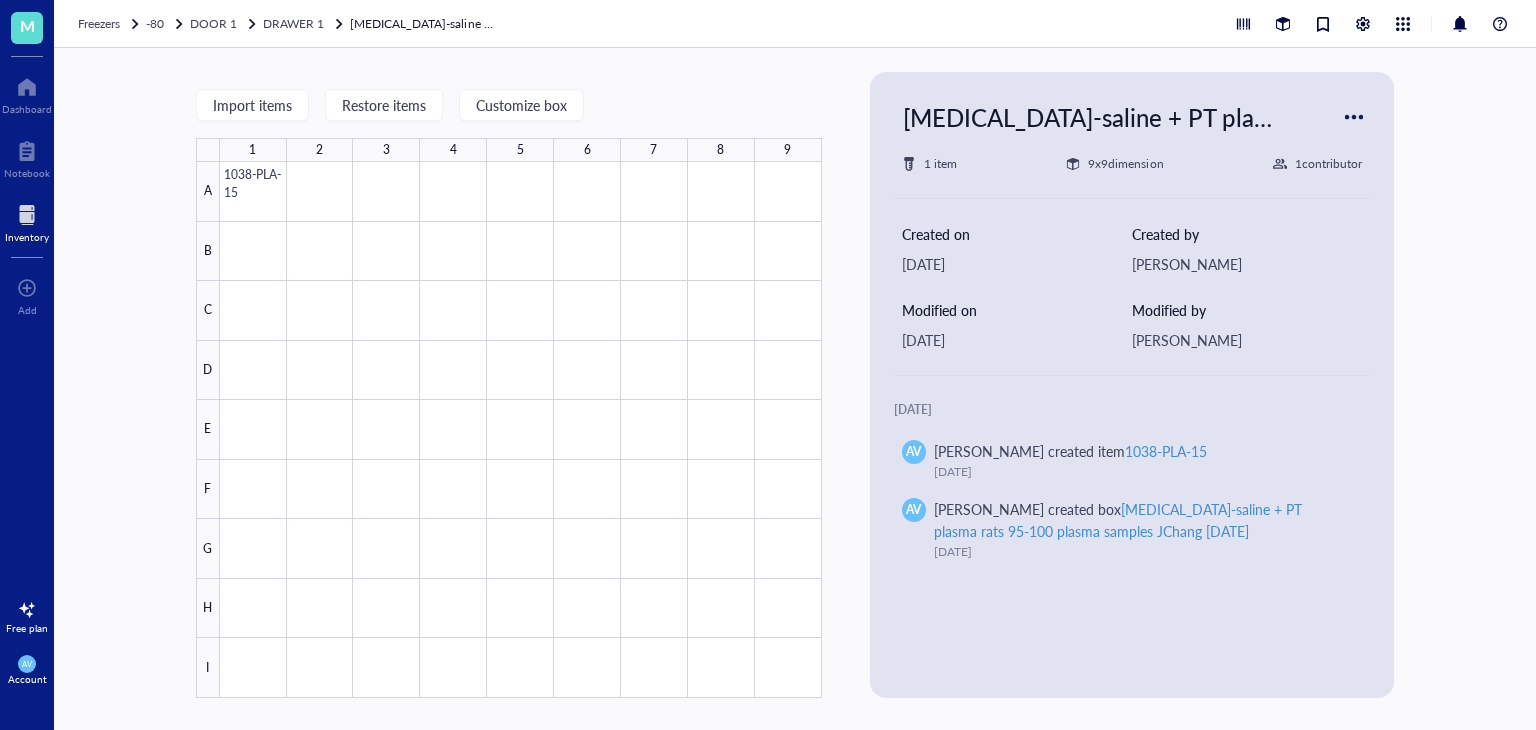 click at bounding box center (521, 430) 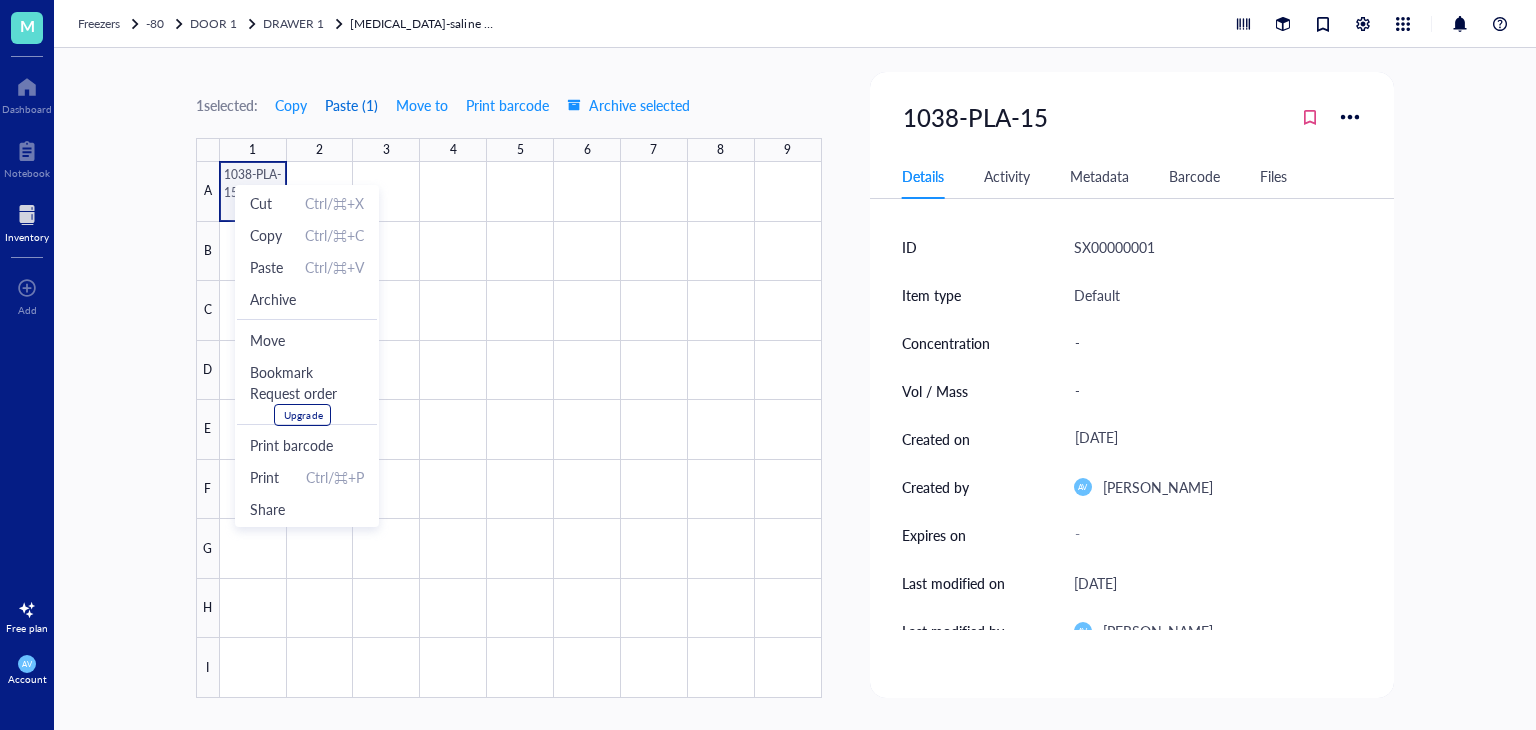 click on "Paste ( 1 )" at bounding box center [351, 105] 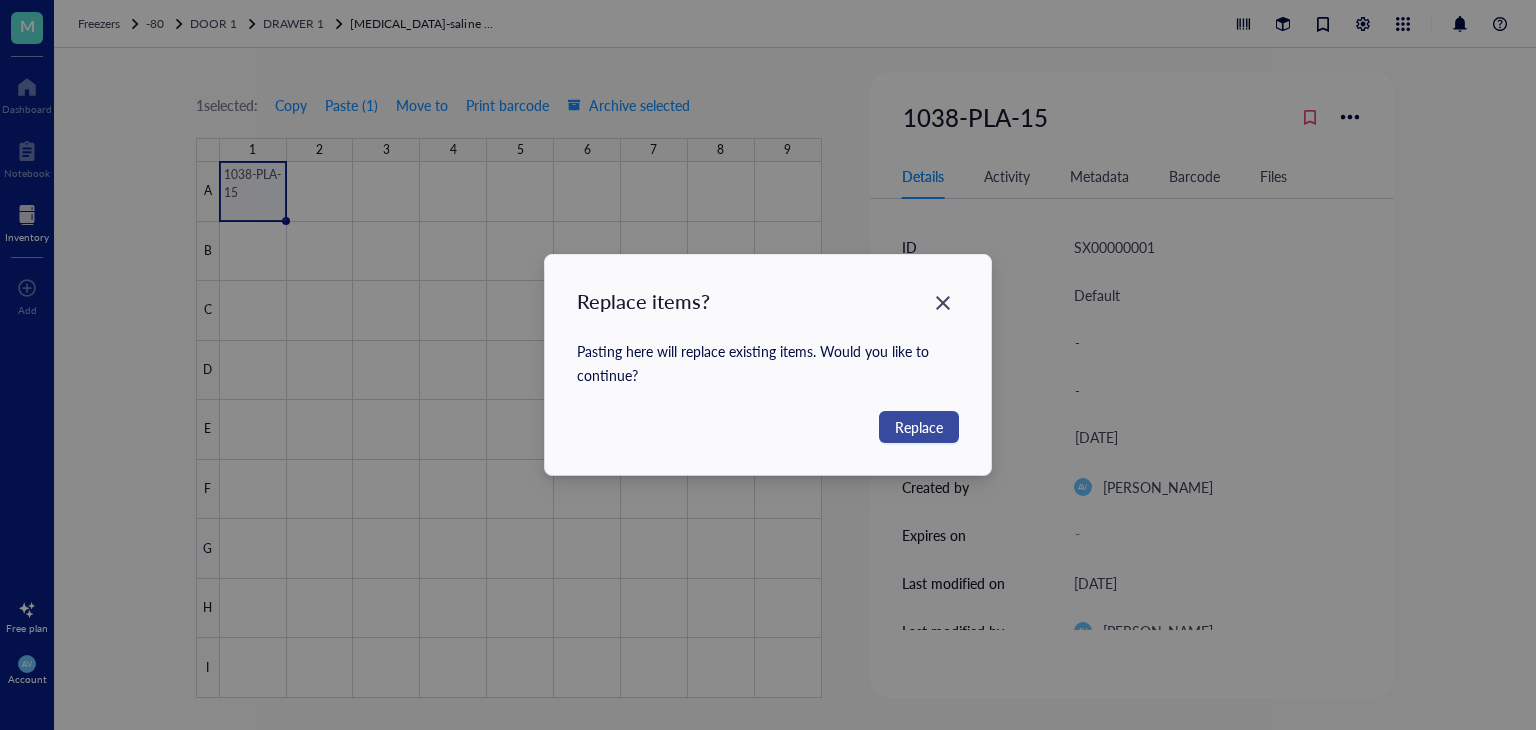 click on "Replace" at bounding box center (919, 427) 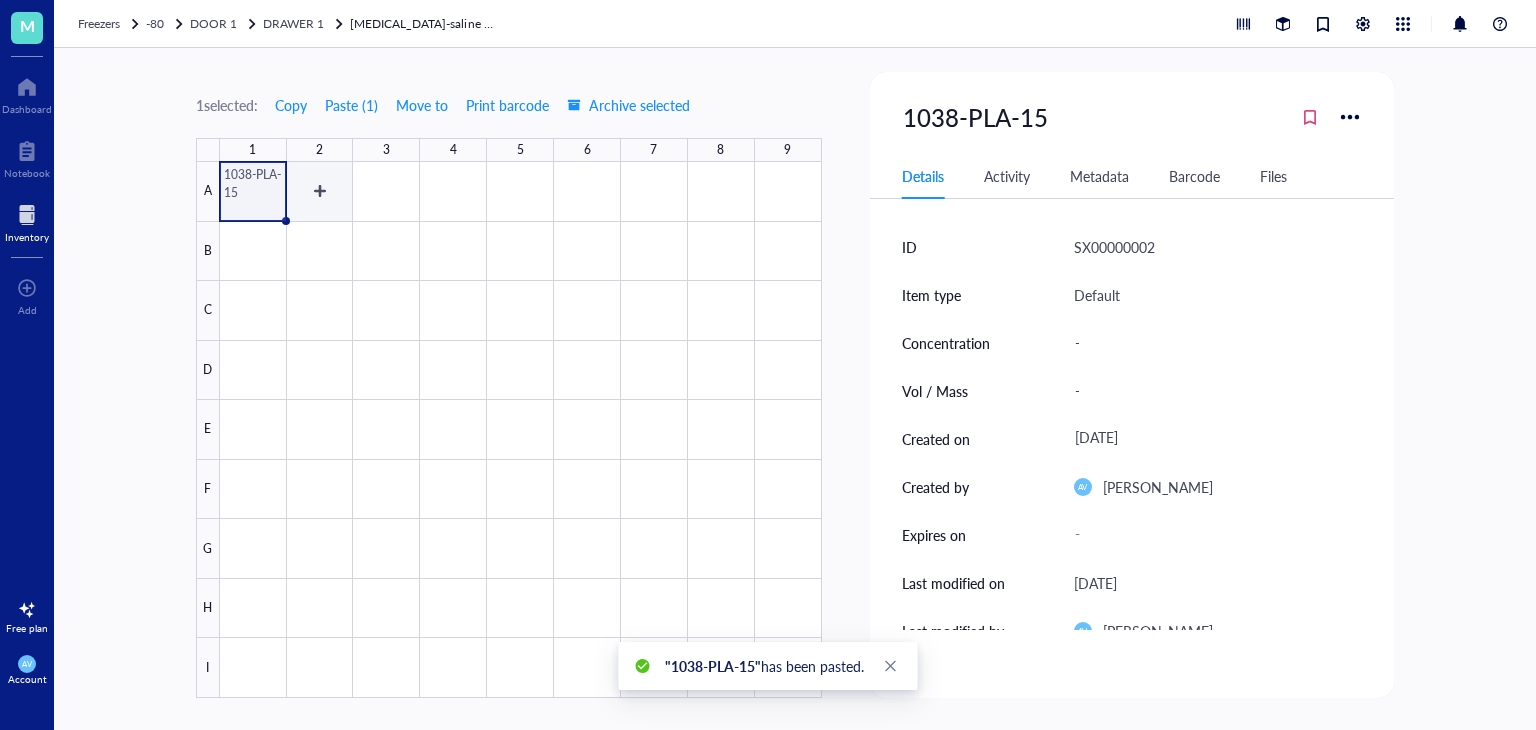 click at bounding box center [521, 430] 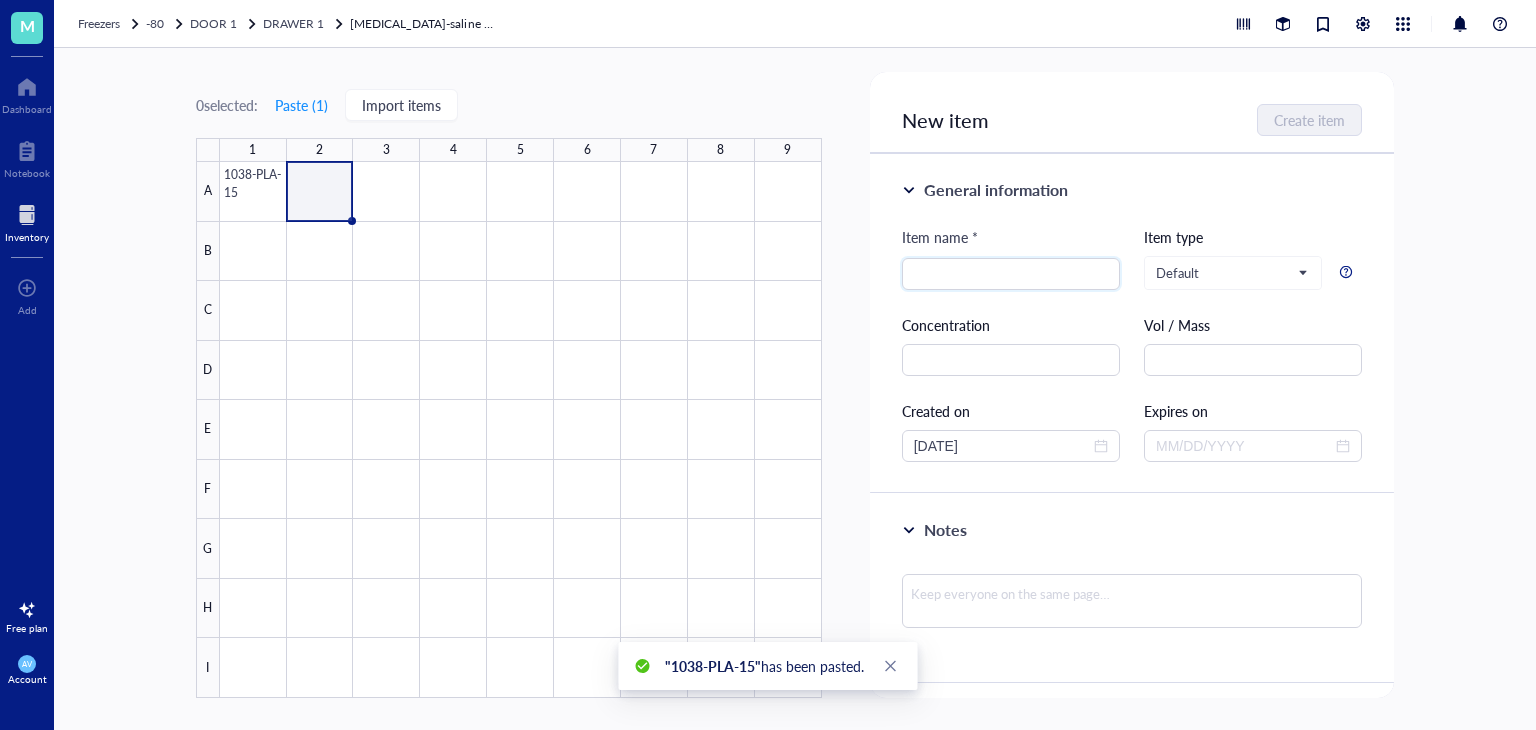 click at bounding box center [521, 430] 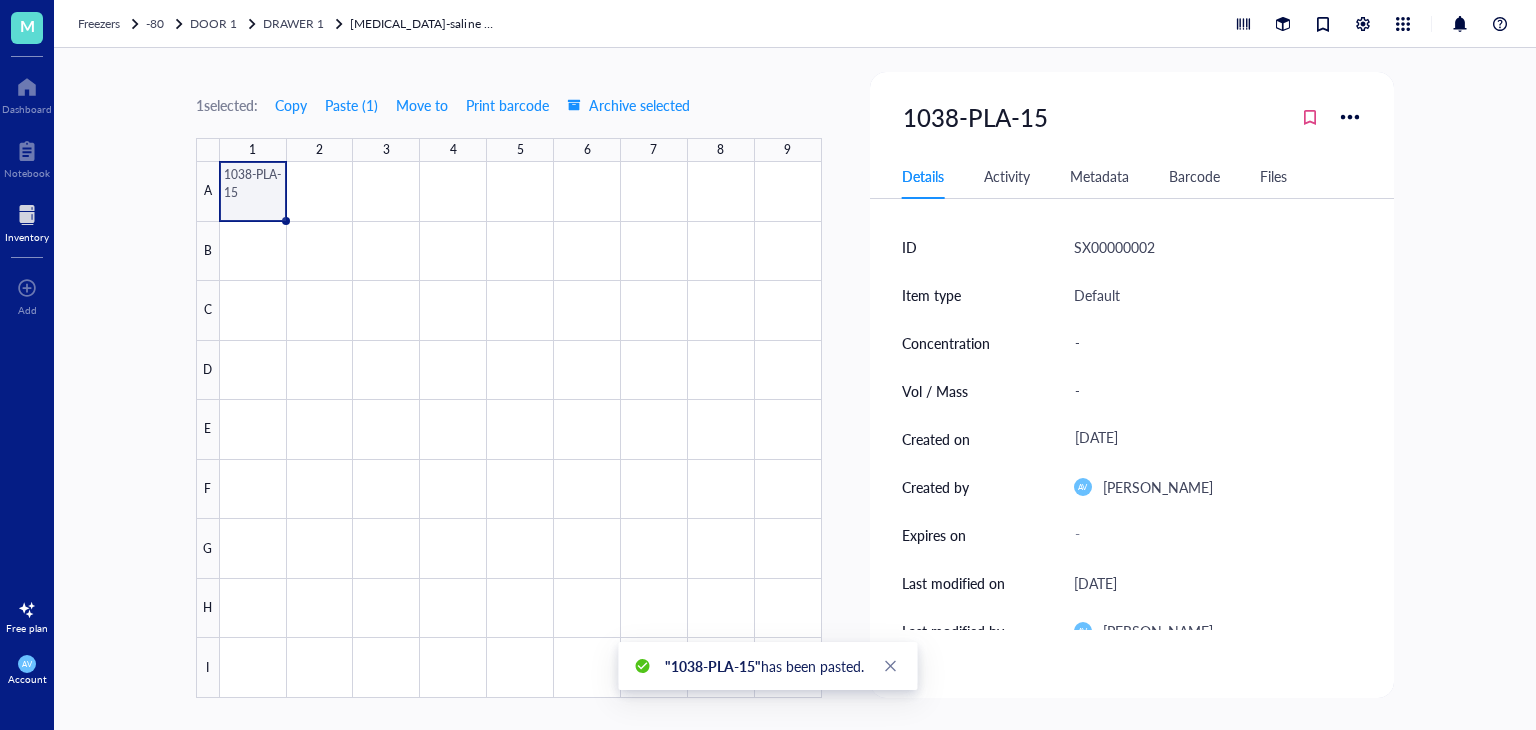 click on ""1038-PLA-15"  has been pasted." at bounding box center [764, 666] 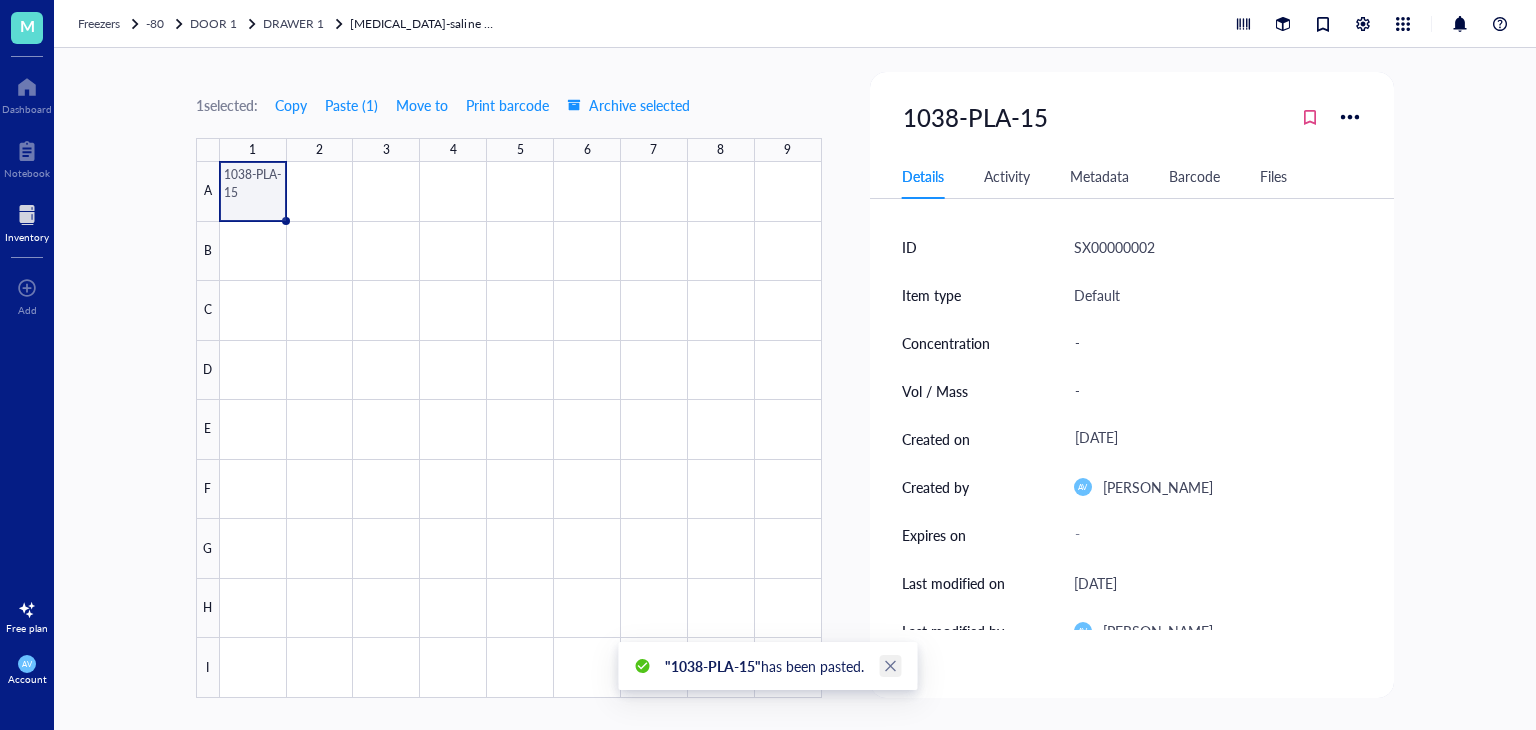 click at bounding box center (891, 666) 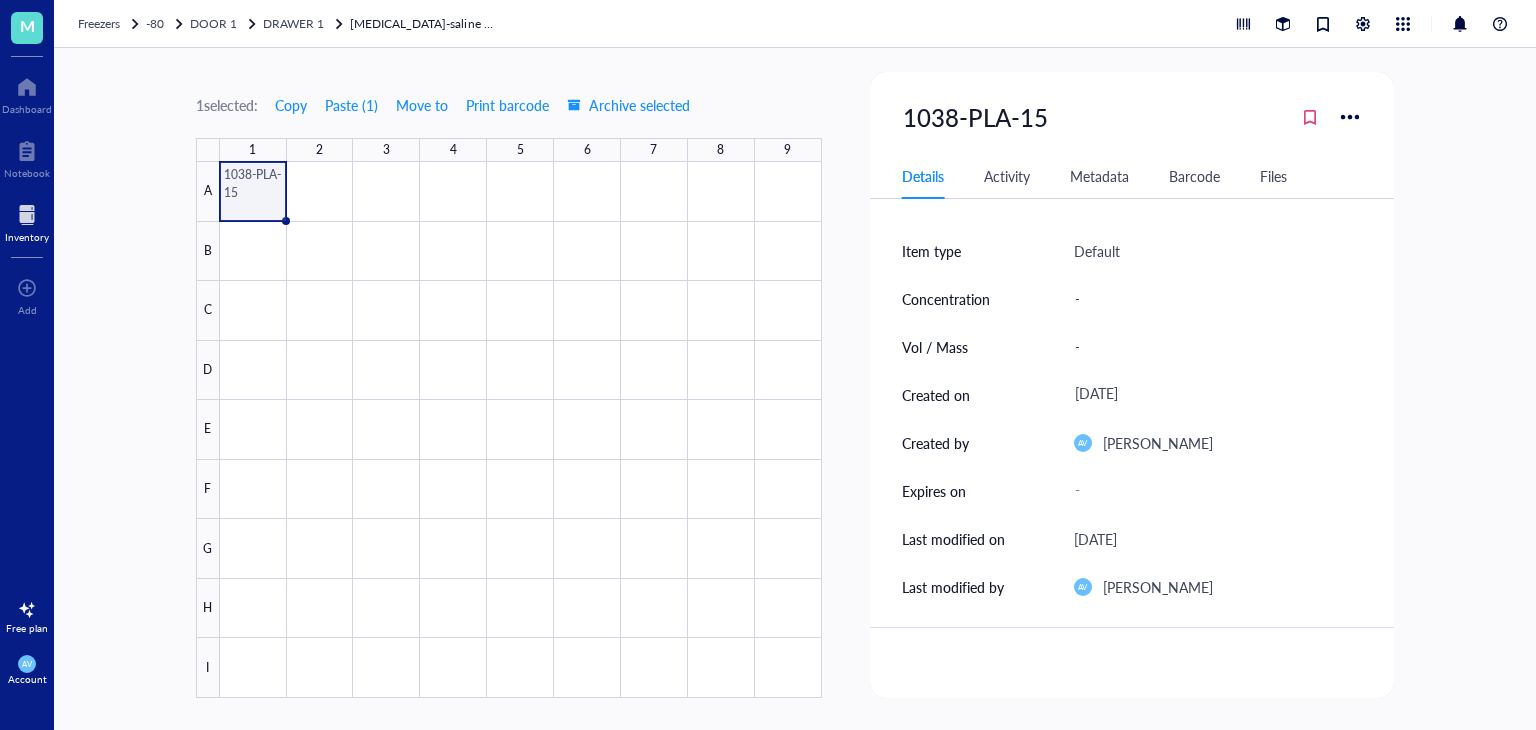 scroll, scrollTop: 0, scrollLeft: 0, axis: both 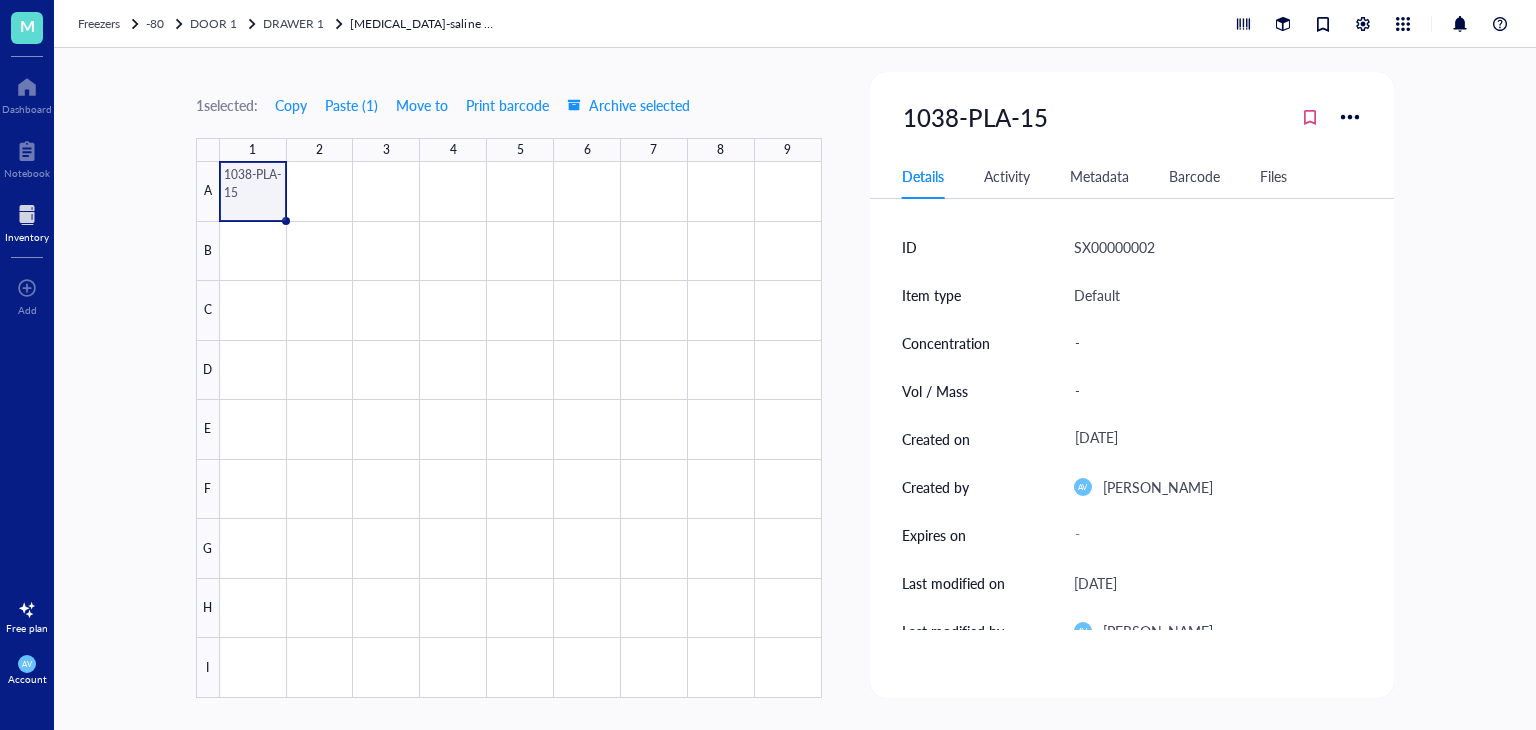 click on "Activity" at bounding box center [1007, 176] 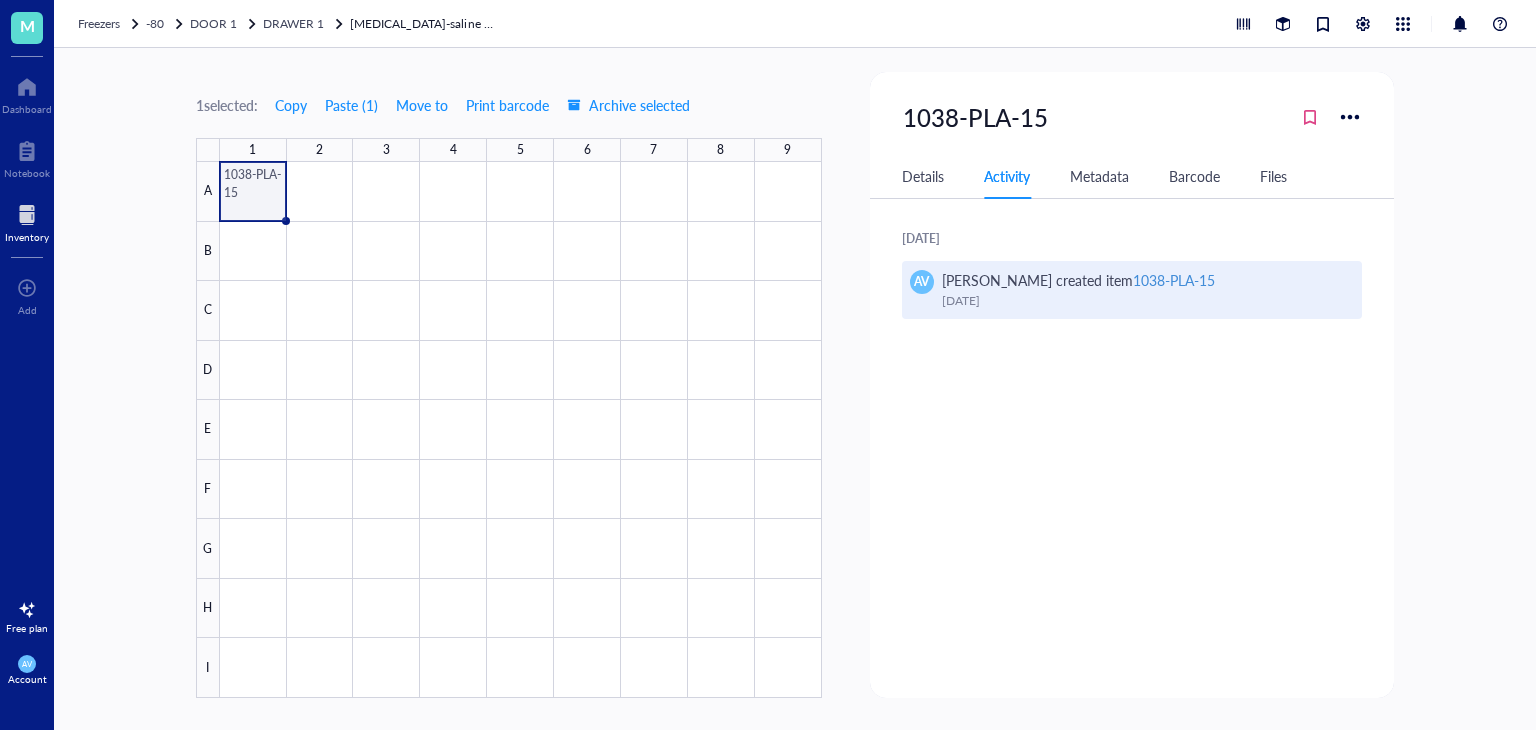 click on "1038-PLA-15" at bounding box center (1174, 280) 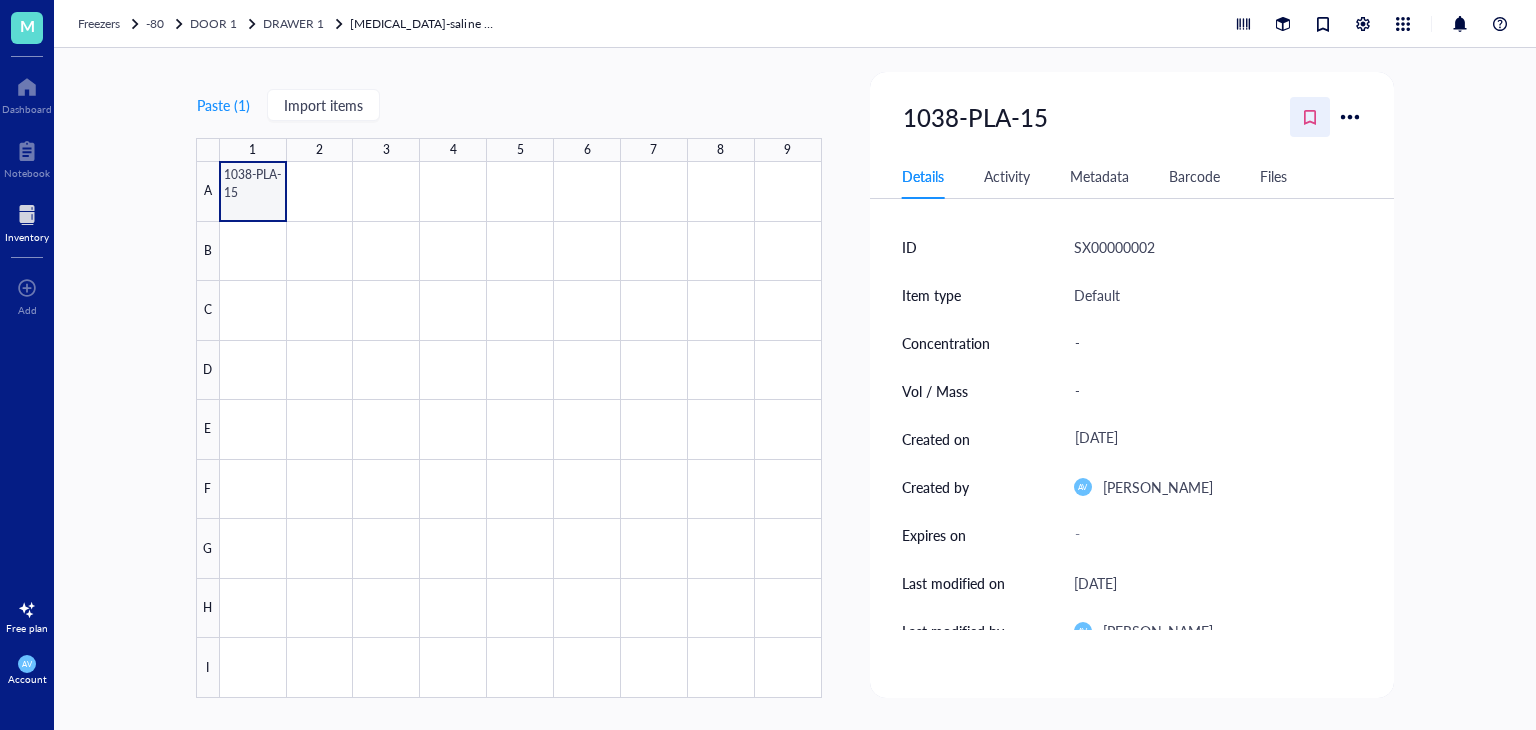 click at bounding box center [1310, 117] 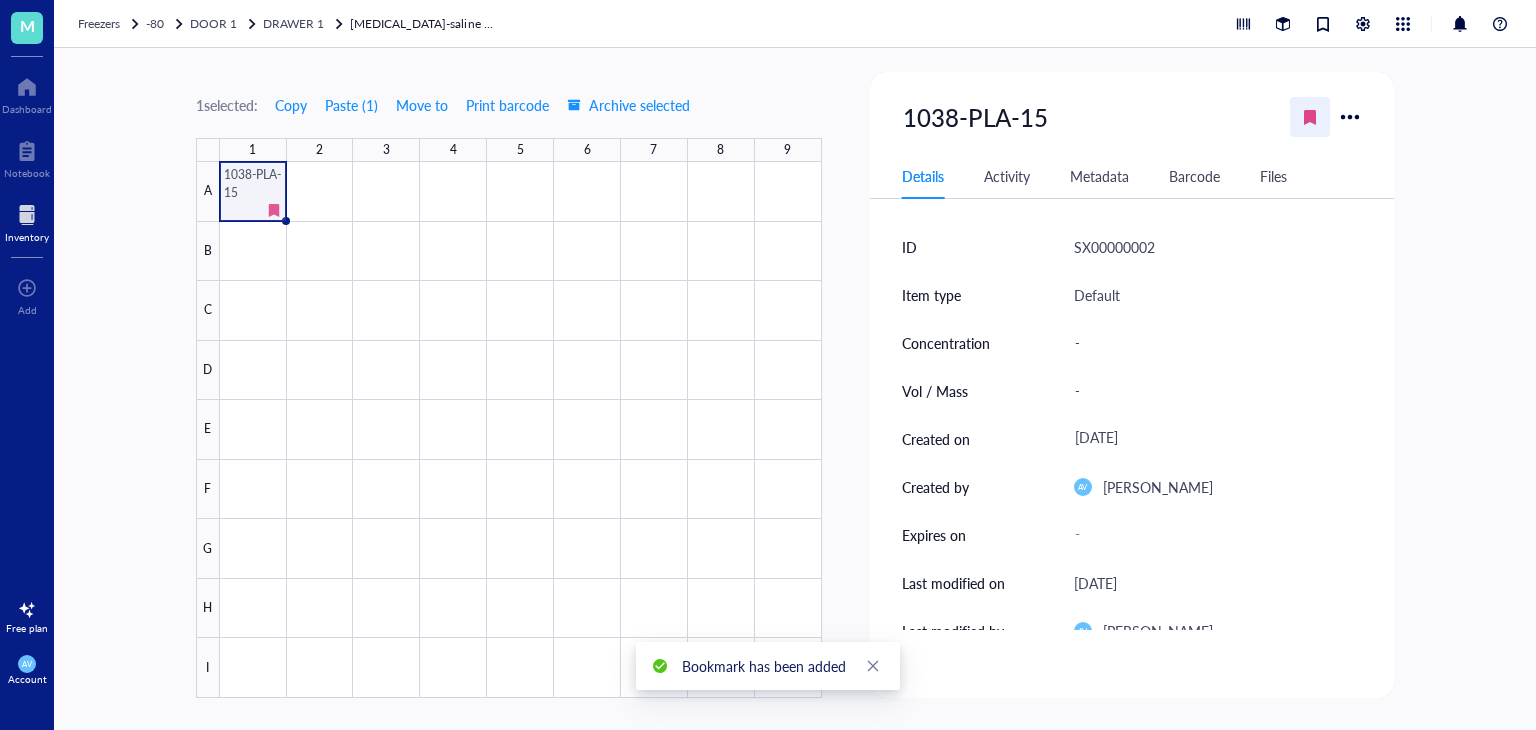 click at bounding box center [1310, 117] 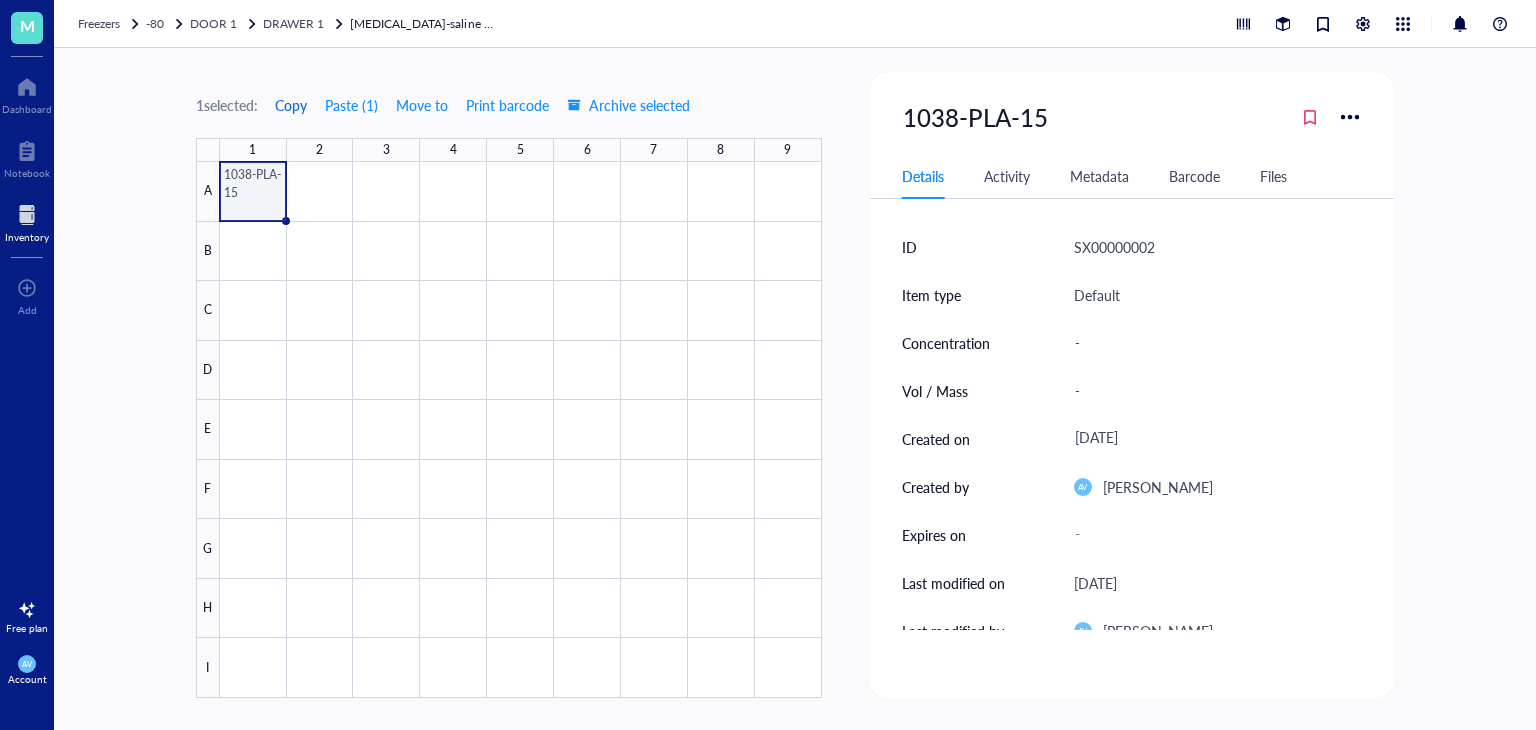 click on "Copy" at bounding box center (291, 105) 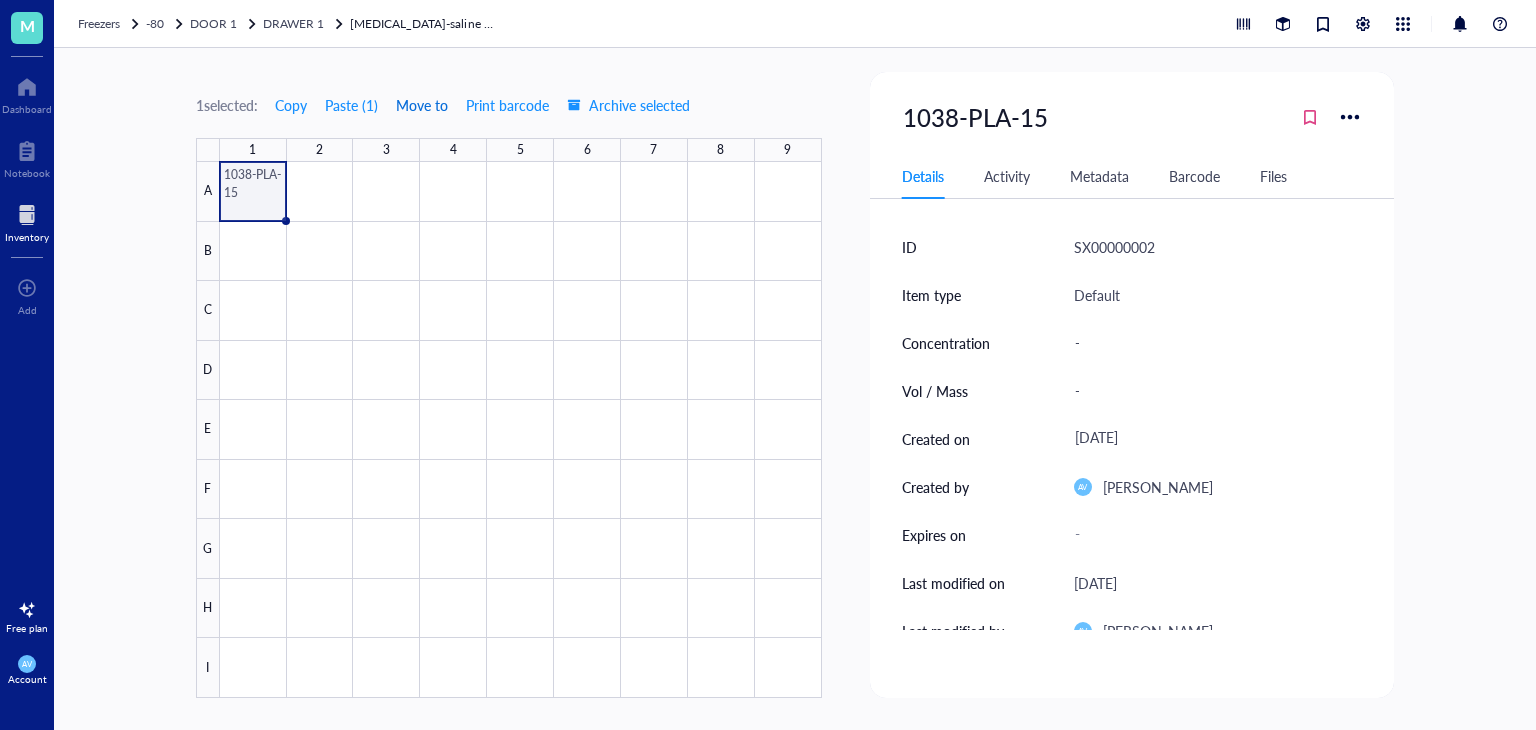 click on "Move to" at bounding box center [422, 105] 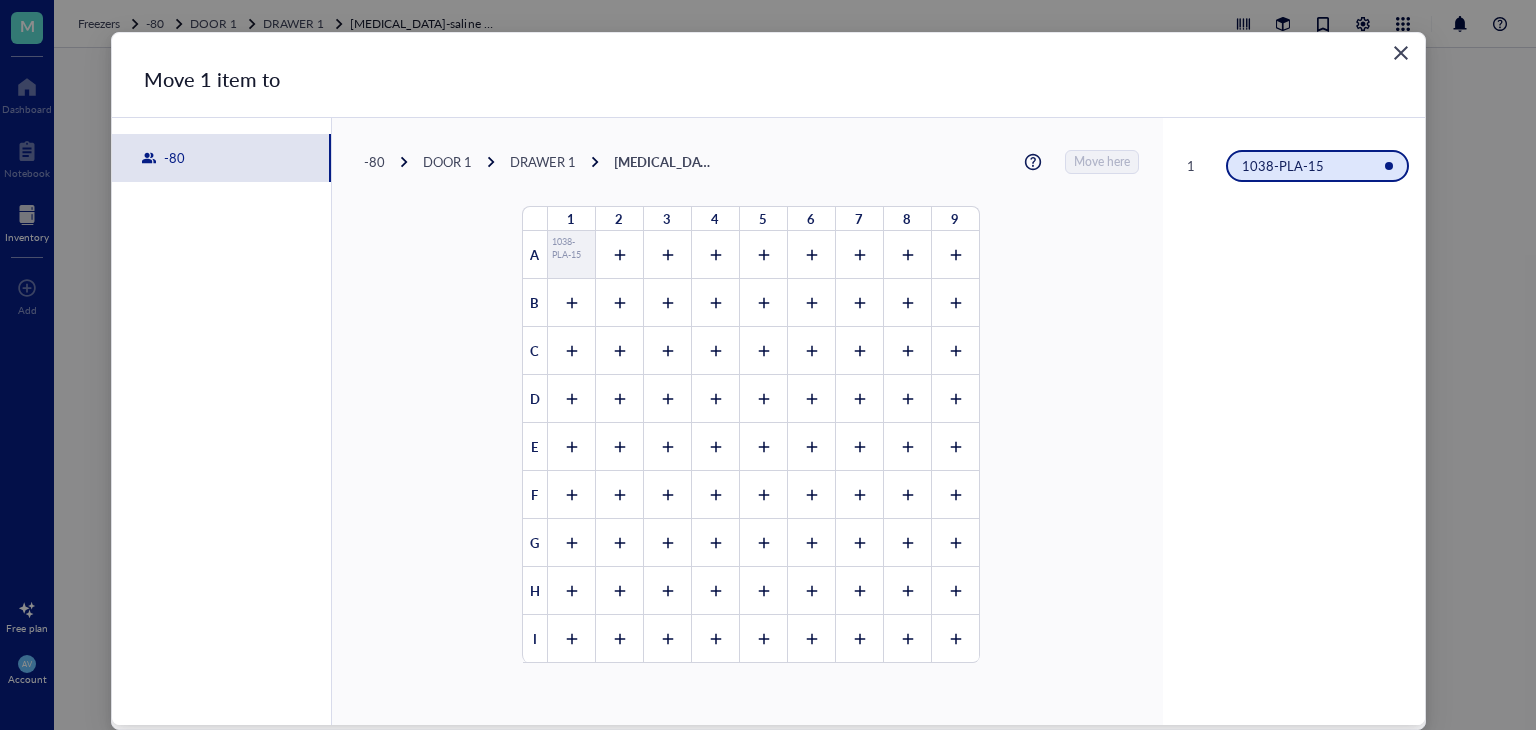 click on "1038-PLA-15" at bounding box center [1317, 166] 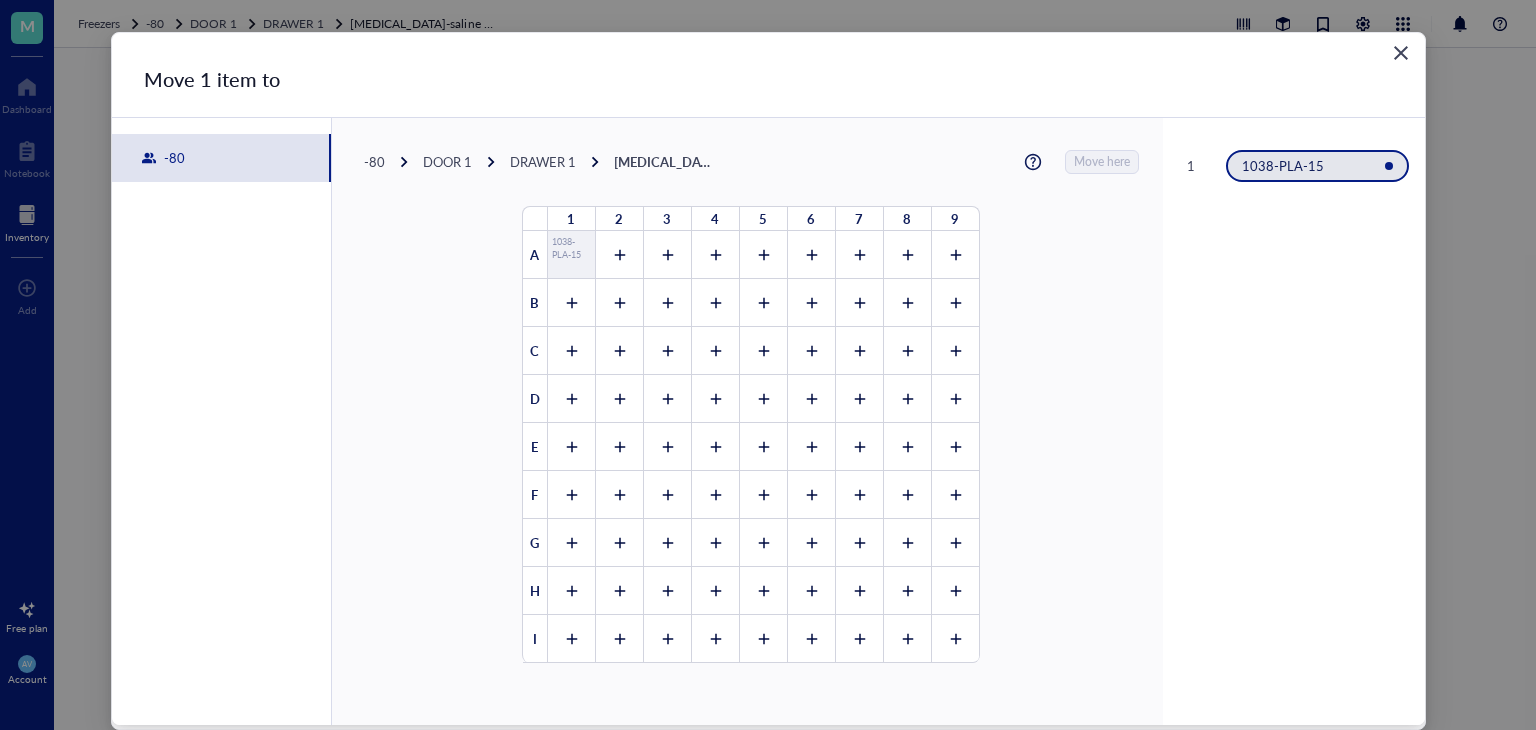 click 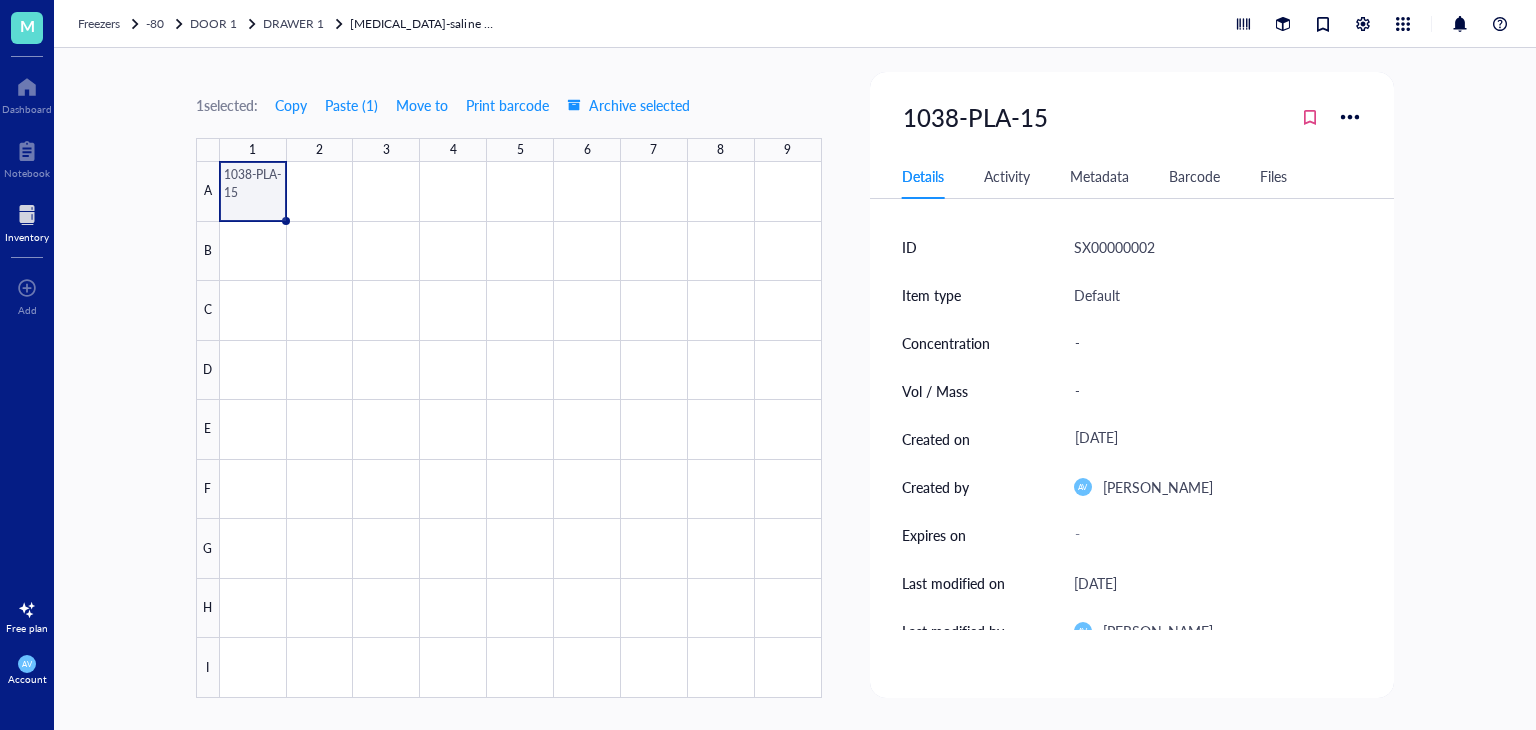 click on "[MEDICAL_DATA]-saline + PT plasma rats 95-100 plasma samples JChang [DATE]" at bounding box center [425, 24] 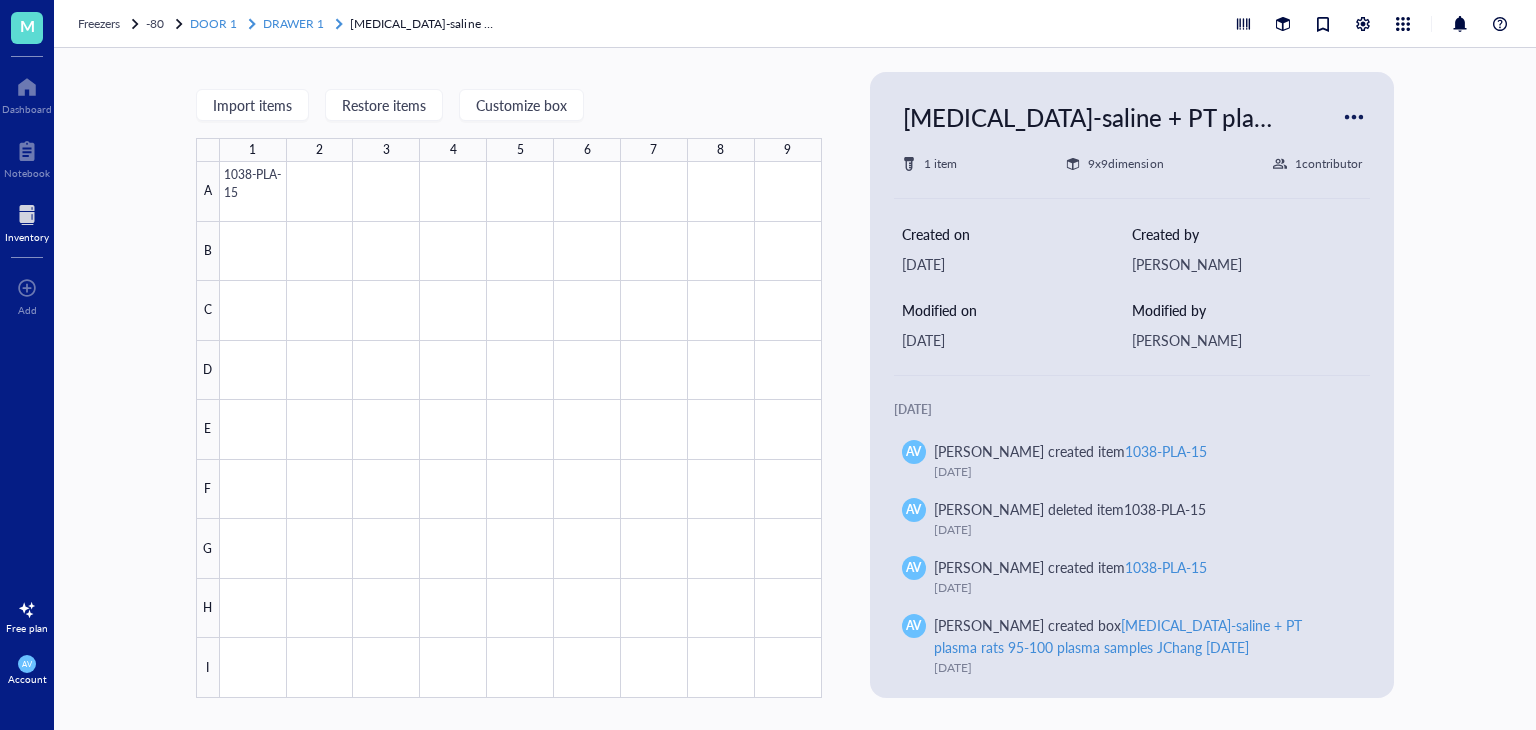 click on "DRAWER 1" at bounding box center (293, 23) 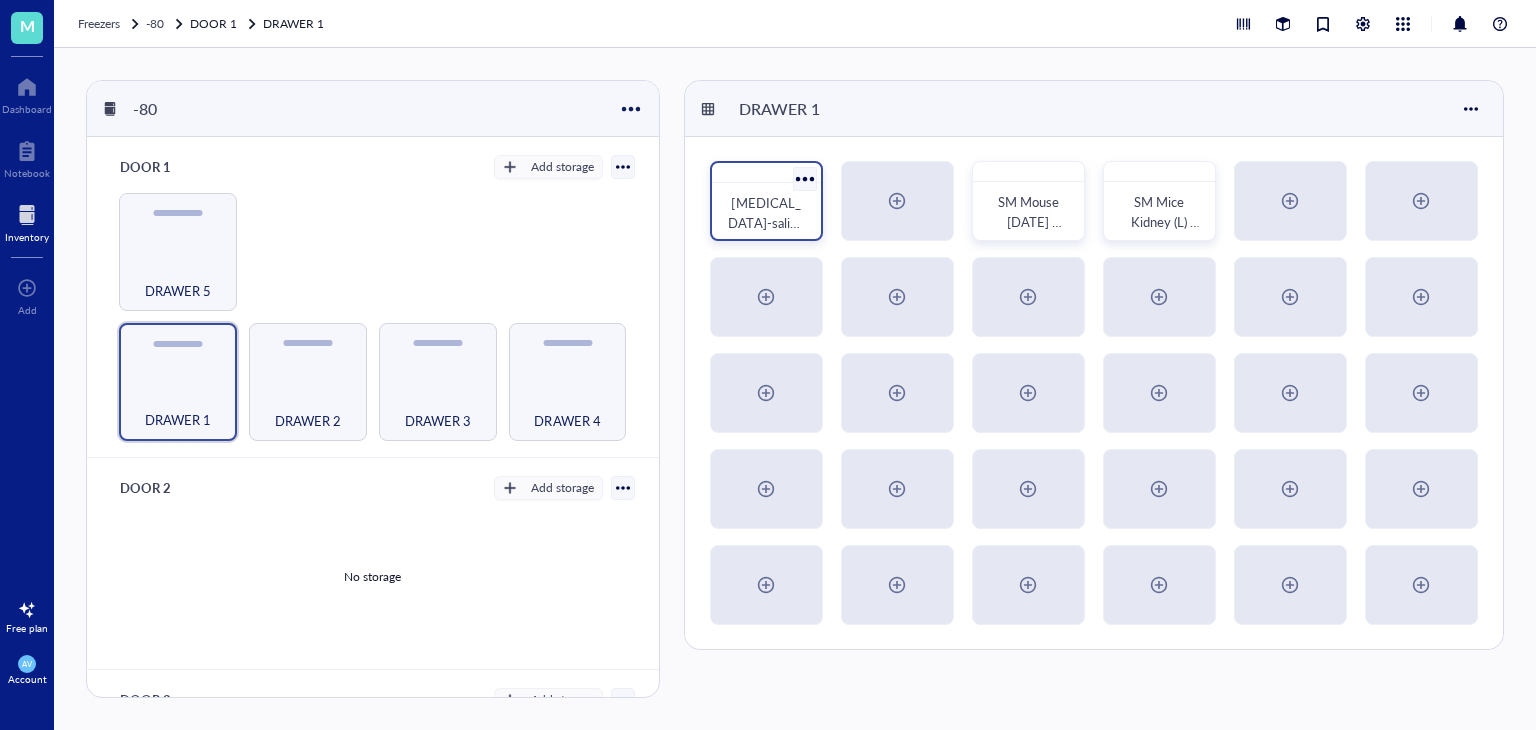 click at bounding box center [804, 178] 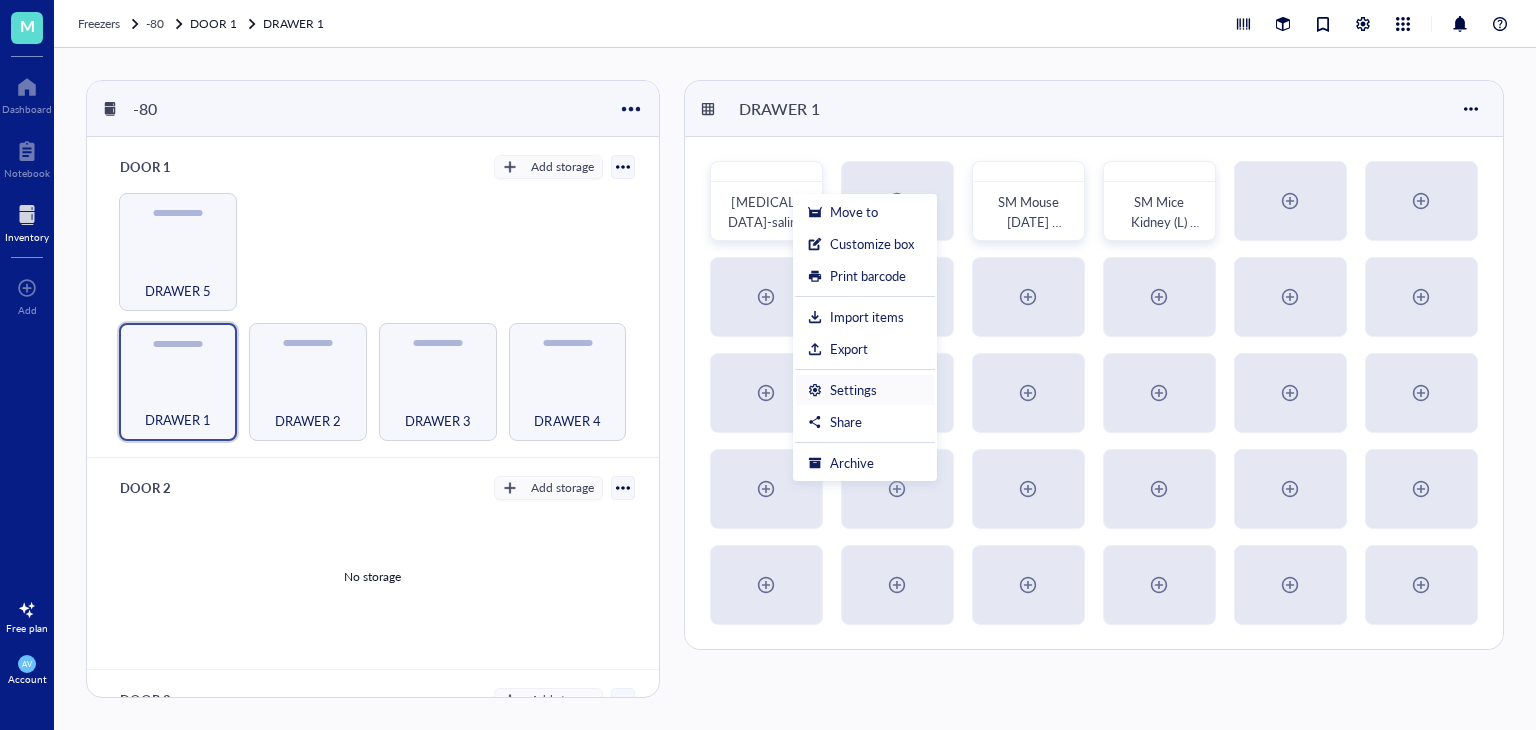 click on "Settings" at bounding box center (853, 390) 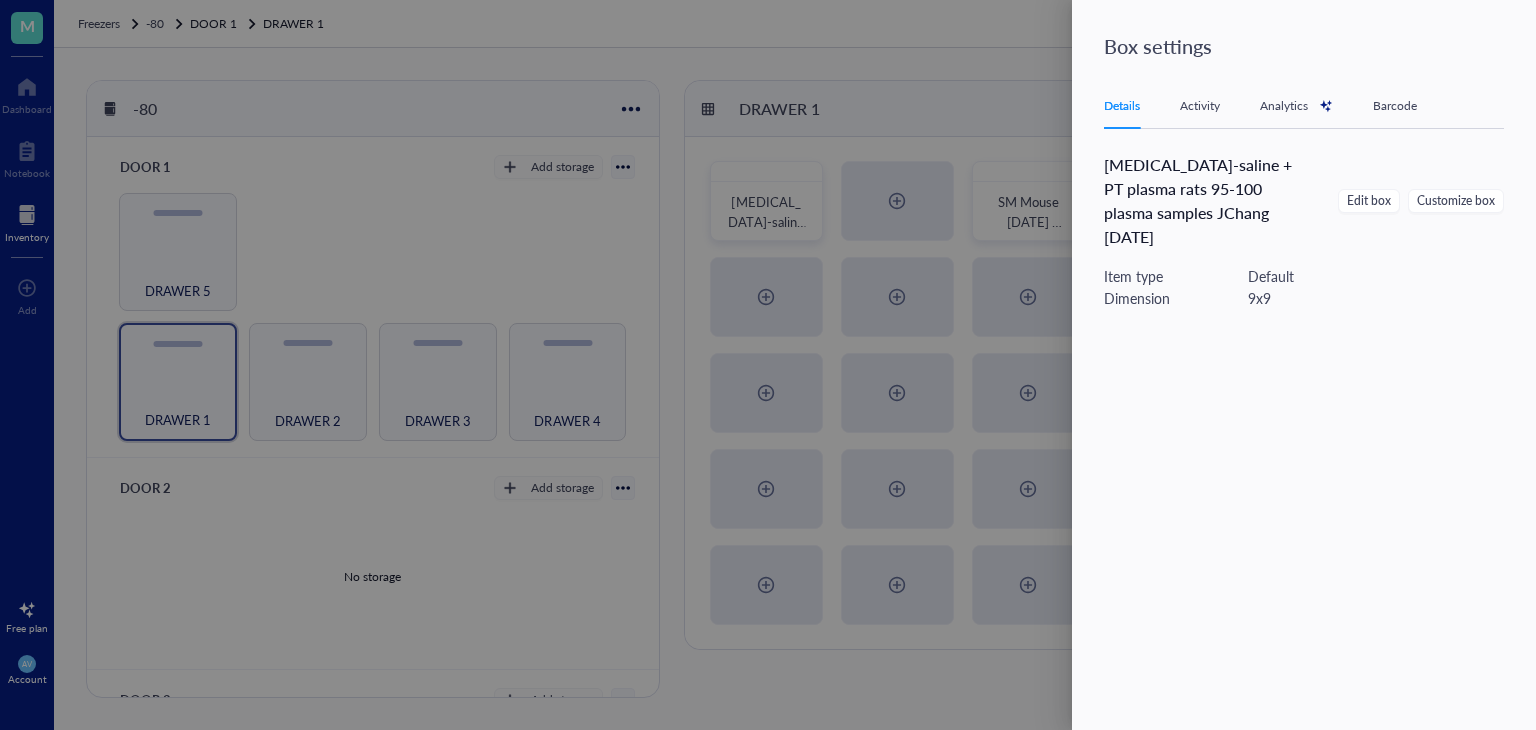 click on "Activity" at bounding box center (1200, 106) 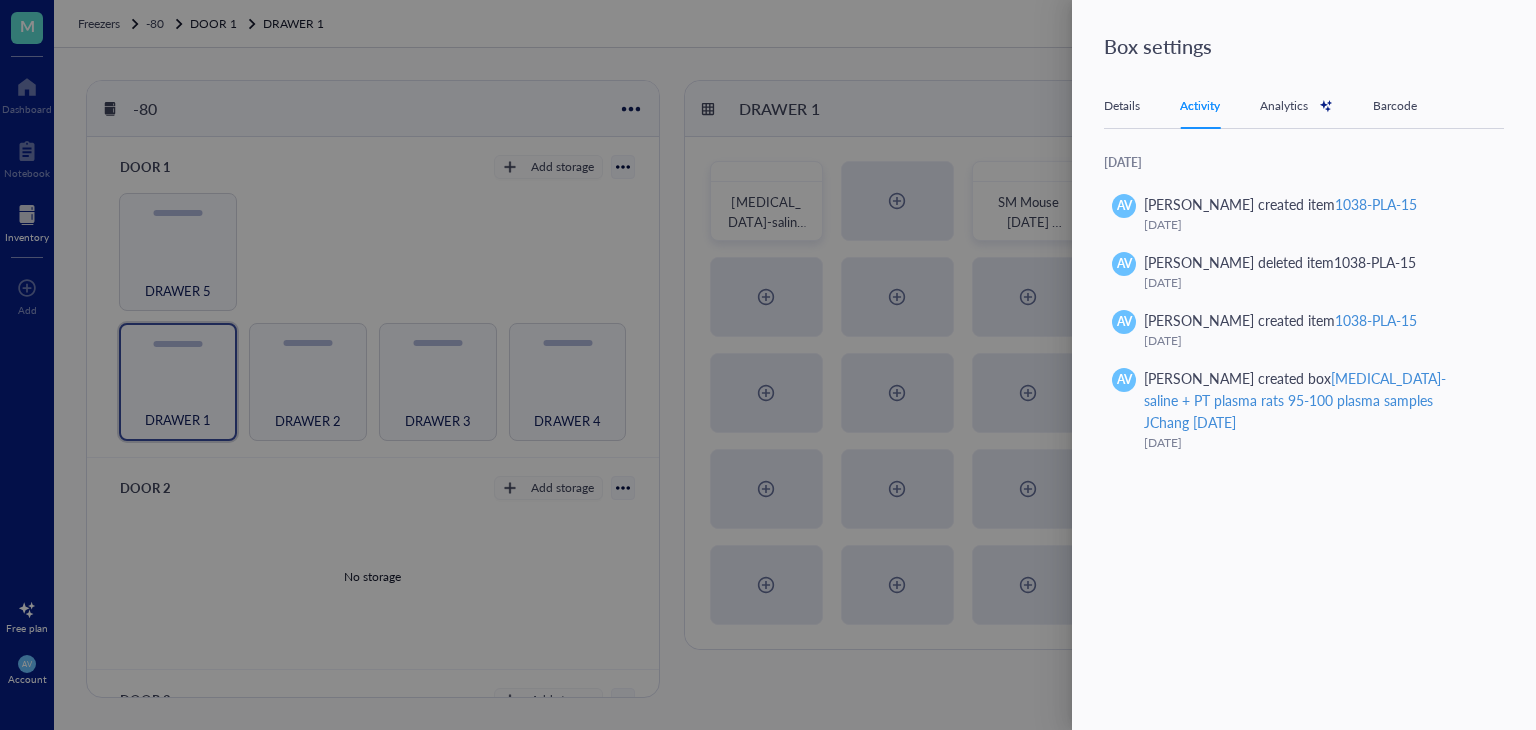 click on "Details" at bounding box center (1122, 106) 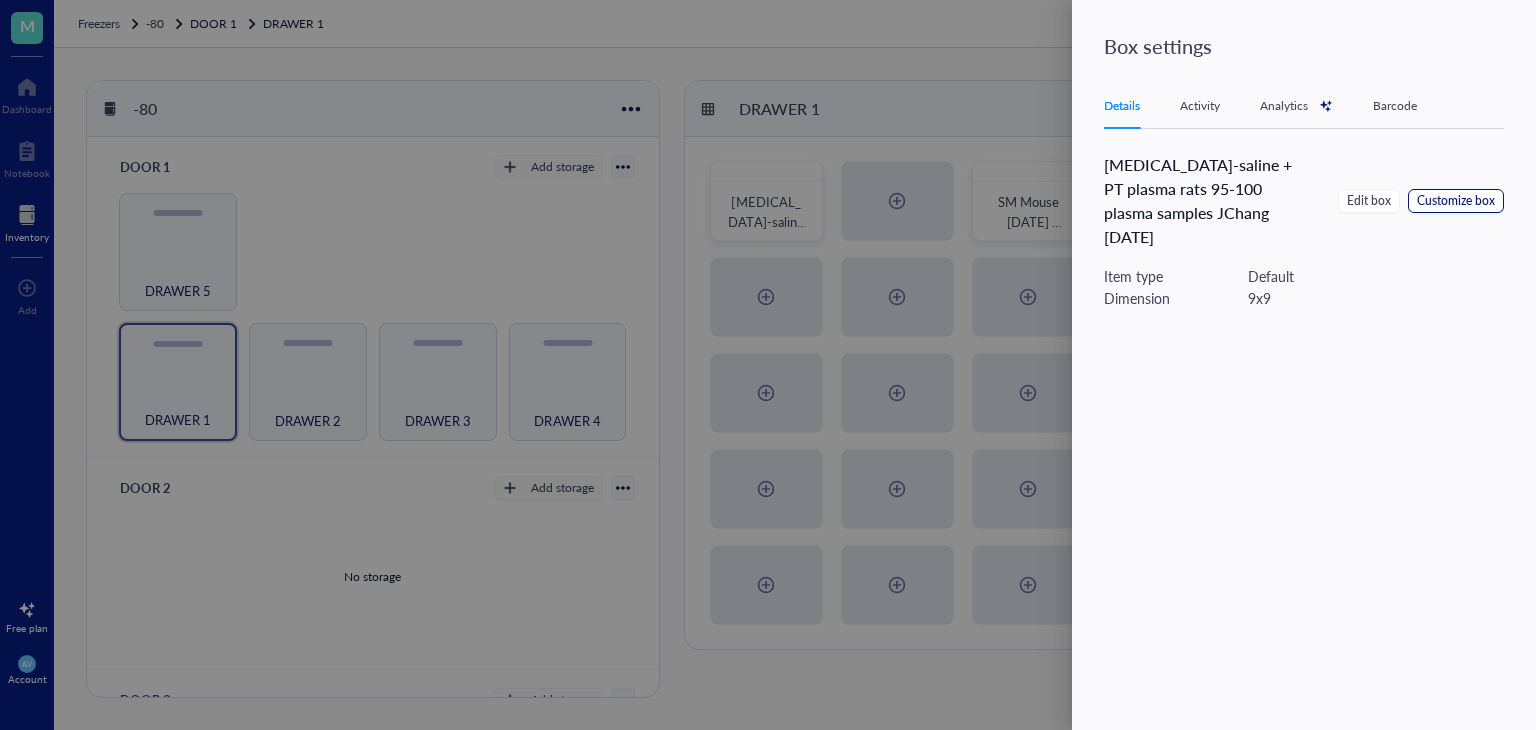 click on "Customize box" at bounding box center (1456, 201) 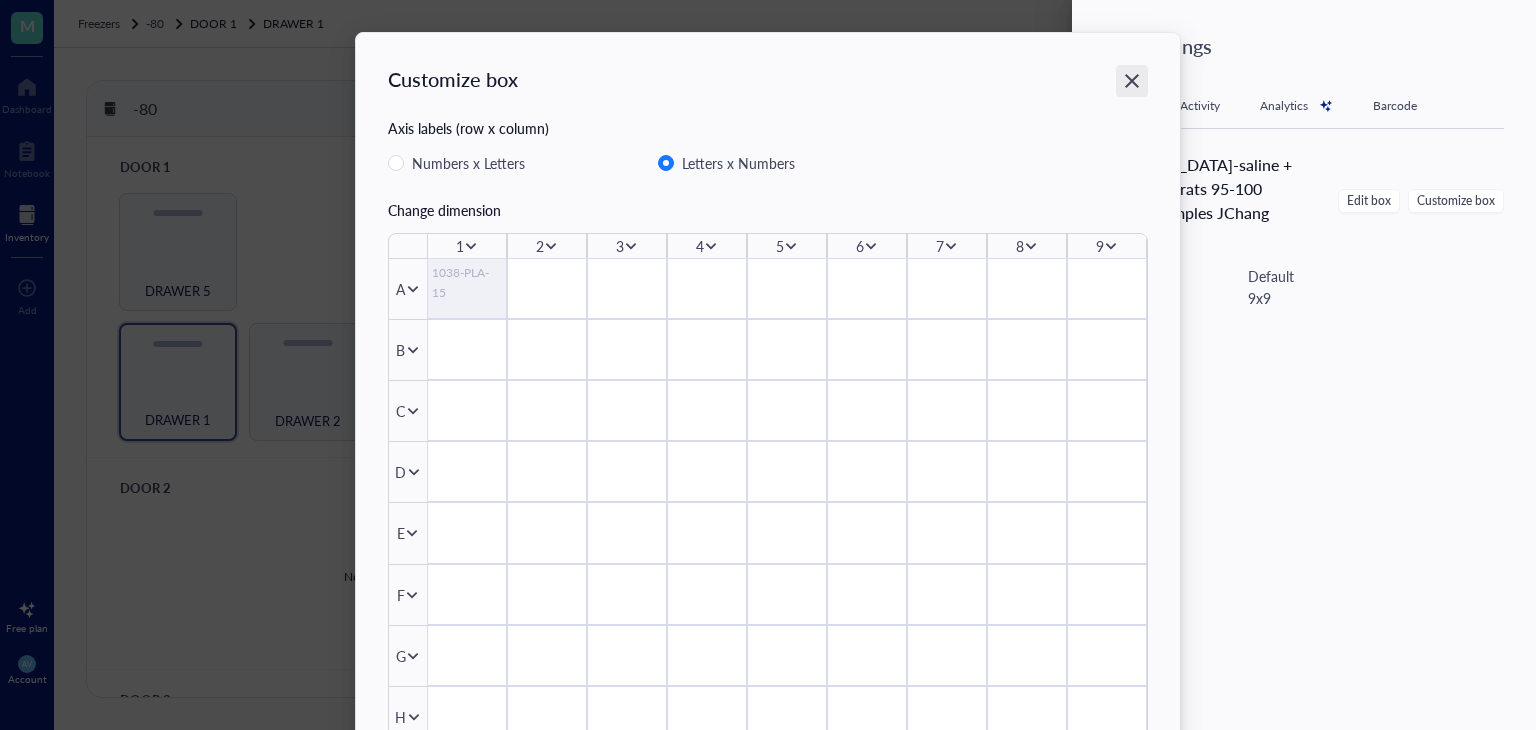 click 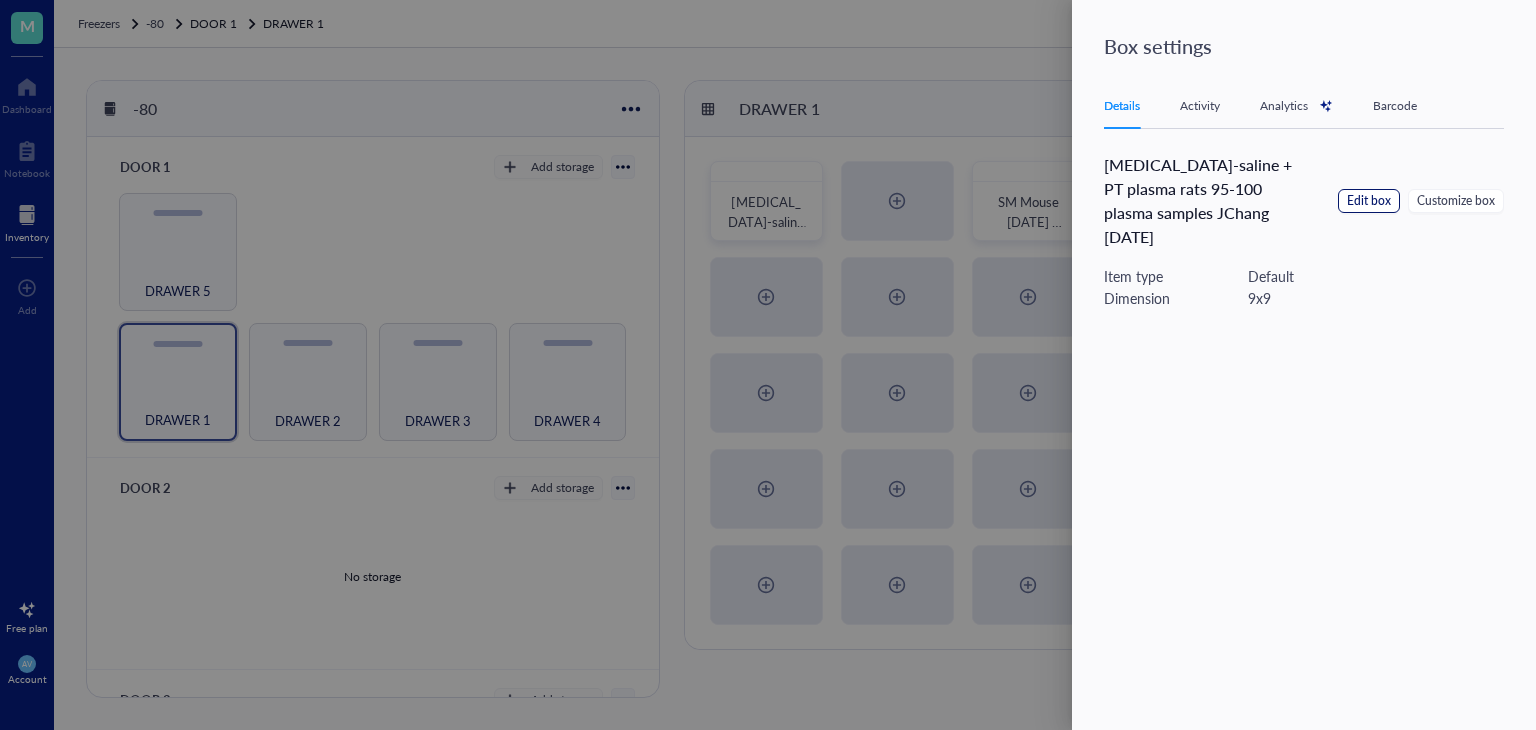 click on "Edit box" at bounding box center (1369, 201) 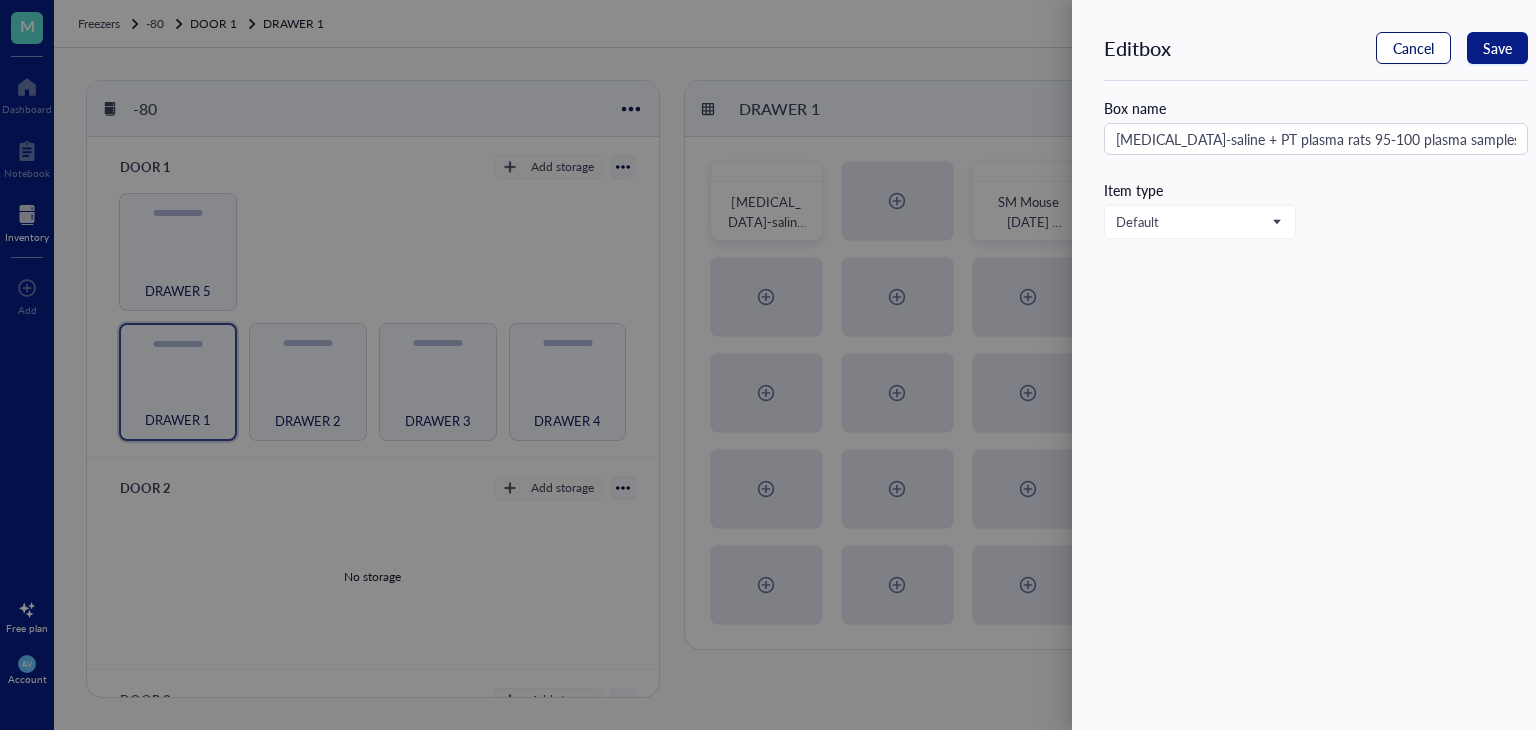 click on "Cancel" at bounding box center [1413, 48] 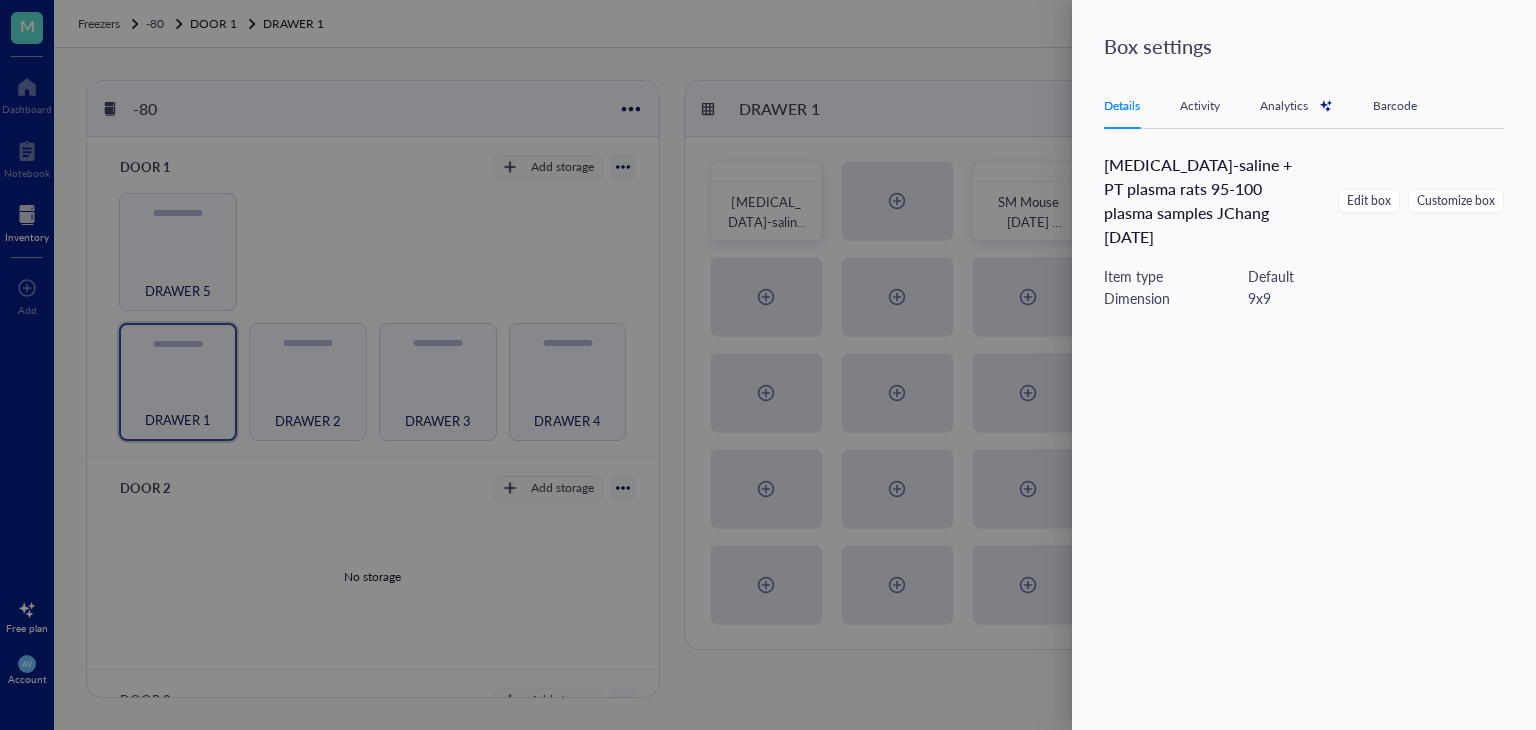 click at bounding box center [768, 365] 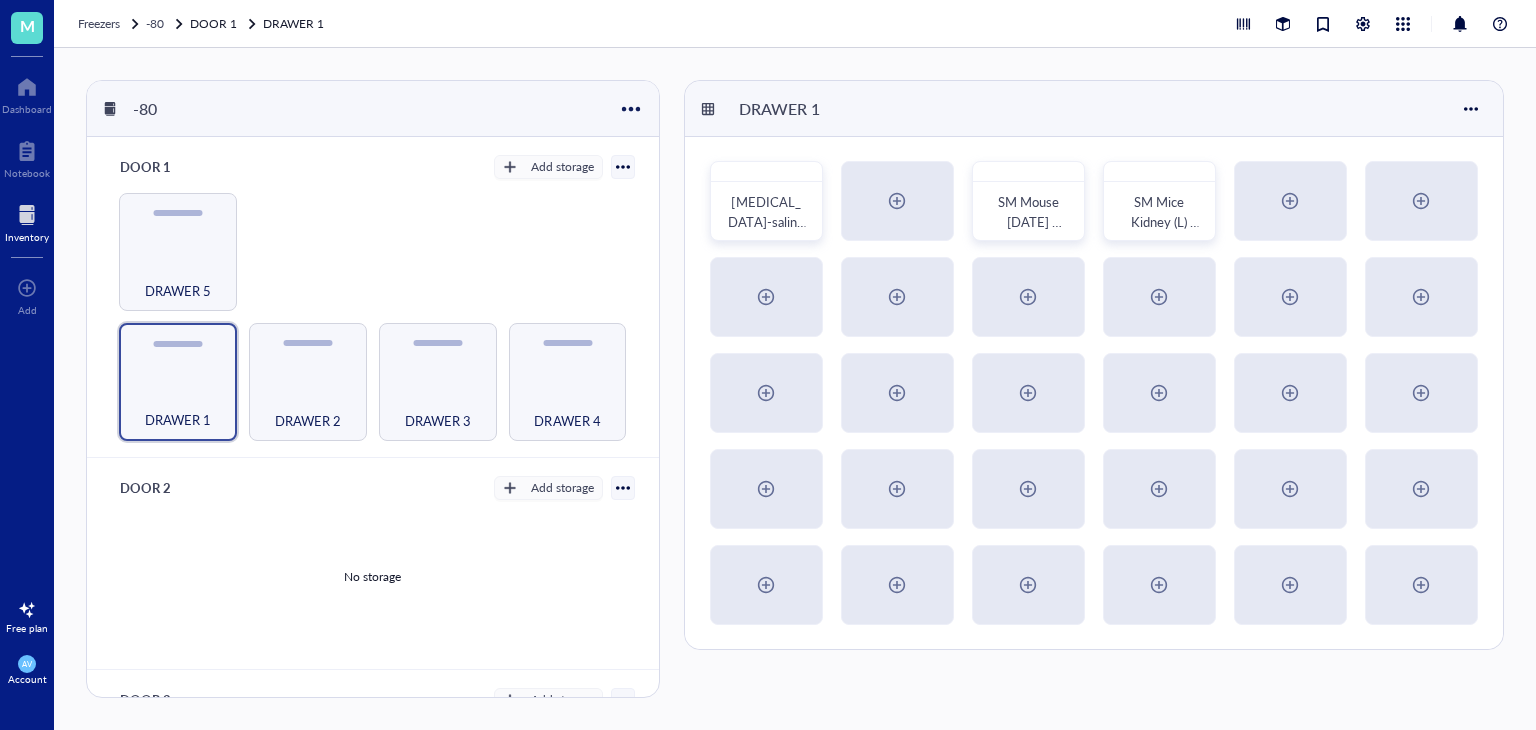 click at bounding box center (623, 167) 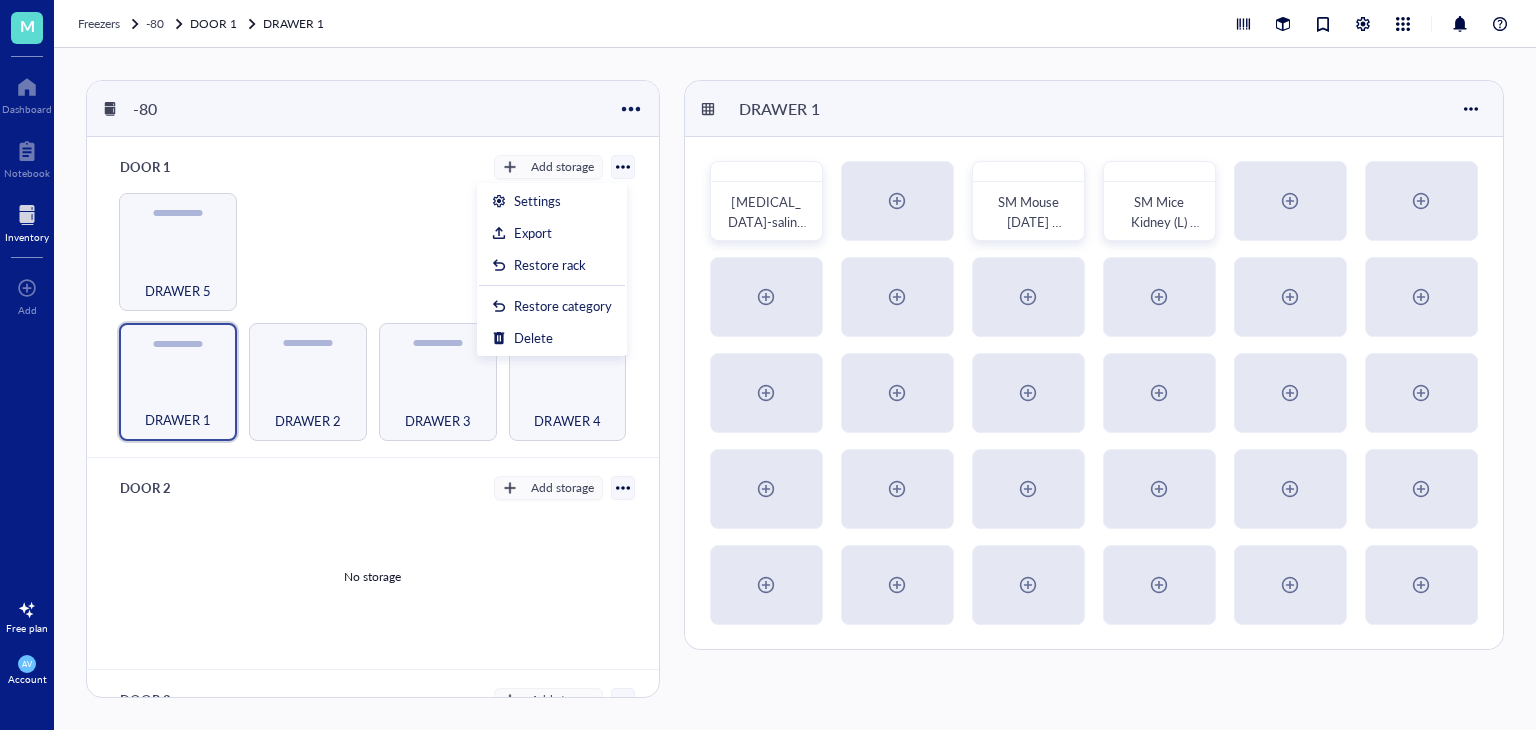 click at bounding box center [623, 167] 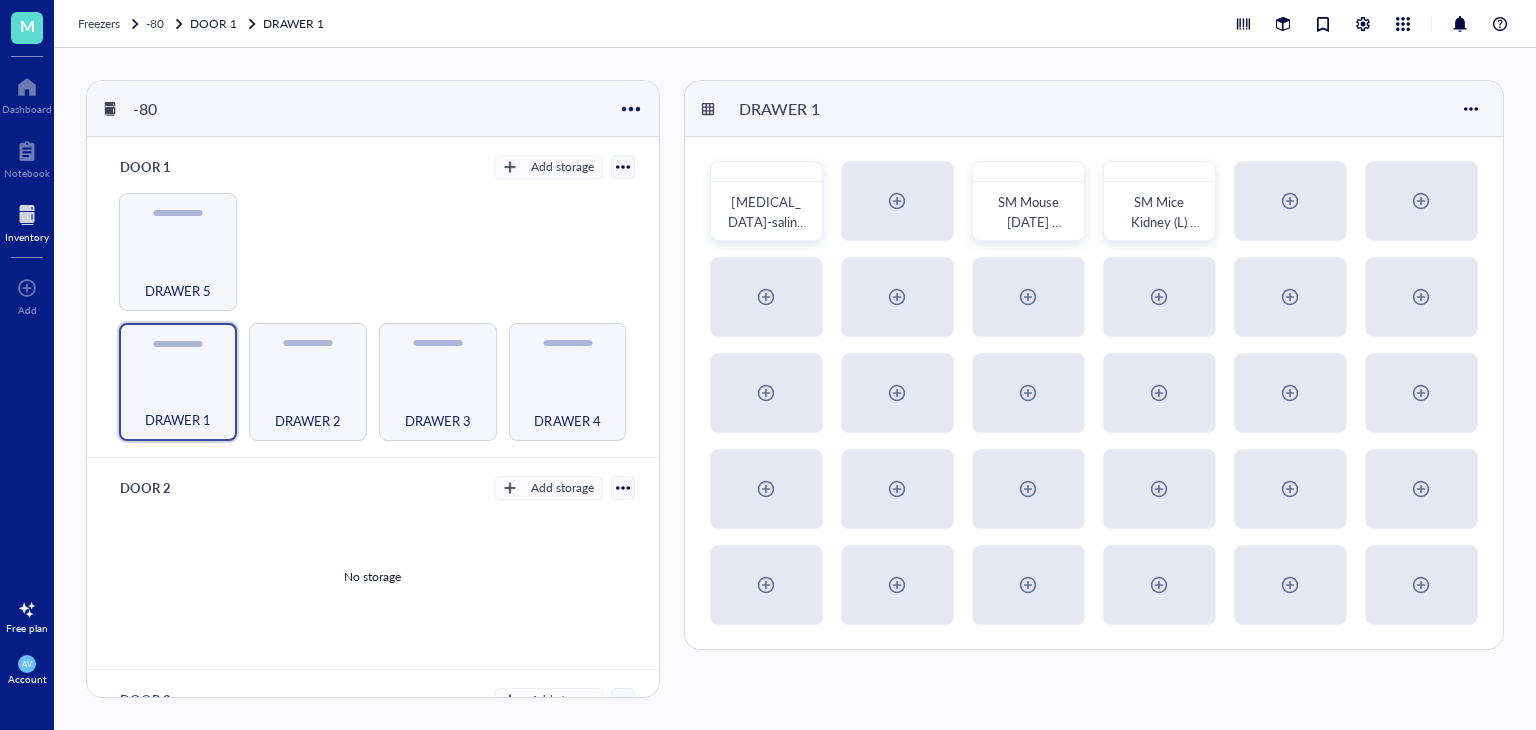 click at bounding box center (623, 167) 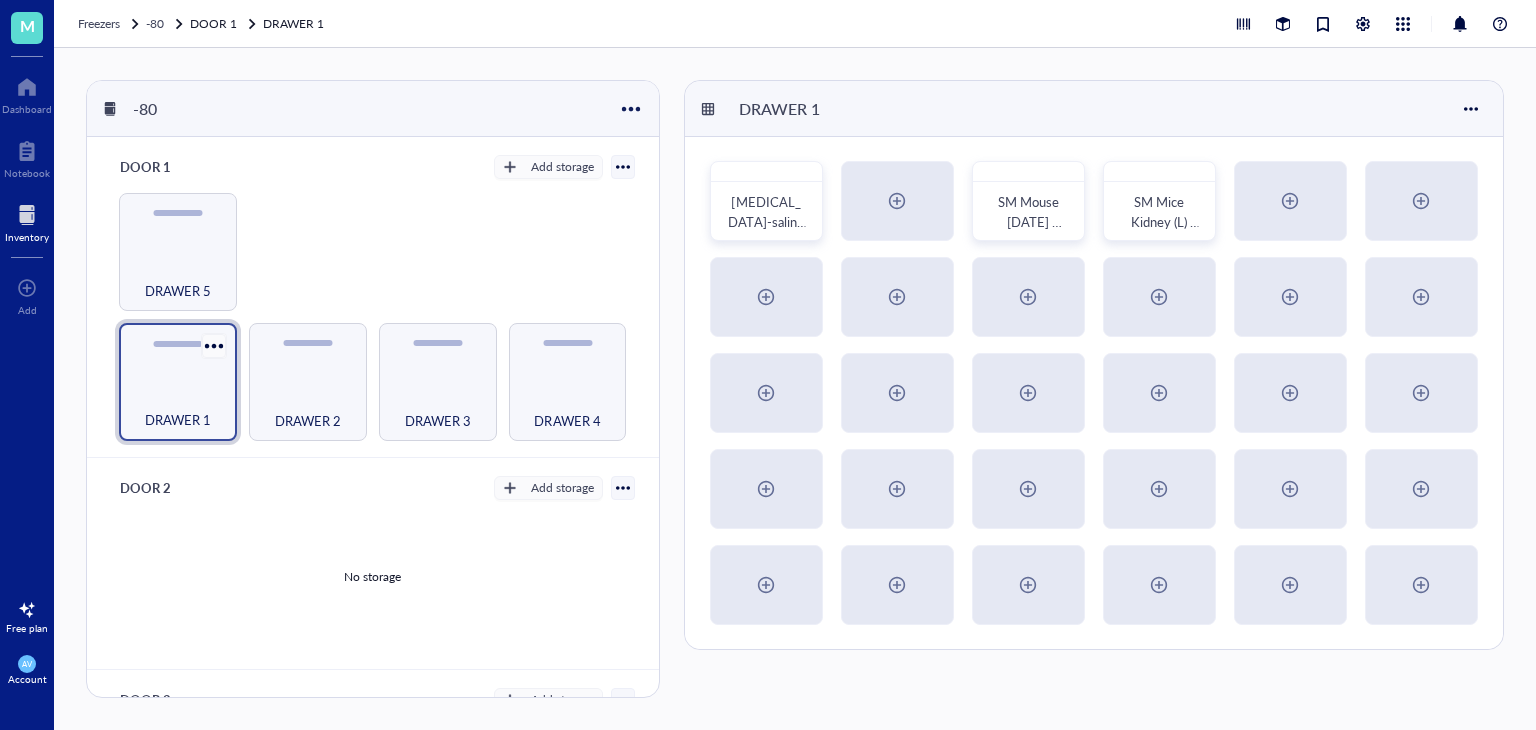 click at bounding box center [213, 345] 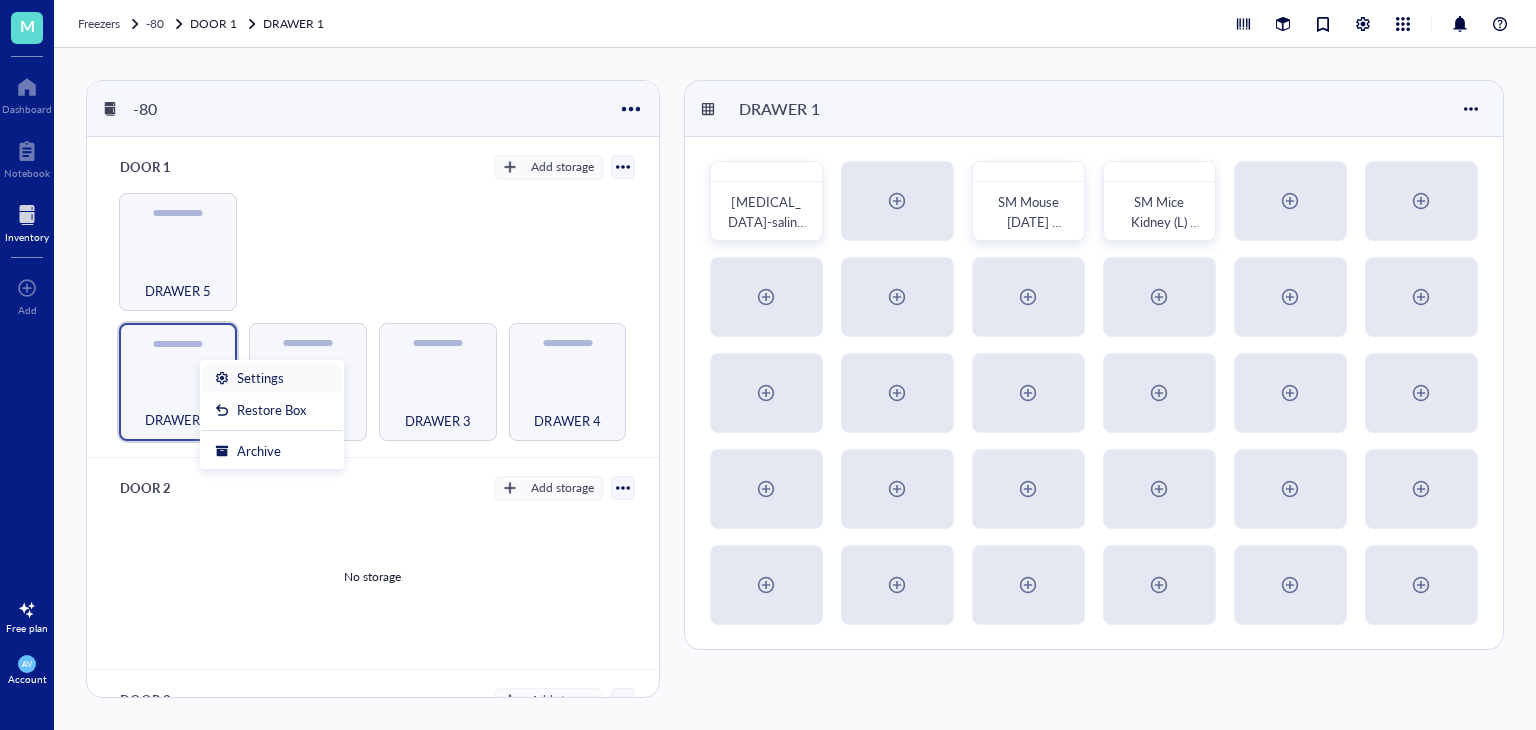 click on "Settings" at bounding box center (272, 378) 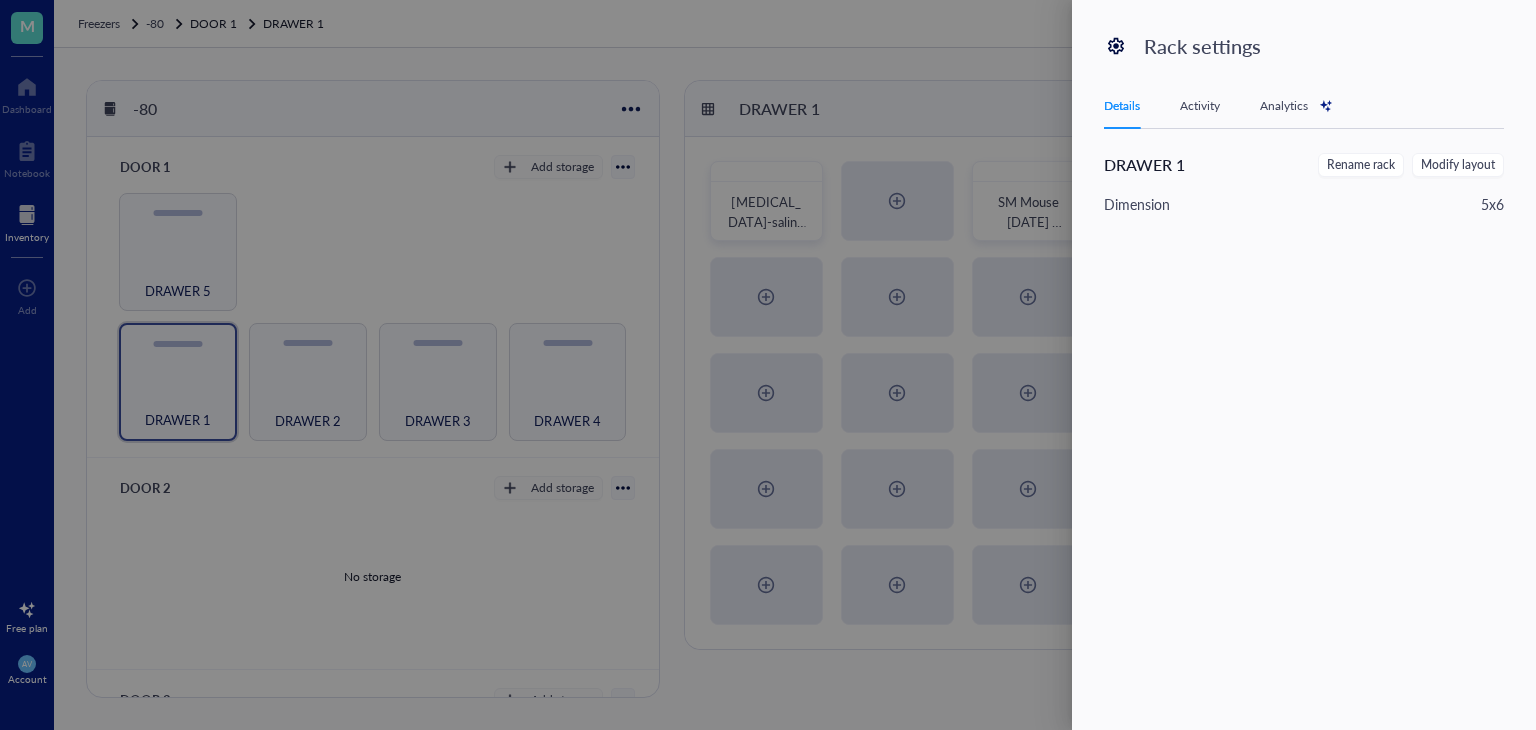 click on "Details Activity Analytics" at bounding box center (1304, 106) 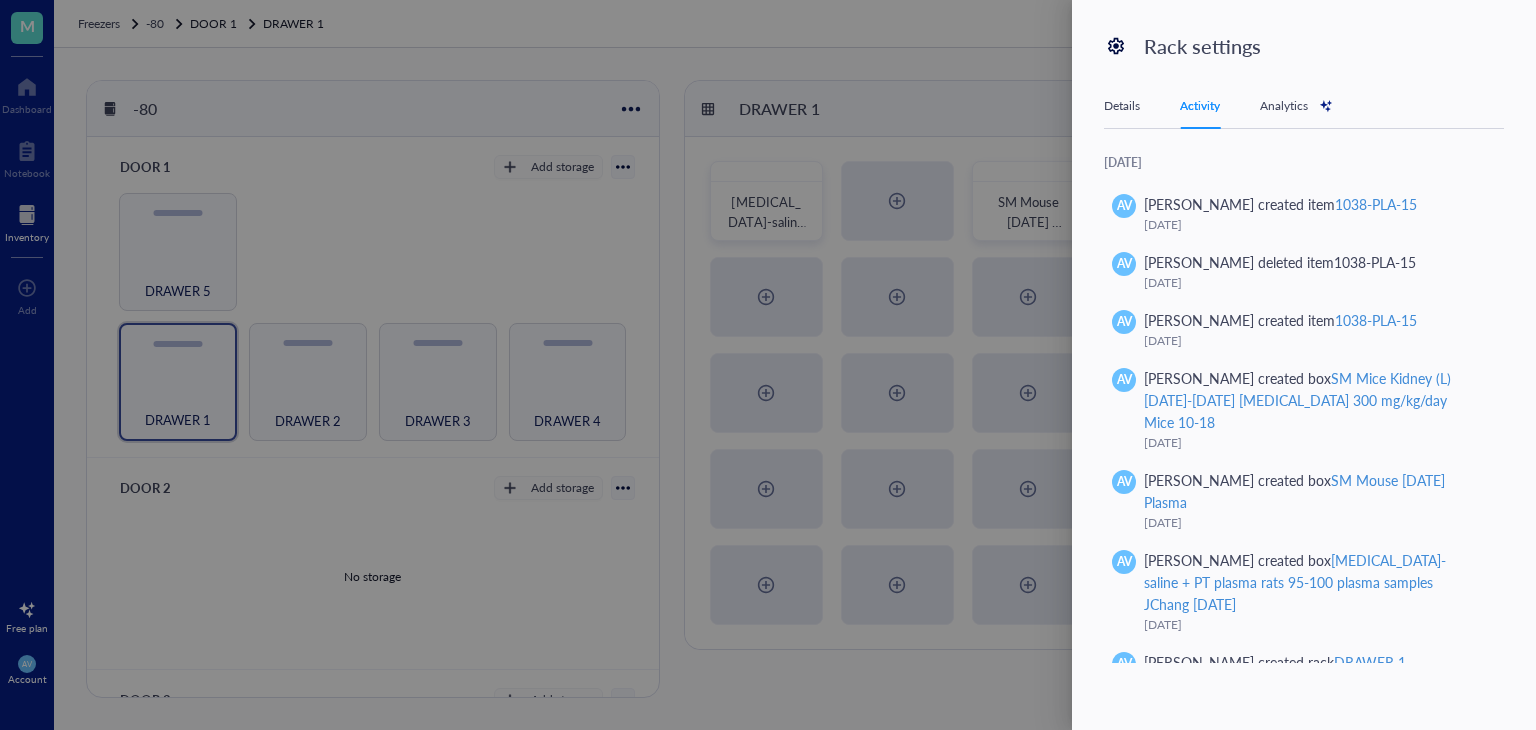click on "Analytics" at bounding box center [1296, 106] 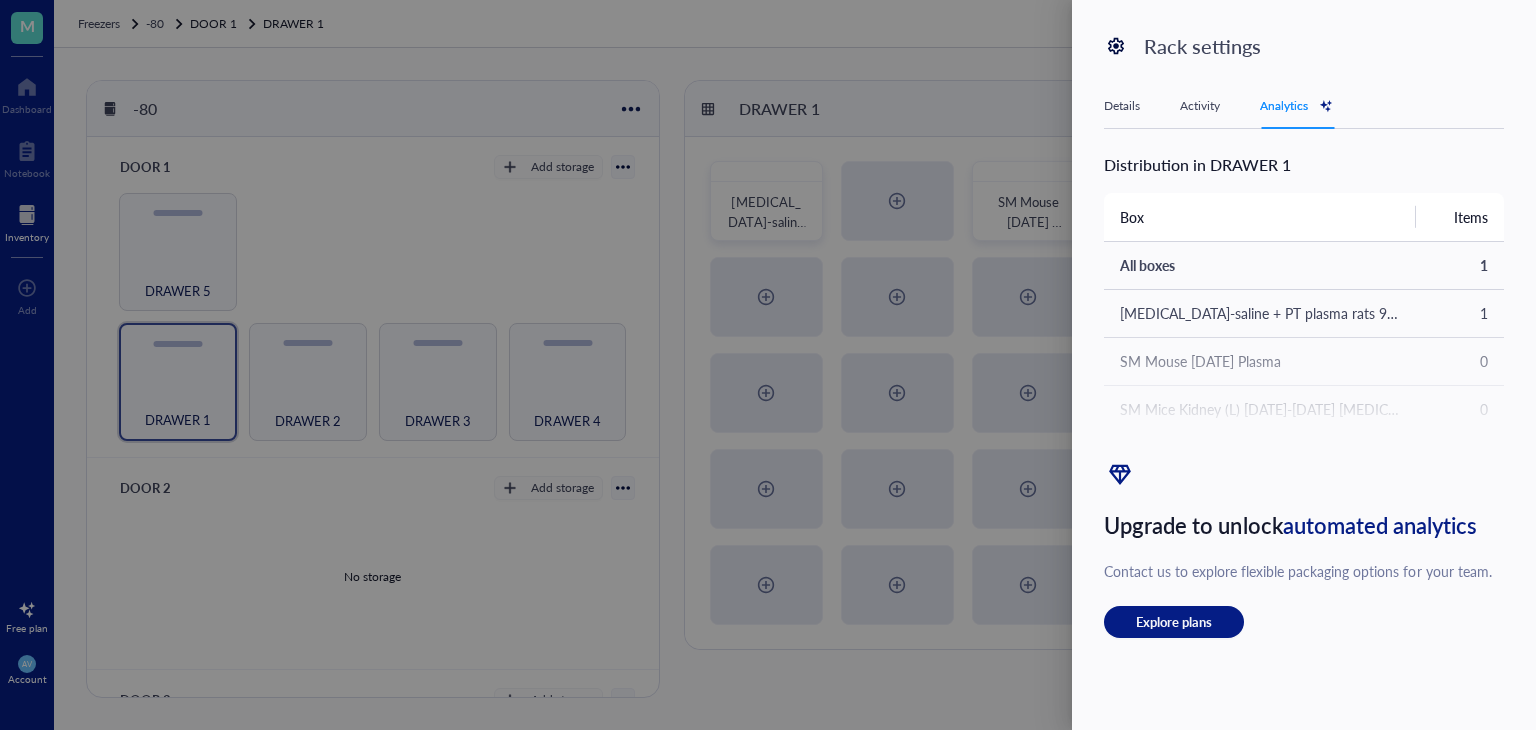 click on "Rack settings Details Activity Analytics   DRAWER 1 Rename rack Modify layout Dimension 5  x  6 [DATE] AV [PERSON_NAME] created item  1038-PLA-15 [DATE]   AV [PERSON_NAME] deleted item  1038-PLA-15 [DATE]   AV [PERSON_NAME] created item  1038-PLA-15 [DATE]   AV [PERSON_NAME] created box  SM Mice Kidney (L) [DATE]-[DATE] [MEDICAL_DATA] 300 mg/kg/day Mice [DATE]-18 [DATE]   AV [PERSON_NAME] created box  SM Mouse [DATE] Plasma [DATE]   AV [PERSON_NAME] created box  [MEDICAL_DATA]-saline + PT plasma rats 95-100 plasma samples JChang [DATE] [DATE]   AV [PERSON_NAME] created rack  DRAWER 1 [DATE]   Distribution in DRAWER 1 Box Items All boxes 1 [MEDICAL_DATA]-saline + PT plasma rats 95-100 plasma samples JChang [DATE] 1 SM Mouse [DATE] Plasma 0 SM Mice Kidney (L) [DATE]-[DATE] [MEDICAL_DATA] 300 mg/kg/day Mice 10-18 0 Upgrade to unlock  automated analytics Contact us to explore flexible packaging options for your team. Explore plans Available space in rack Box 242" at bounding box center (1304, 365) 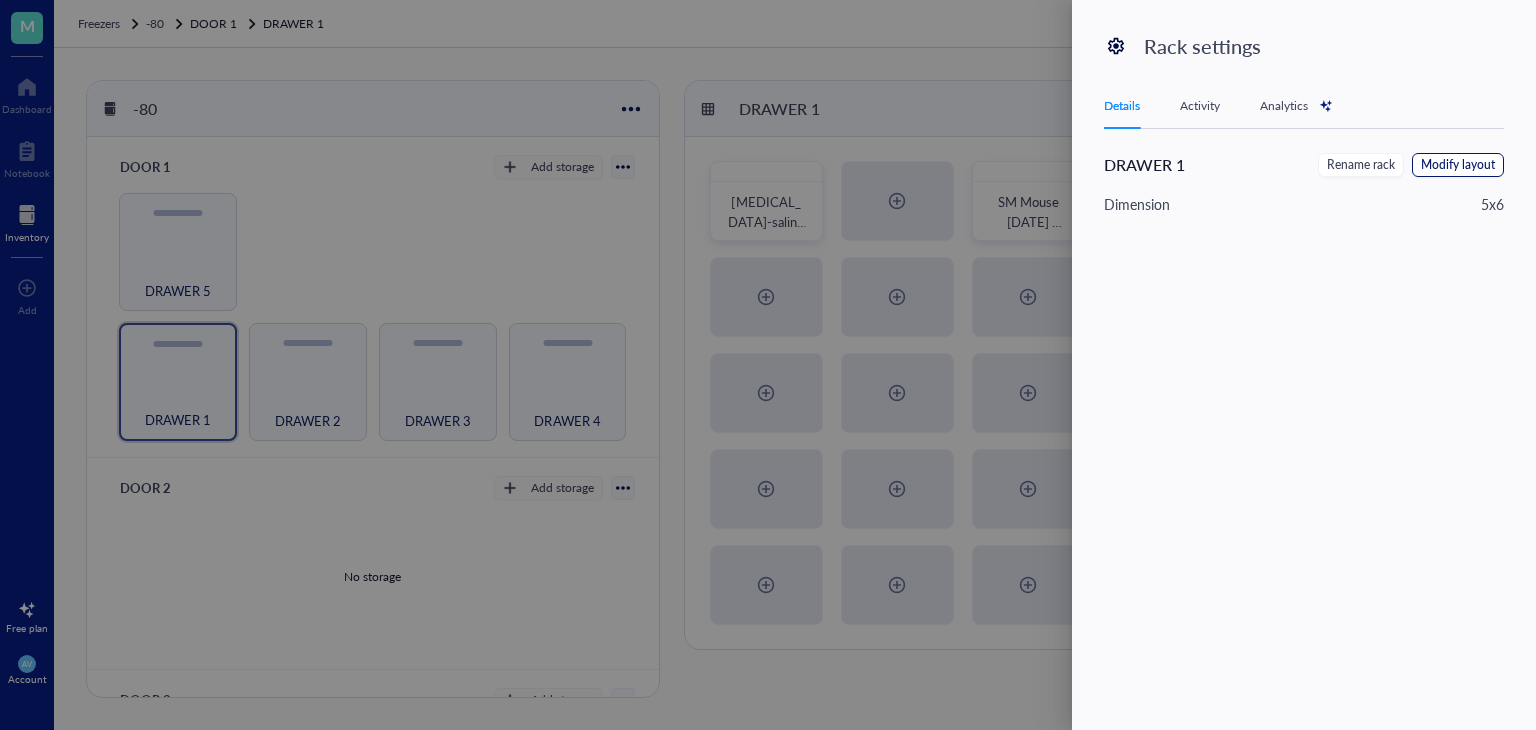 click on "Modify layout" at bounding box center [1458, 165] 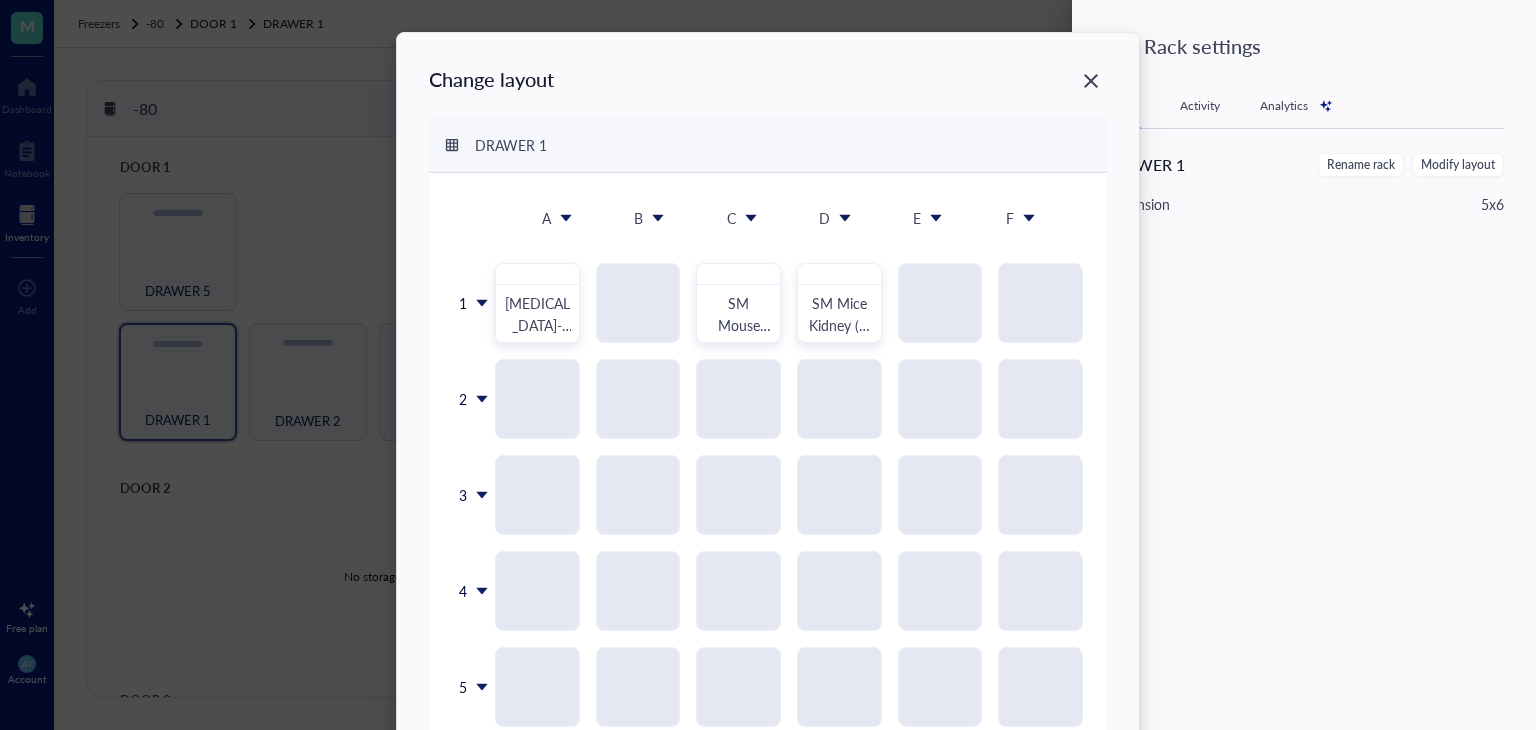 click on "1 2 3 4 5 [MEDICAL_DATA]-saline + PT plasma rats 95-100 plasma samples JChang [DATE] SM Mouse [DATE] Plasma SM Mice Kidney (L) [DATE]-[DATE] [MEDICAL_DATA] 300 mg/kg/day Mice 10-18
To pick up a draggable item, press the space bar.
While dragging, use the arrow keys to move the item.
Press space again to drop the item in its new position, or press escape to cancel." at bounding box center (768, 483) 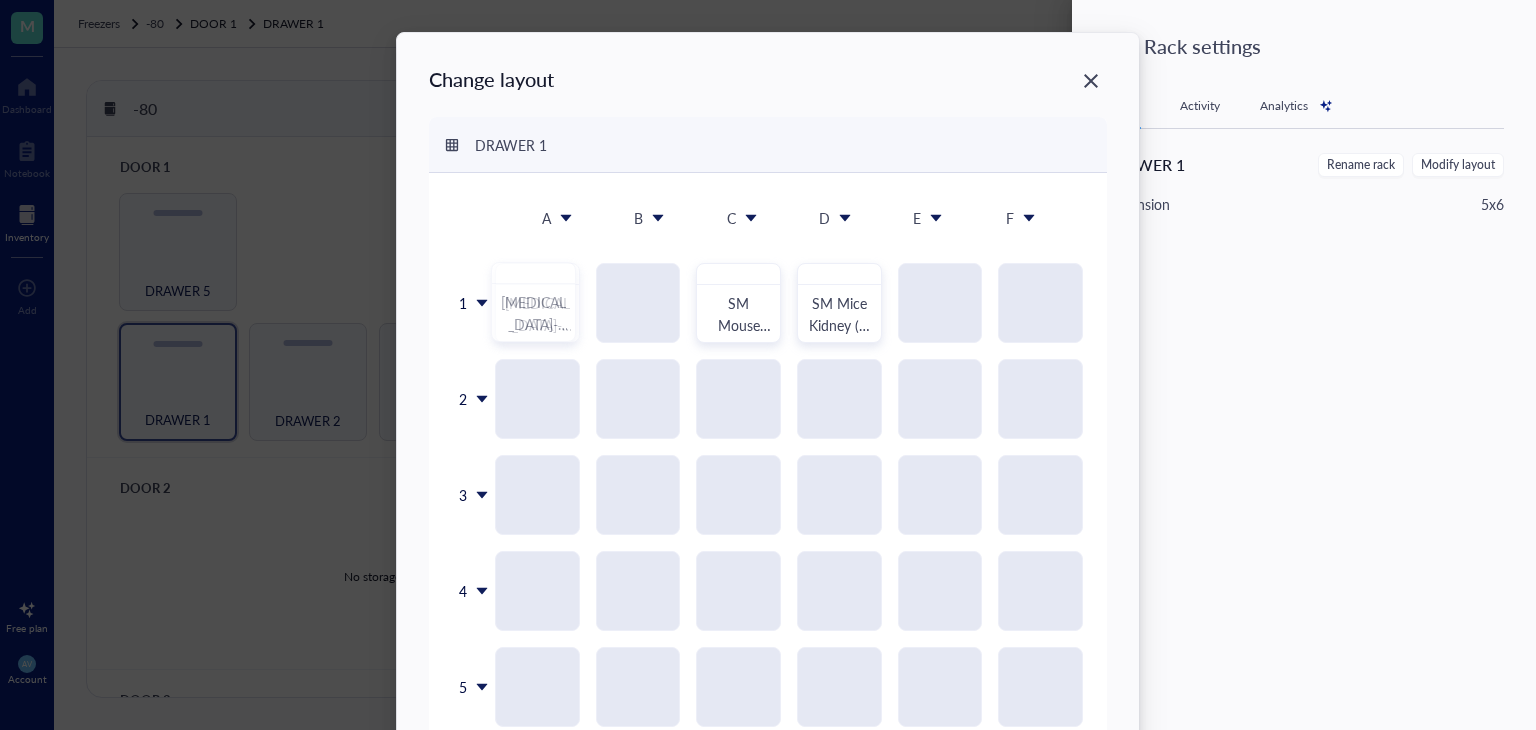 click on "1 2 3 4 5 [MEDICAL_DATA]-saline + PT plasma rats 95-100 plasma samples JChang [DATE] SM Mouse [DATE] Plasma SM Mice Kidney (L) [DATE]-[DATE] [MEDICAL_DATA] 300 mg/kg/day Mice 10-18 [MEDICAL_DATA]-saline + PT plasma rats 95-100 plasma samples JChang [DATE]
To pick up a draggable item, press the space bar.
While dragging, use the arrow keys to move the item.
Press space again to drop the item in its new position, or press escape to cancel.
Picked up draggable item 45178." at bounding box center (768, 483) 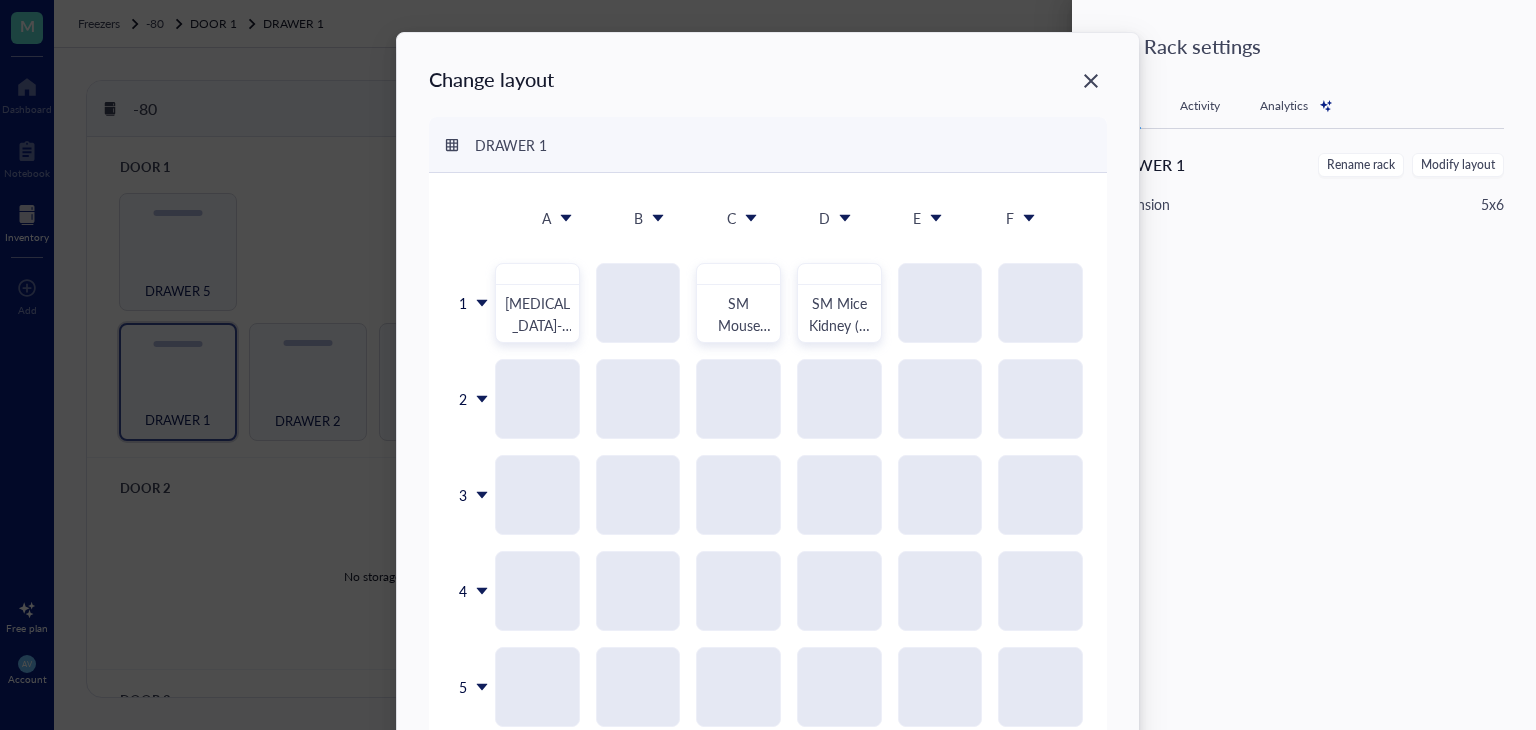 click on "1 2 3 4 5 [MEDICAL_DATA]-saline + PT plasma rats 95-100 plasma samples JChang [DATE] SM Mouse [DATE] Plasma SM Mice Kidney (L) [DATE]-[DATE] [MEDICAL_DATA] 300 mg/kg/day Mice 10-18
To pick up a draggable item, press the space bar.
While dragging, use the arrow keys to move the item.
Press space again to drop the item in its new position, or press escape to cancel.
Draggable item 45178 was dropped." at bounding box center (768, 483) 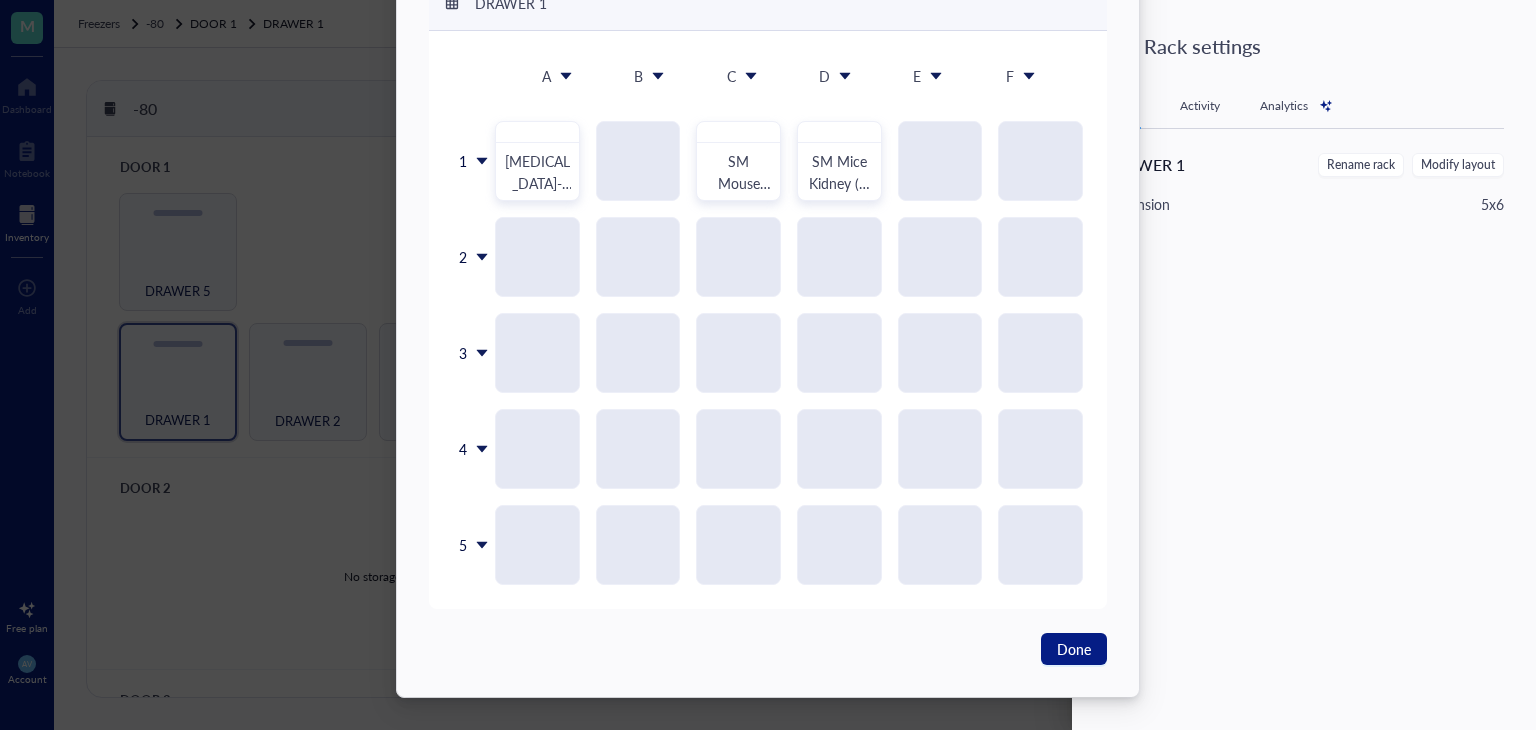 scroll, scrollTop: 0, scrollLeft: 0, axis: both 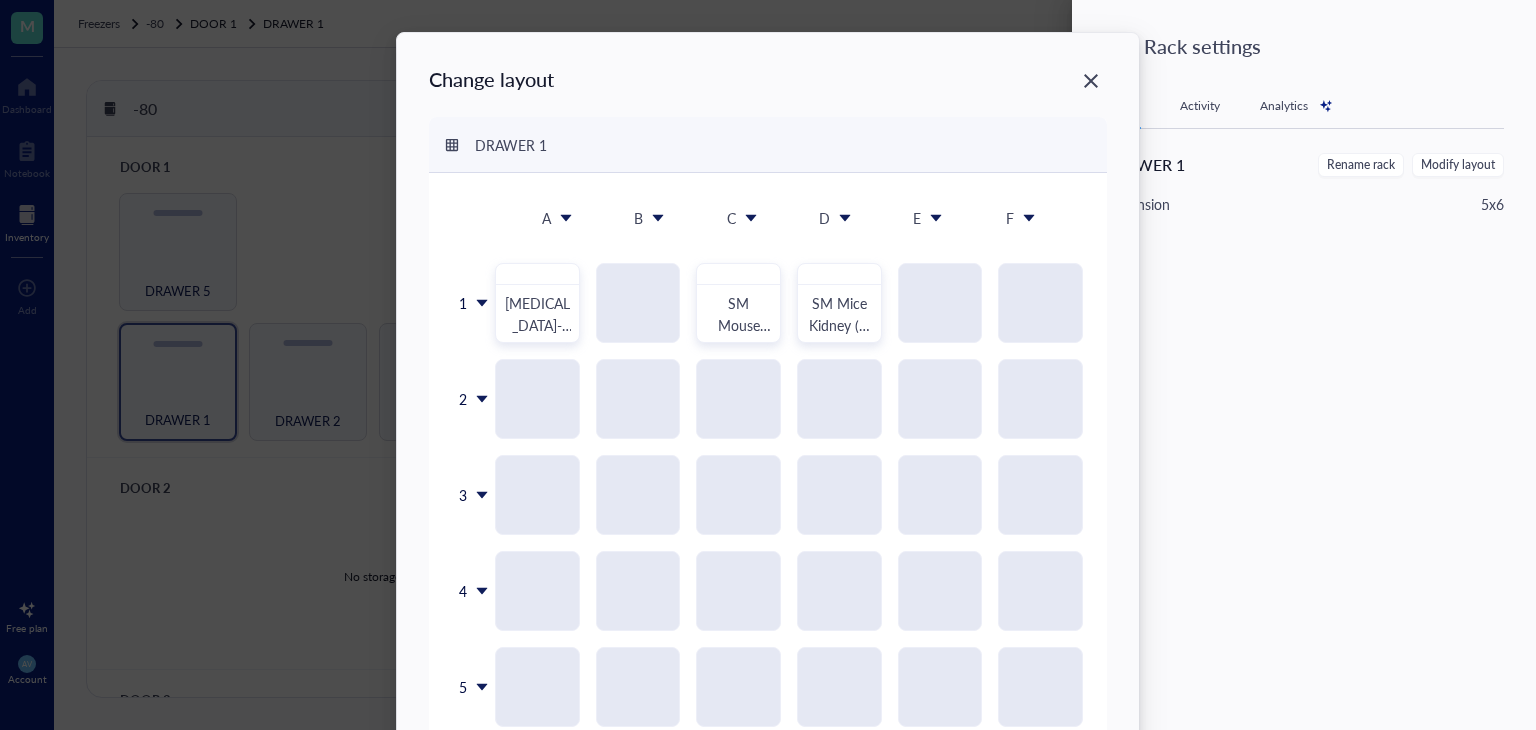 click on "Change layout DRAWER 1 A B C D E F 1 2 3 4 5 [MEDICAL_DATA]-saline + PT plasma rats 95-100 plasma samples JChang [DATE] SM Mouse [DATE] Plasma SM Mice Kidney (L) [DATE]-[DATE] [MEDICAL_DATA] 300 mg/kg/day Mice 10-18
To pick up a draggable item, press the space bar.
While dragging, use the arrow keys to move the item.
Press space again to drop the item in its new position, or press escape to cancel.
Draggable item 45178 was dropped. Done" at bounding box center (768, 436) 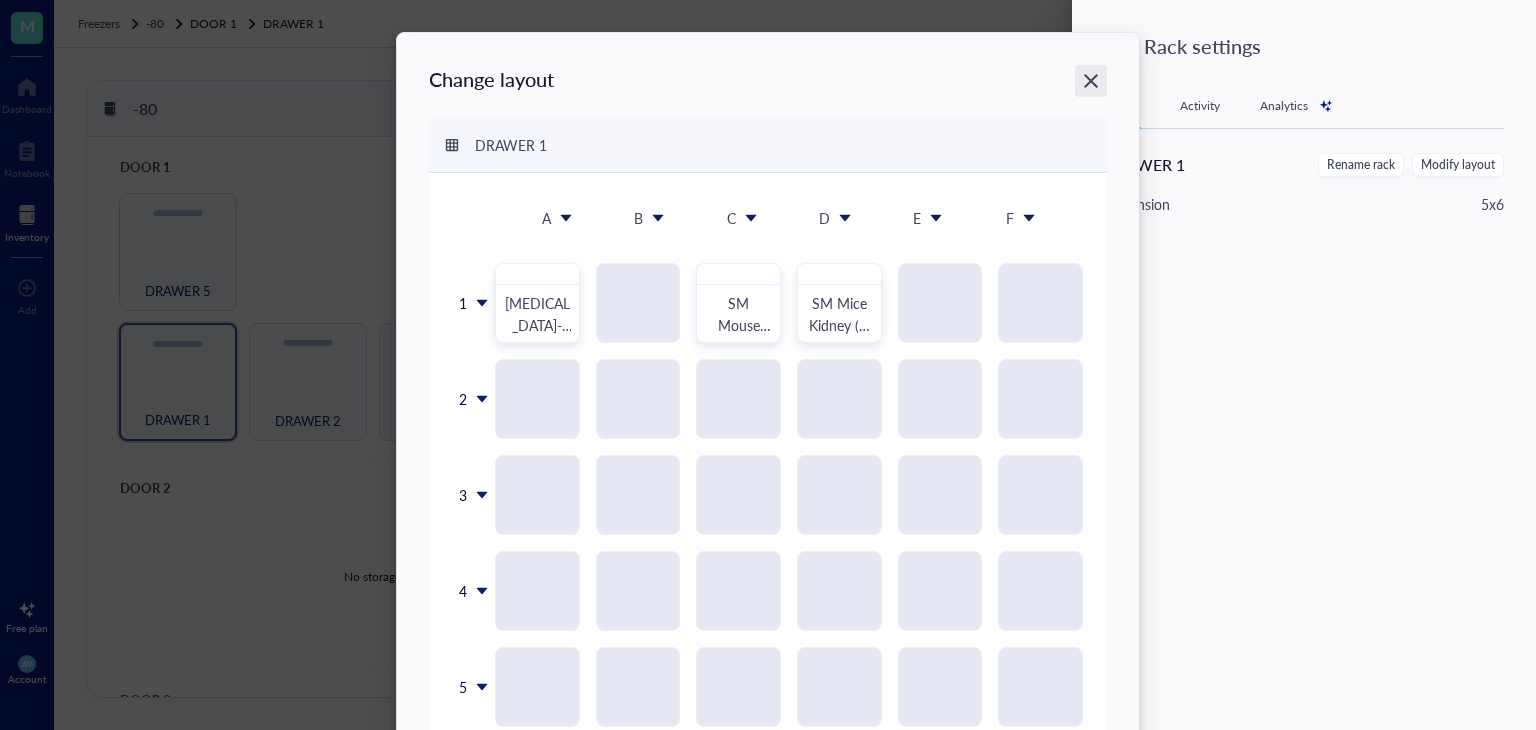 click at bounding box center [1091, 81] 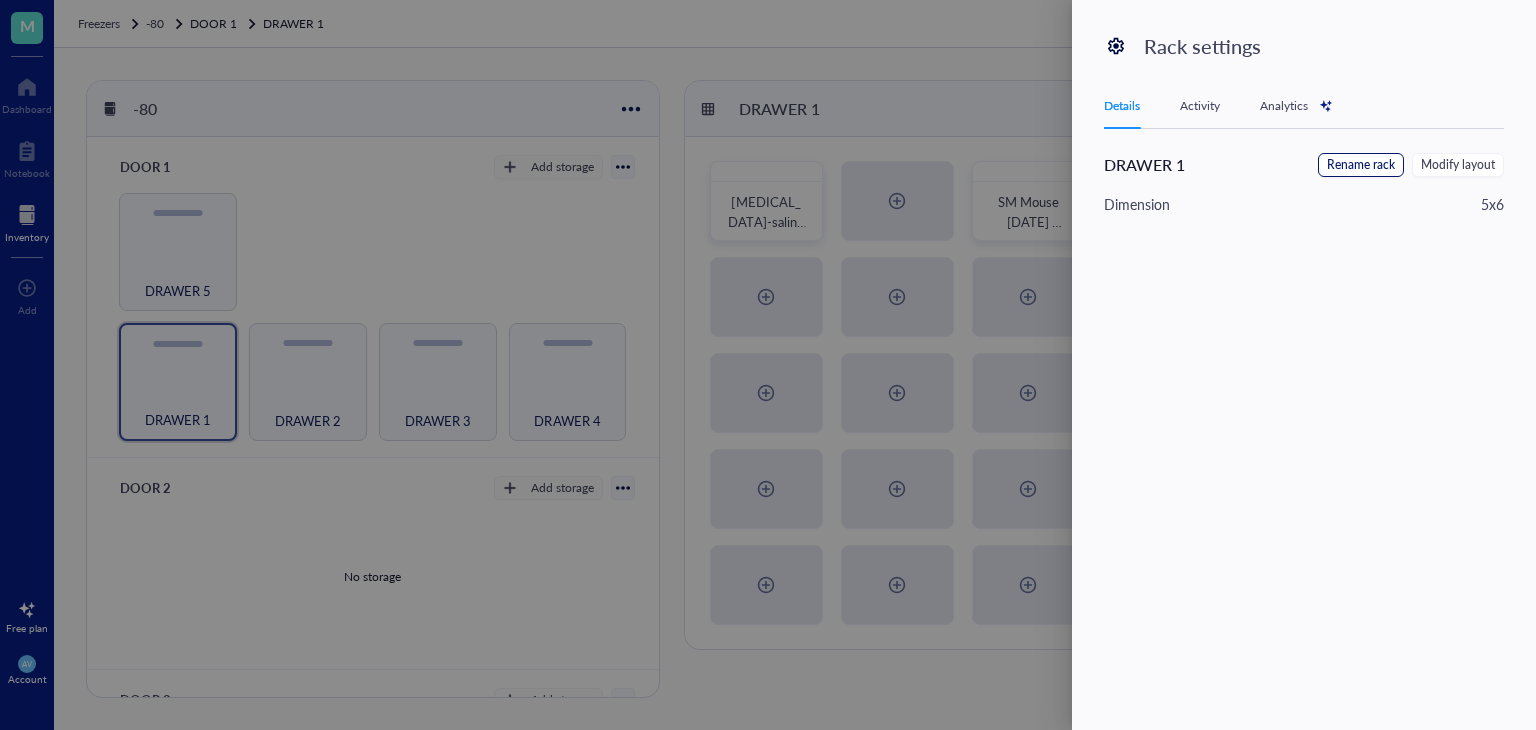 click on "Rename rack" at bounding box center [1361, 165] 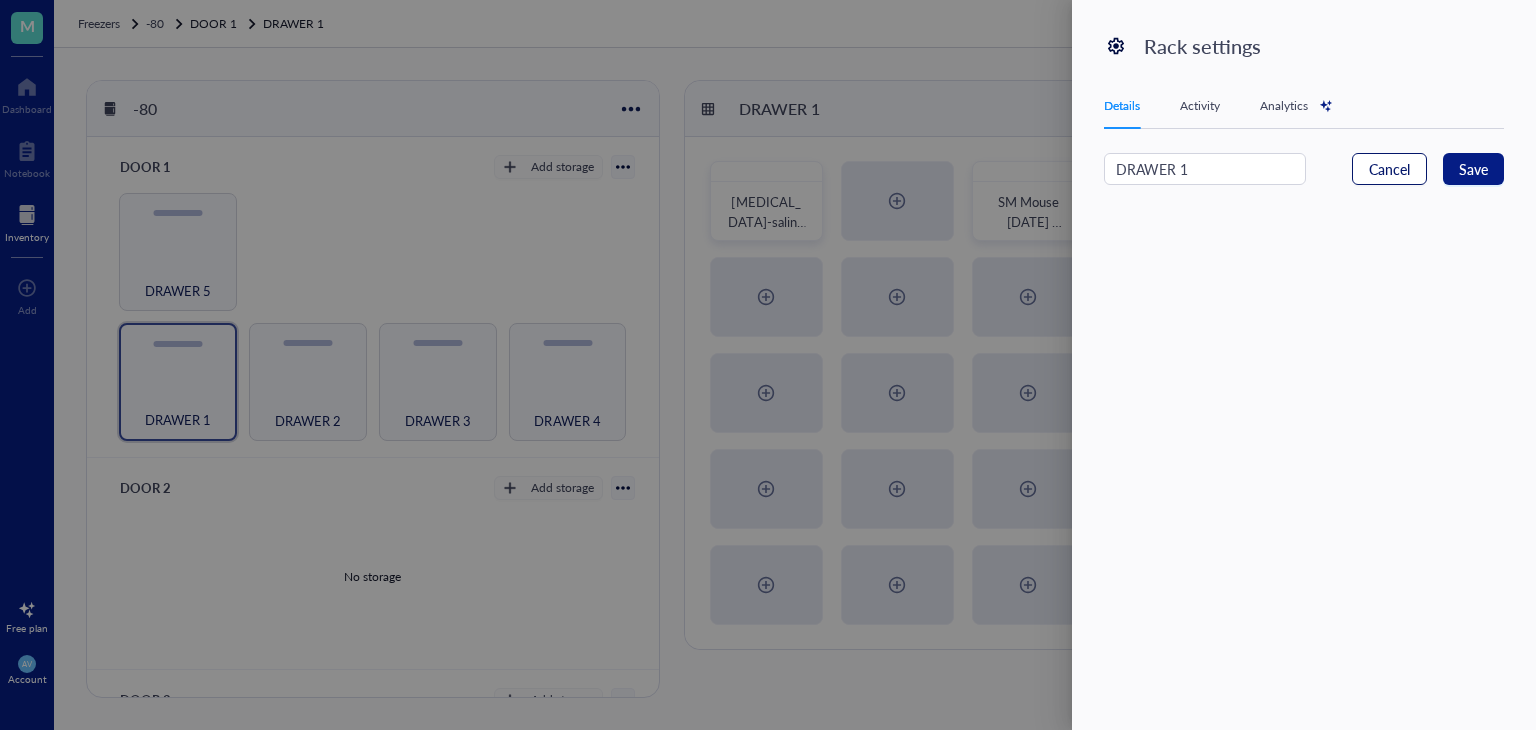 click on "Cancel" at bounding box center [1389, 169] 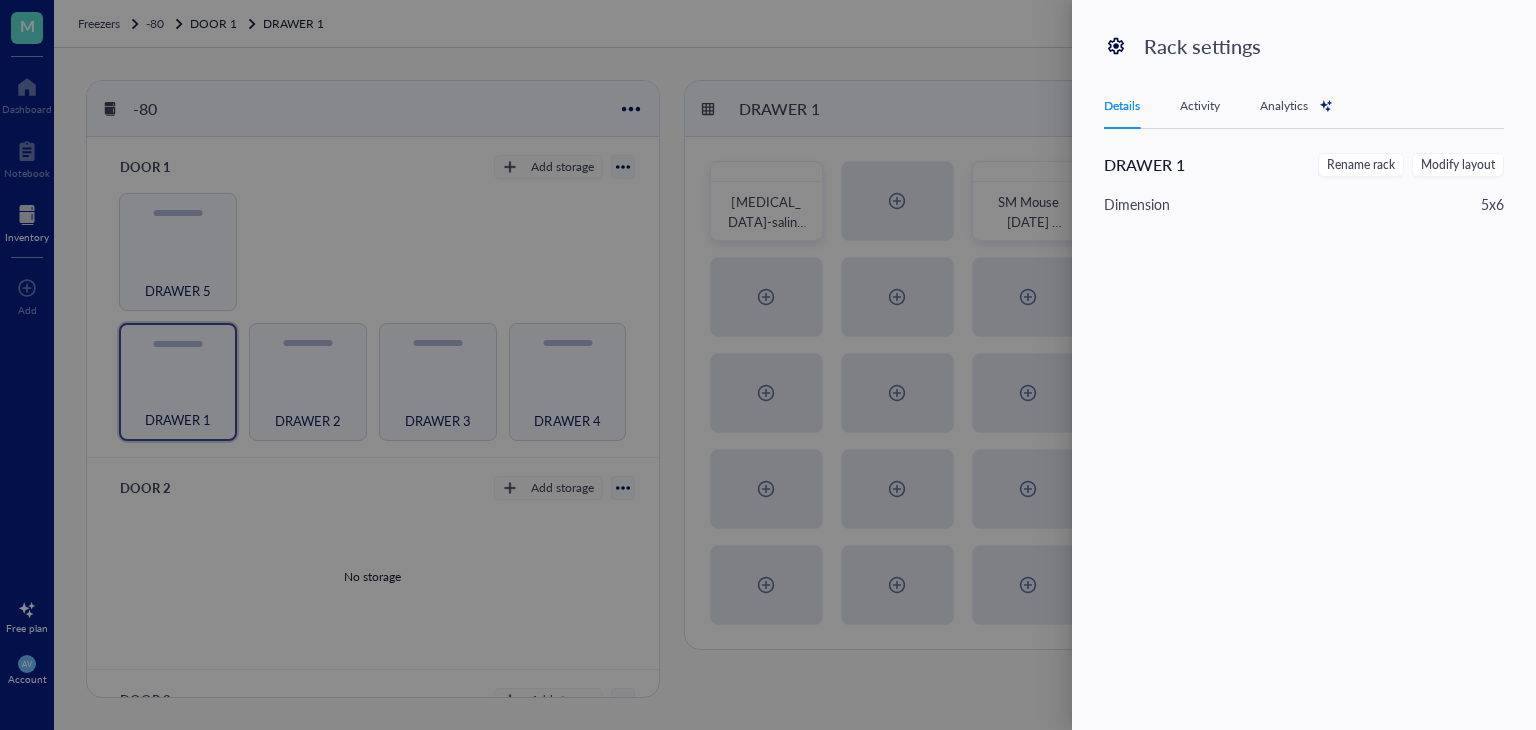 click at bounding box center (768, 365) 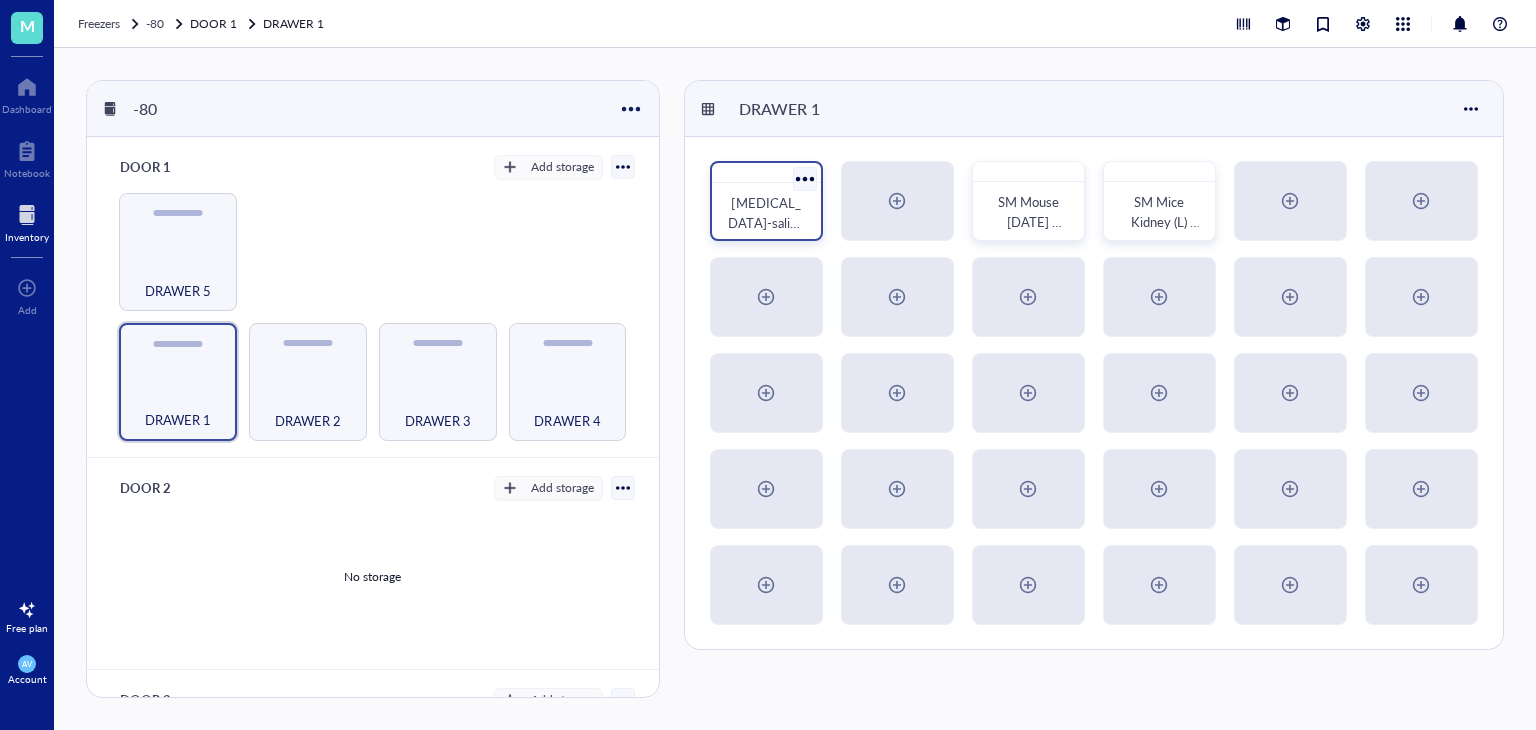 click at bounding box center (804, 178) 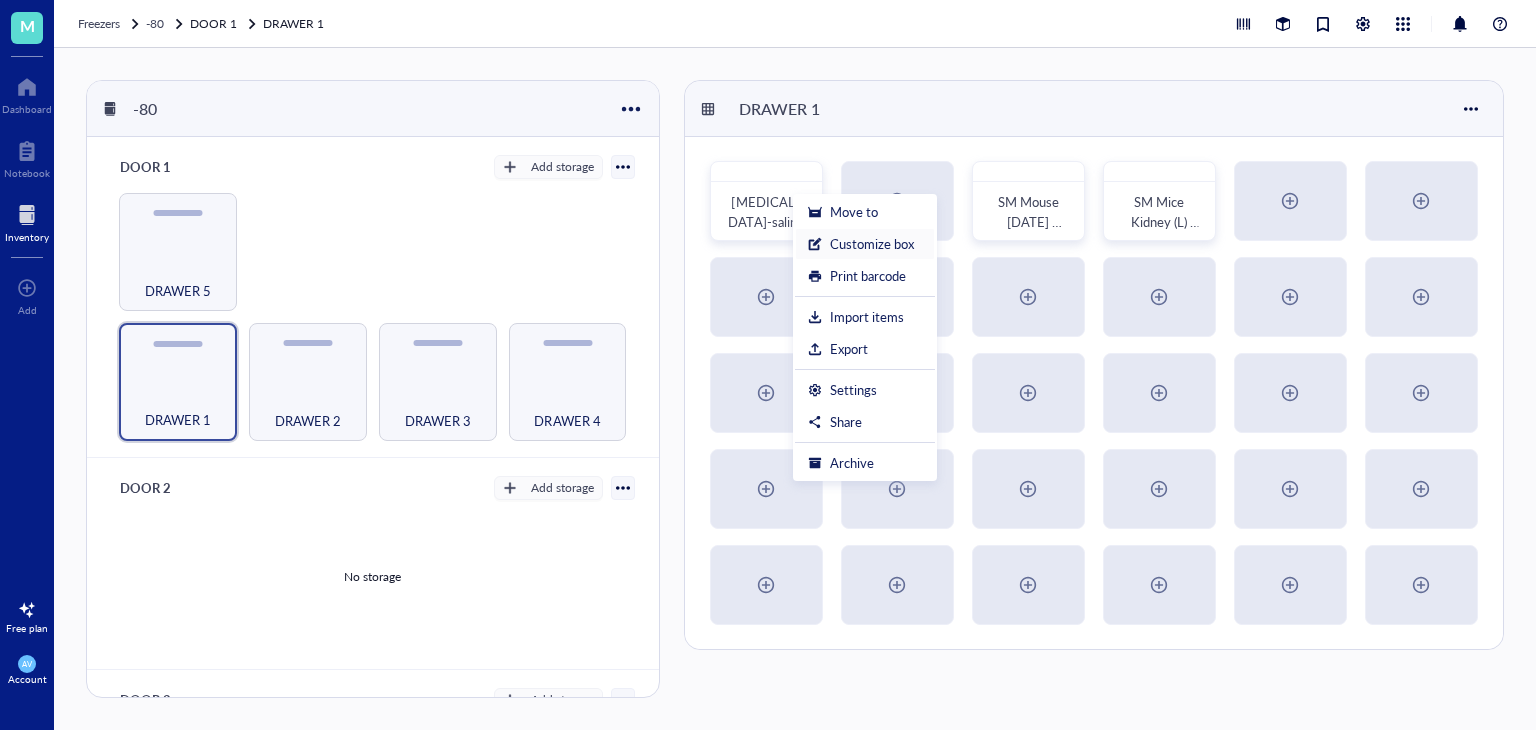 click on "Customize box" at bounding box center (865, 244) 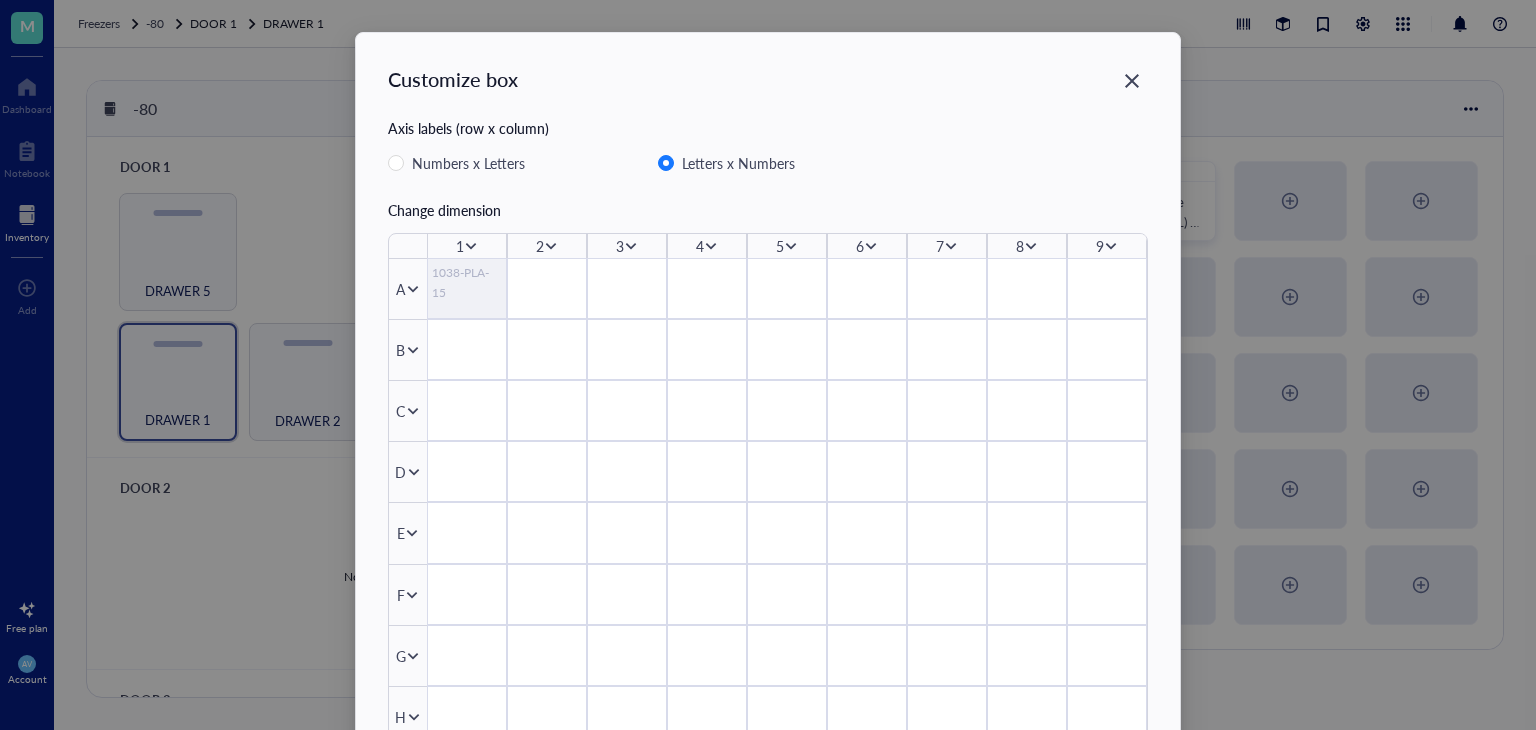 click on "1038-PLA-15" at bounding box center [467, 283] 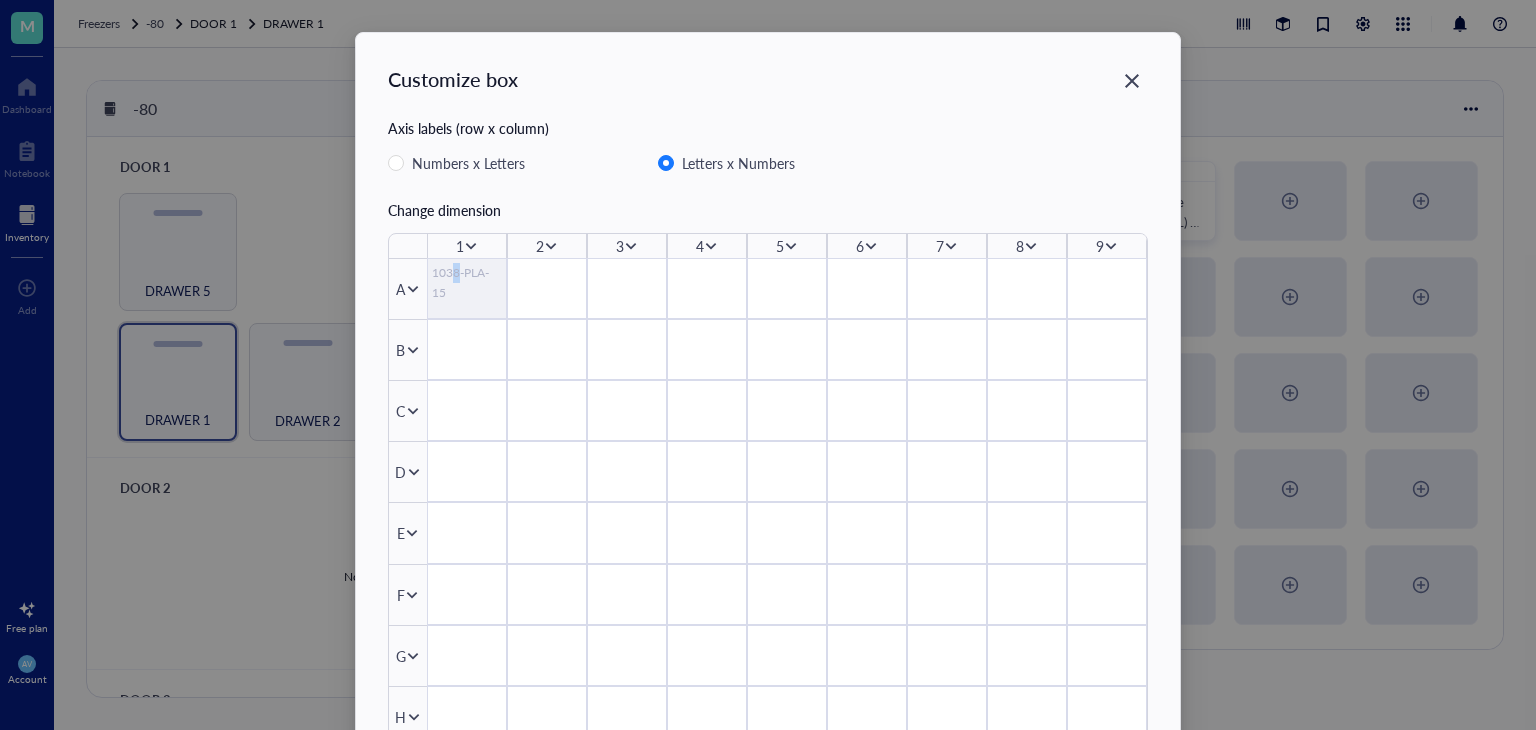 drag, startPoint x: 479, startPoint y: 269, endPoint x: 452, endPoint y: 269, distance: 27 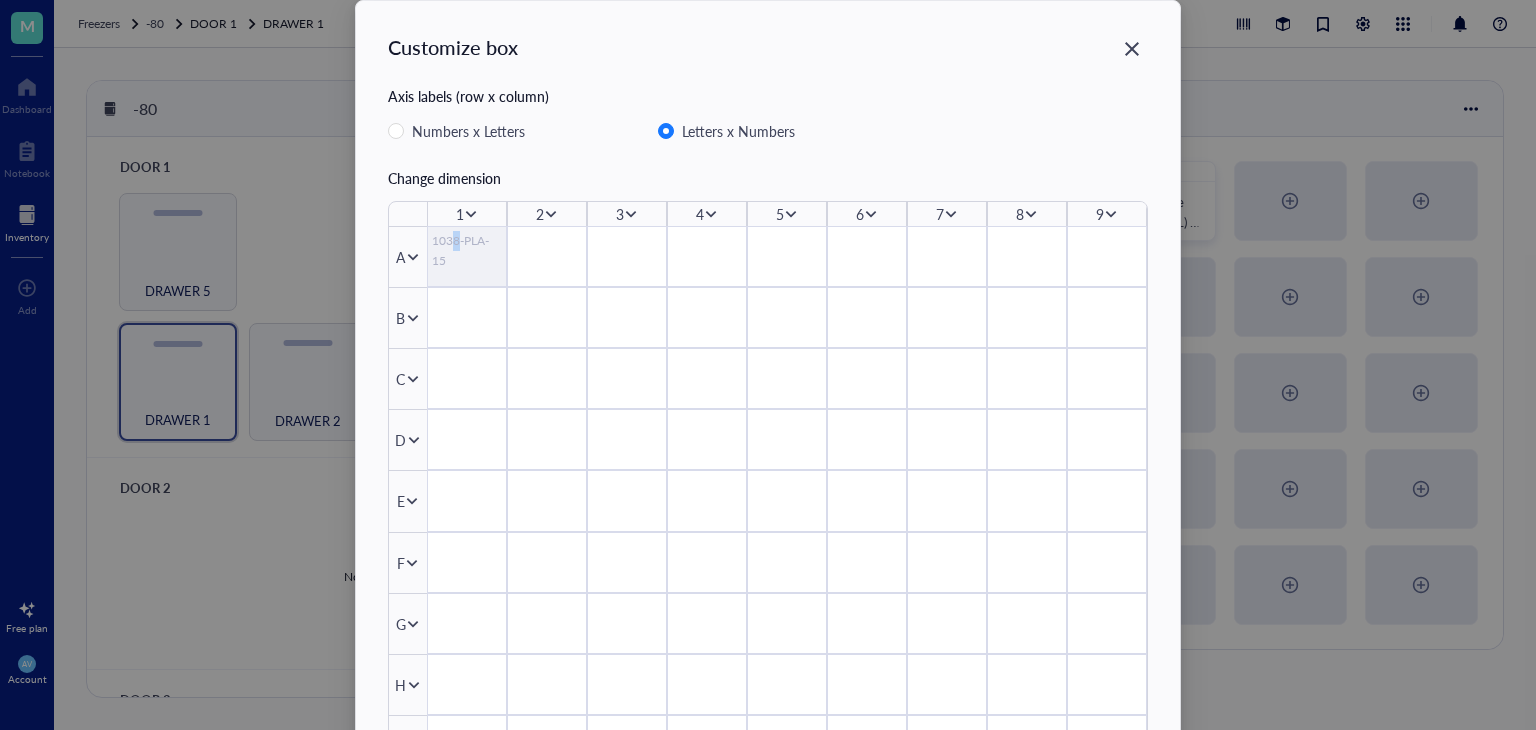 scroll, scrollTop: 0, scrollLeft: 0, axis: both 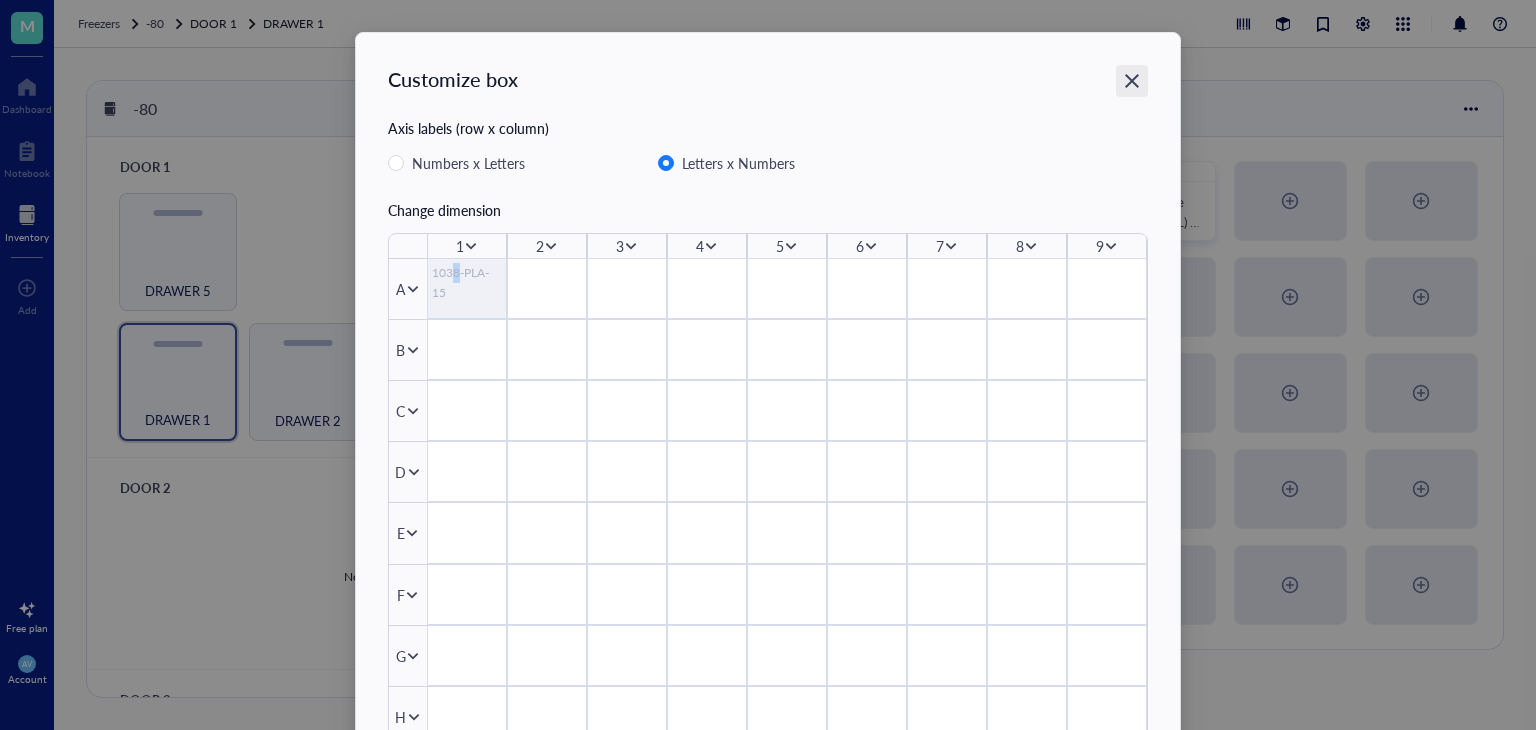 click 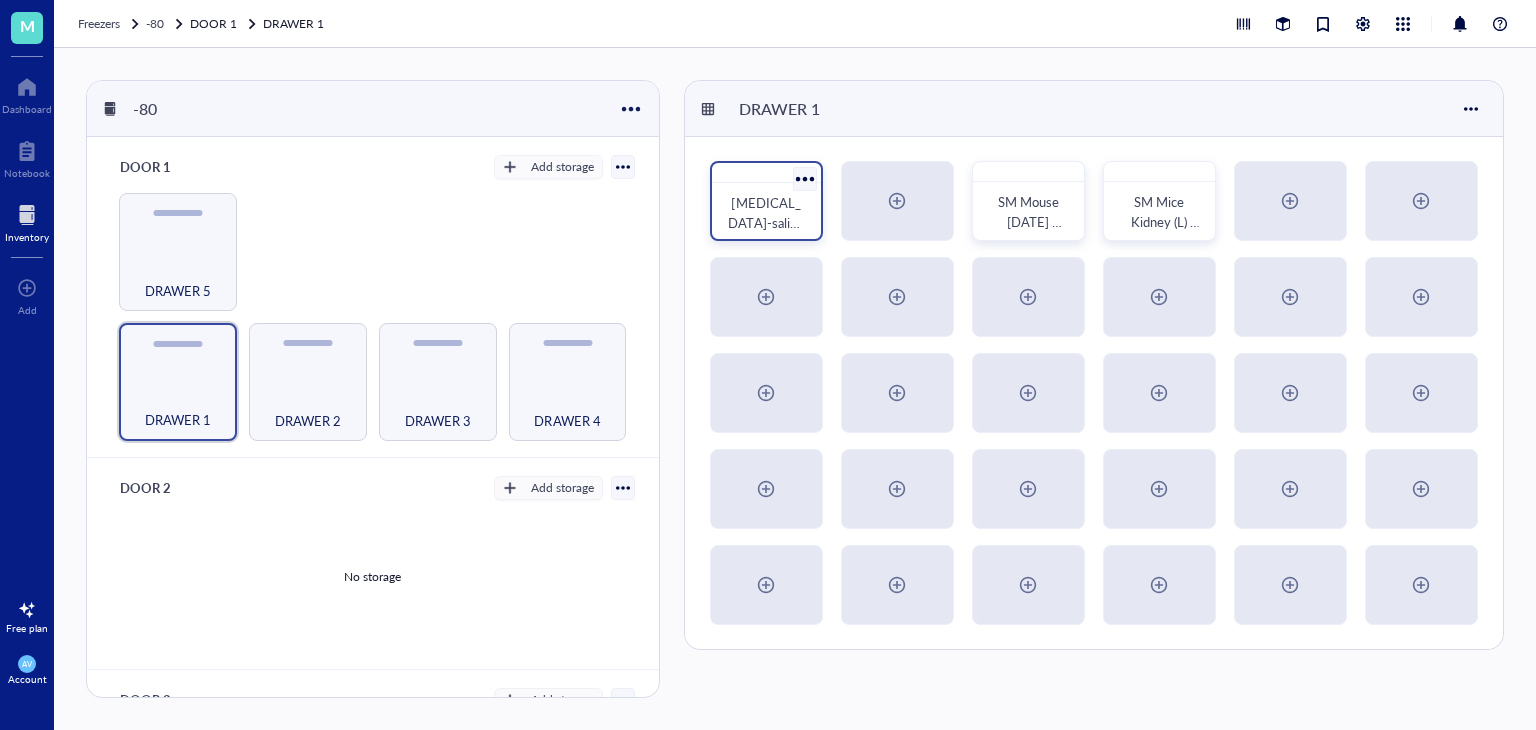 click on "[MEDICAL_DATA]-saline + PT plasma rats 95-100 plasma samples JChang [DATE]" at bounding box center [767, 272] 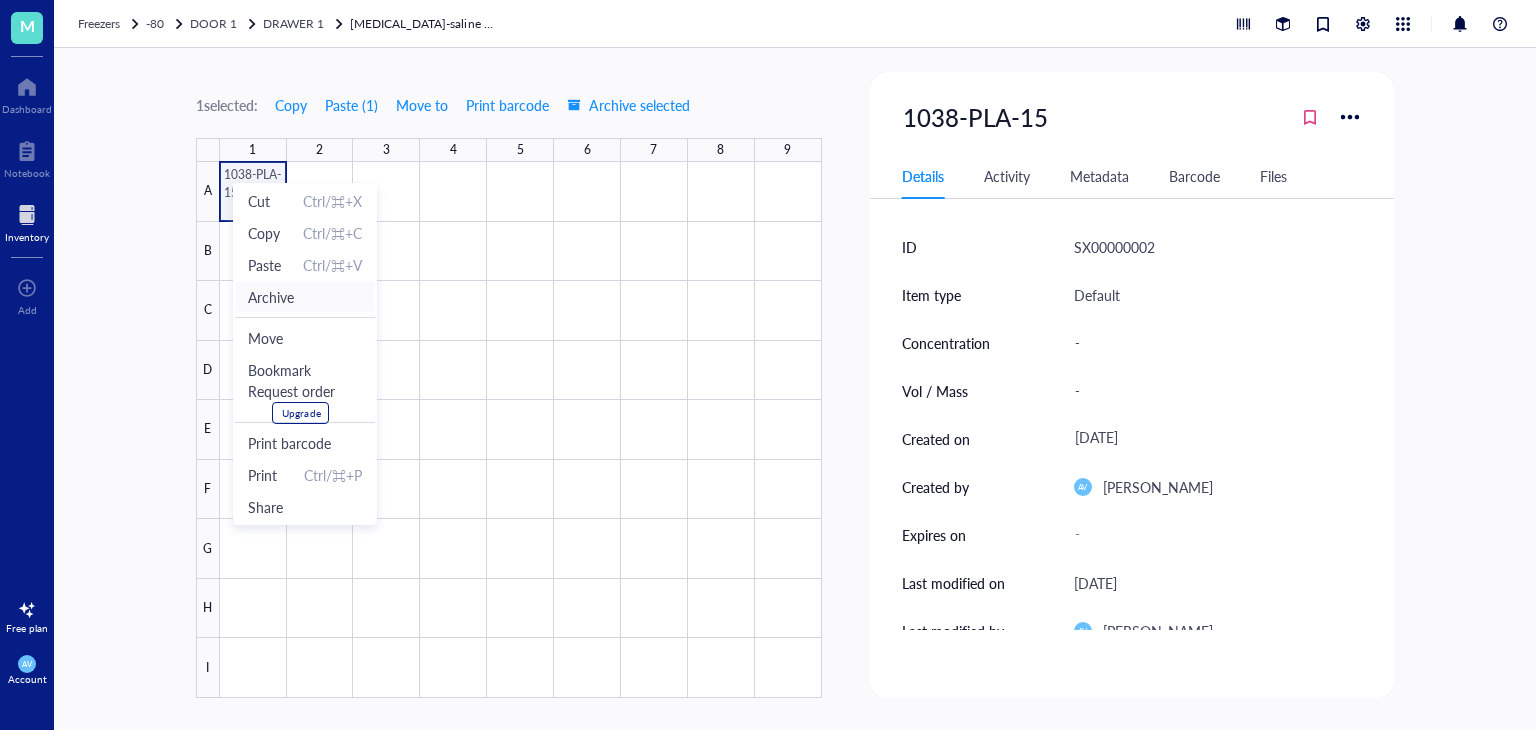 click on "Archive" at bounding box center [271, 297] 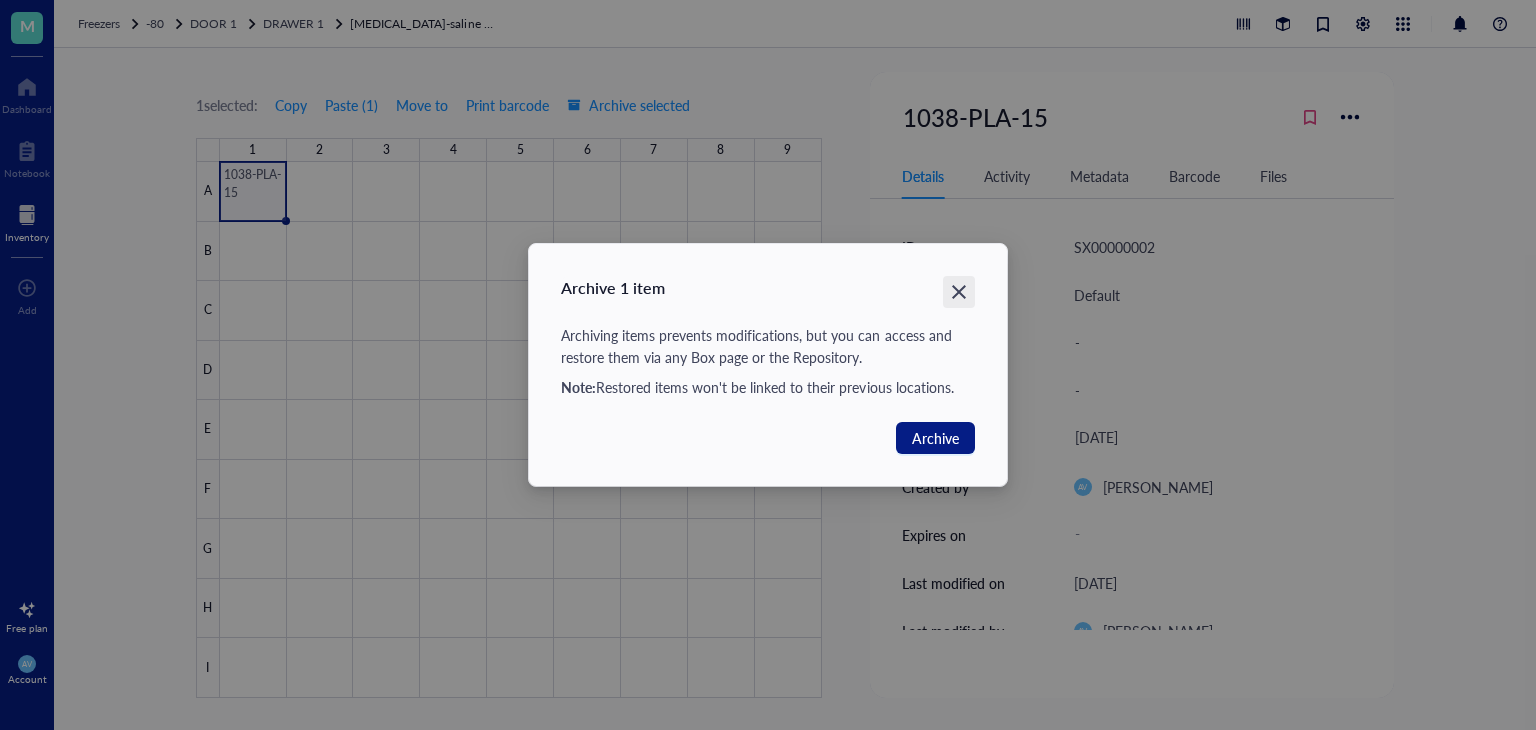 click 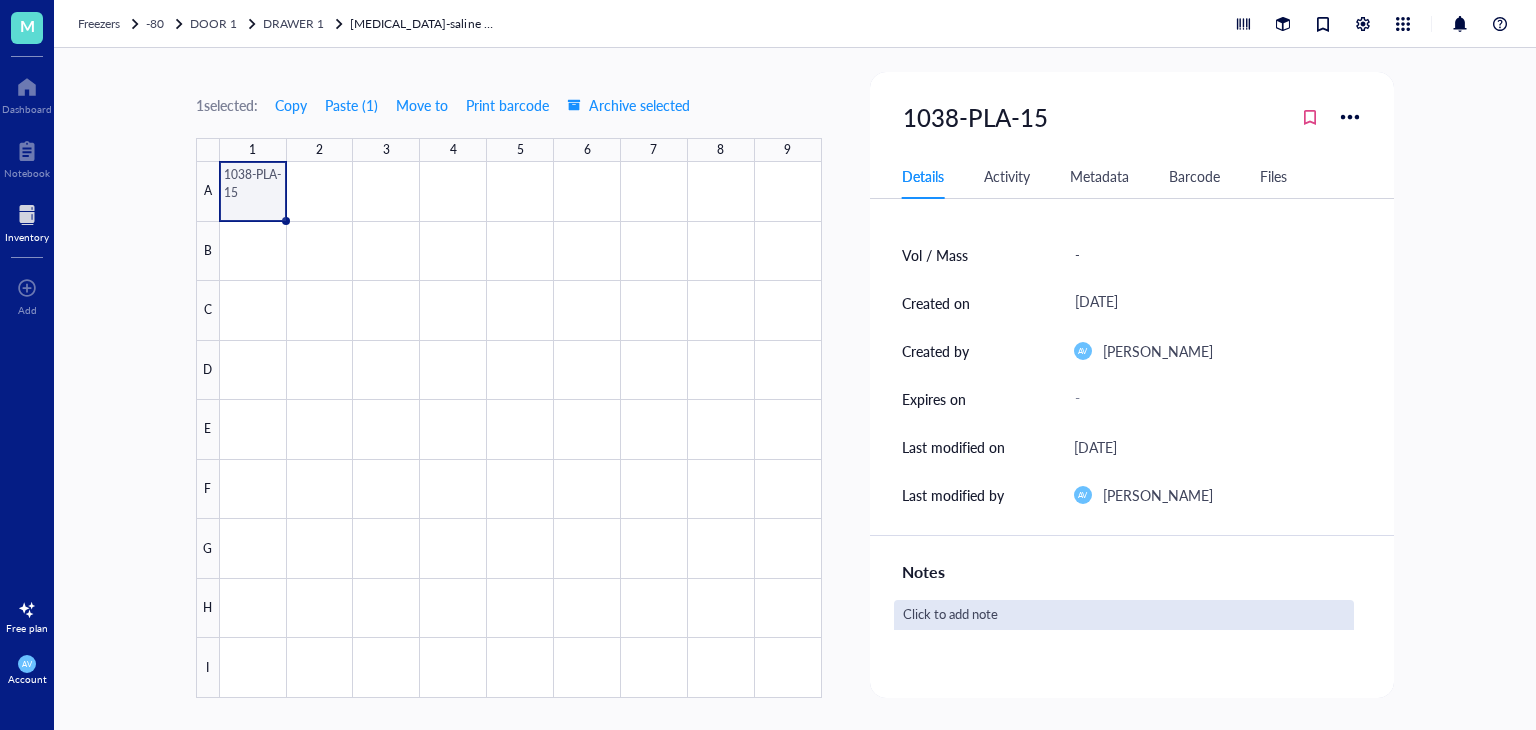 scroll, scrollTop: 300, scrollLeft: 0, axis: vertical 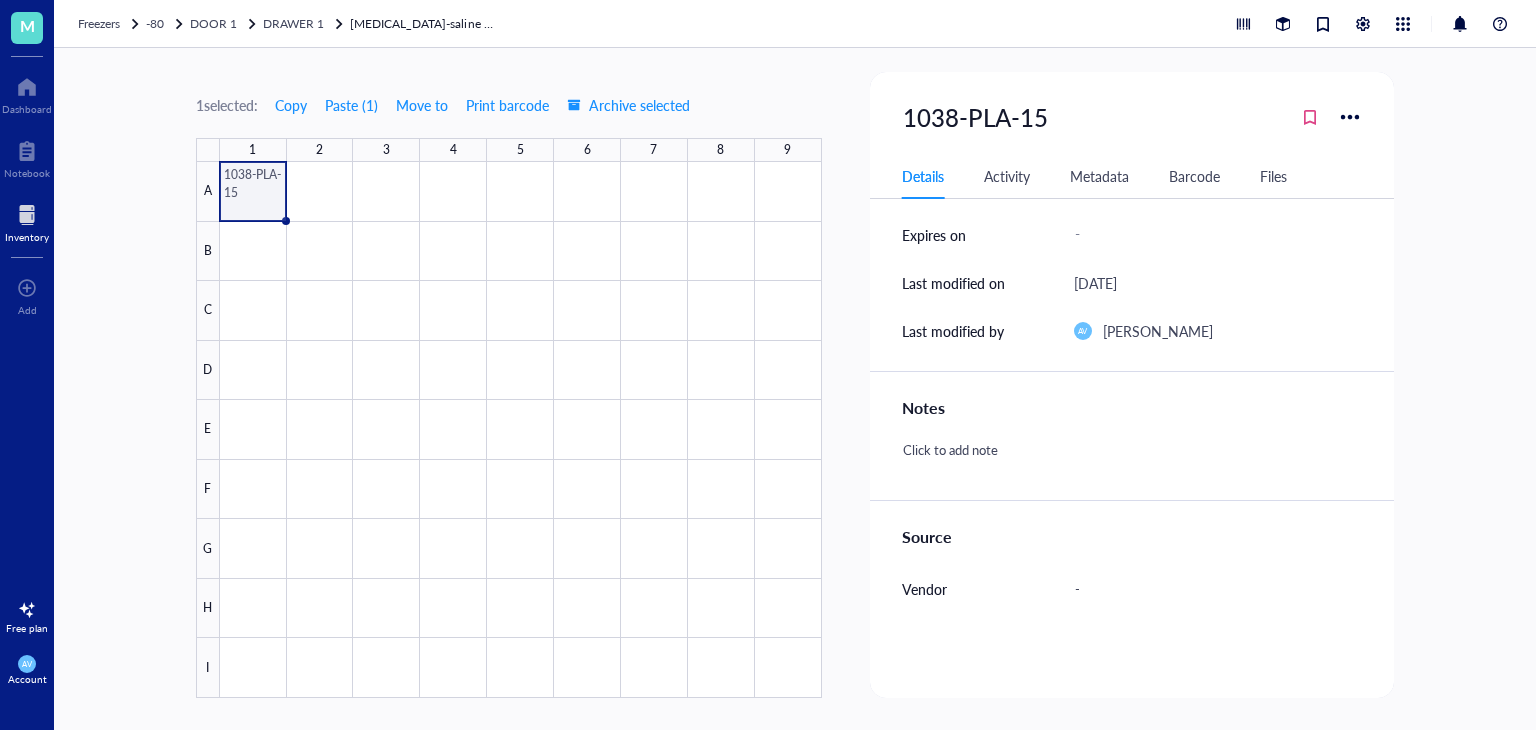 click on "AV [PERSON_NAME]" at bounding box center (1218, 331) 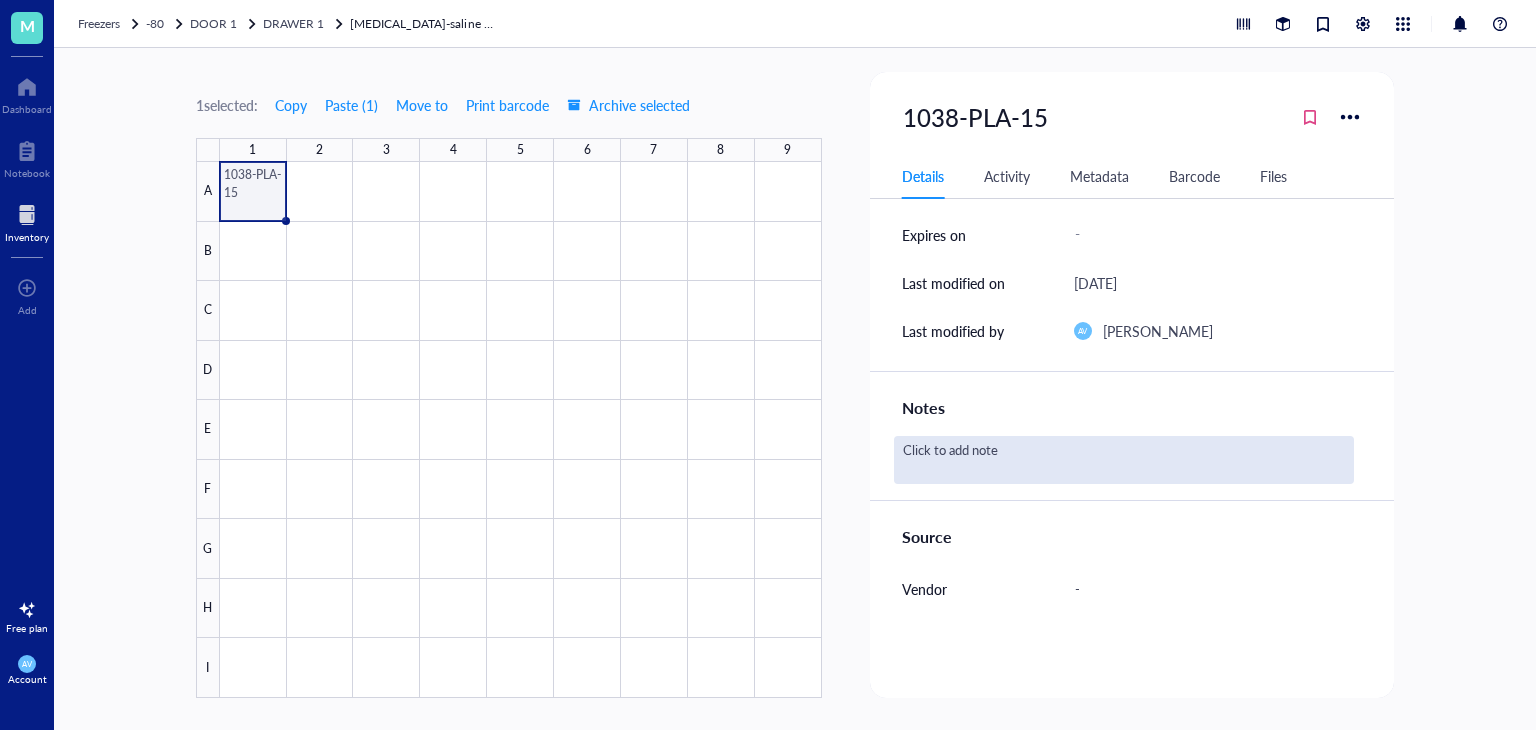 drag, startPoint x: 1085, startPoint y: 397, endPoint x: 1065, endPoint y: 435, distance: 42.941822 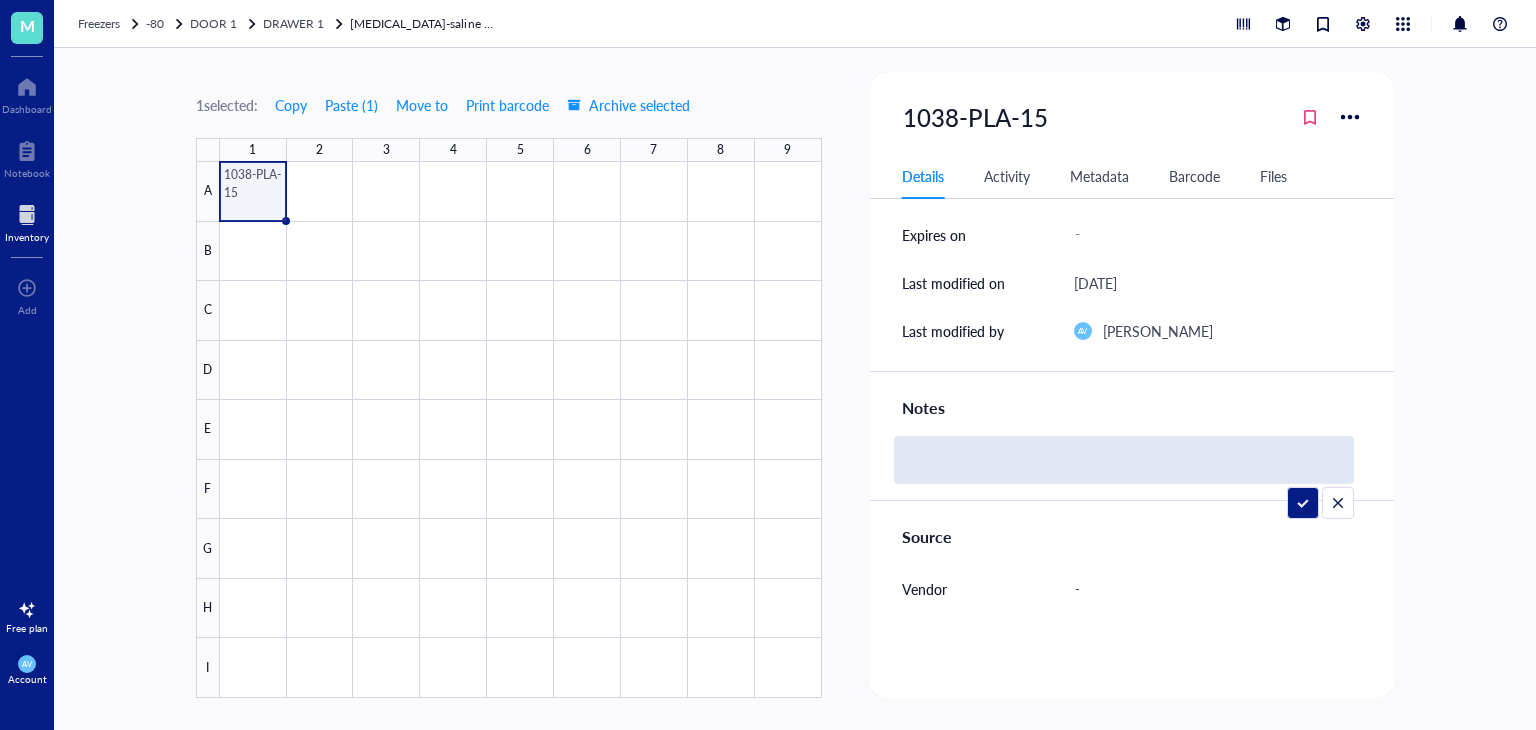 click on "Notes" at bounding box center (1132, 403) 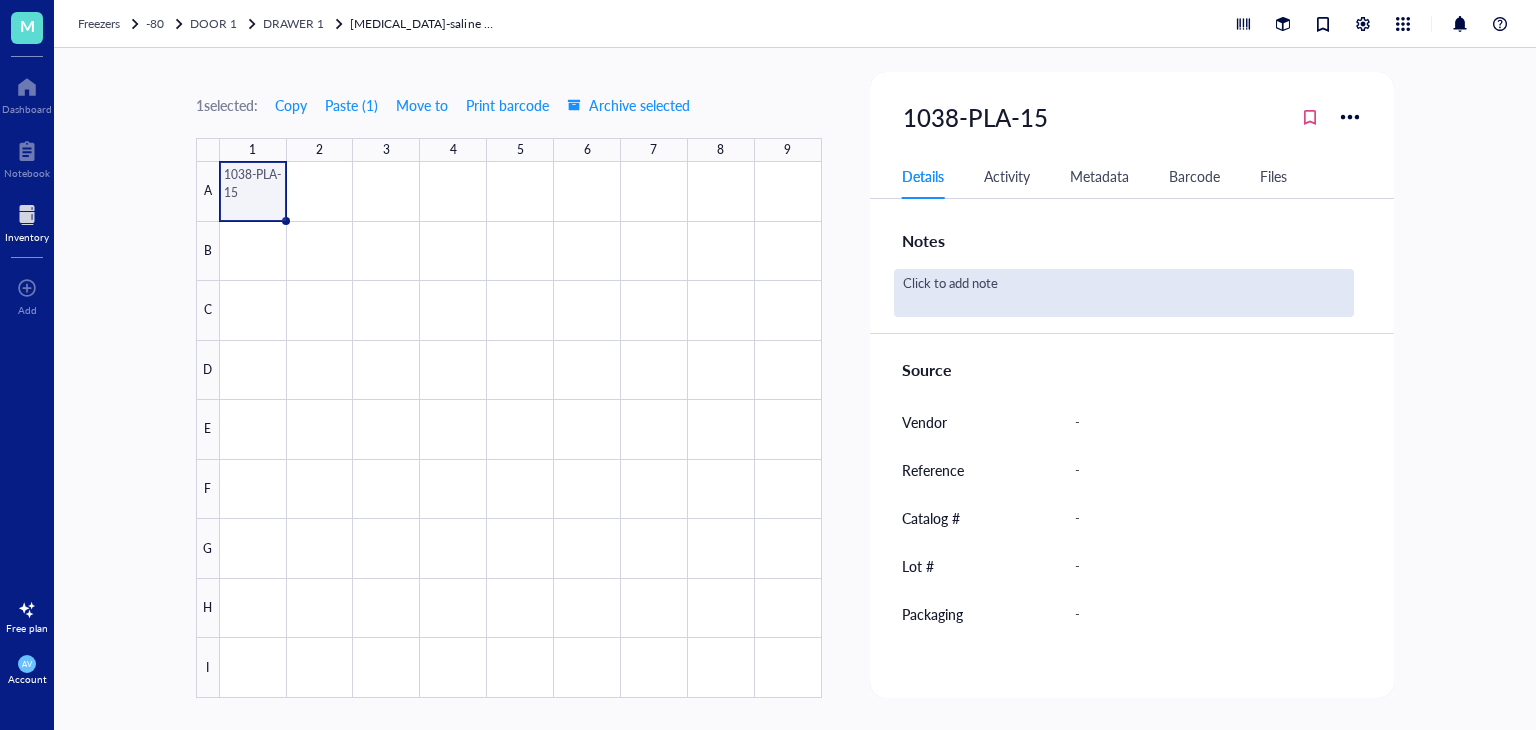 scroll, scrollTop: 538, scrollLeft: 0, axis: vertical 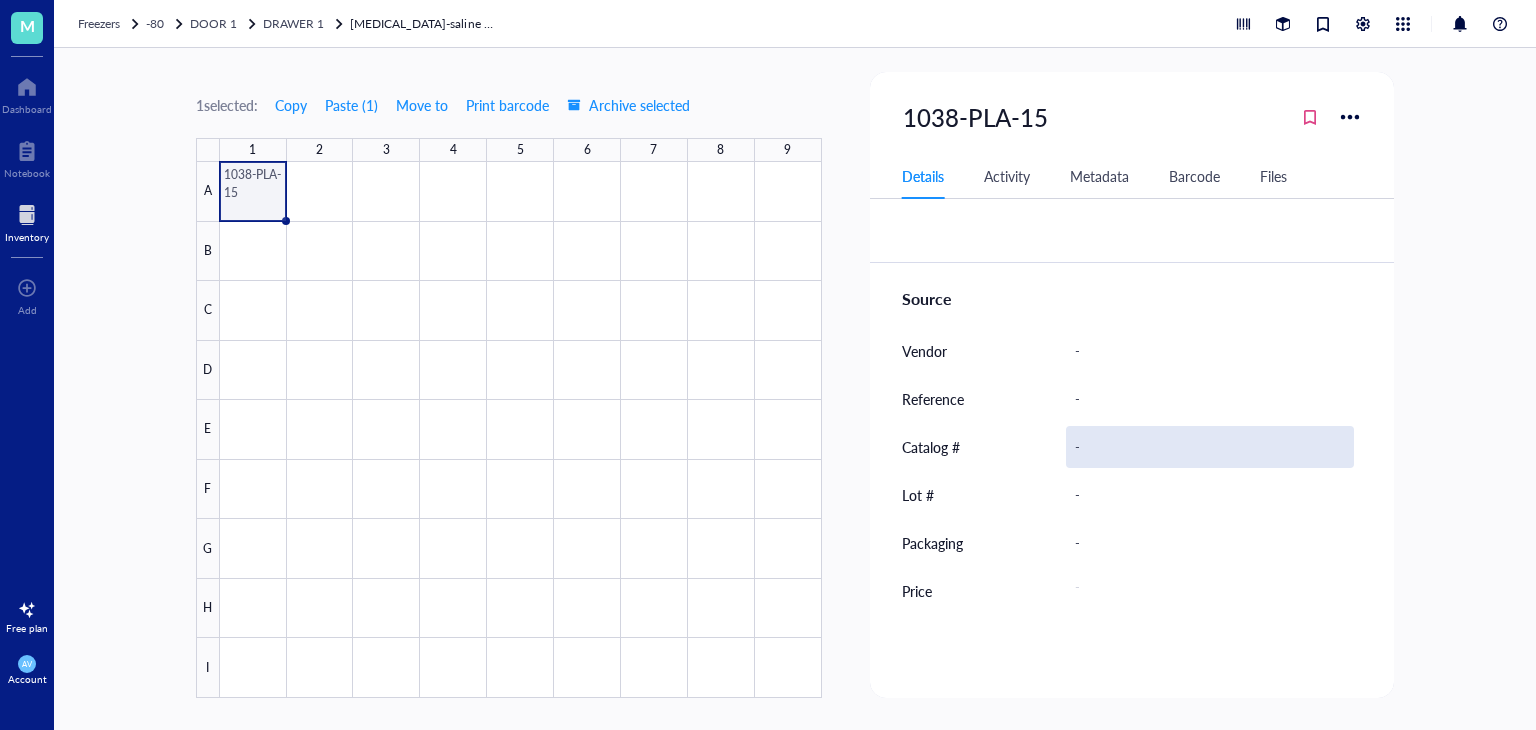 click on "-" at bounding box center [1210, 447] 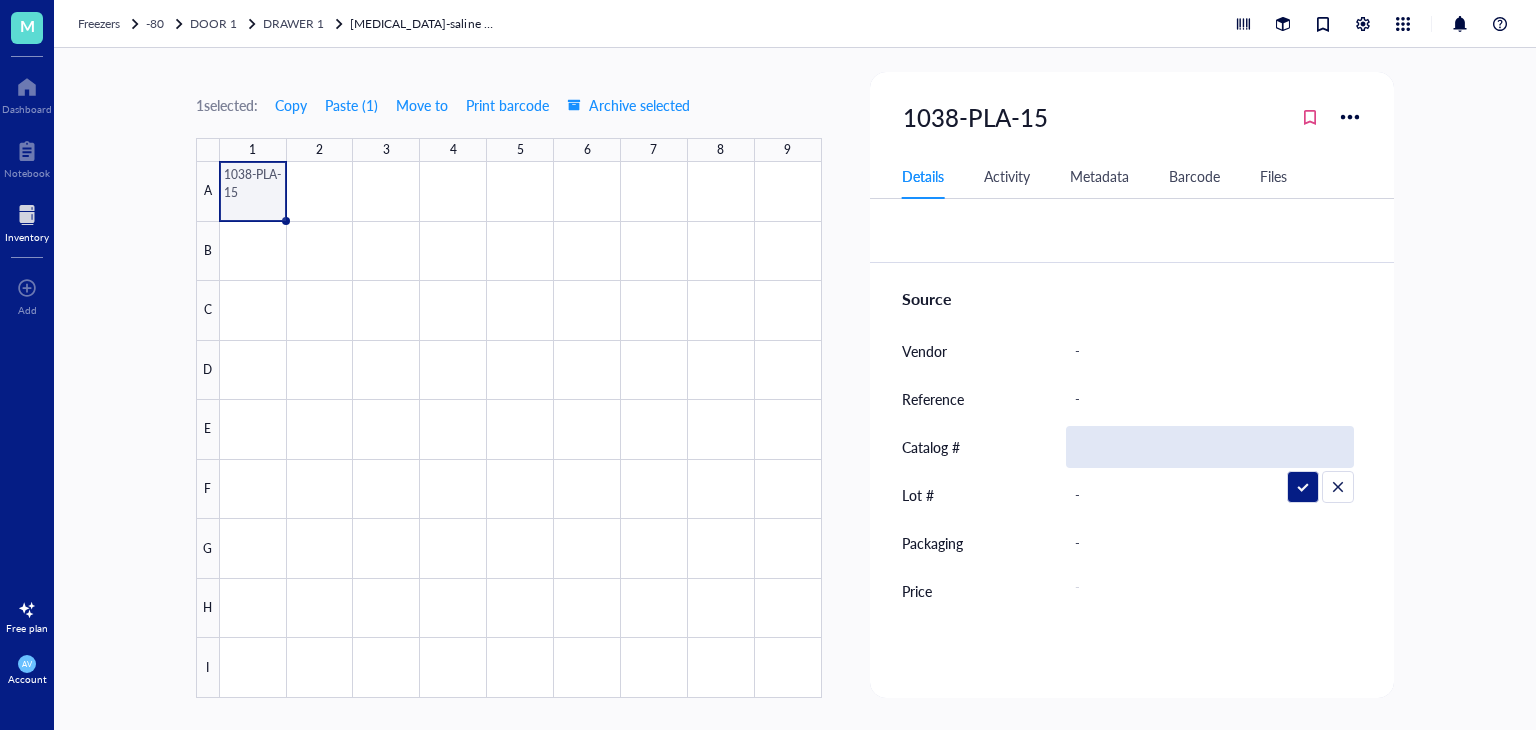 click on "Vendor -" at bounding box center [1132, 351] 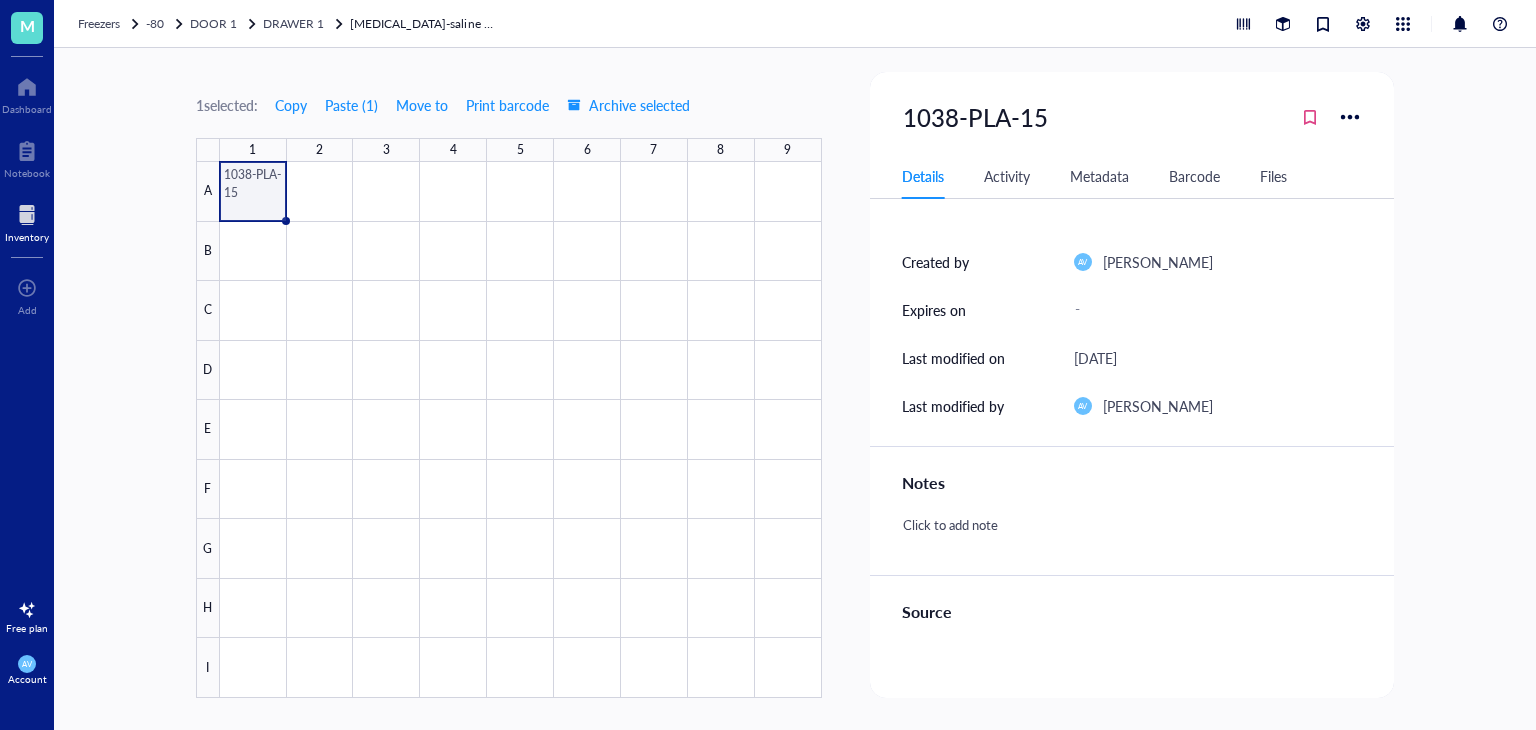 scroll, scrollTop: 0, scrollLeft: 0, axis: both 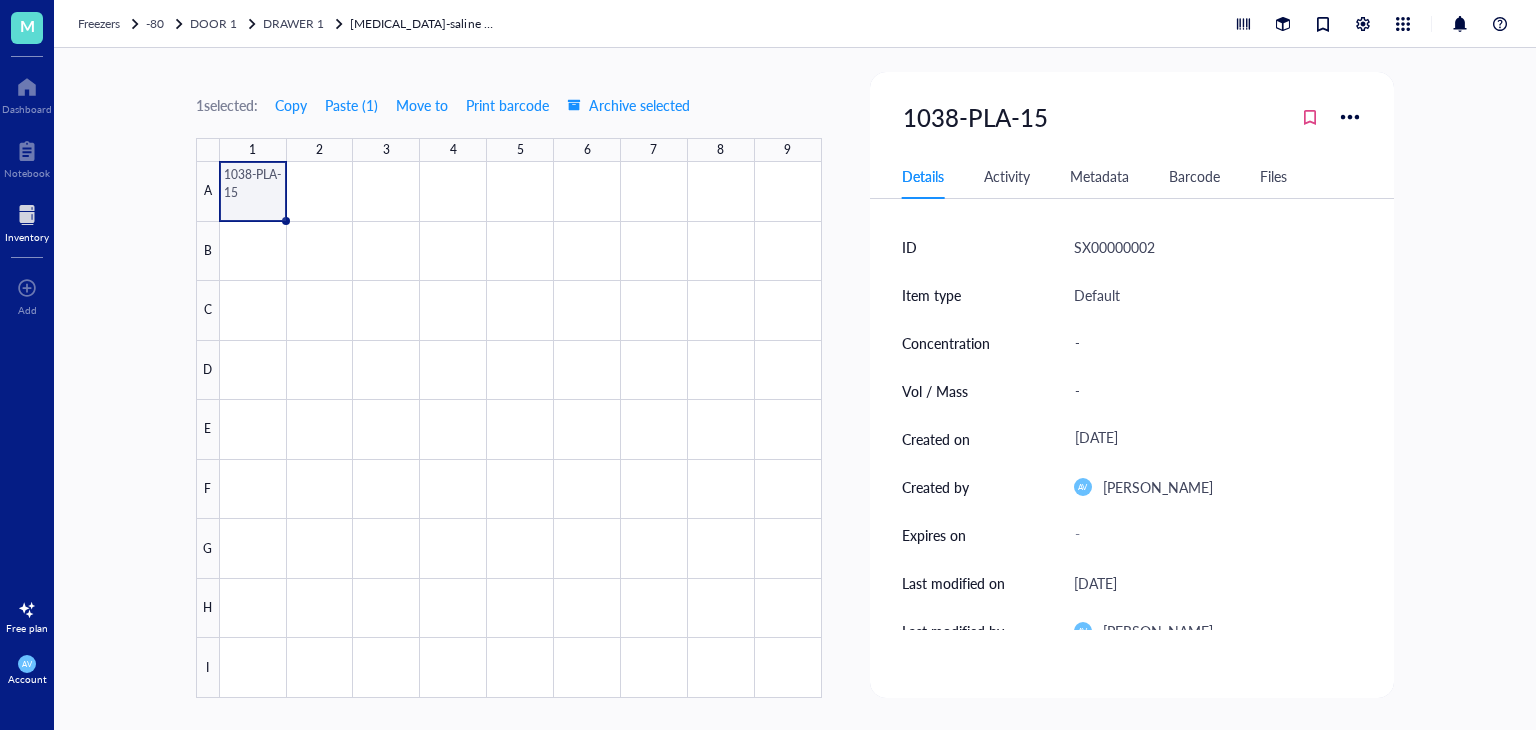 click on "SX00000002" at bounding box center [1114, 247] 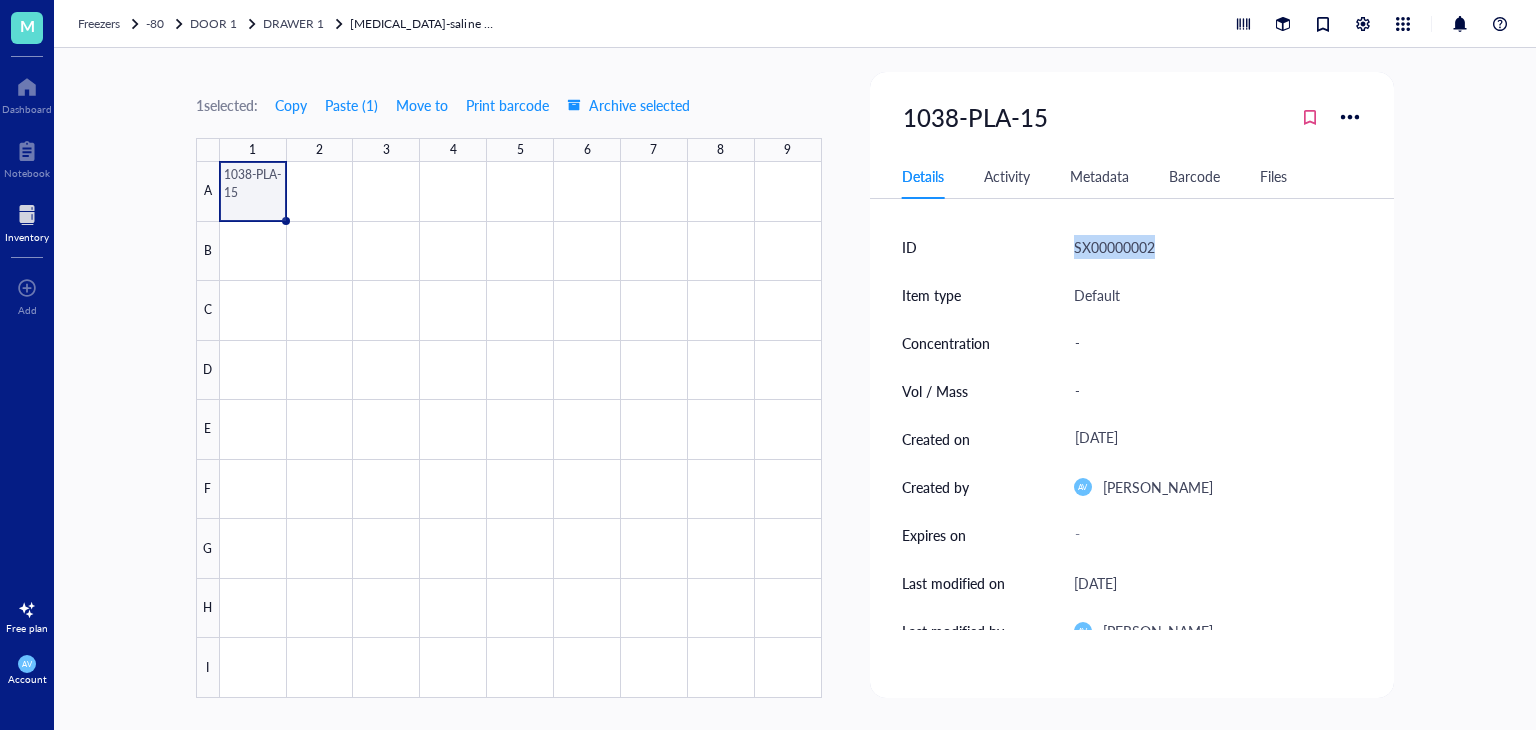 click on "SX00000002" at bounding box center [1114, 247] 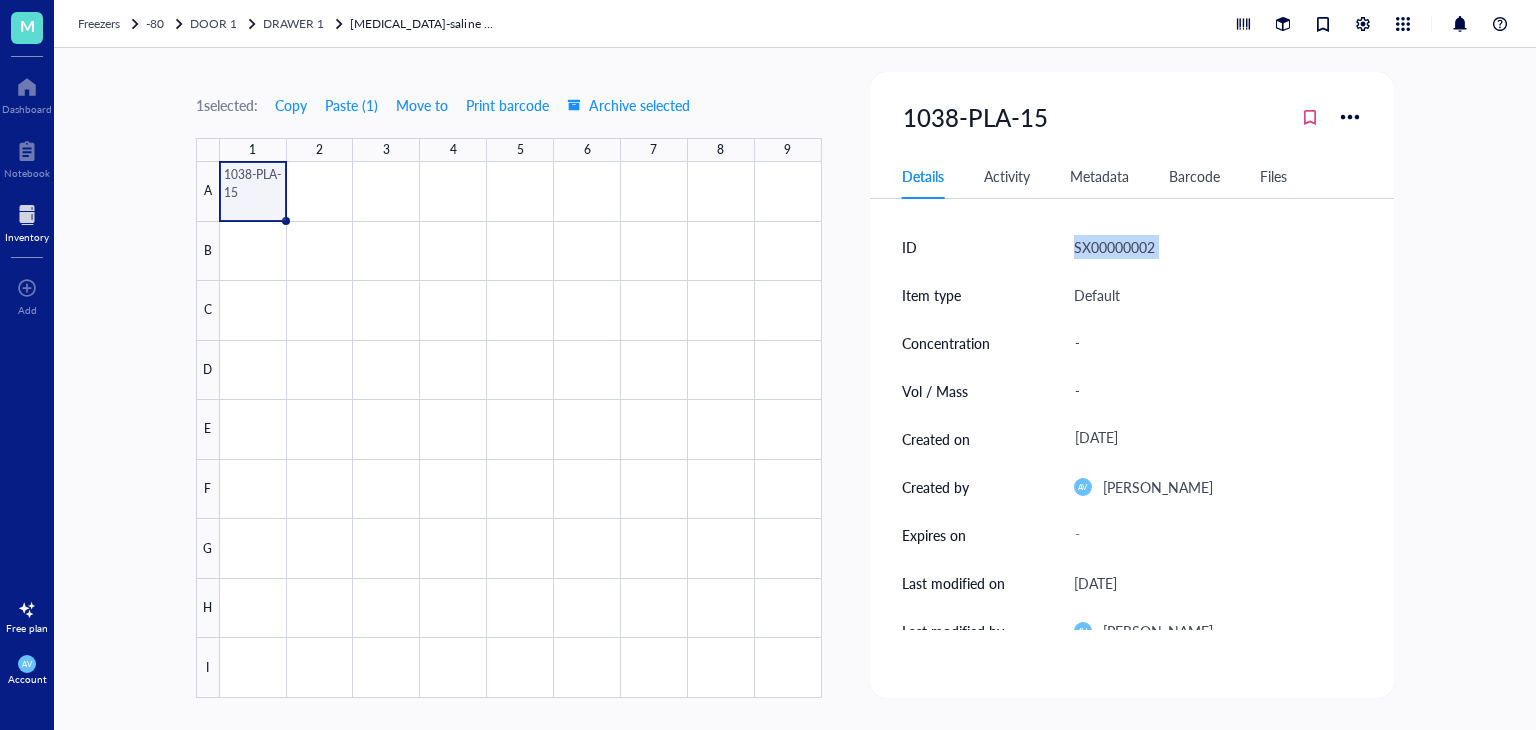 click on "SX00000002" at bounding box center [1114, 247] 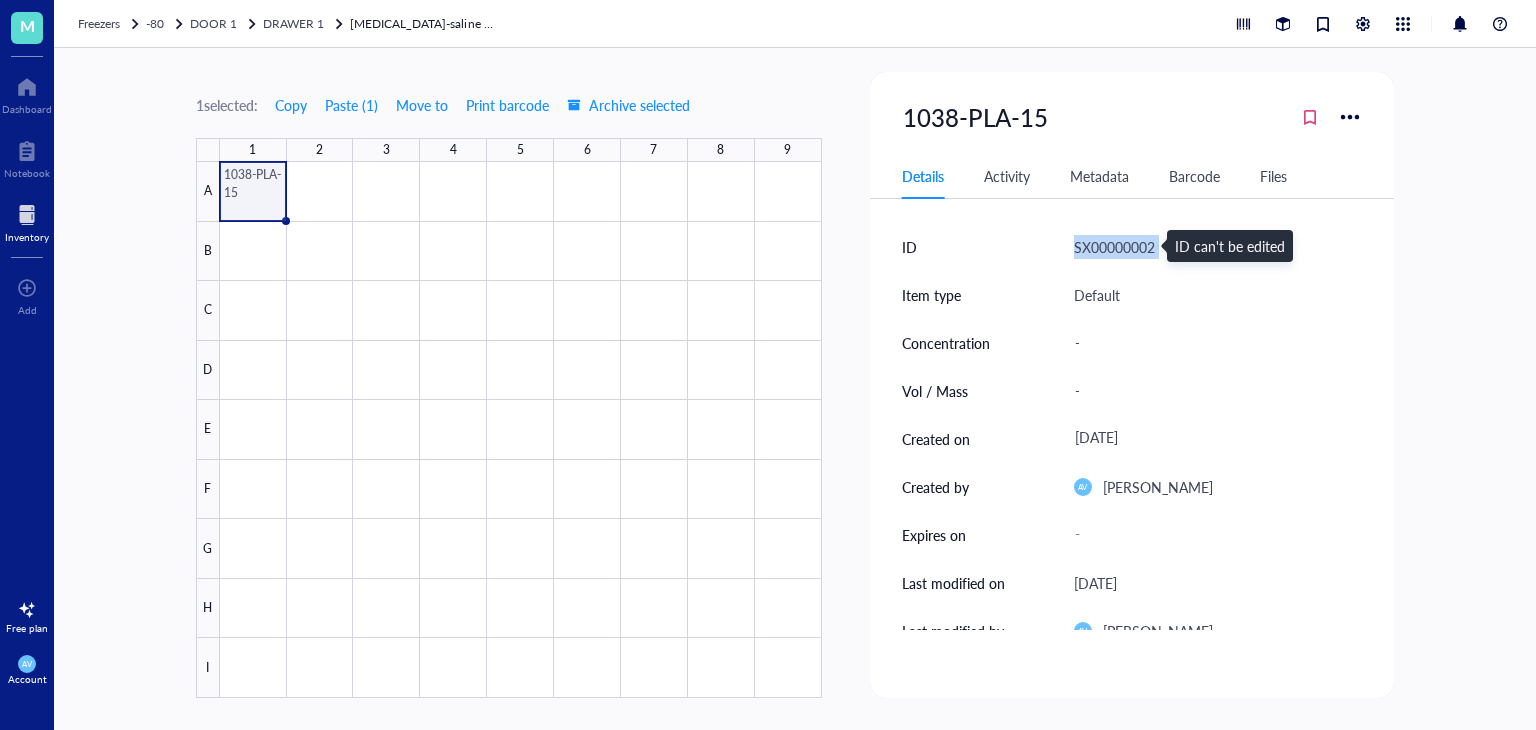 click on "SX00000002" at bounding box center (1114, 247) 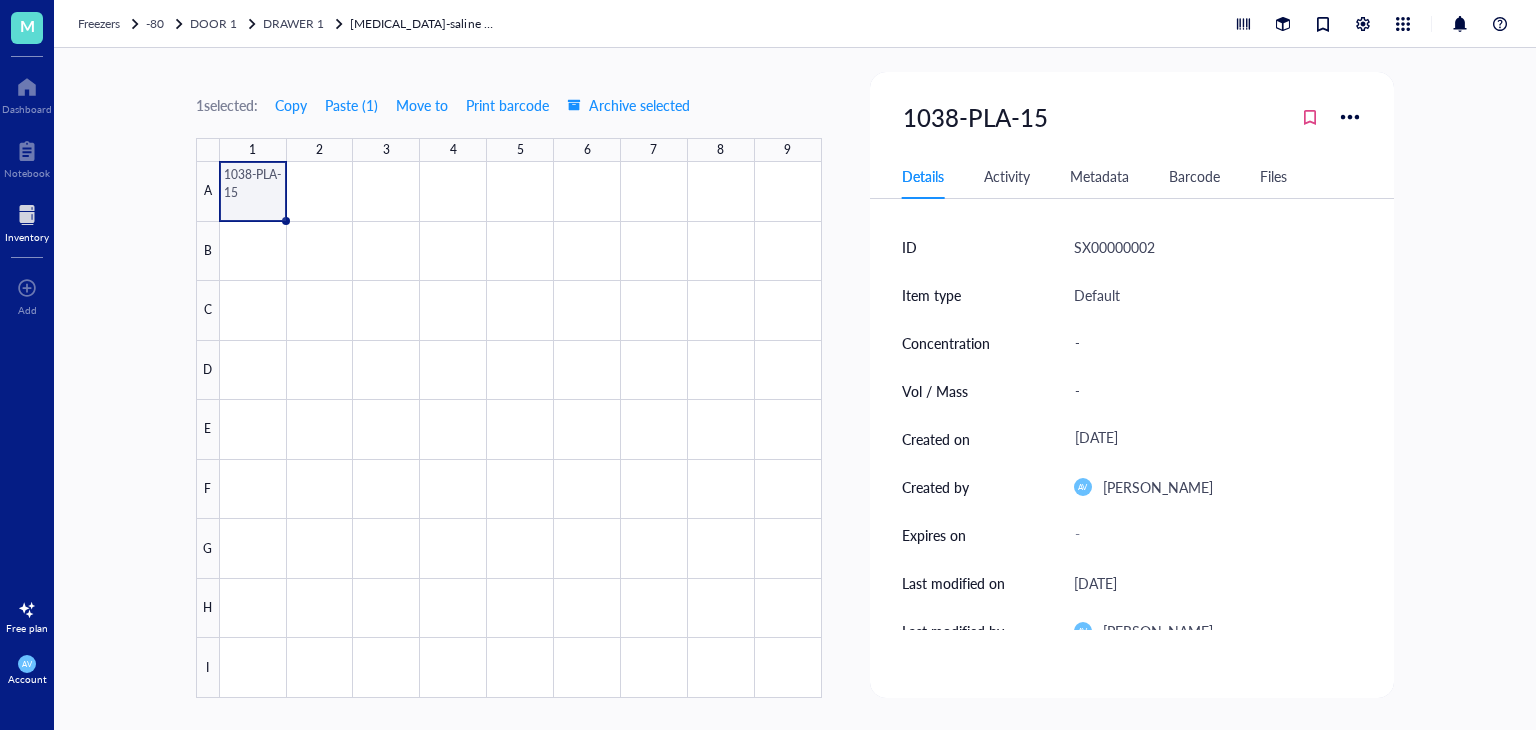 click on "SX00000002" at bounding box center [1114, 247] 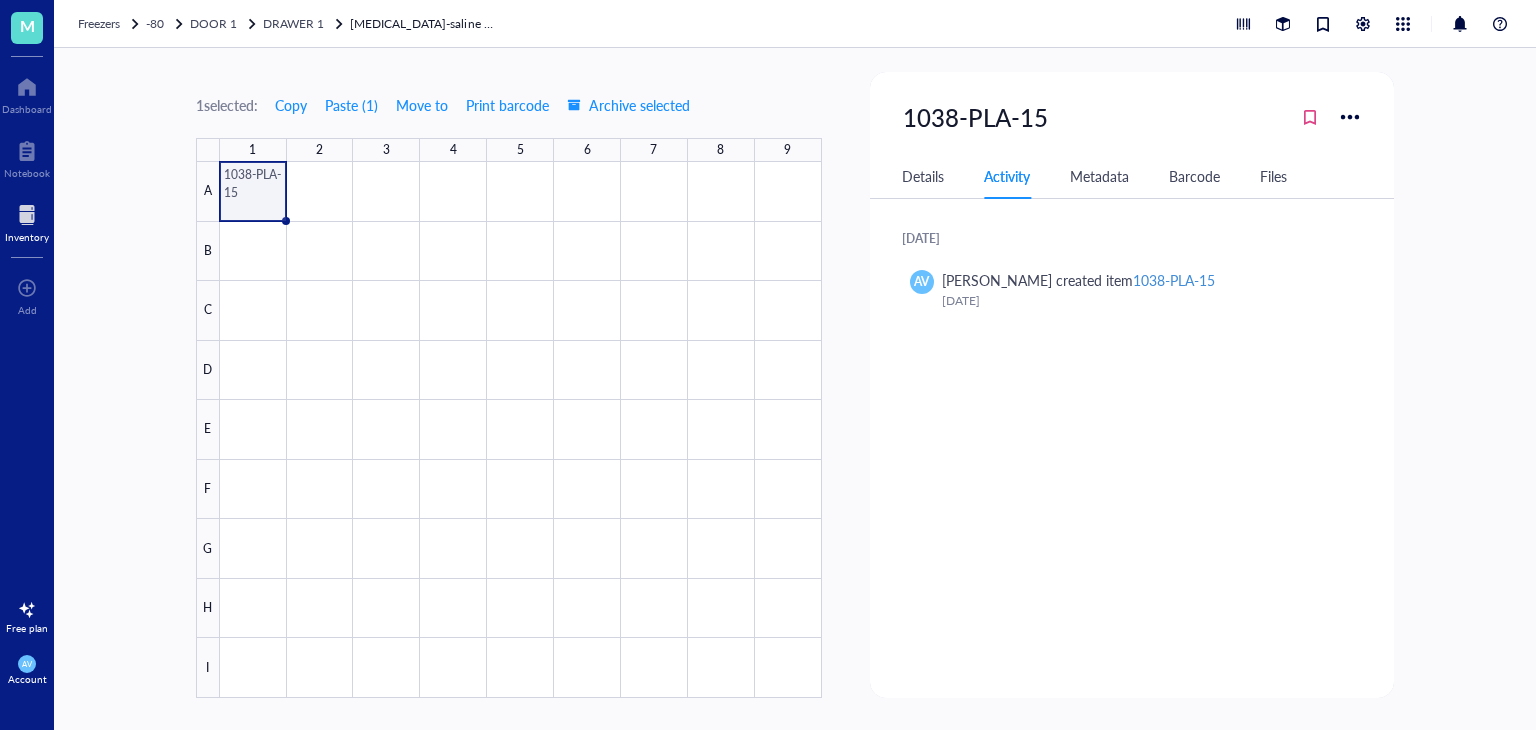 click on "Metadata" at bounding box center (1099, 176) 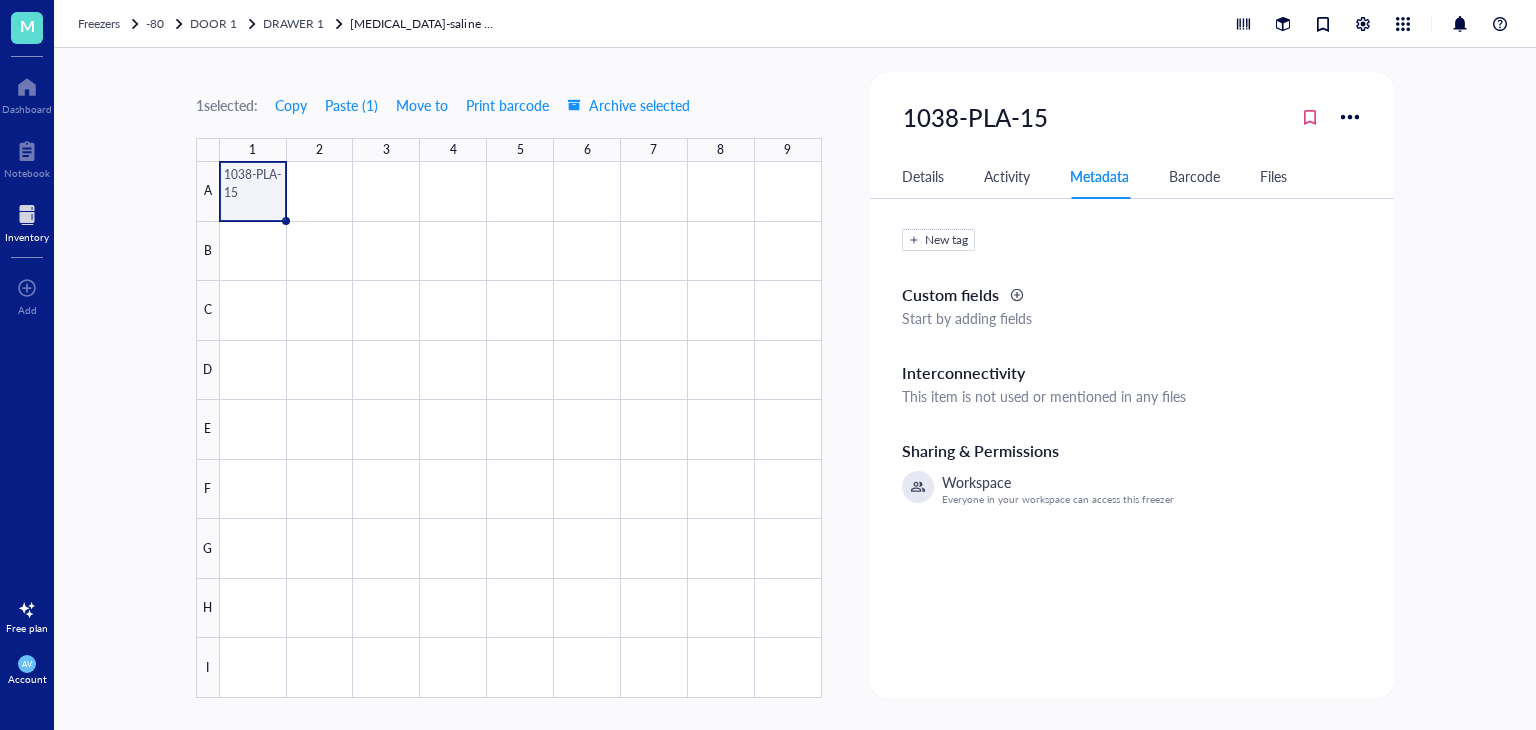 click on "Barcode" at bounding box center (1194, 176) 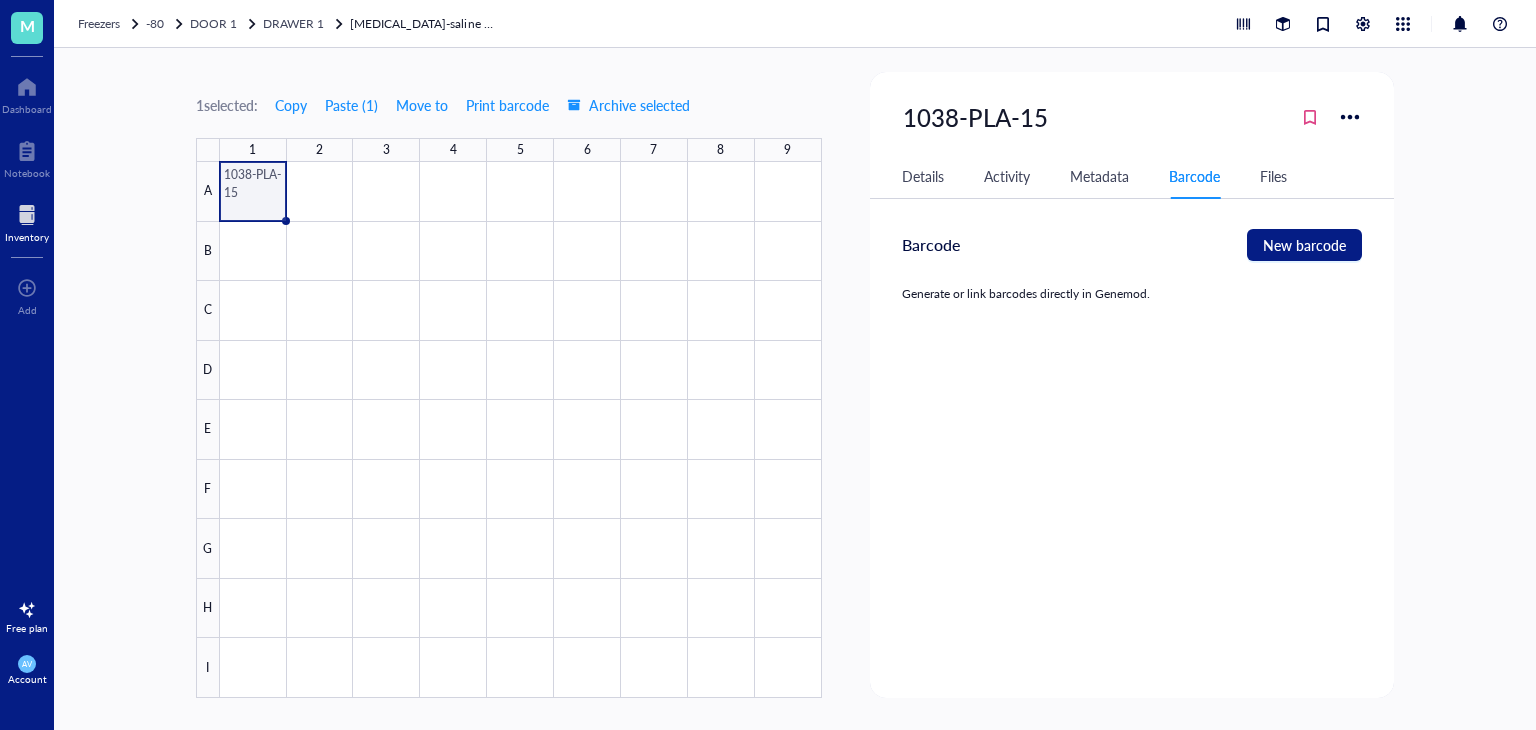 click on "Files" at bounding box center (1273, 176) 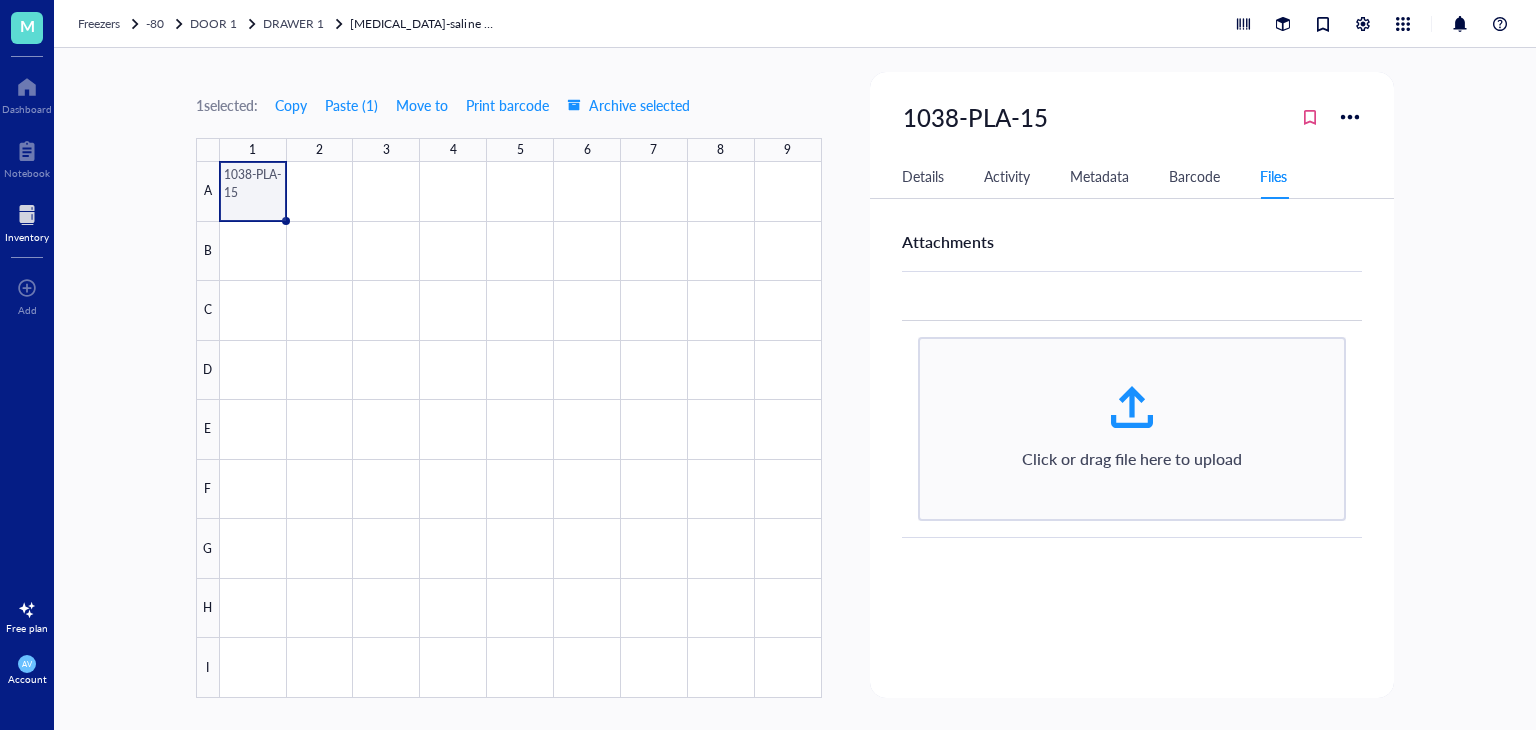 click on "Details" at bounding box center [923, 176] 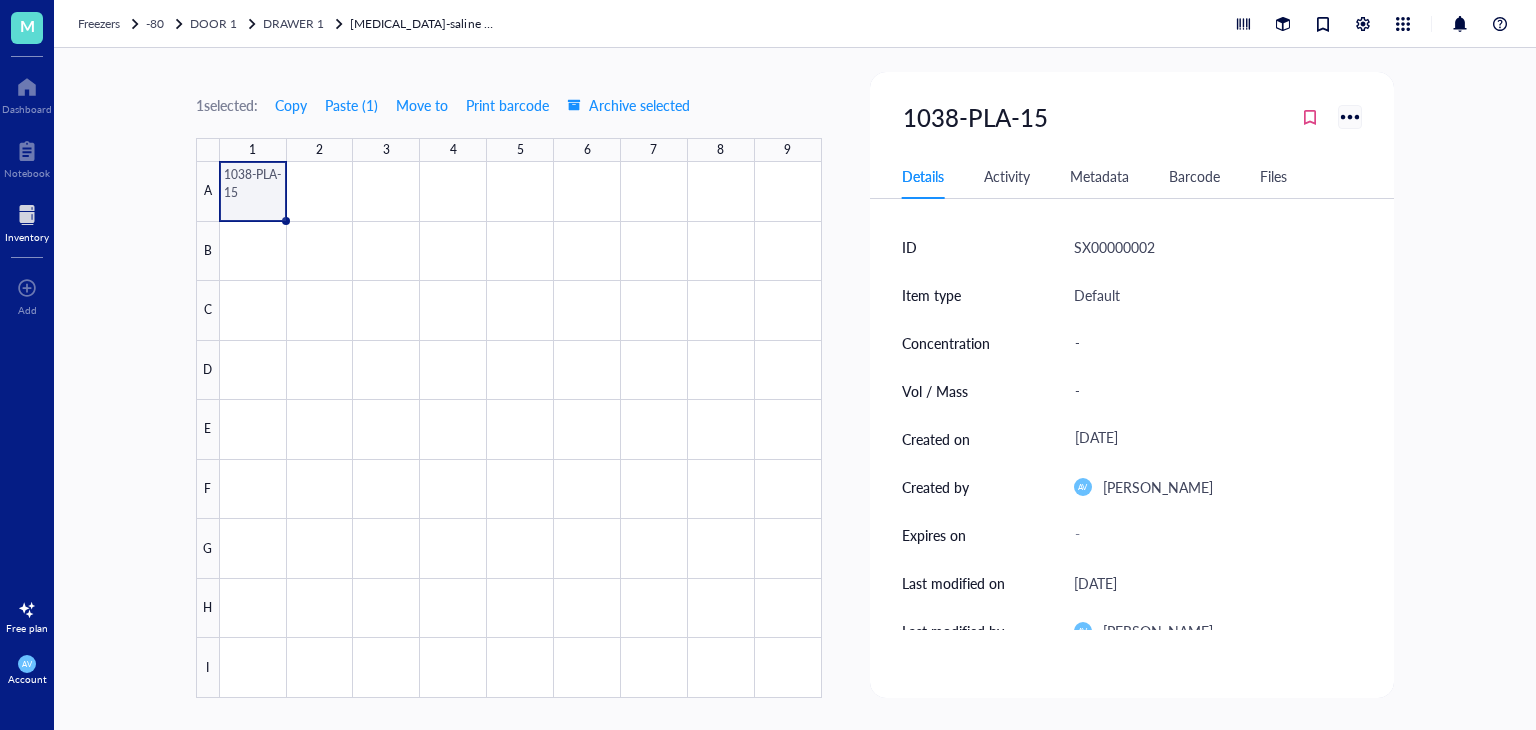 click at bounding box center [1350, 116] 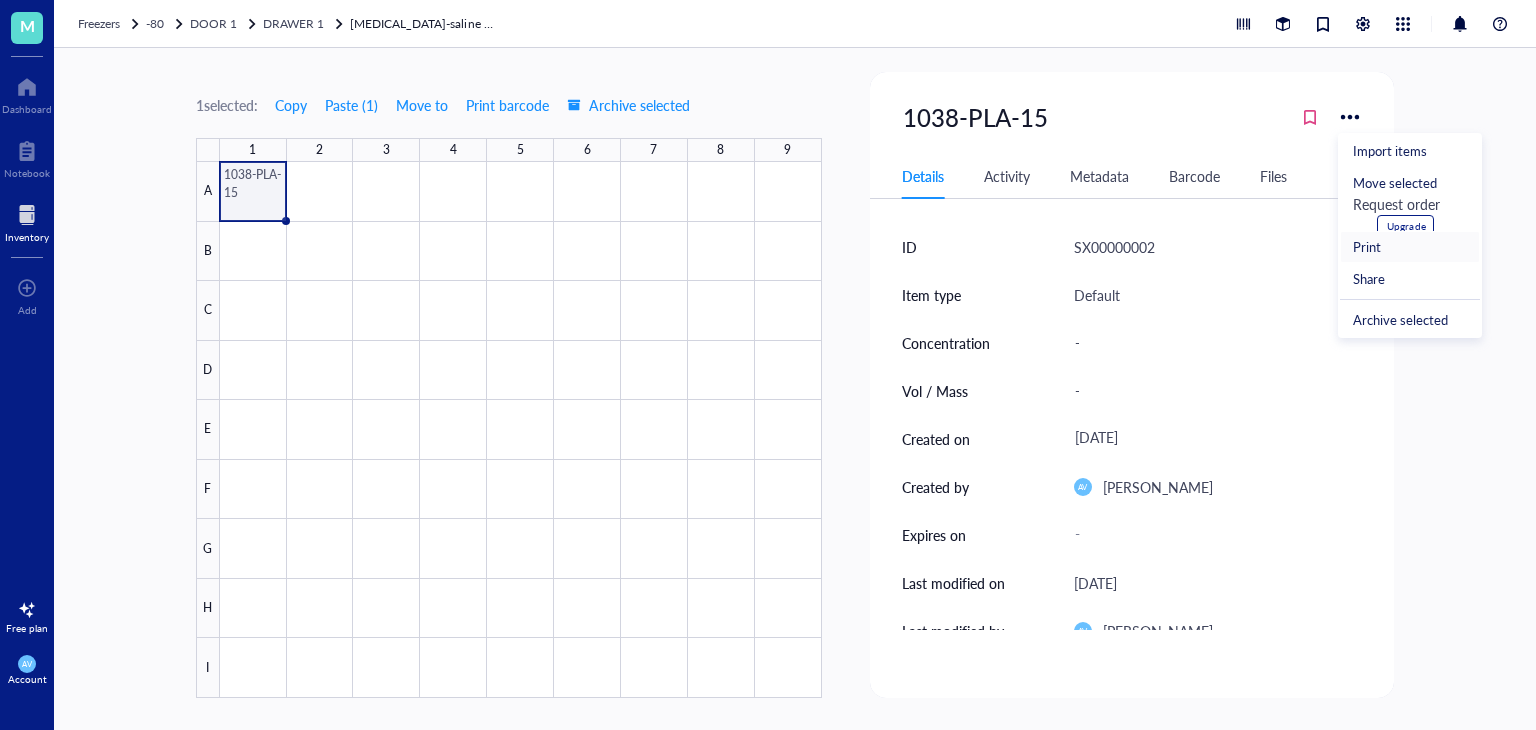 click on "Print" at bounding box center (1367, 247) 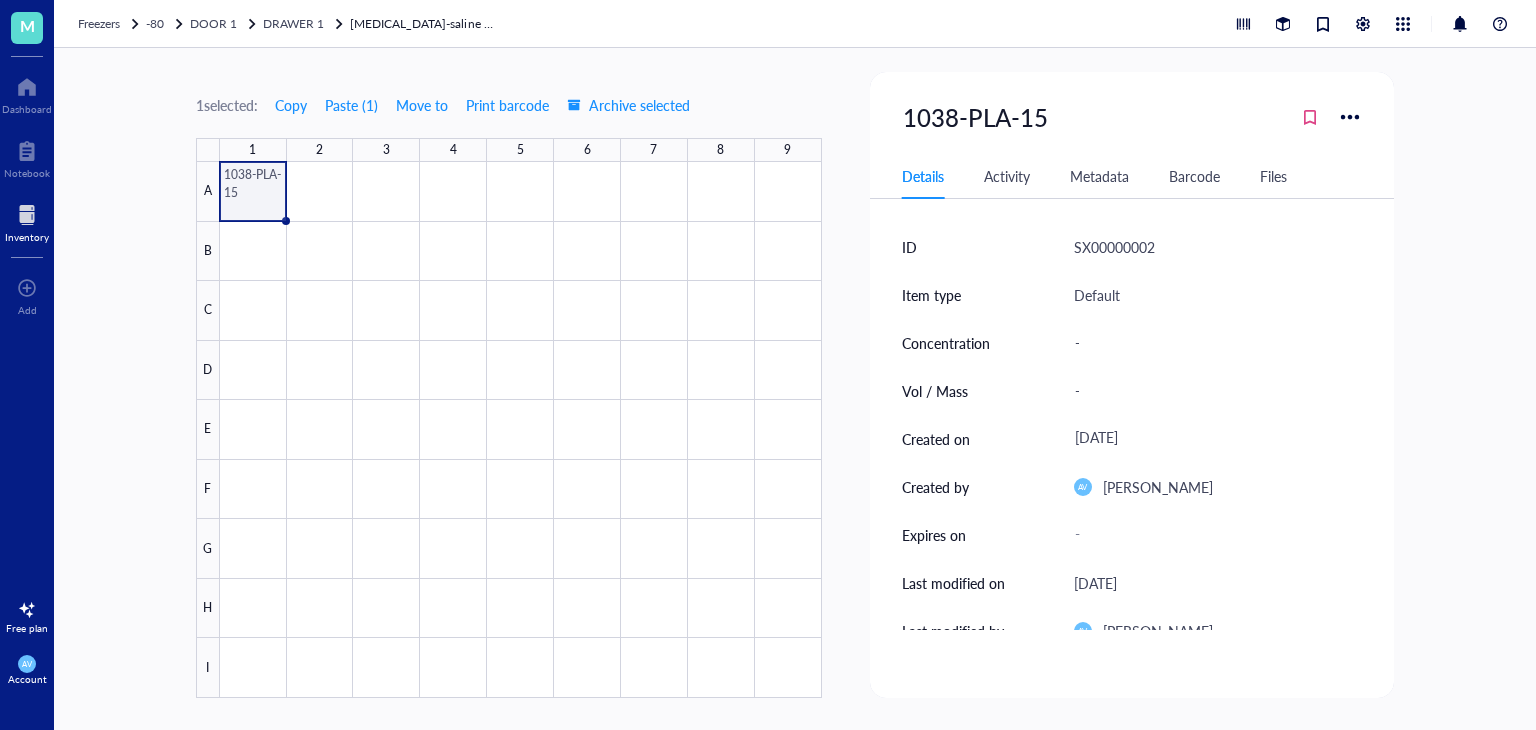 click on "1038-PLA-15 Details Activity Metadata Barcode Files ID SX00000002 Item type Default Concentration - Vol / Mass - Created on [DATE] Created by AV [PERSON_NAME]   Expires on - Last modified on [DATE] Last modified by AV [PERSON_NAME]     Notes Click to add note Source Vendor - Reference - Catalog # - Lot # - Packaging - Price - [DATE] AV [PERSON_NAME] created item  1038-PLA-15 [DATE]   New tag Custom fields Start by adding fields Interconnectivity This item is not used or mentioned in any files Sharing & Permissions Workspace Everyone in your workspace can access this freezer Barcode New barcode Generate or link barcodes directly in Genemod. Attachments Click or drag file here to upload" at bounding box center (1132, 385) 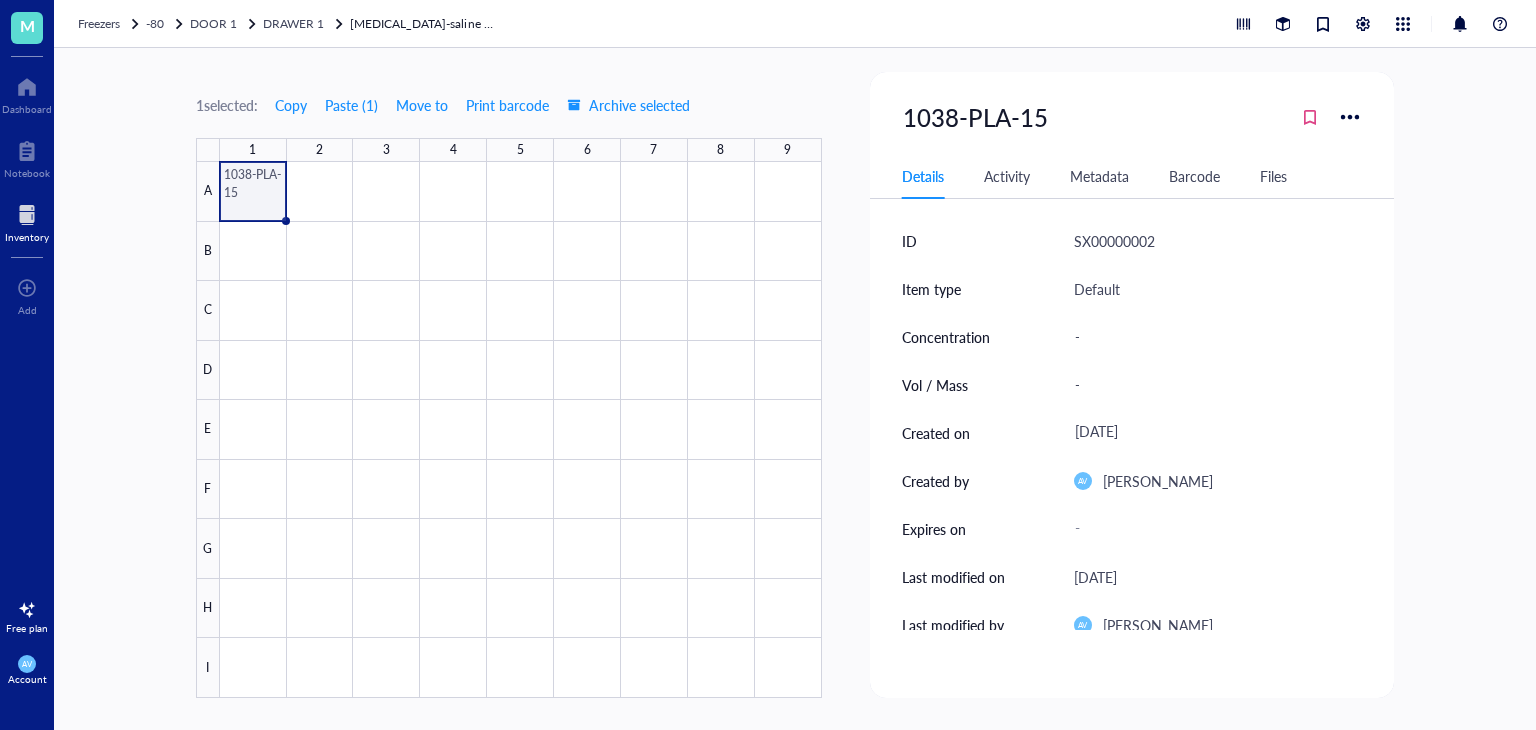 scroll, scrollTop: 0, scrollLeft: 0, axis: both 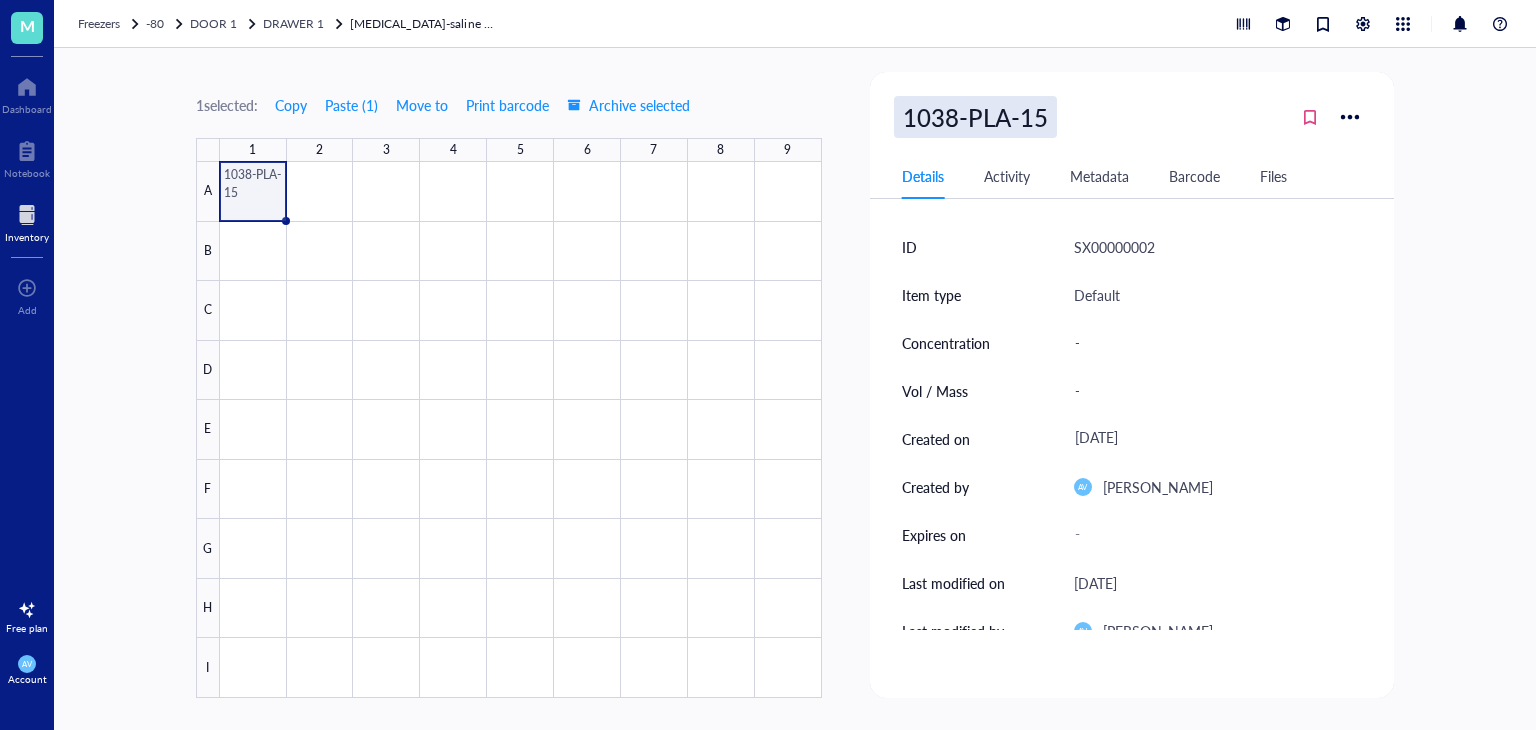 click on "1038-PLA-15" at bounding box center (975, 117) 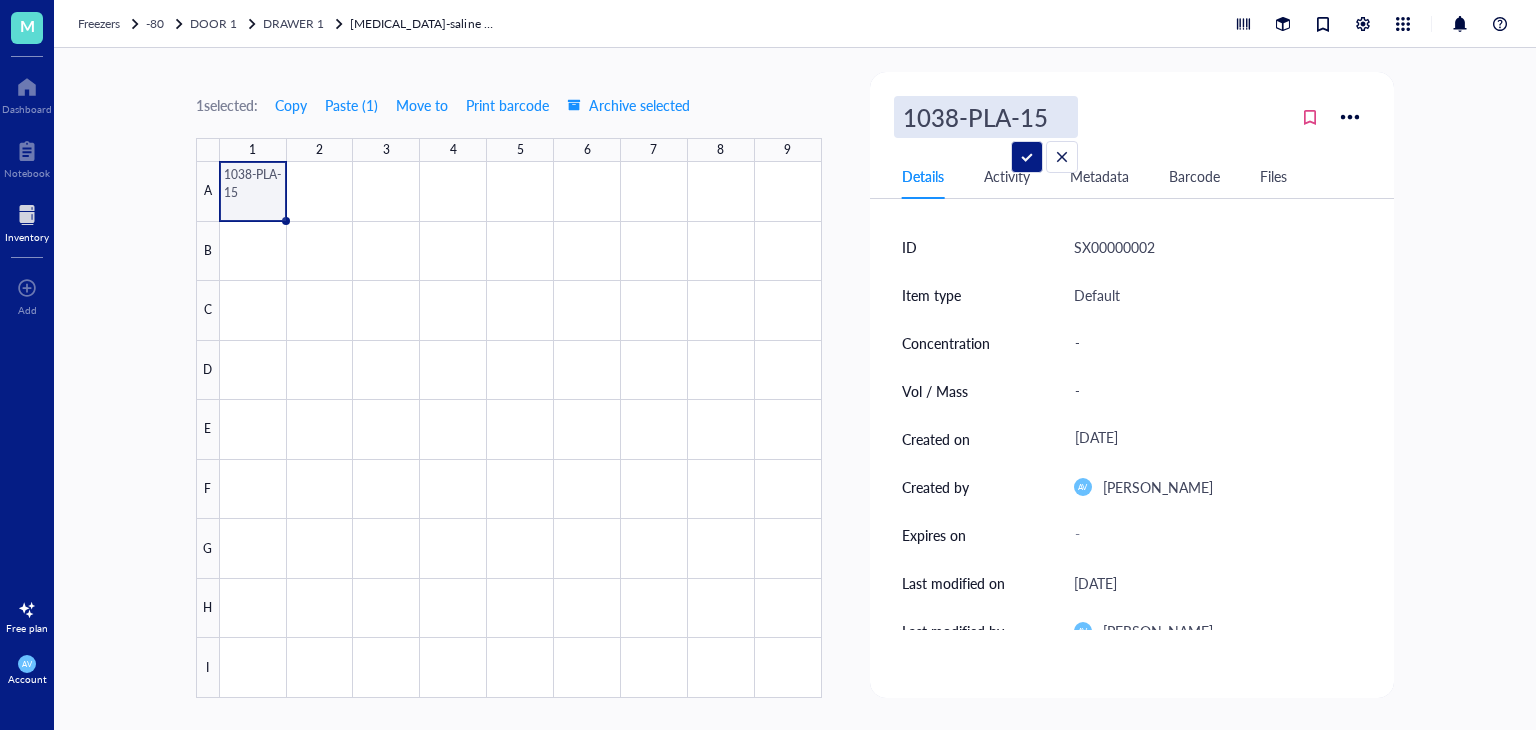 click on "1038-PLA-15" at bounding box center (986, 117) 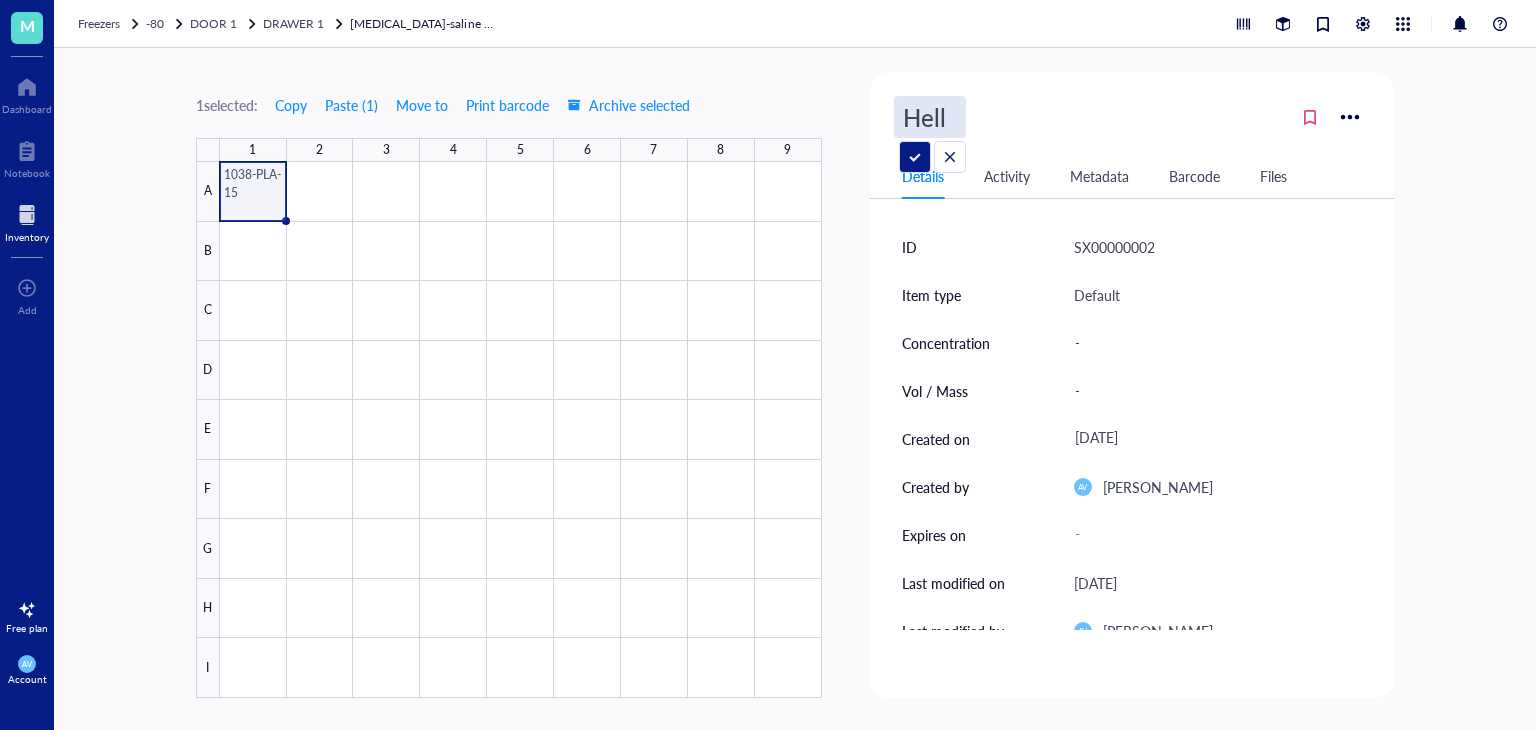 type on "Hello" 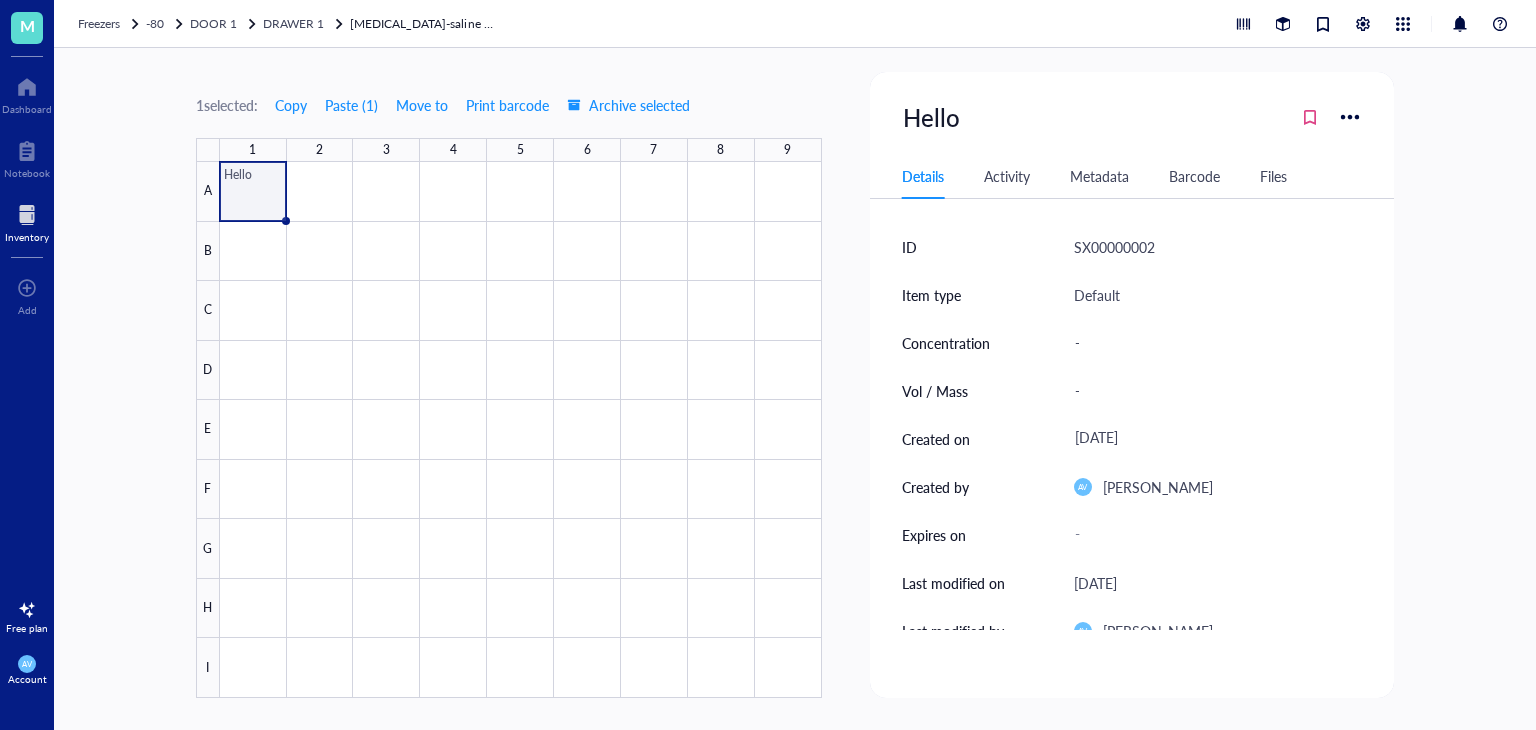click on "Hello" at bounding box center [1132, 117] 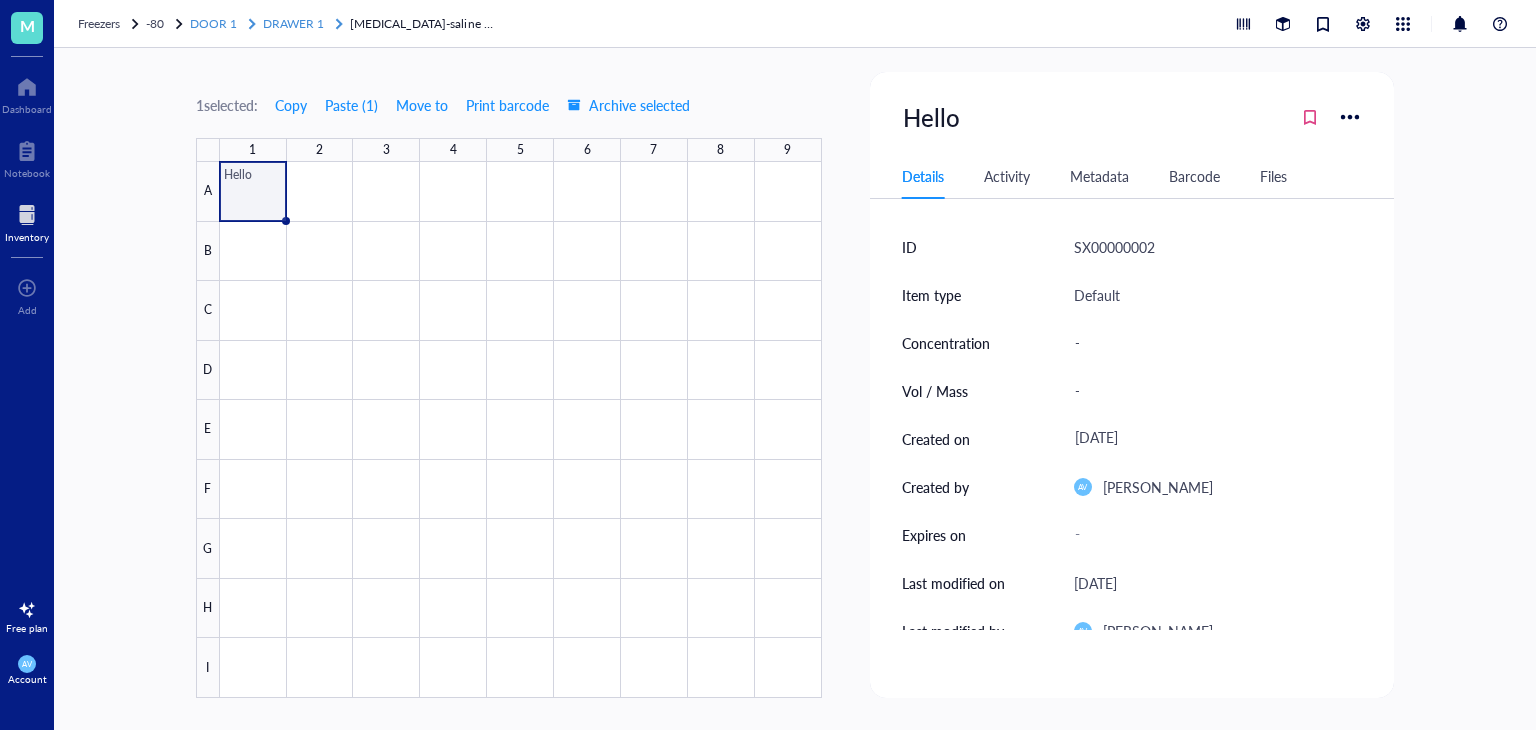 click on "DRAWER 1" at bounding box center [293, 23] 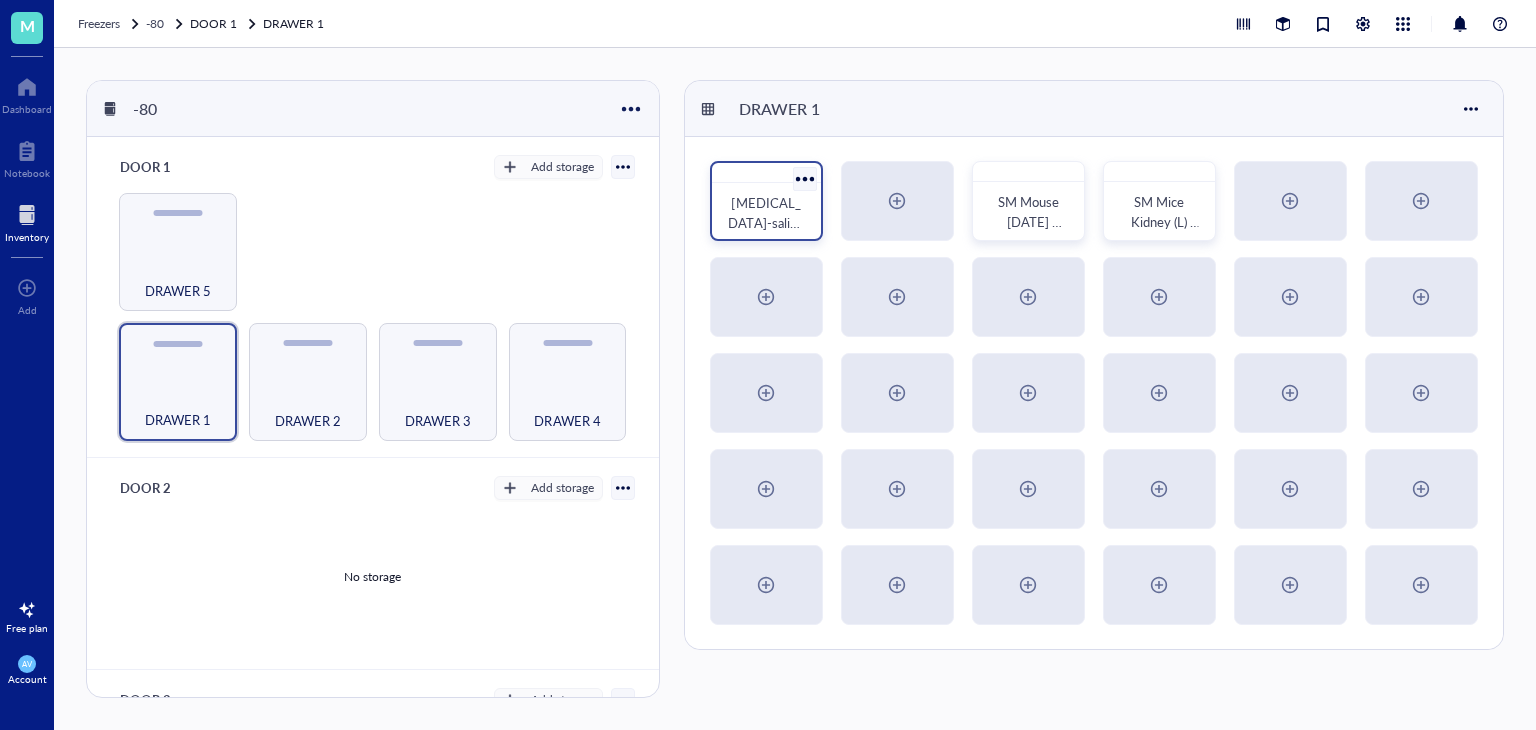 click on "[MEDICAL_DATA]-saline + PT plasma rats 95-100 plasma samples JChang [DATE]" at bounding box center [767, 272] 